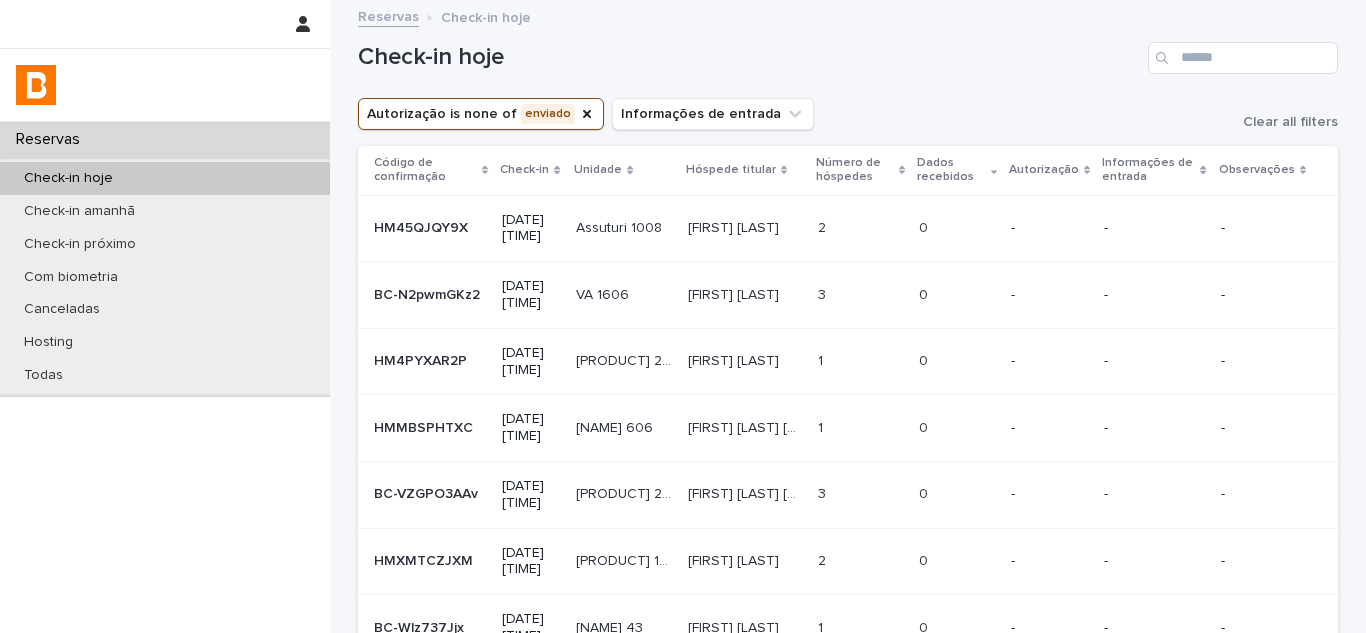 scroll, scrollTop: 0, scrollLeft: 0, axis: both 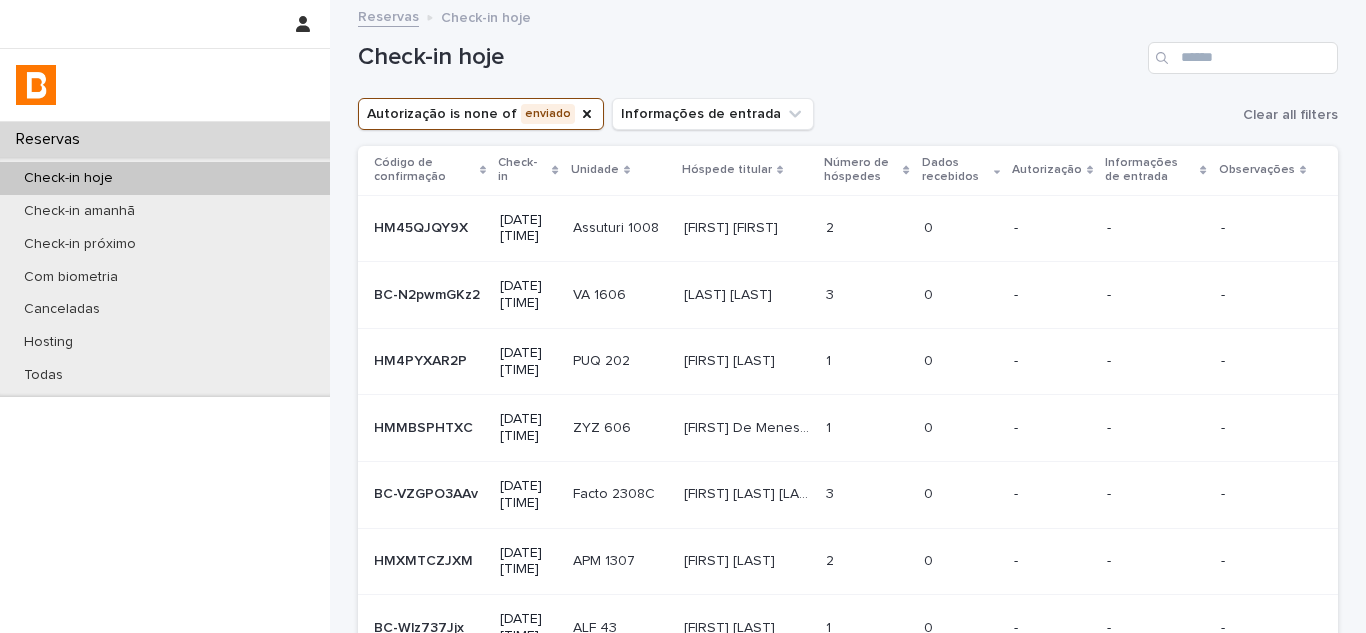 click on "Dados recebidos" at bounding box center [955, 170] 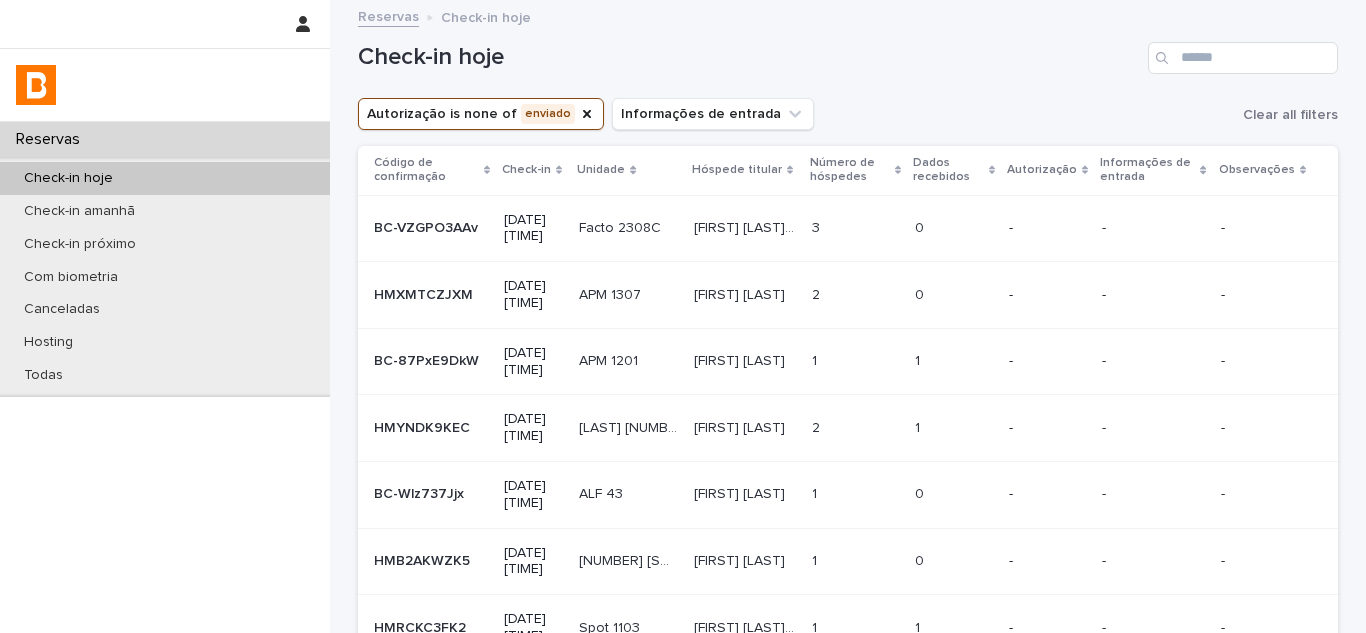 click on "Dados recebidos" at bounding box center [948, 170] 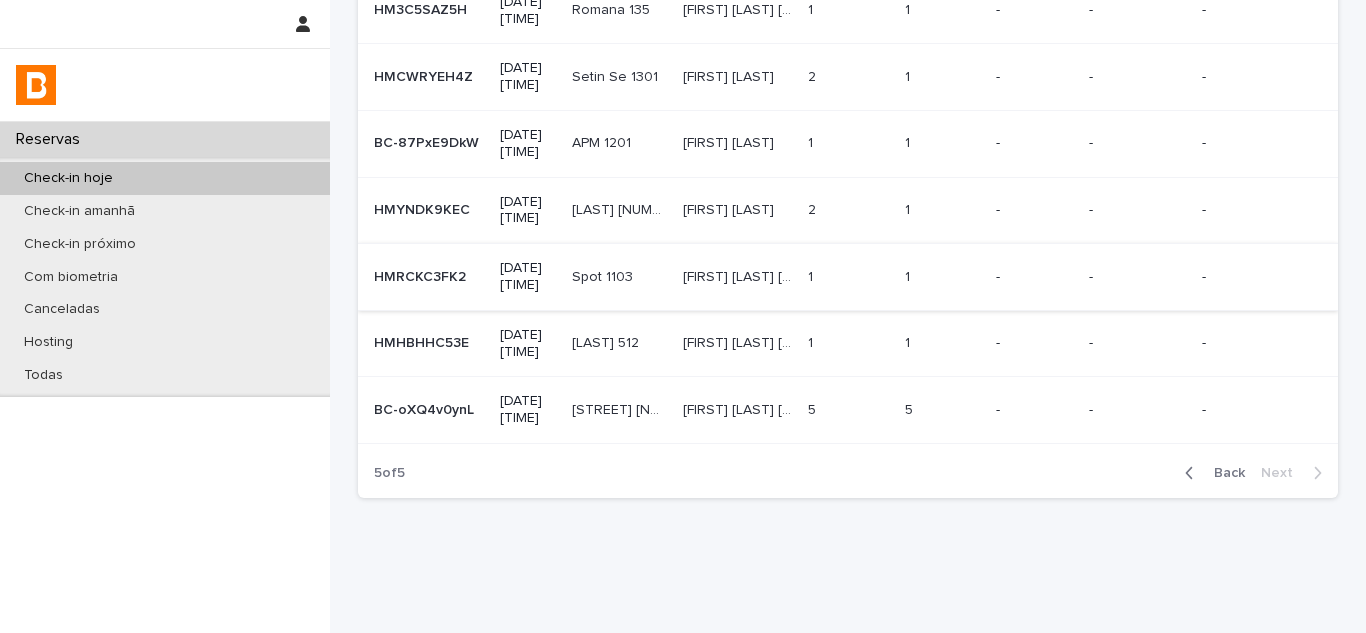 scroll, scrollTop: 473, scrollLeft: 0, axis: vertical 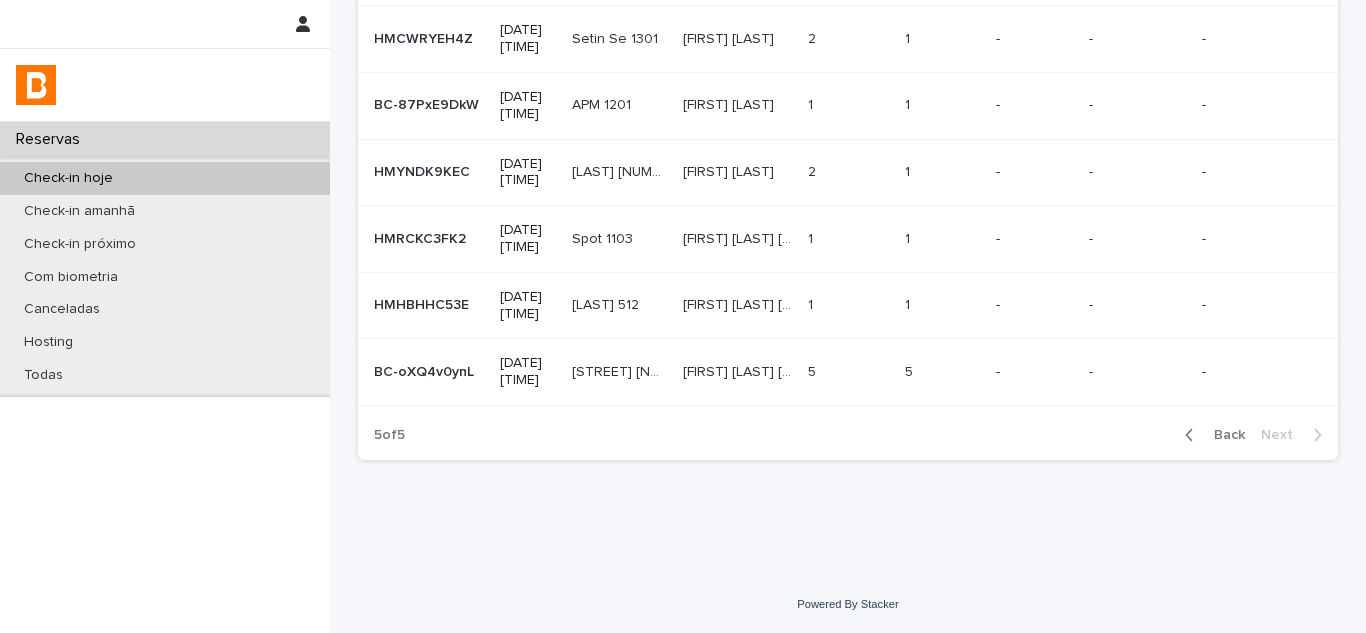 click at bounding box center (1193, 435) 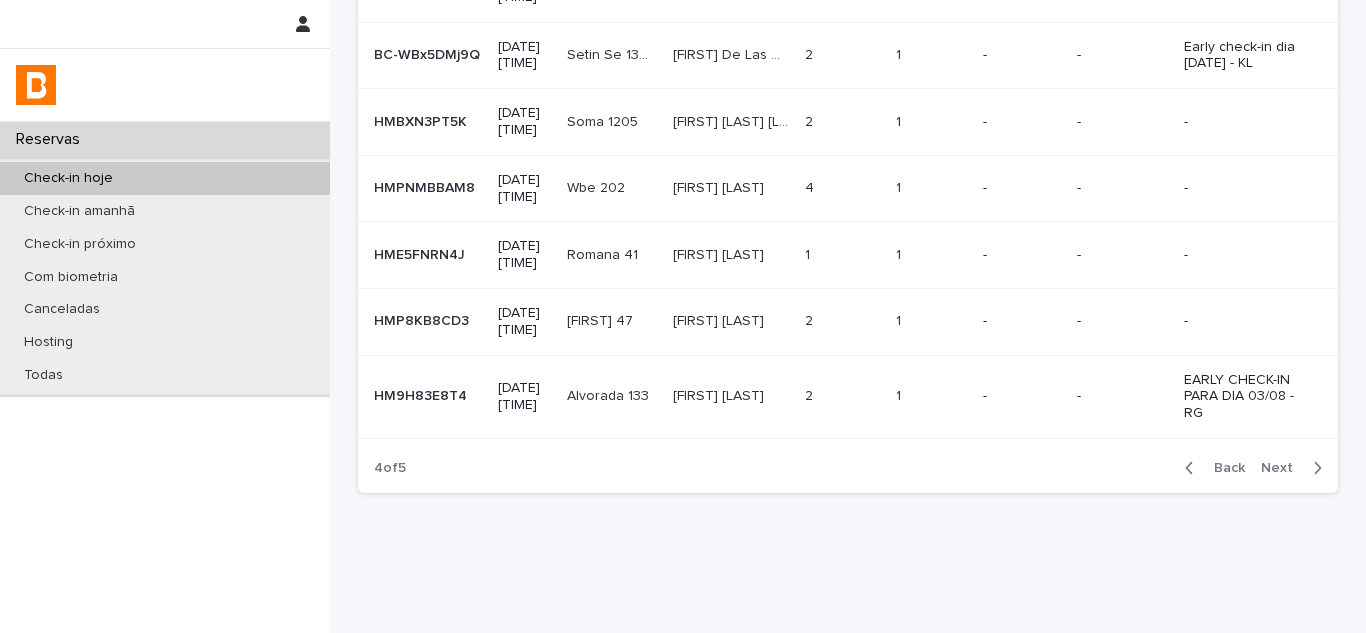 scroll, scrollTop: 481, scrollLeft: 0, axis: vertical 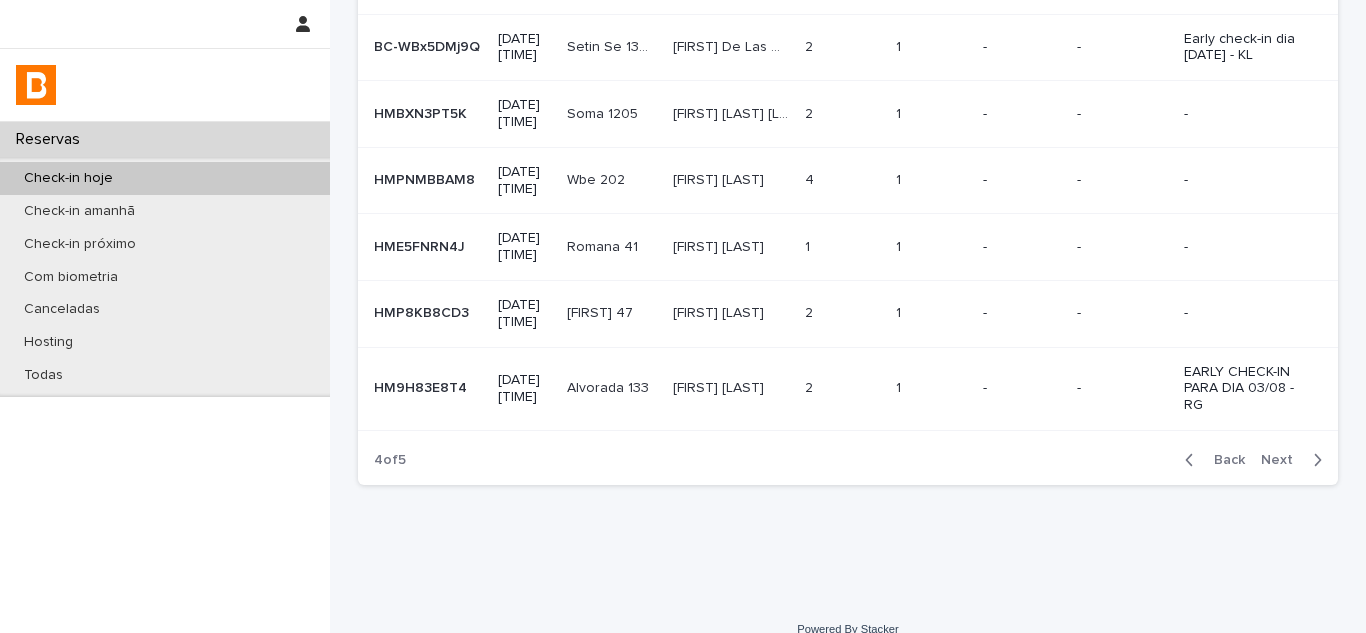click at bounding box center (1193, 460) 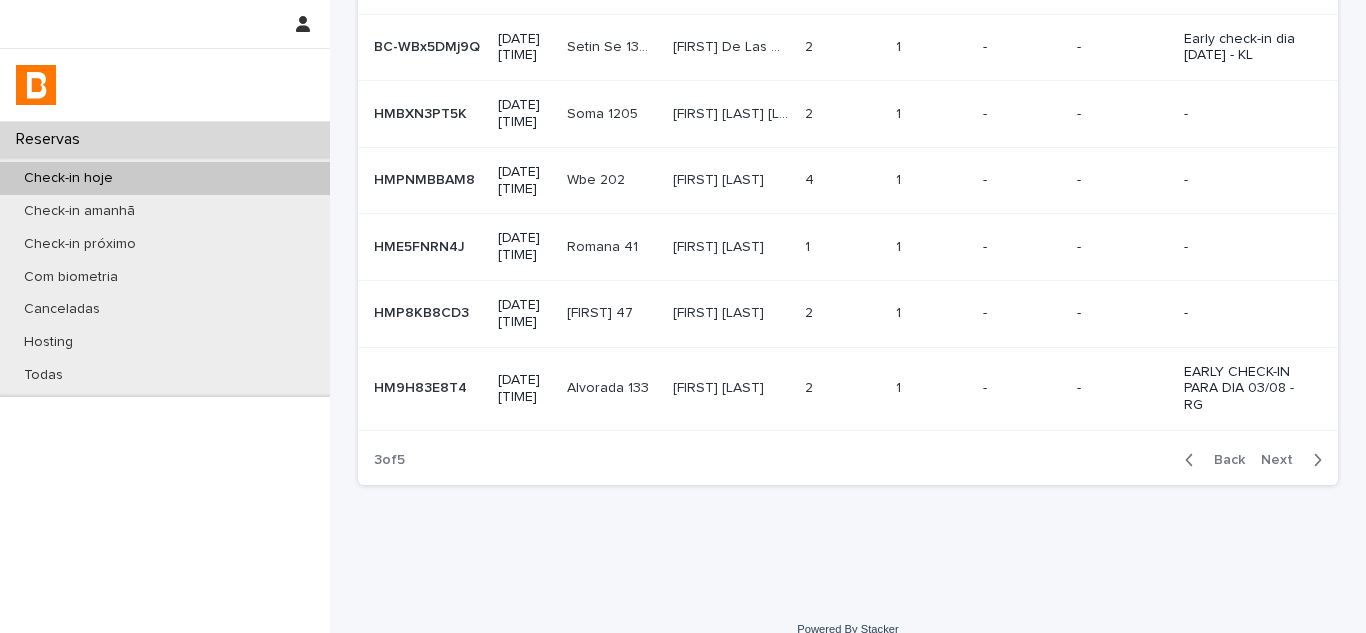 scroll, scrollTop: 455, scrollLeft: 0, axis: vertical 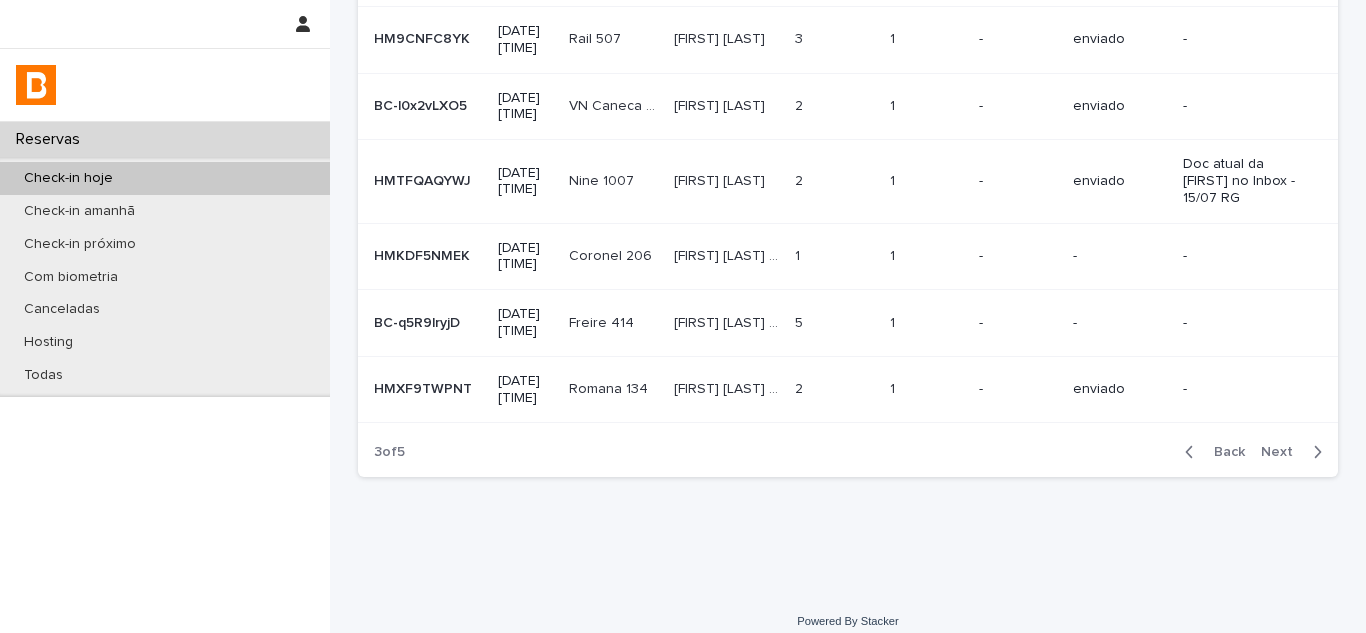 click on "Loading... Saving… Loading... Saving… Check-in hoje Autorização is none of enviado Informações de entrada Clear all filters Código de confirmação Check-in Unidade Hóspede titular Número de hóspedes Dados recebidos Autorização Informações de entrada Observações BC-QjwPNW107 BC-QjwPNW107   2025-08-02 15:00 Viana 312 Viana 312   [FIRST] [LAST] [LAST] [LAST] [LAST] [LAST]   3 3   1 1   - - - BC-vLOKP5AX0 BC-vLOKP5AX0   2025-08-02 15:00 Matias 131 Matias 131   [FIRST] [LAST] [FIRST] [LAST]   6 6   1 1   - - - HMT99X22FW HMT99X22FW   2025-08-02 15:00 Coronel 301 Coronel 301   [FIRST] [LAST] [FIRST] [LAST]   2 2   1 1   - - - HM4RRJRJ3X HM4RRJRJ3X   2025-08-02 15:00 Guedes 91 Guedes 91   [FIRST] [LAST] [FIRST] [LAST]   2 2   1 1   - - - HM9CNFC8YK HM9CNFC8YK   2025-08-02 15:00 Rail 507 Rail 507   [FIRST] [LAST] [FIRST] [LAST]   3 3   1 1   - enviado -" at bounding box center [848, 70] 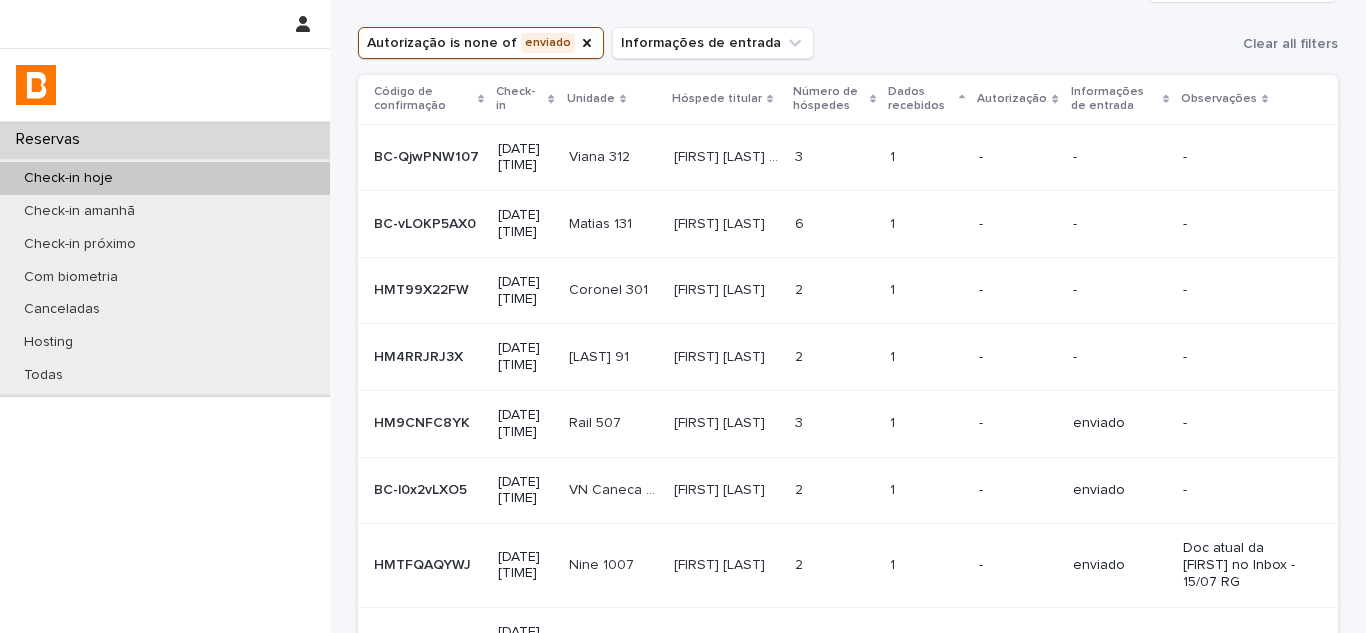 scroll, scrollTop: 0, scrollLeft: 0, axis: both 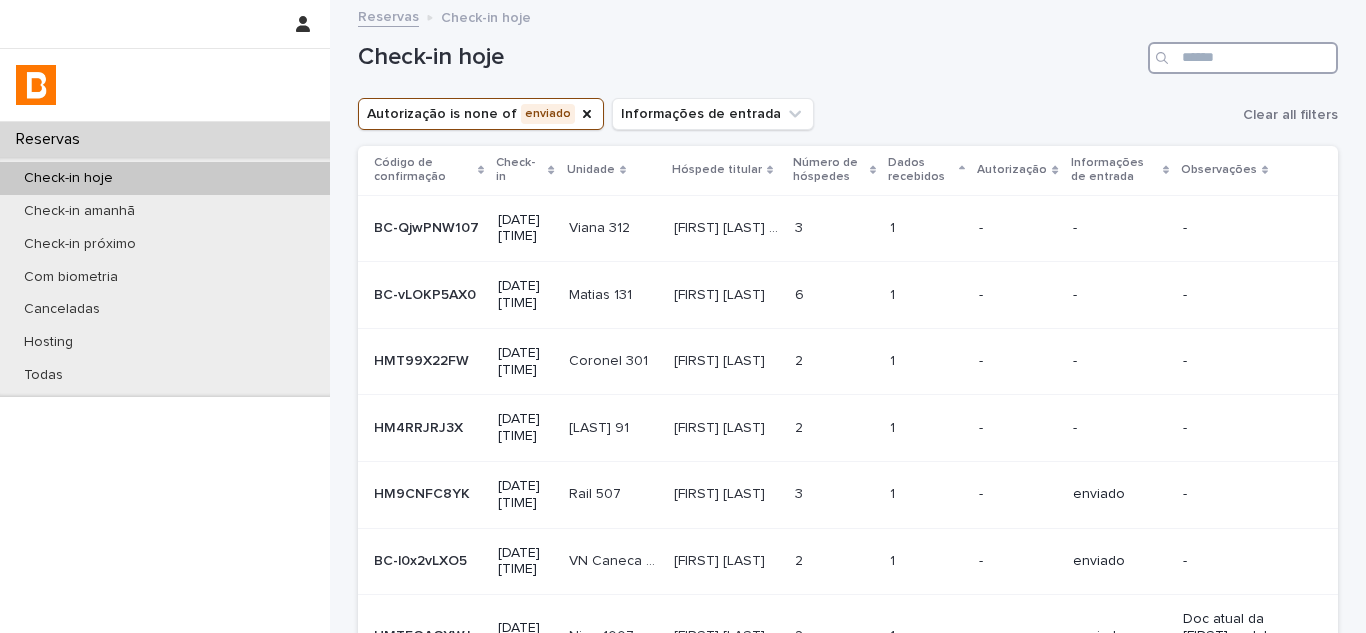 click at bounding box center [1243, 58] 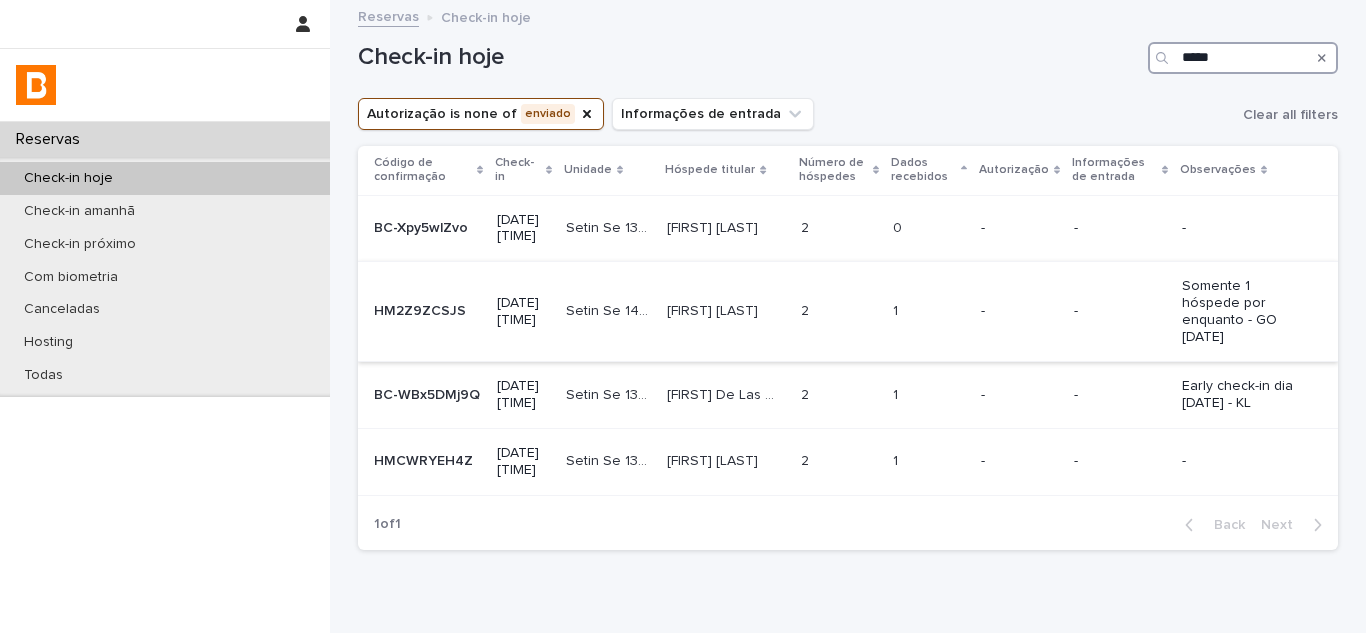 type on "*****" 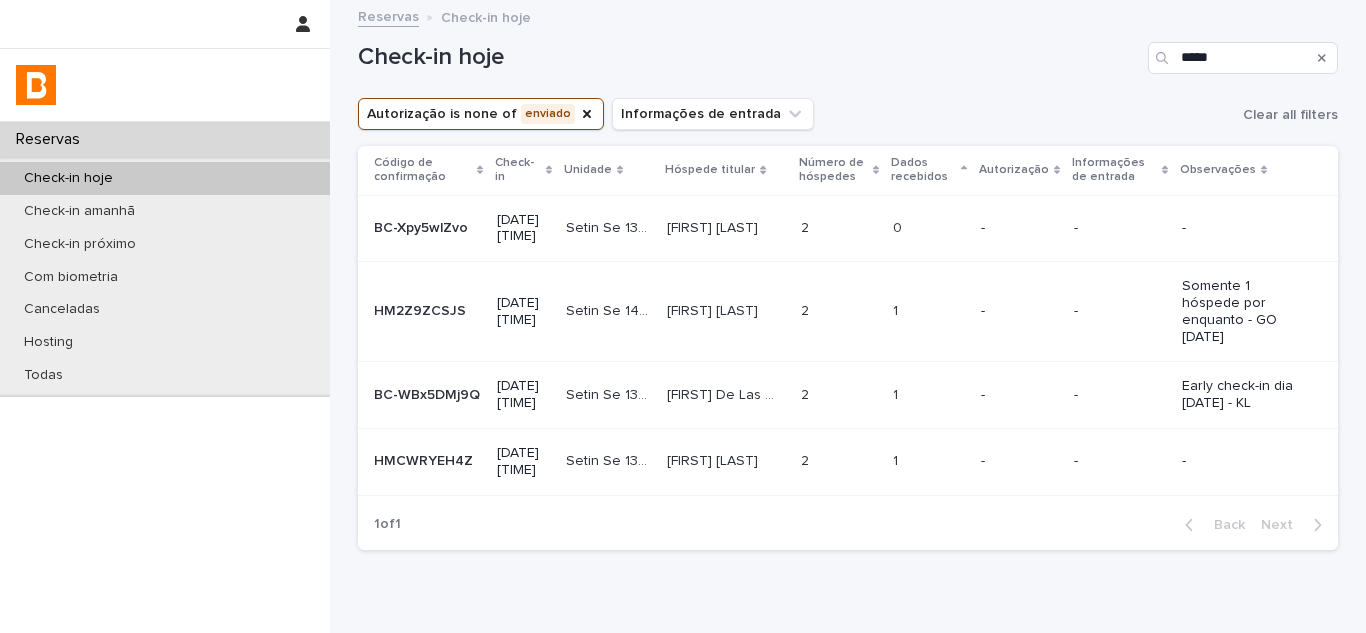click at bounding box center (928, 311) 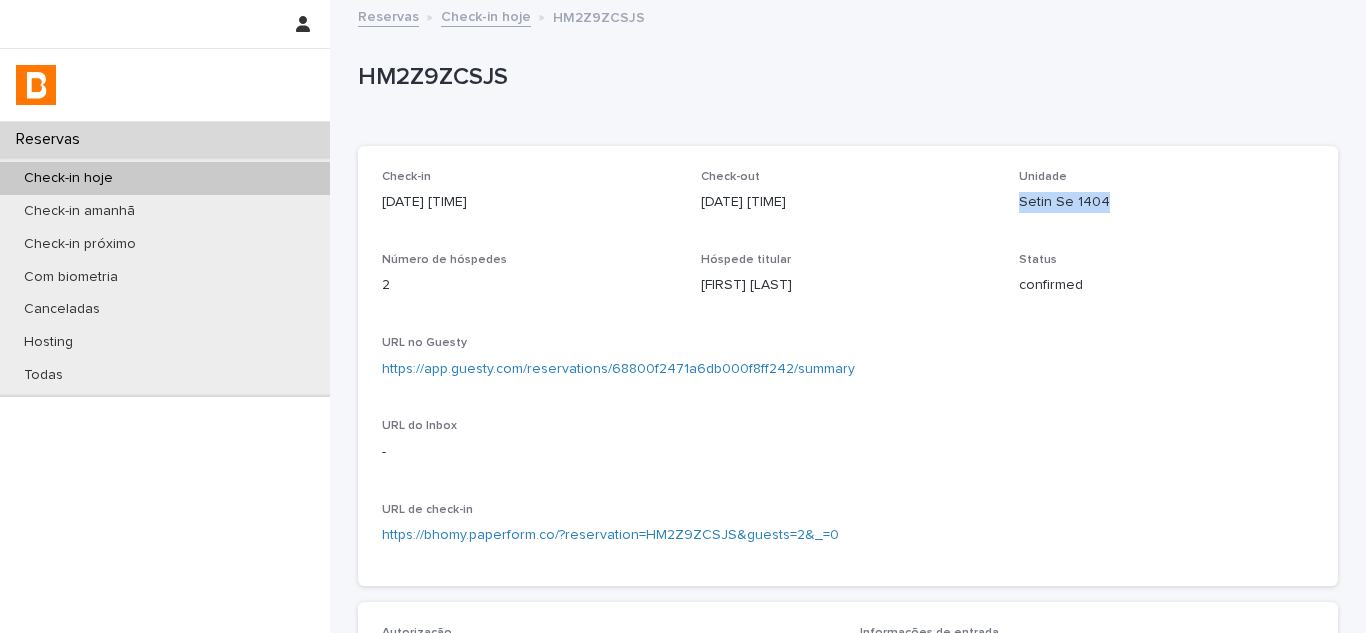 drag, startPoint x: 1010, startPoint y: 199, endPoint x: 1126, endPoint y: 203, distance: 116.06895 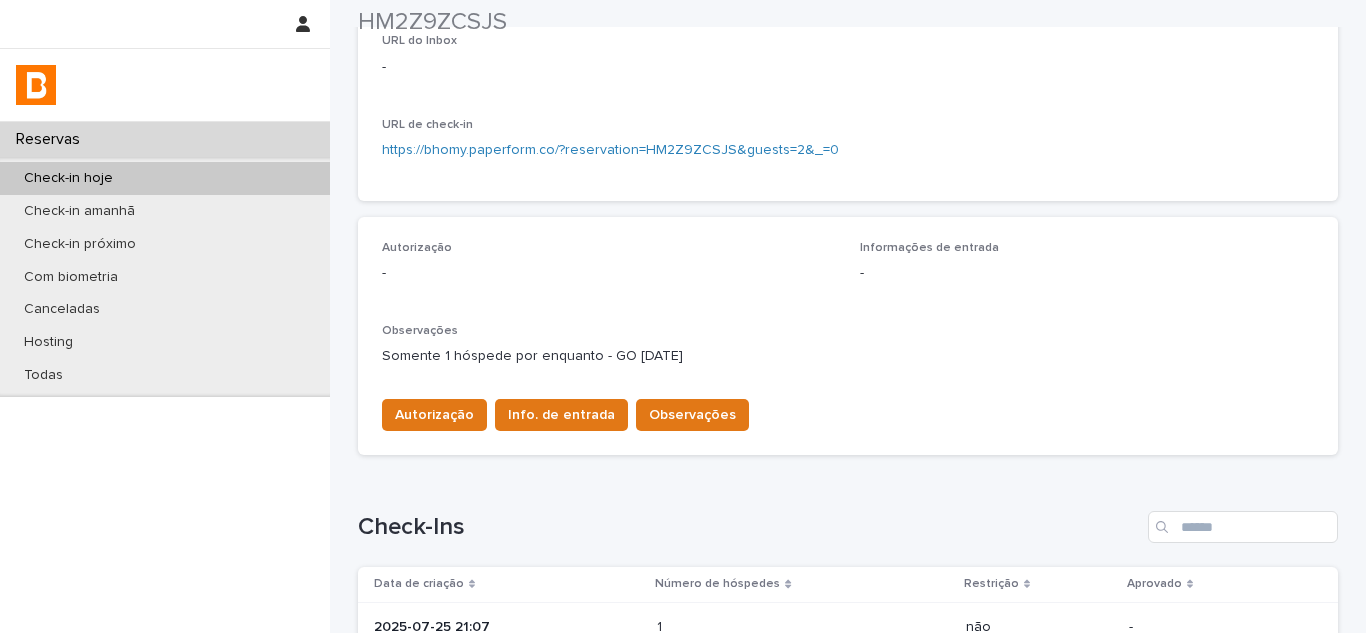 scroll, scrollTop: 631, scrollLeft: 0, axis: vertical 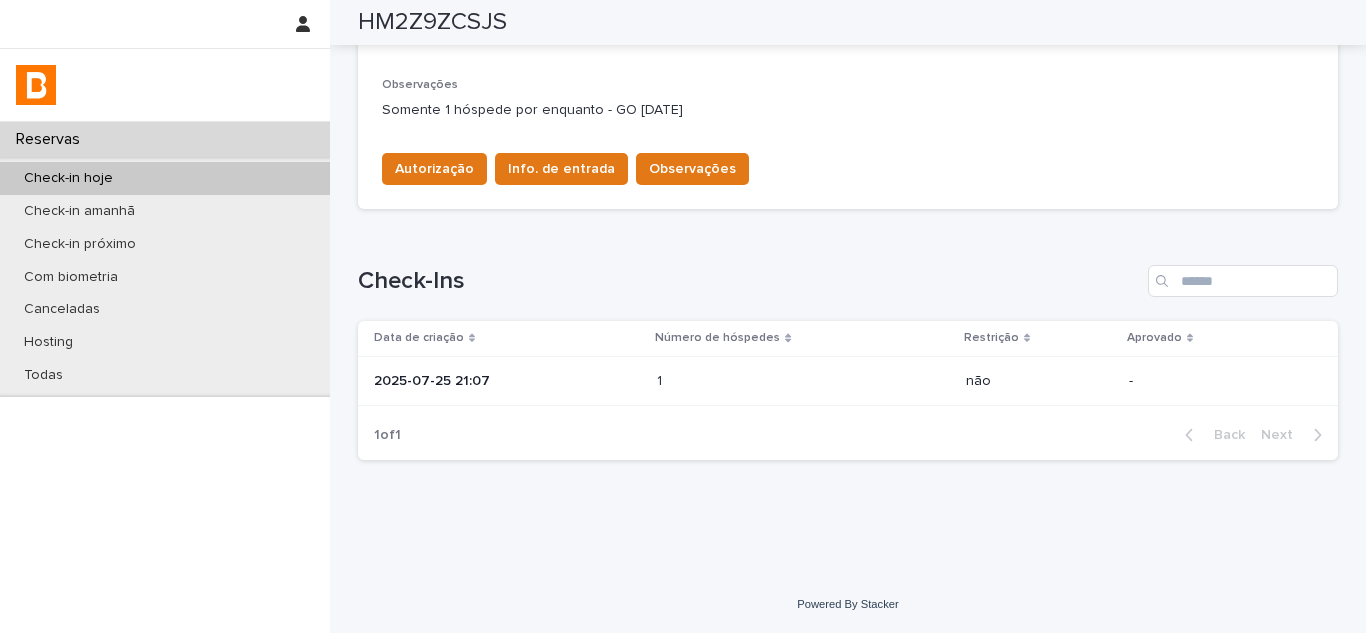 click on "2025-07-25 21:07" at bounding box center [507, 381] 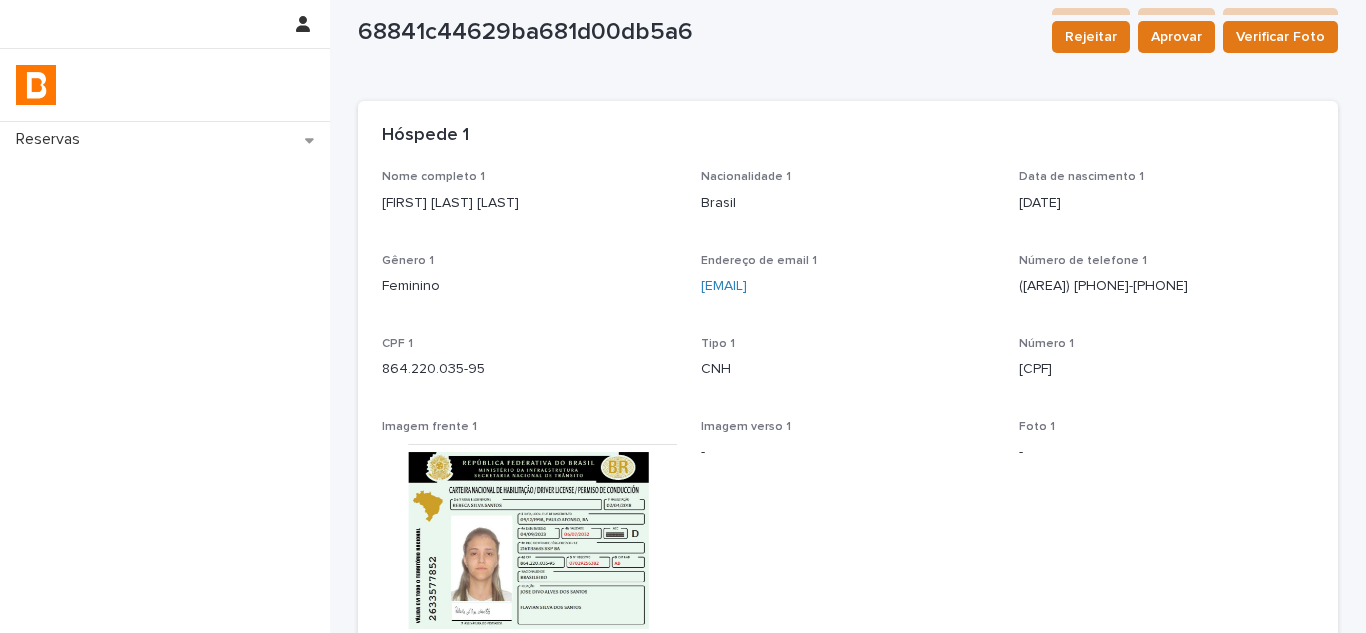 scroll, scrollTop: 0, scrollLeft: 0, axis: both 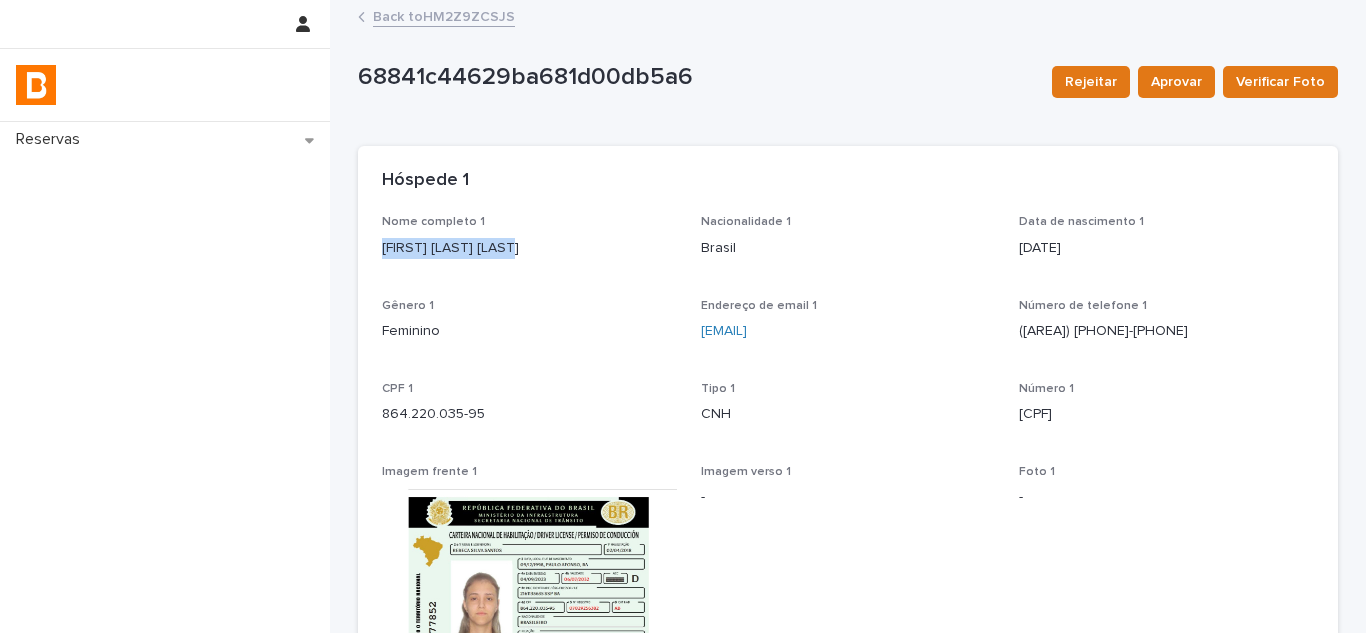 copy on "[FIRST] [LAST] [LAST]" 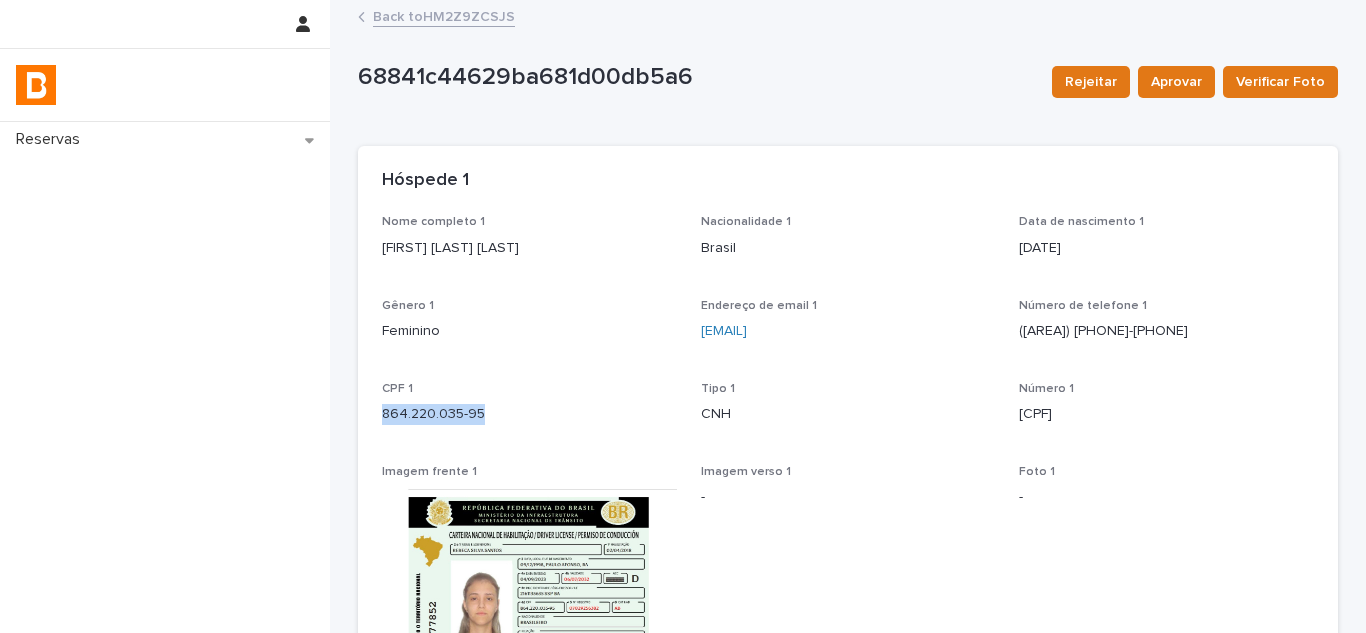 copy on "864.220.035-95" 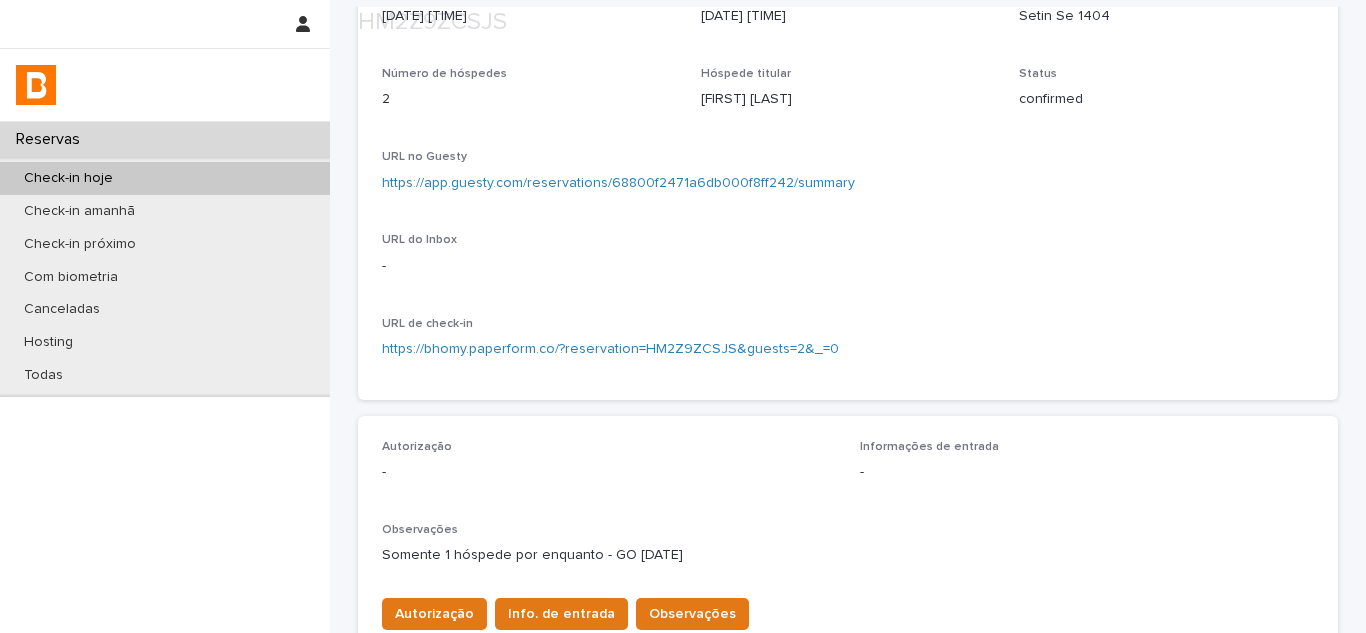scroll, scrollTop: 200, scrollLeft: 0, axis: vertical 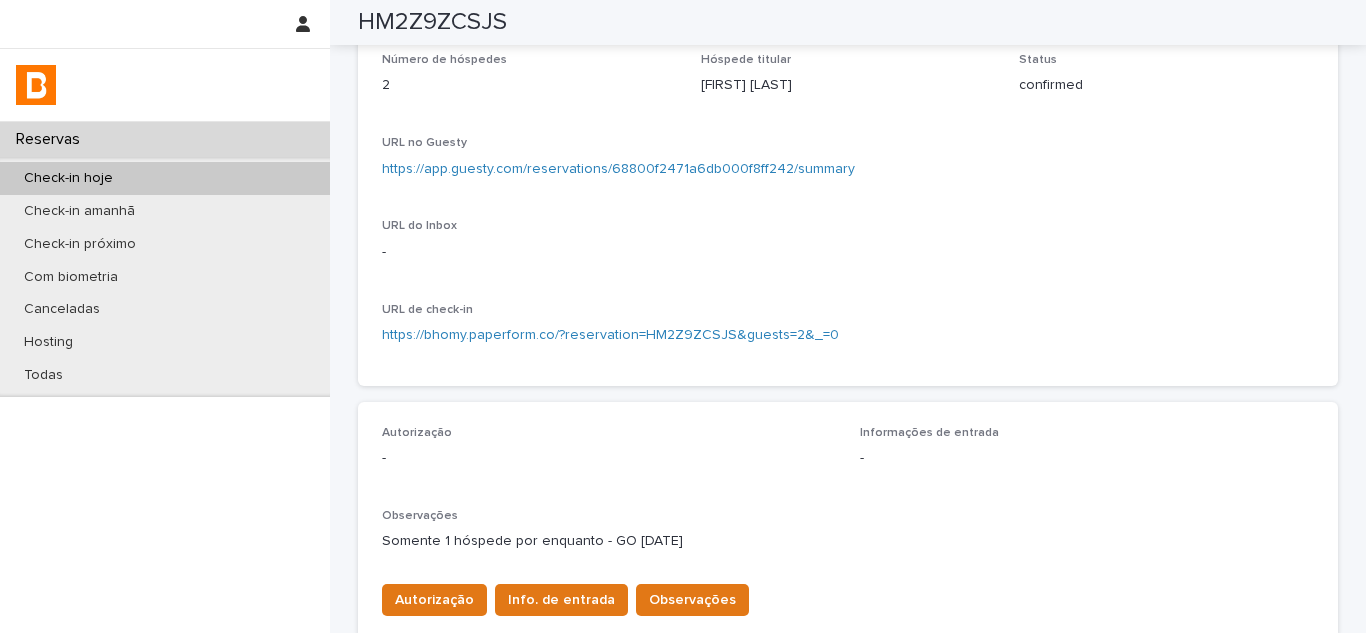click on "https://app.guesty.com/reservations/68800f2471a6db000f8ff242/summary" at bounding box center (618, 169) 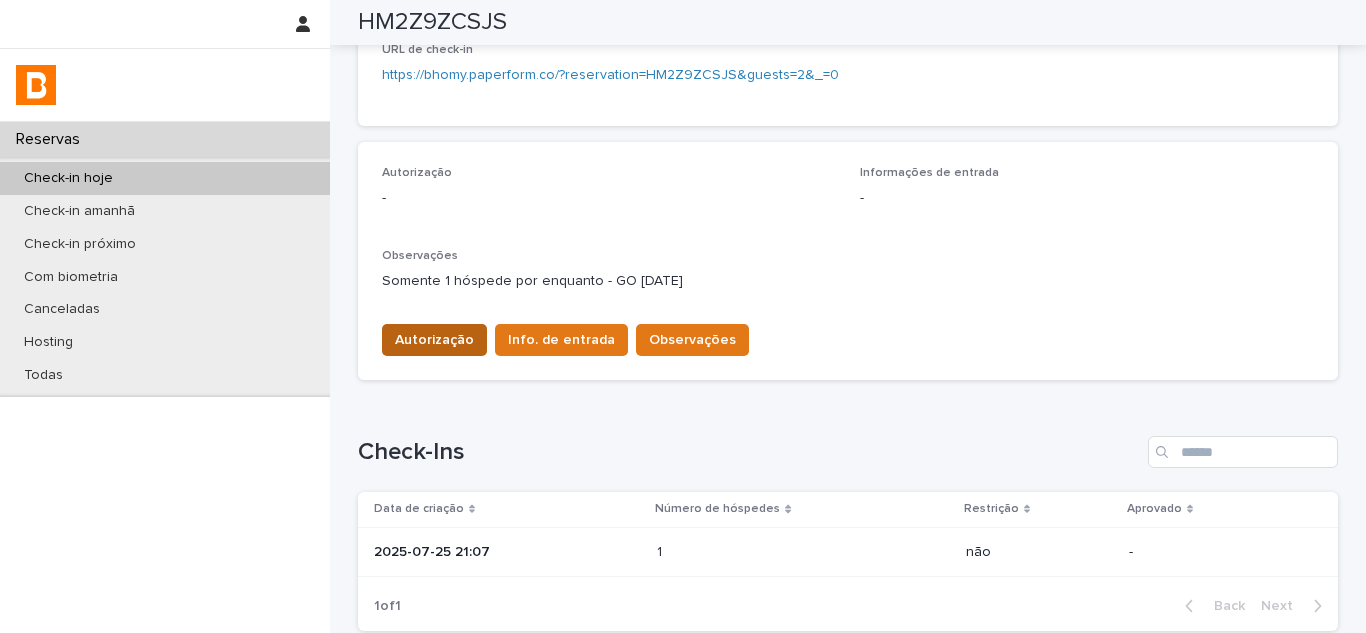 scroll, scrollTop: 500, scrollLeft: 0, axis: vertical 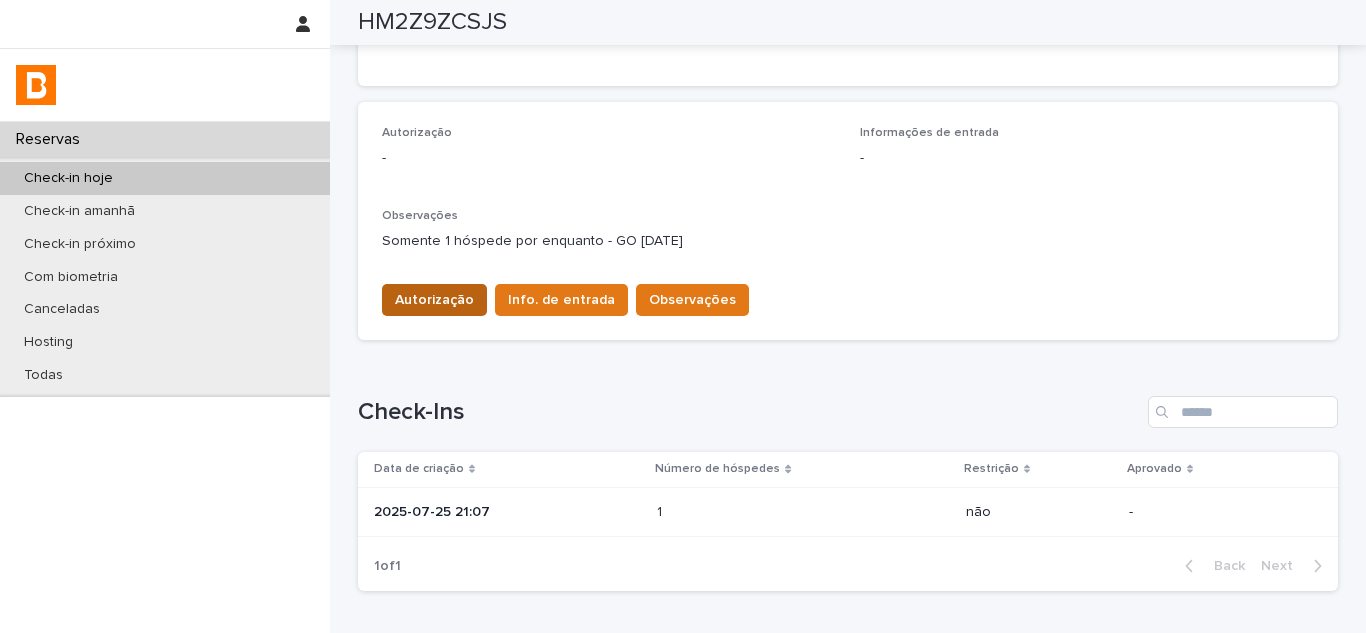 click on "Autorização" at bounding box center [434, 300] 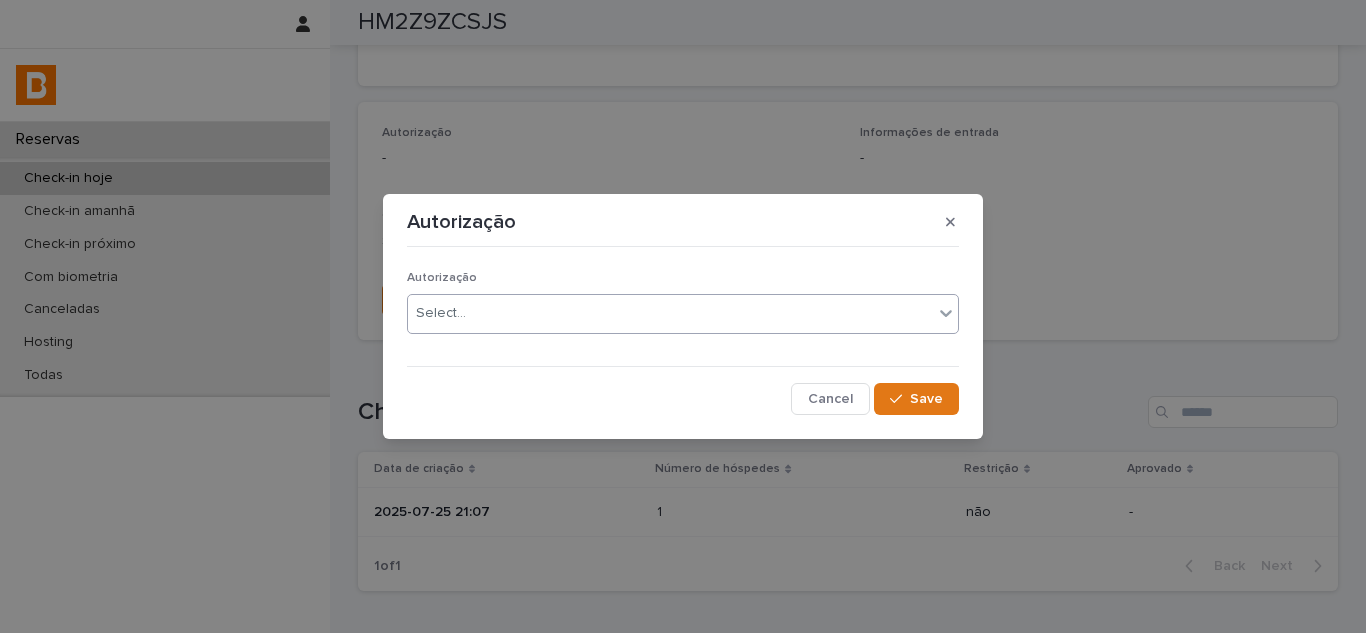 click on "Select..." at bounding box center [670, 313] 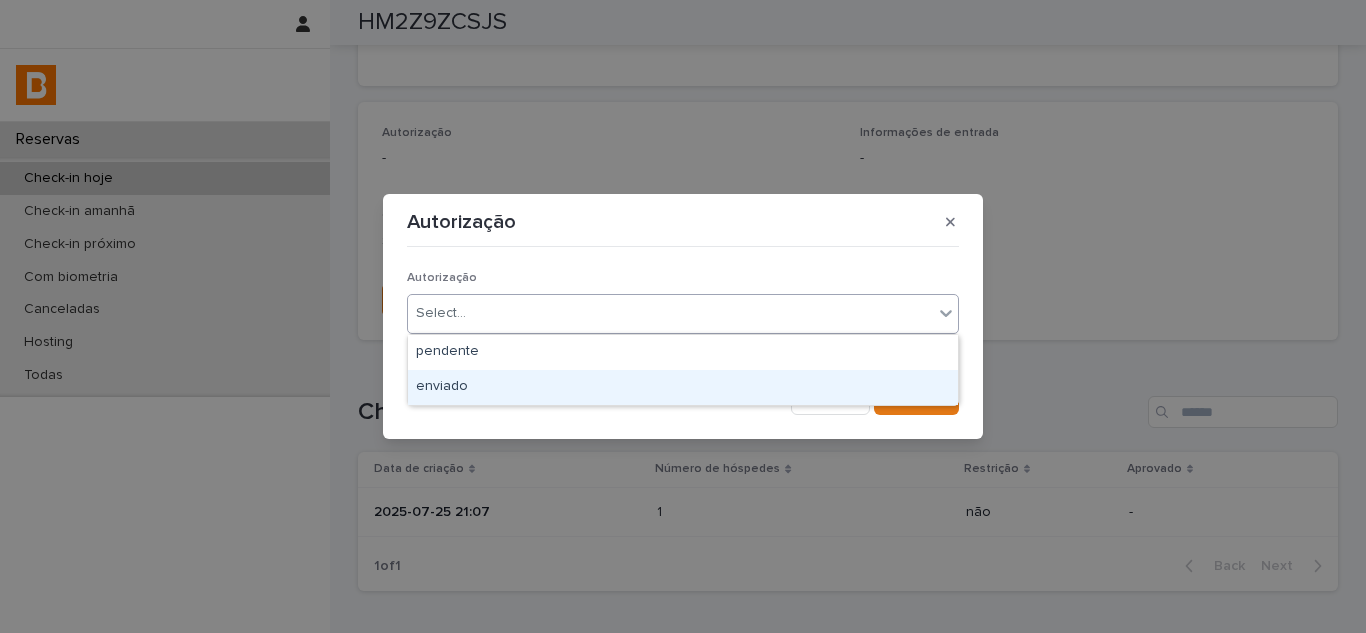 click on "enviado" at bounding box center [683, 387] 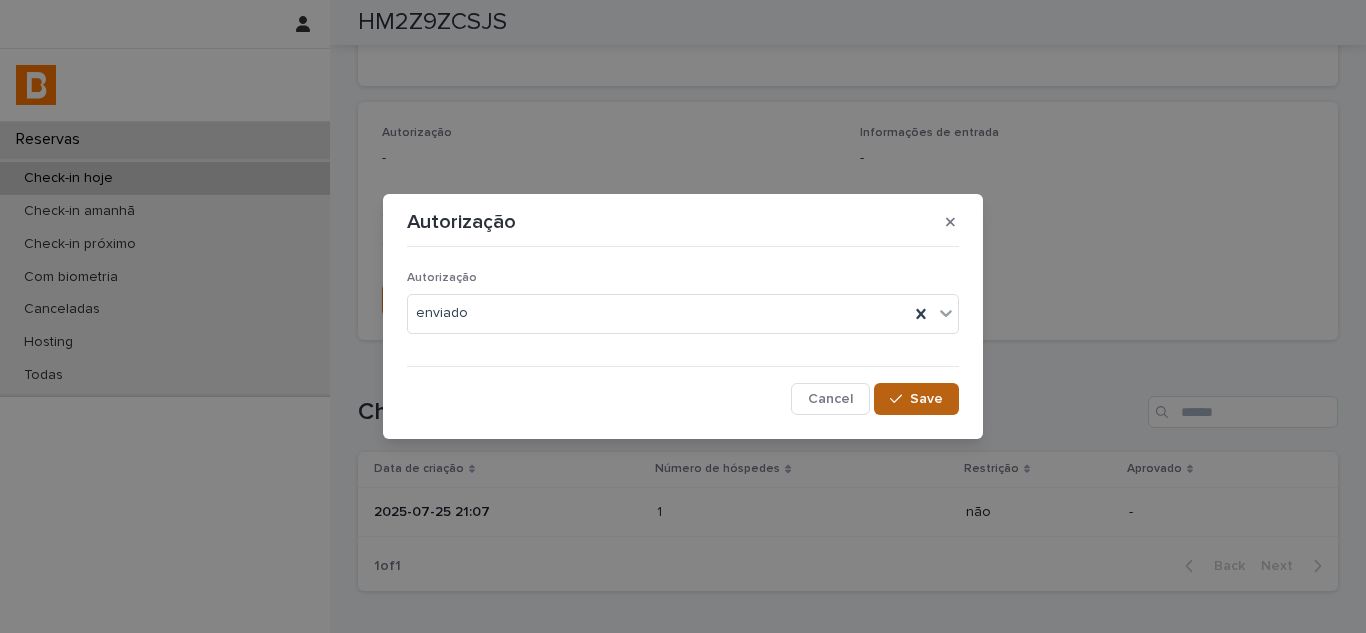 click on "Save" at bounding box center (926, 399) 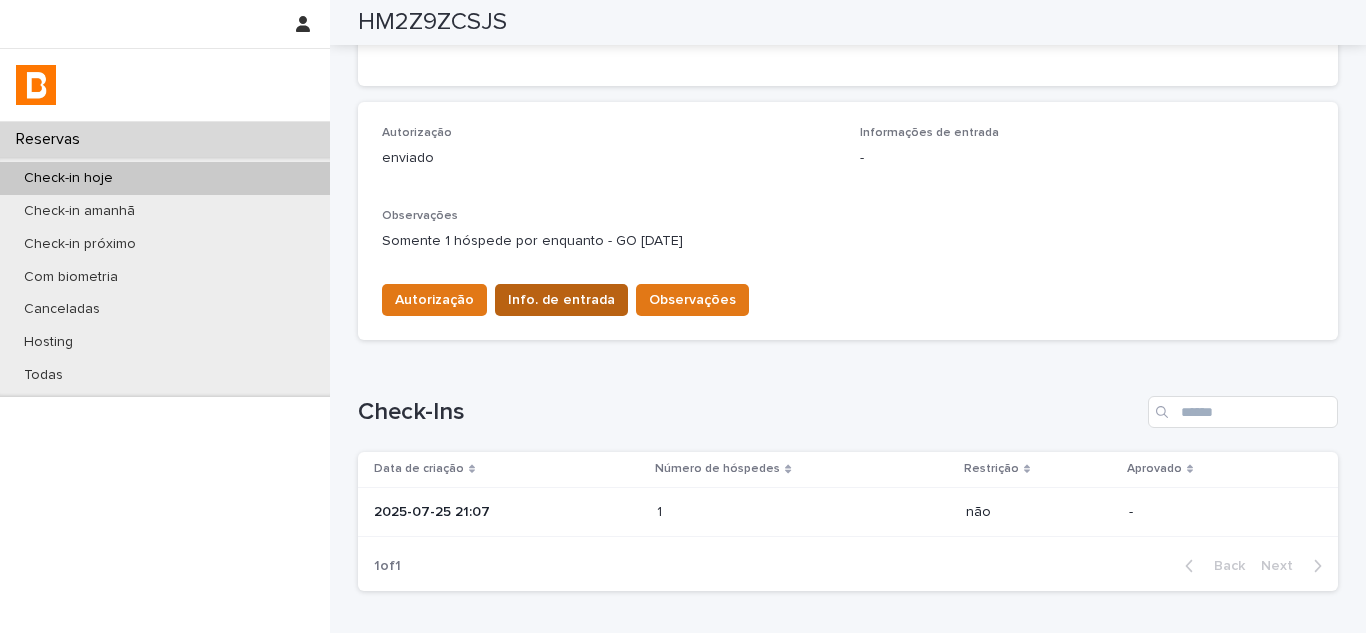 click on "Info. de entrada" at bounding box center [561, 300] 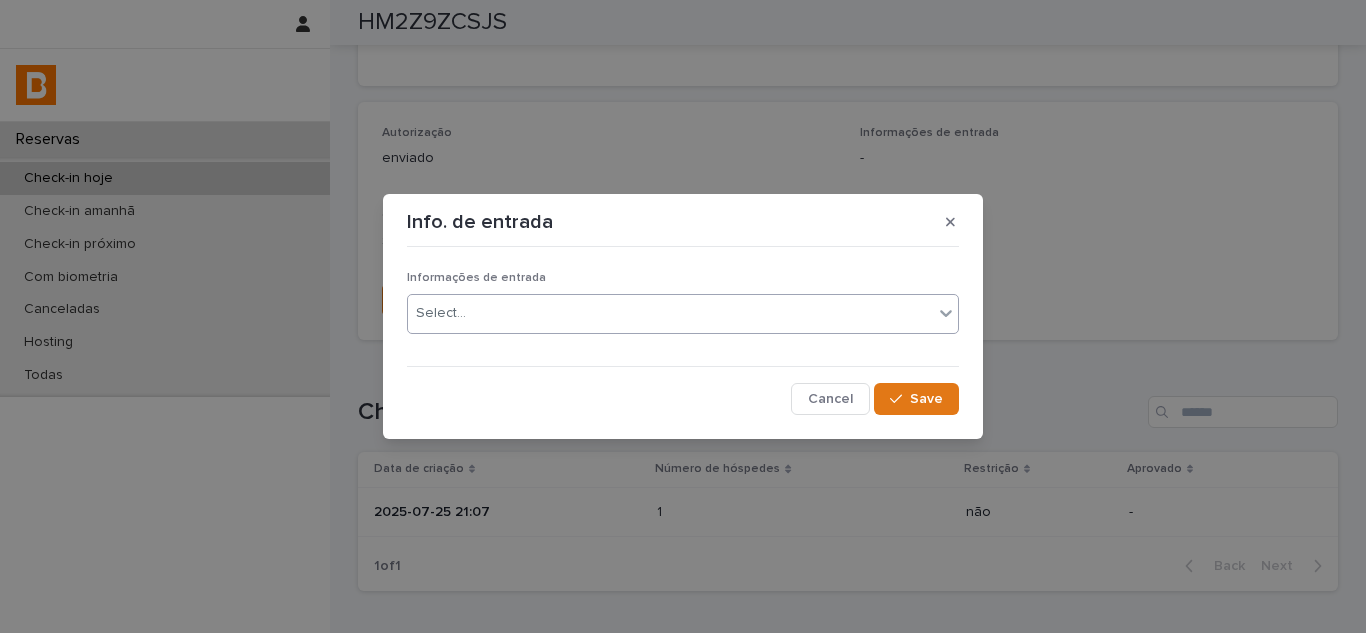 click on "Select..." at bounding box center (670, 313) 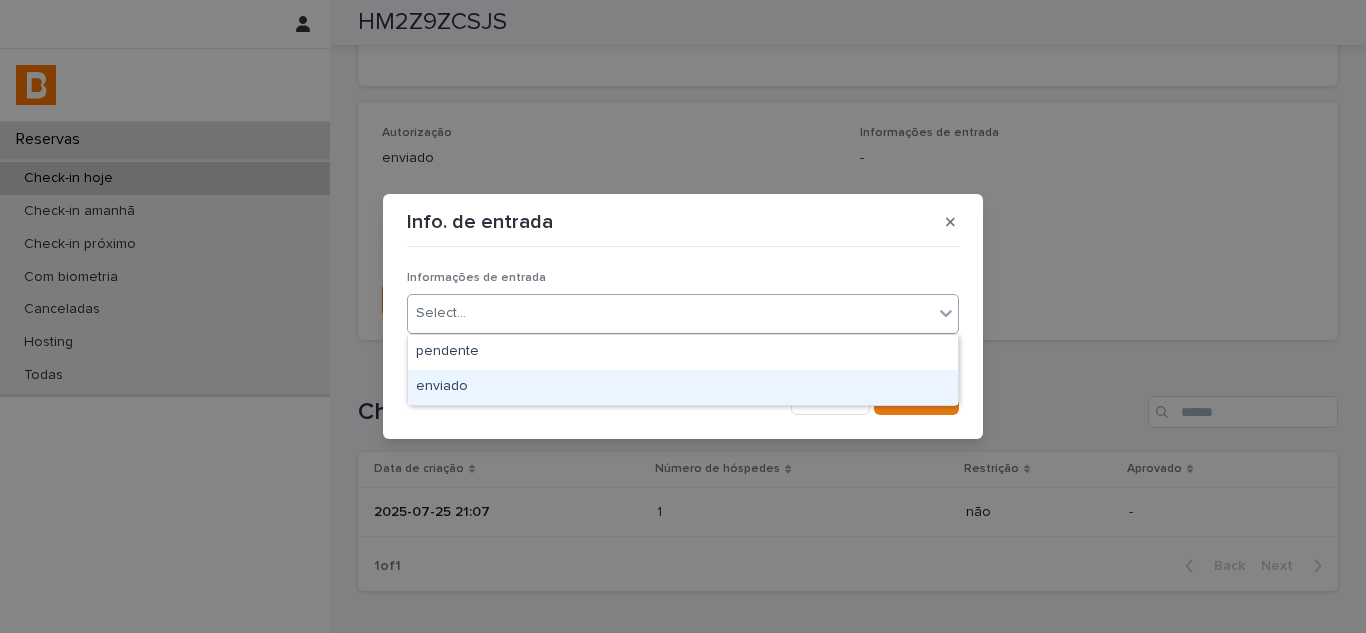 click on "enviado" at bounding box center [683, 387] 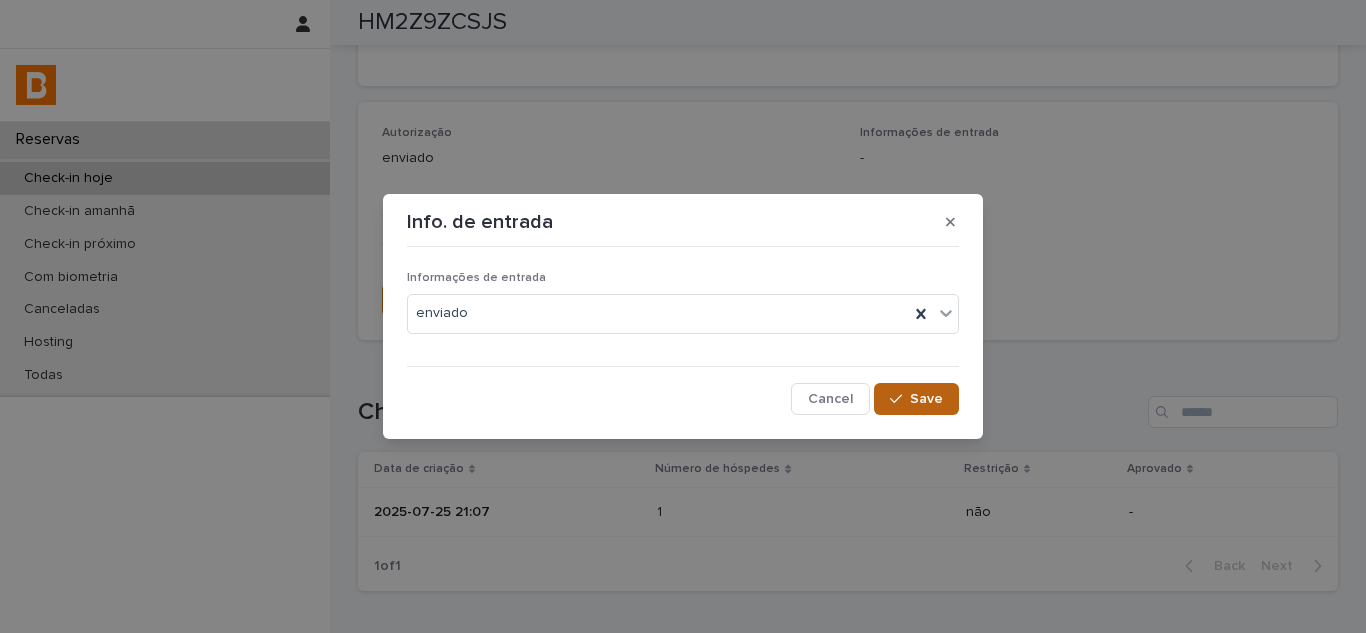 click on "Save" at bounding box center [926, 399] 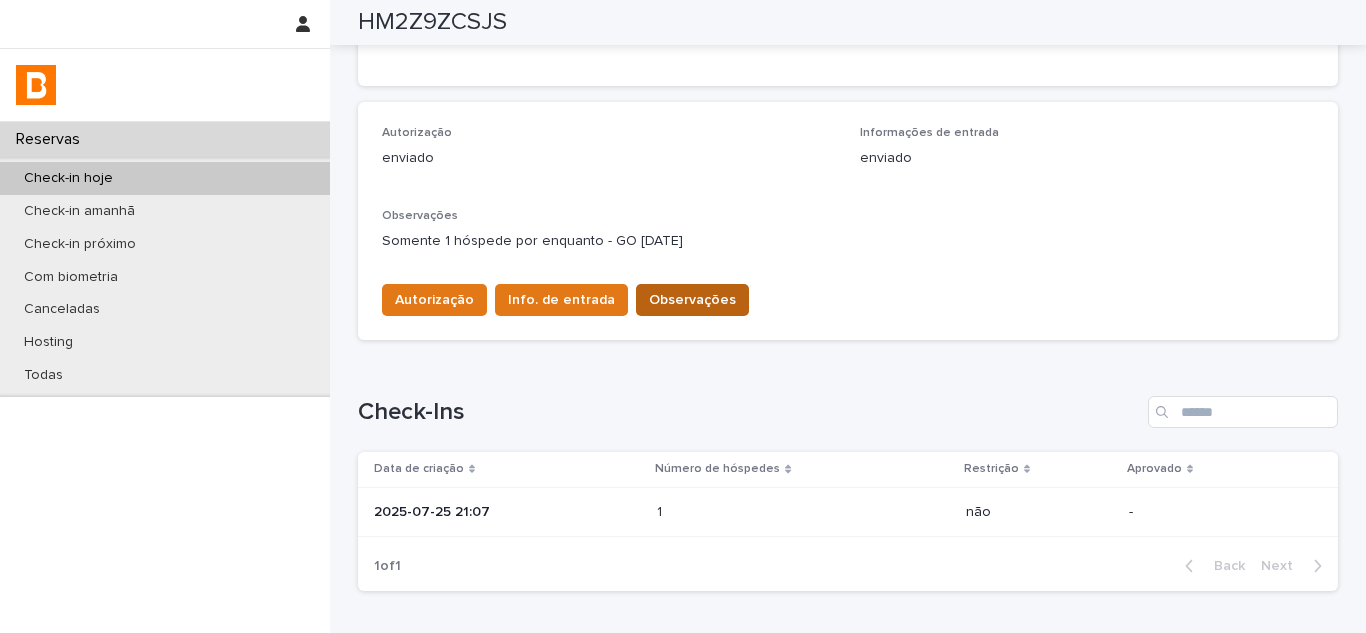 click on "Observações" at bounding box center (692, 300) 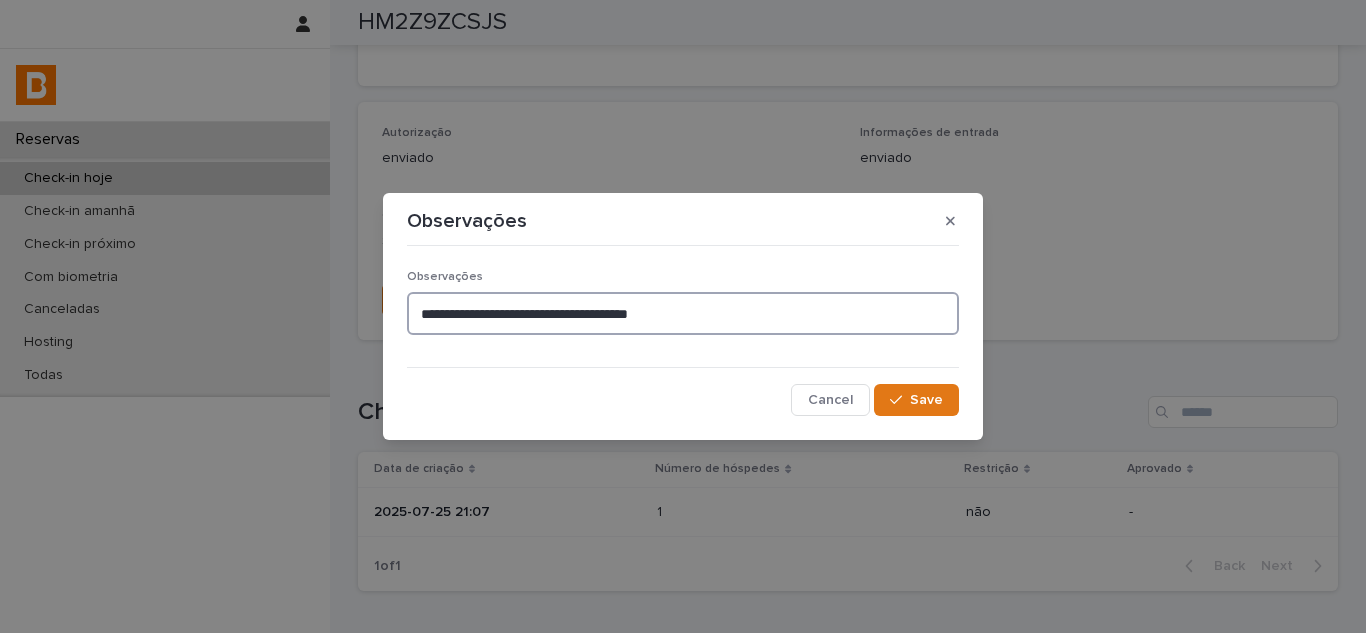 click on "**********" at bounding box center [683, 313] 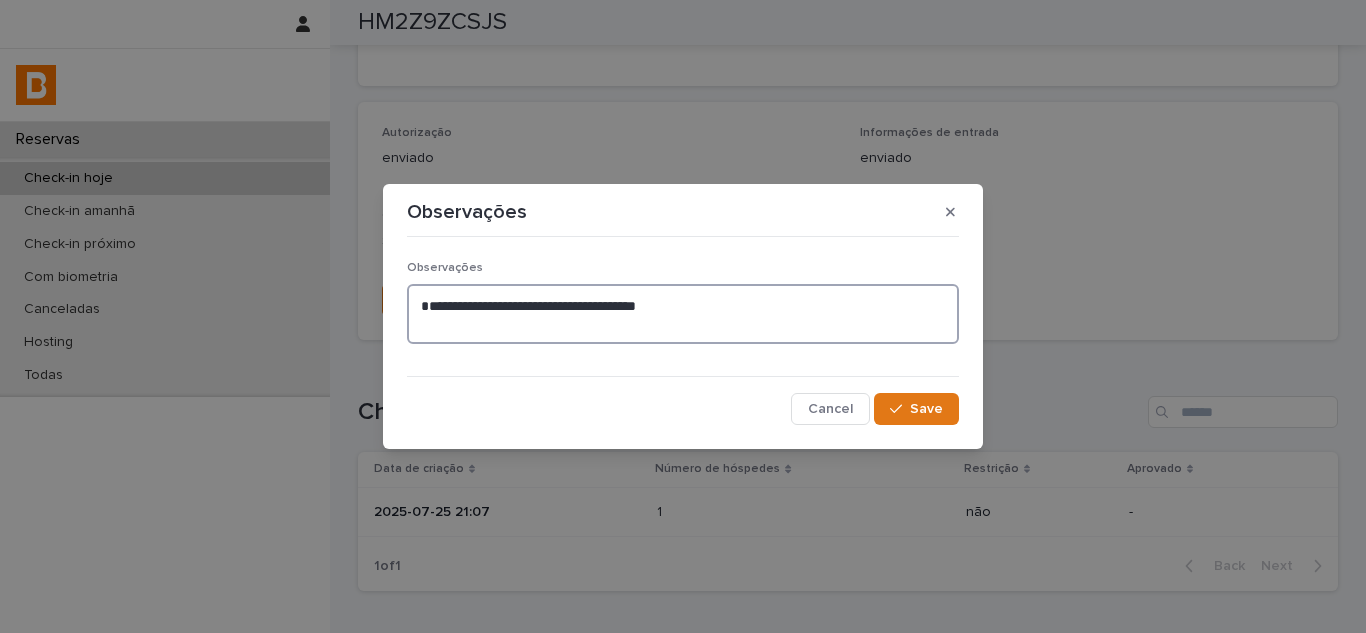 paste on "**********" 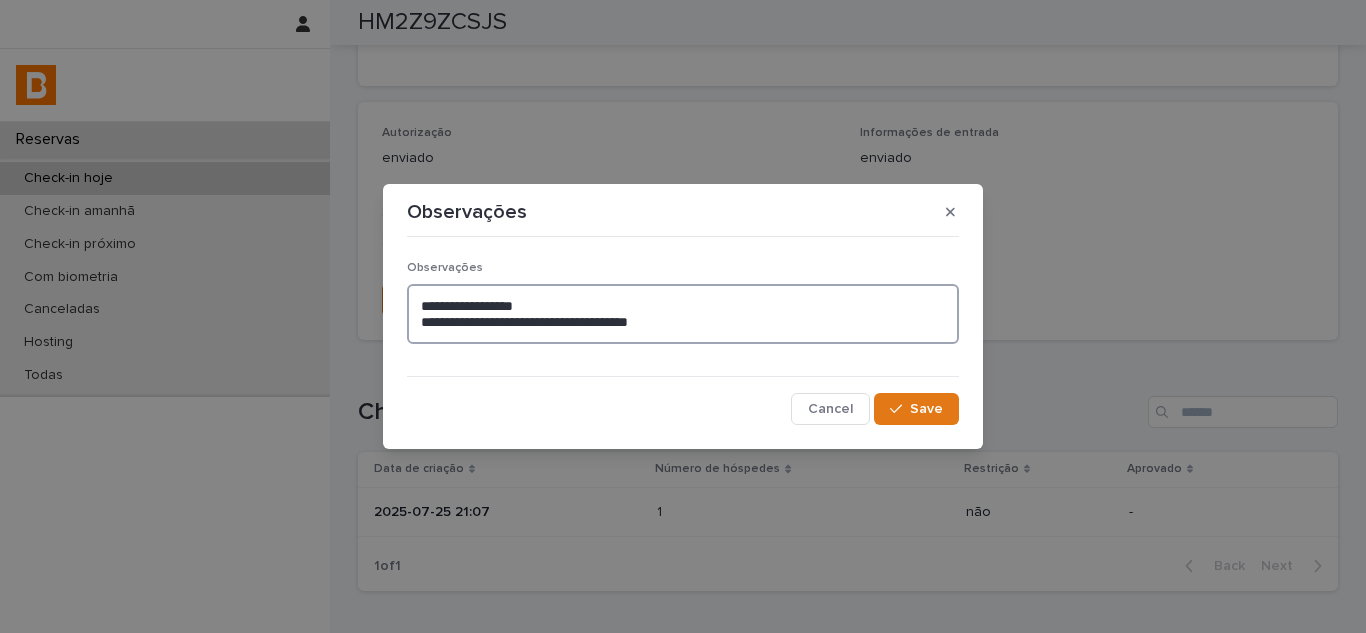 click on "**********" at bounding box center (683, 314) 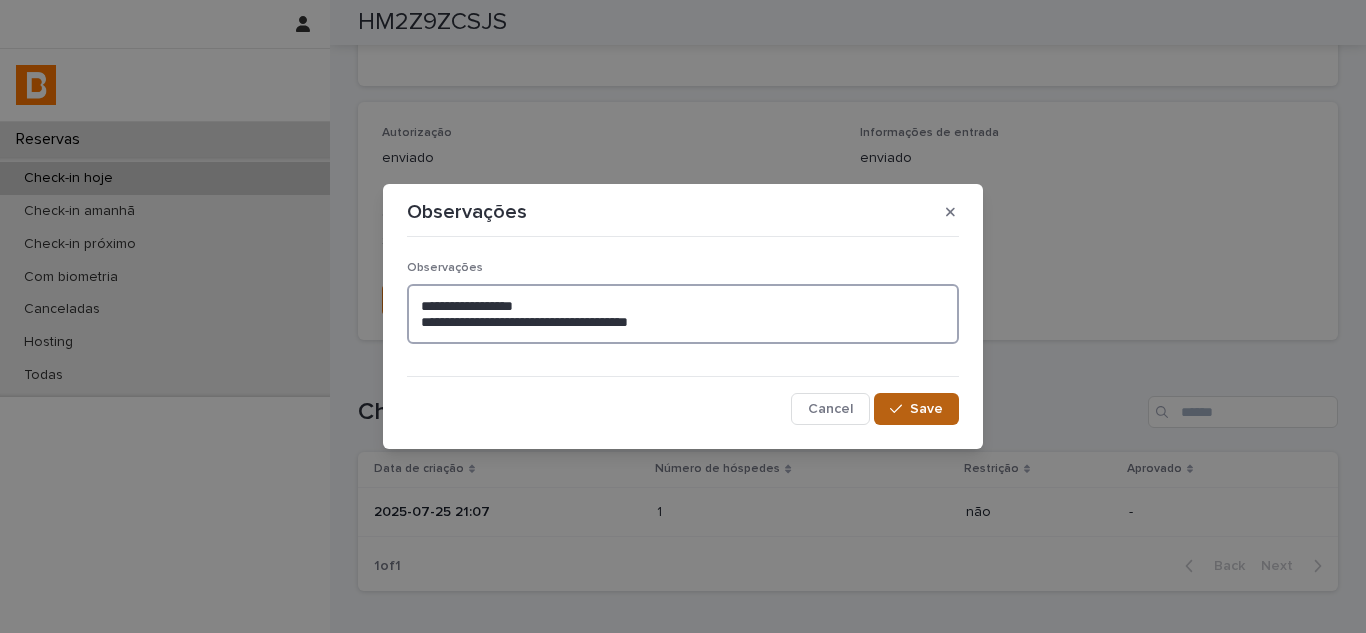 type on "**********" 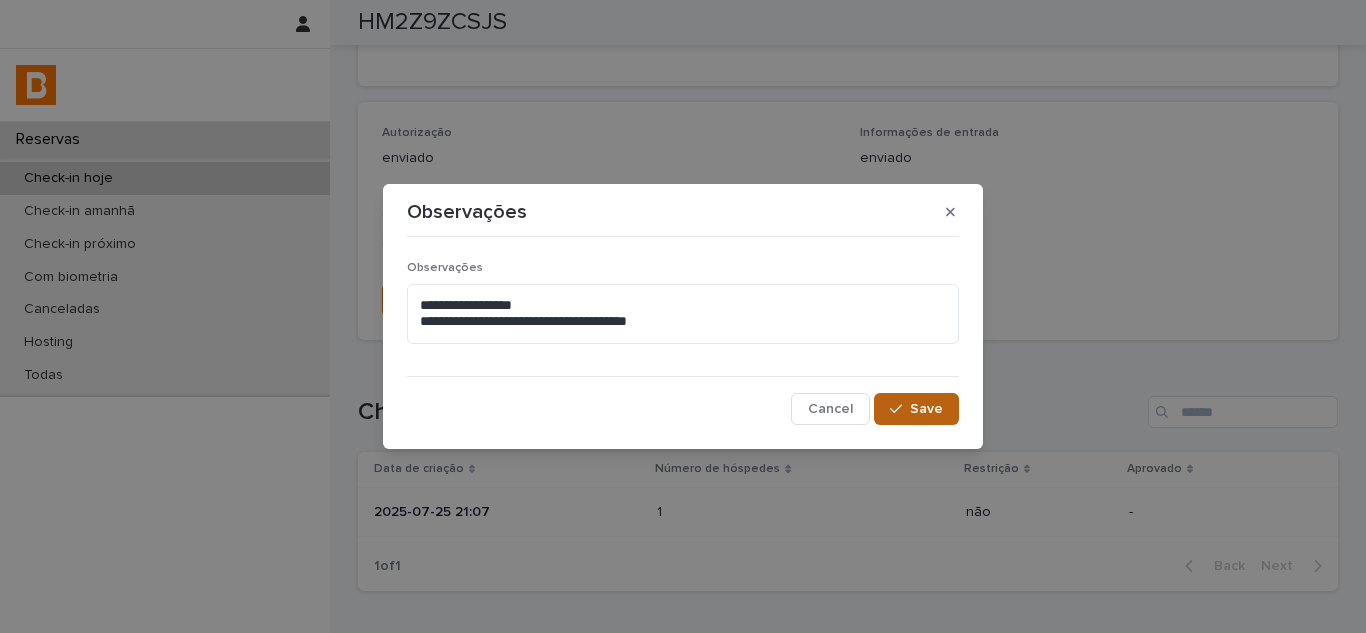 click 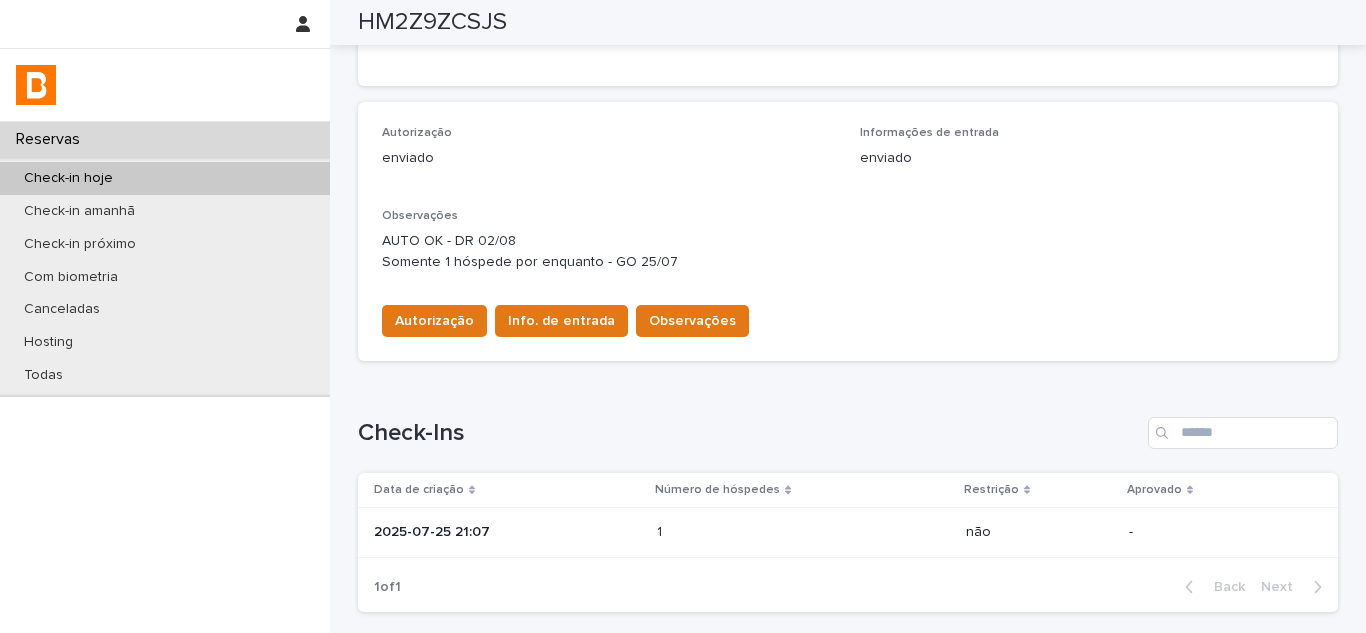 scroll, scrollTop: 511, scrollLeft: 0, axis: vertical 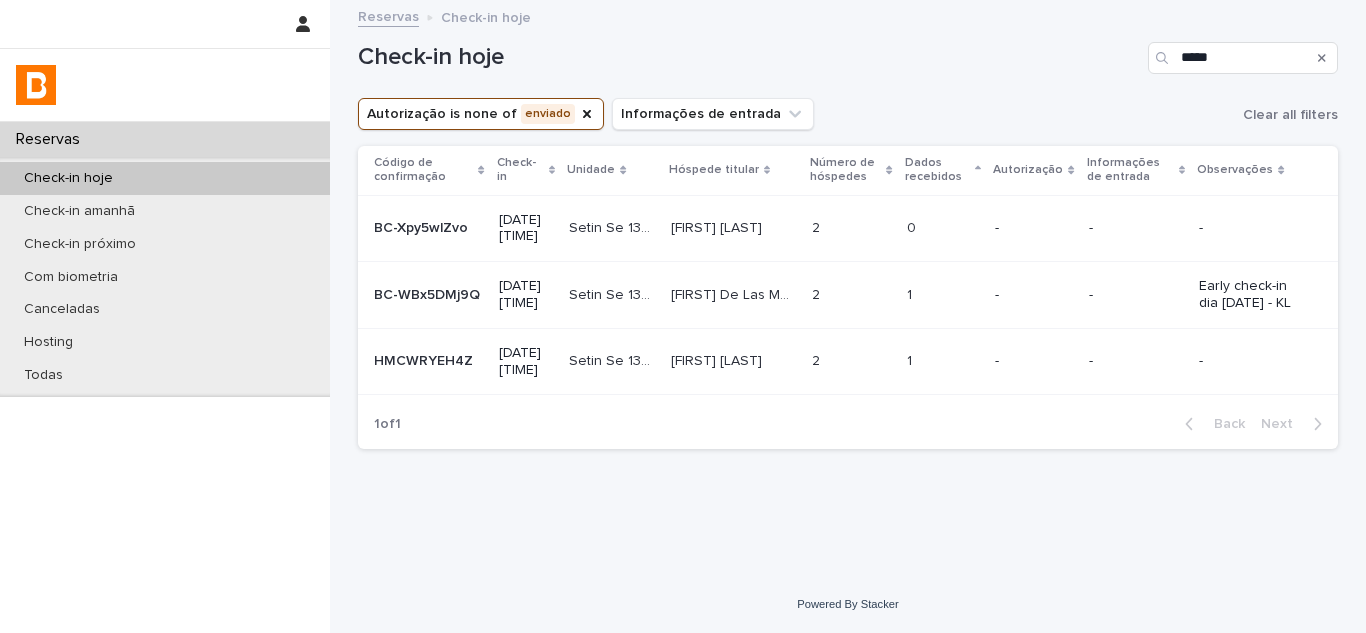 click at bounding box center [851, 295] 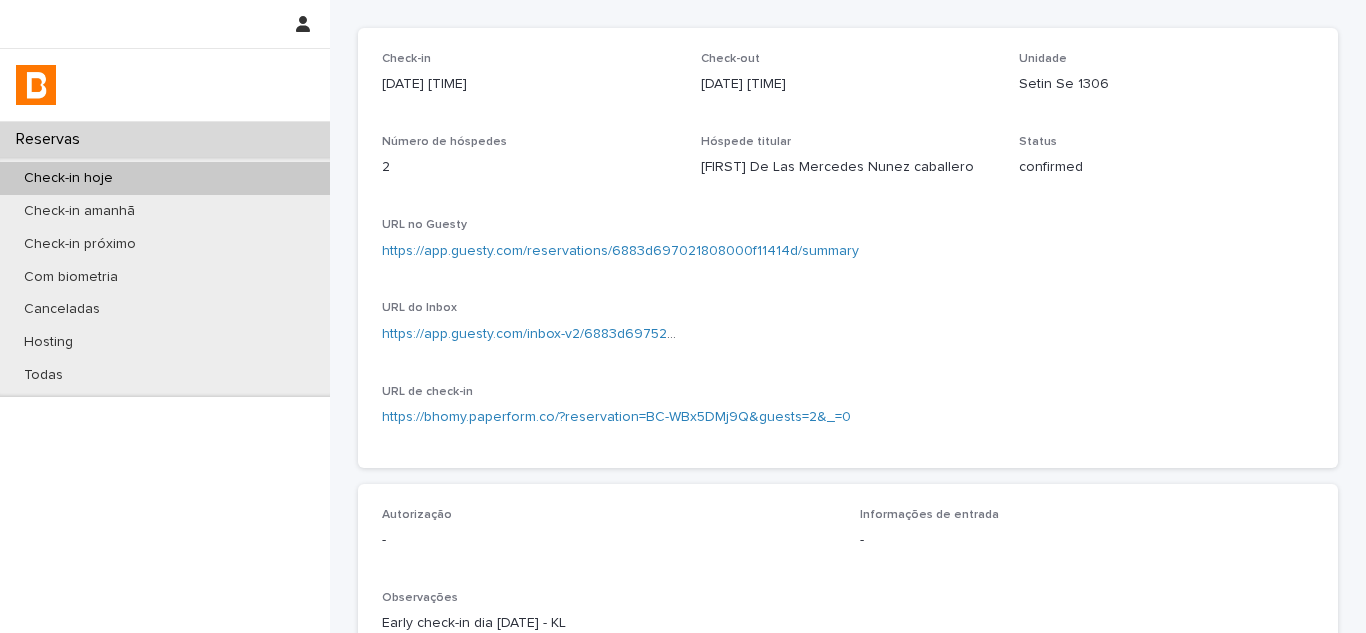 scroll, scrollTop: 500, scrollLeft: 0, axis: vertical 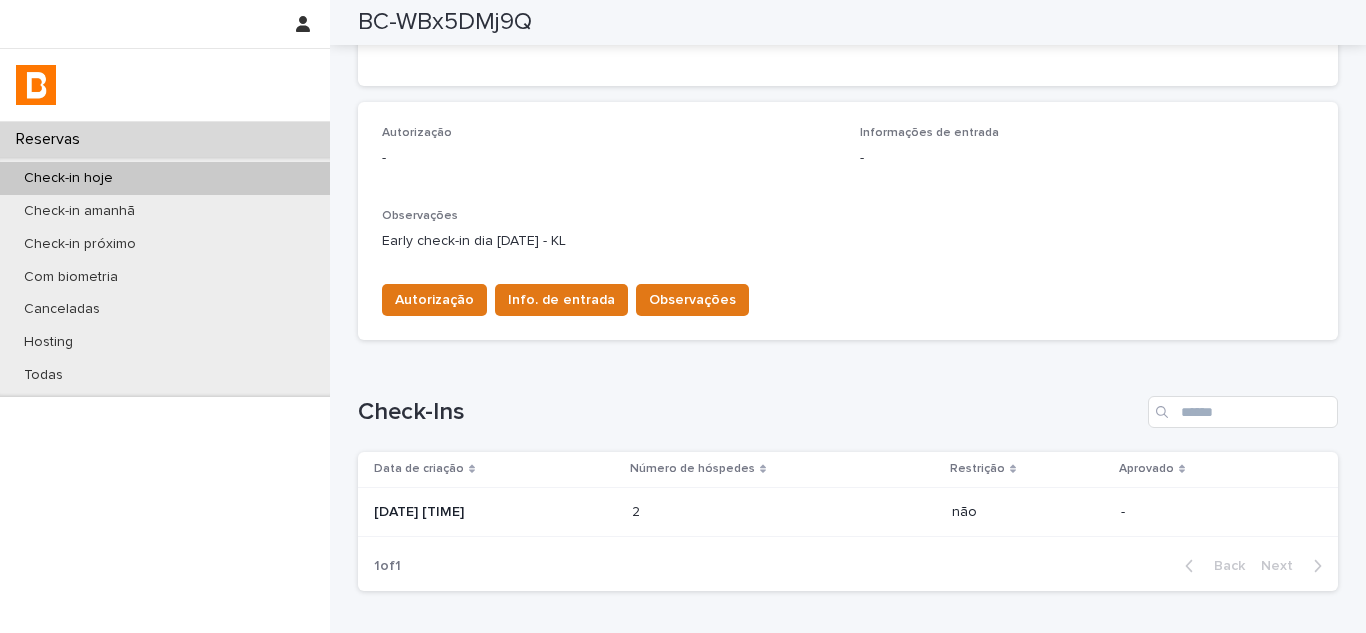 click on "[DATE] [TIME]" at bounding box center [495, 512] 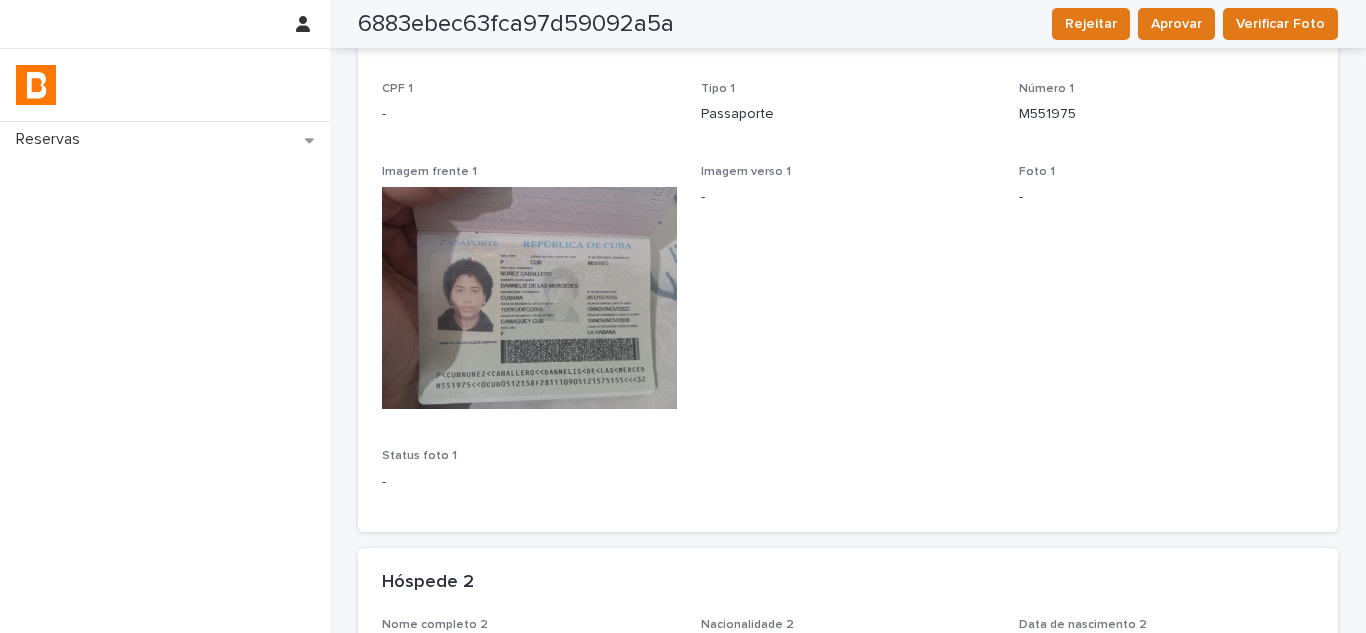 scroll, scrollTop: 200, scrollLeft: 0, axis: vertical 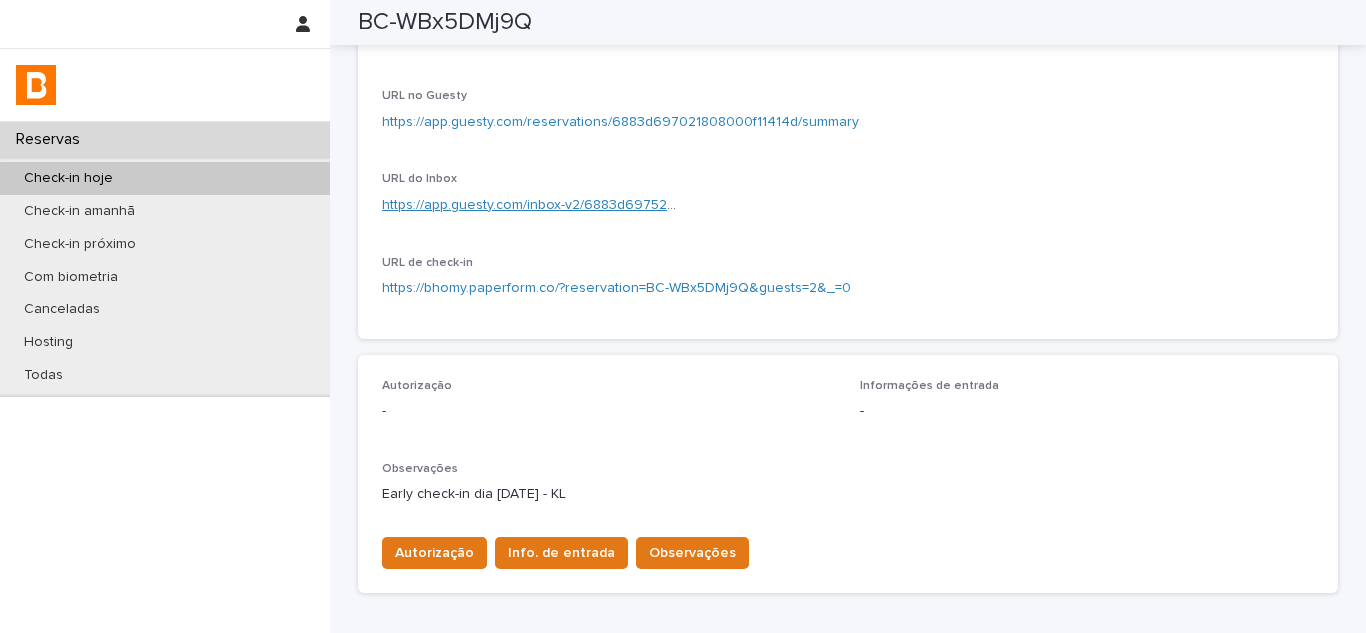 click on "https://app.guesty.com/inbox-v2/6883d69752bc3b001199c128?reservationId=6883d697021808000f11414d" at bounding box center [719, 205] 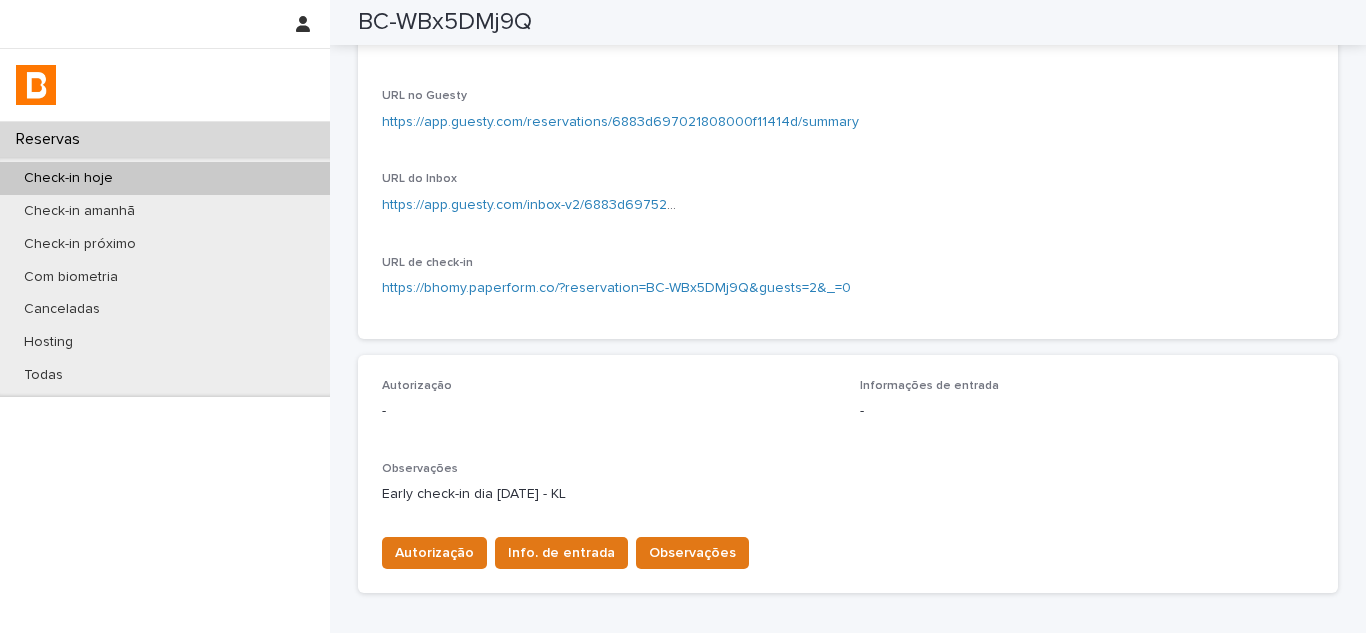 scroll, scrollTop: 347, scrollLeft: 0, axis: vertical 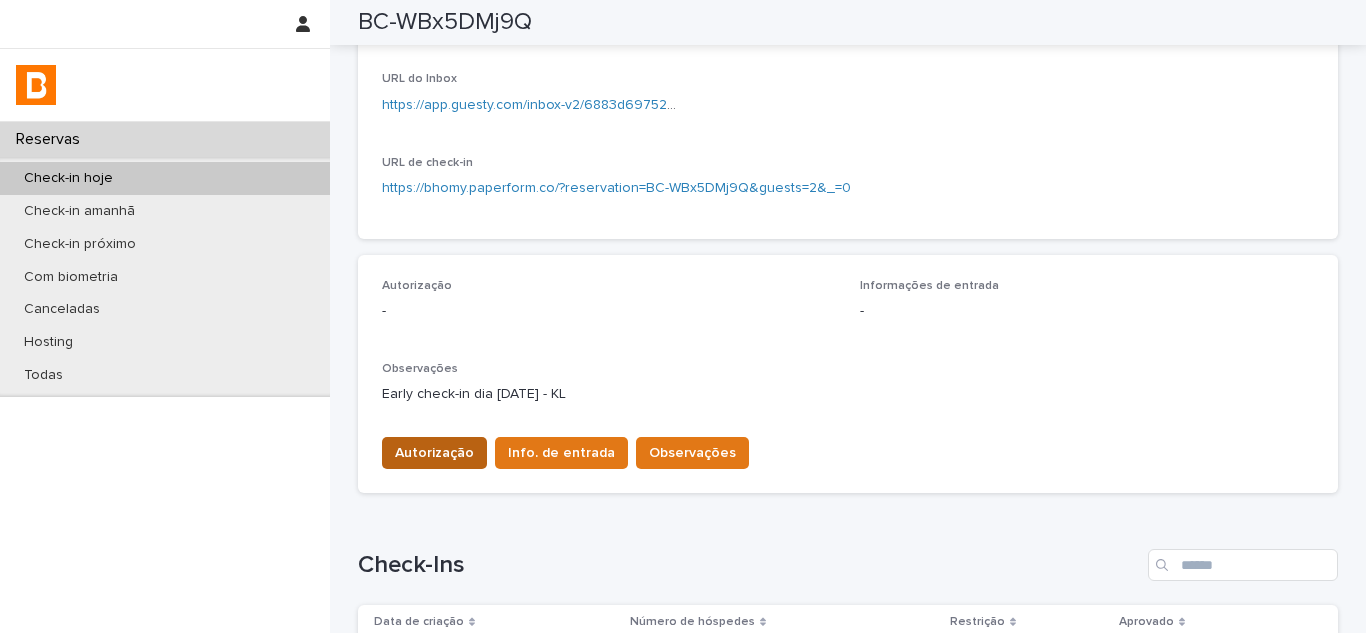 click on "Autorização" at bounding box center (434, 453) 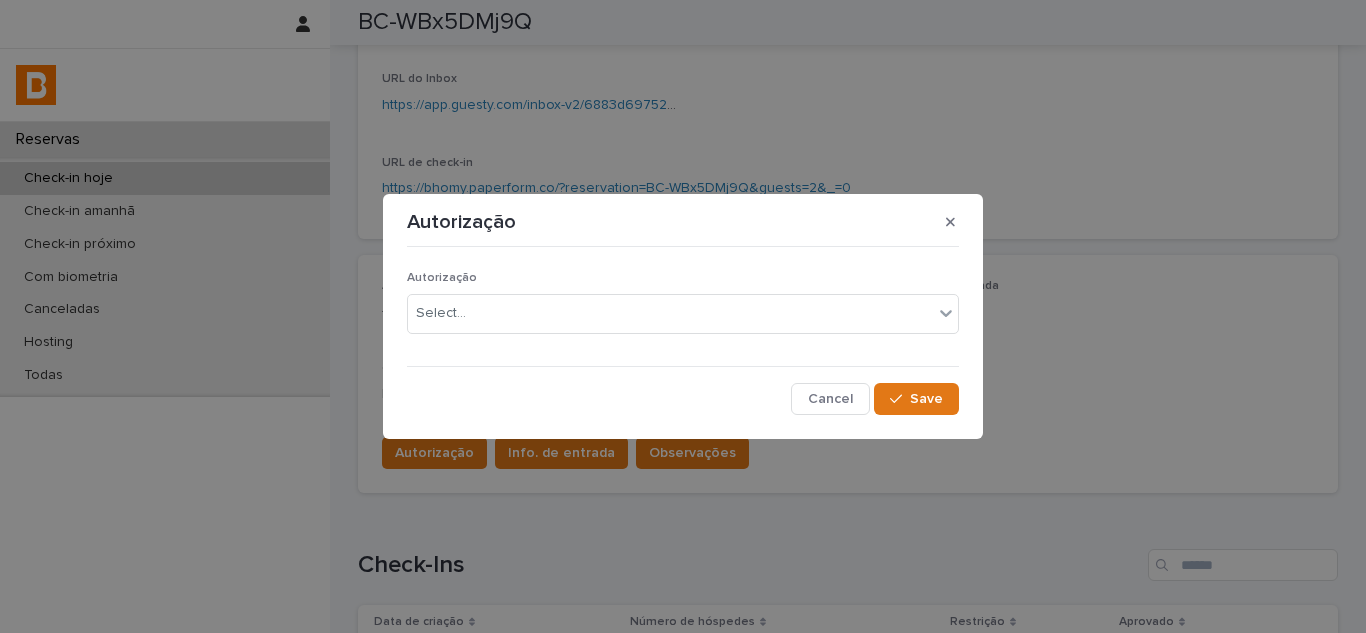 click on "Autorização Select..." at bounding box center (683, 310) 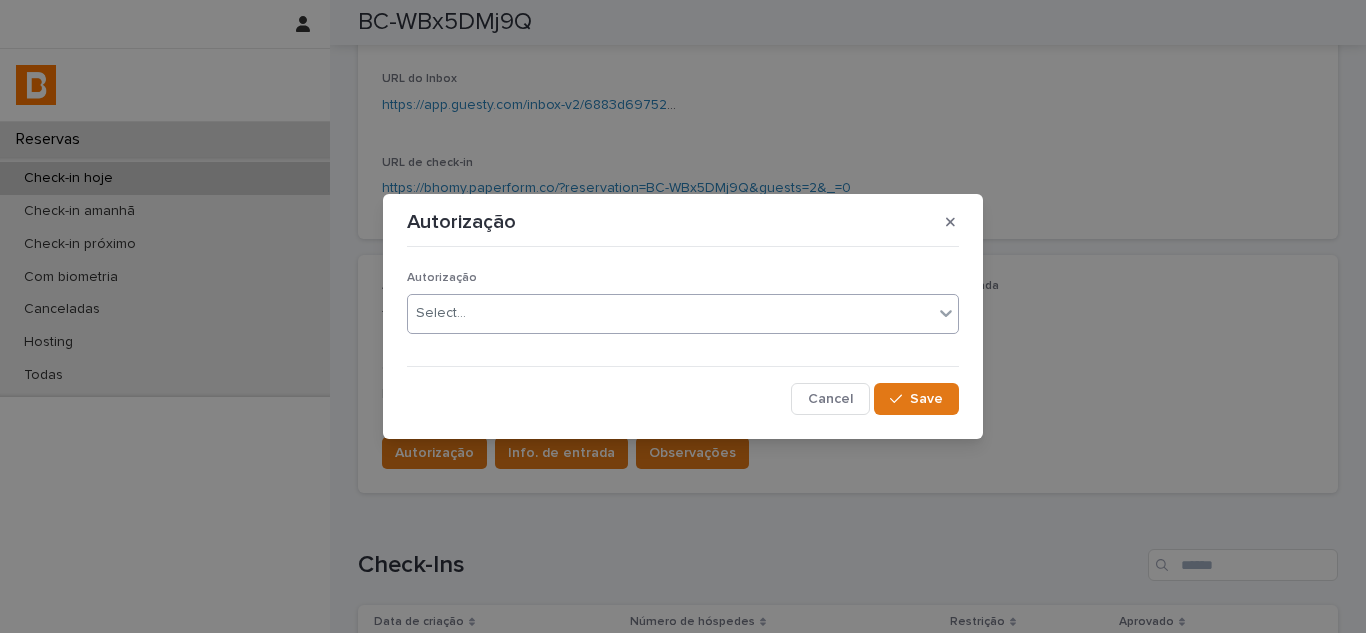 click on "Select..." at bounding box center [670, 313] 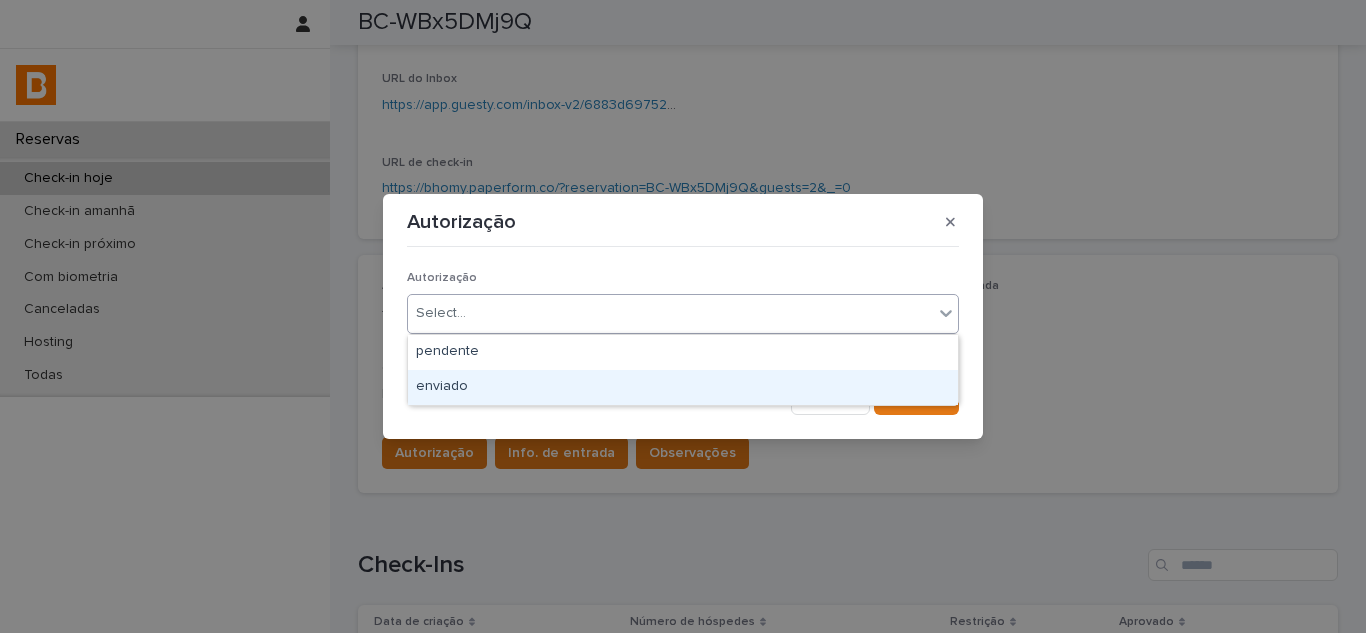 click on "enviado" at bounding box center [683, 387] 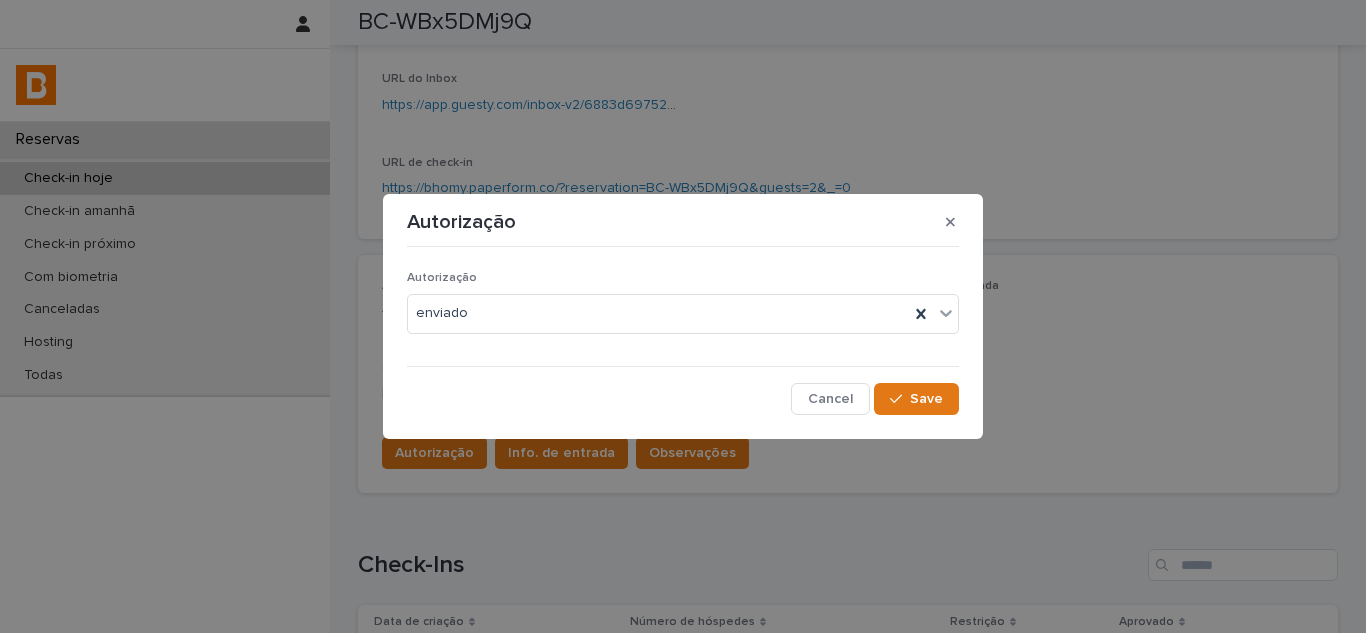 click on "Autorização enviado Cancel Save" at bounding box center [683, 334] 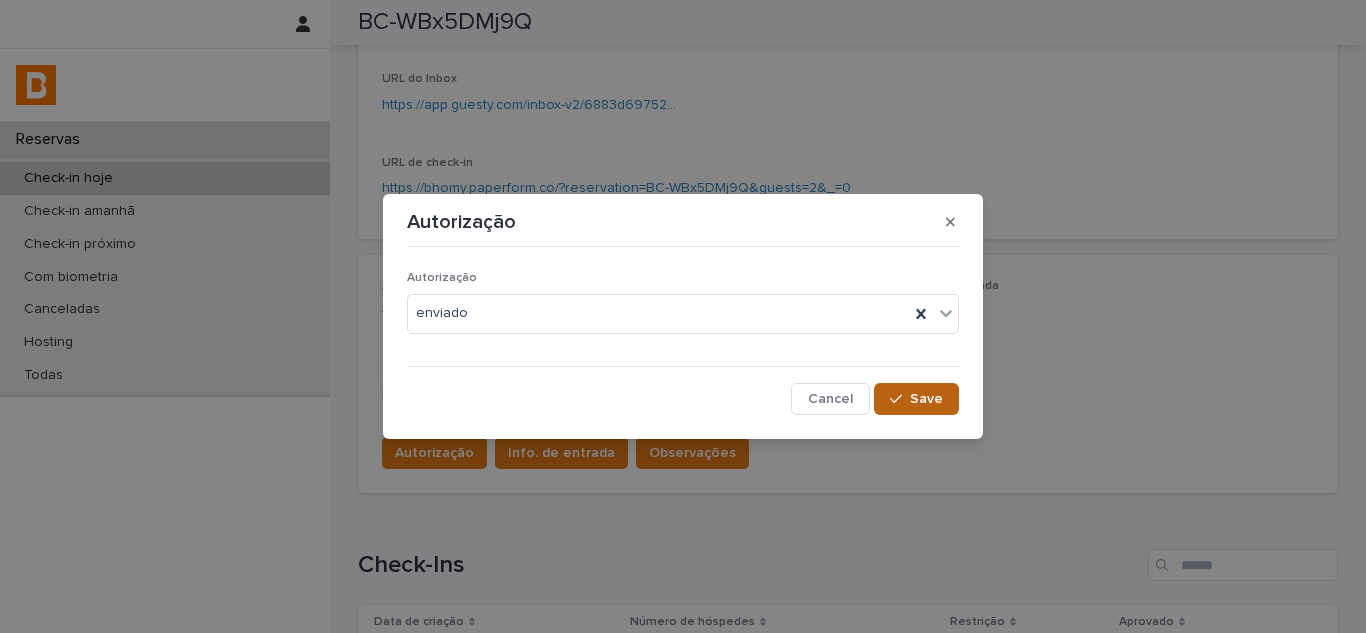 click 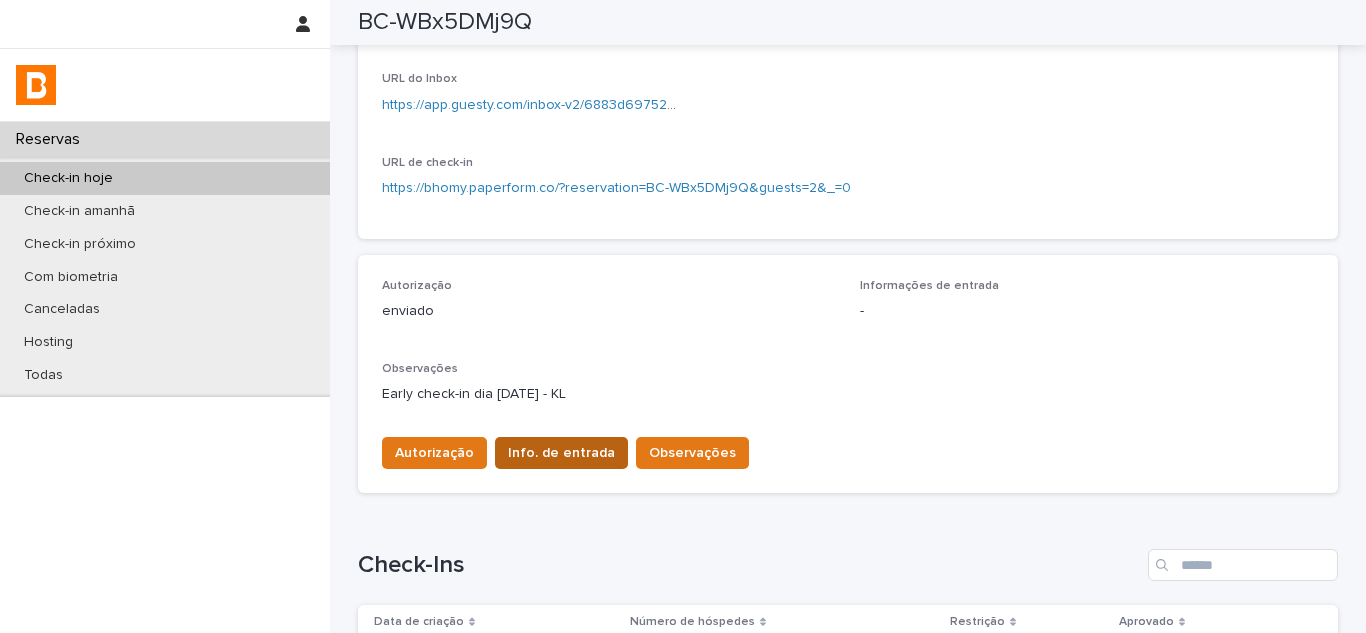 click on "Info. de entrada" at bounding box center (561, 453) 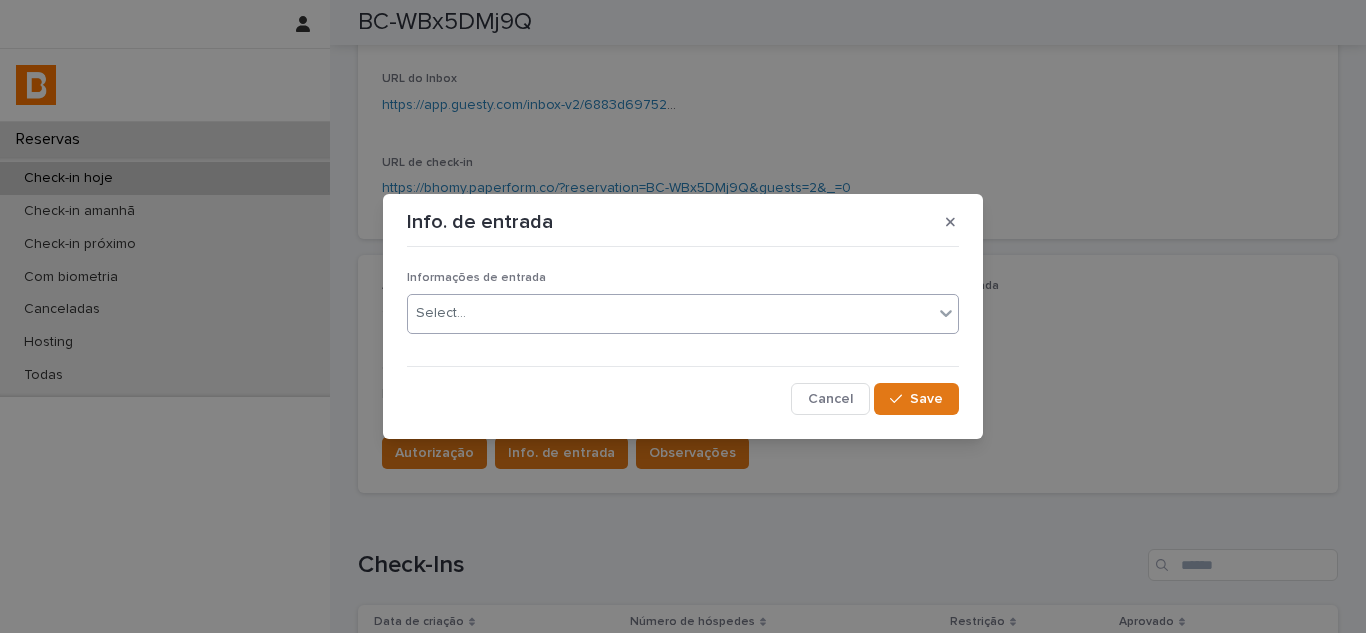 click on "Select..." at bounding box center (670, 313) 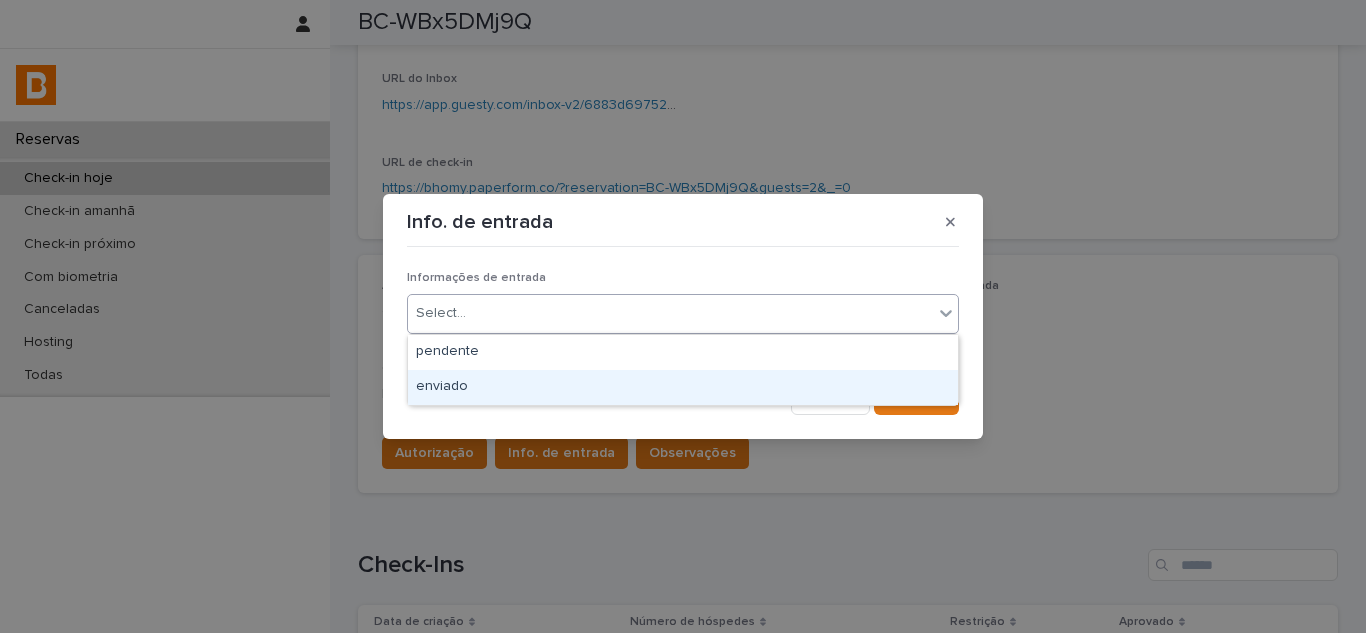 click on "enviado" at bounding box center [683, 387] 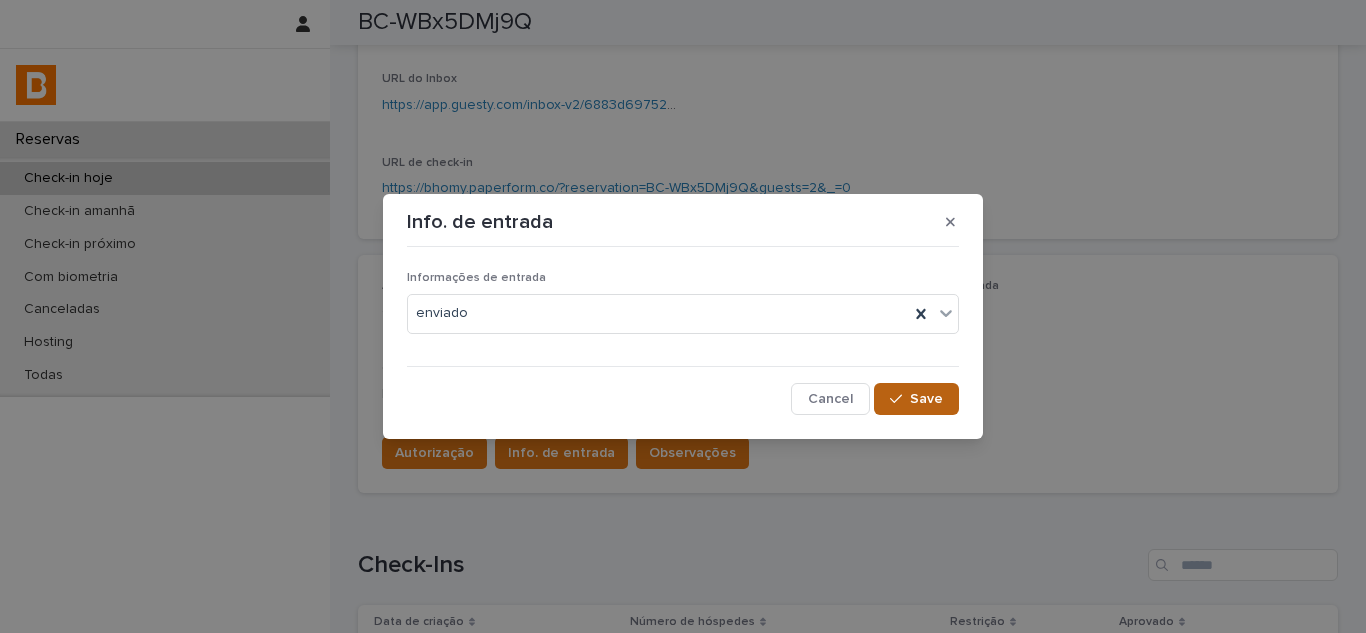 click at bounding box center (900, 399) 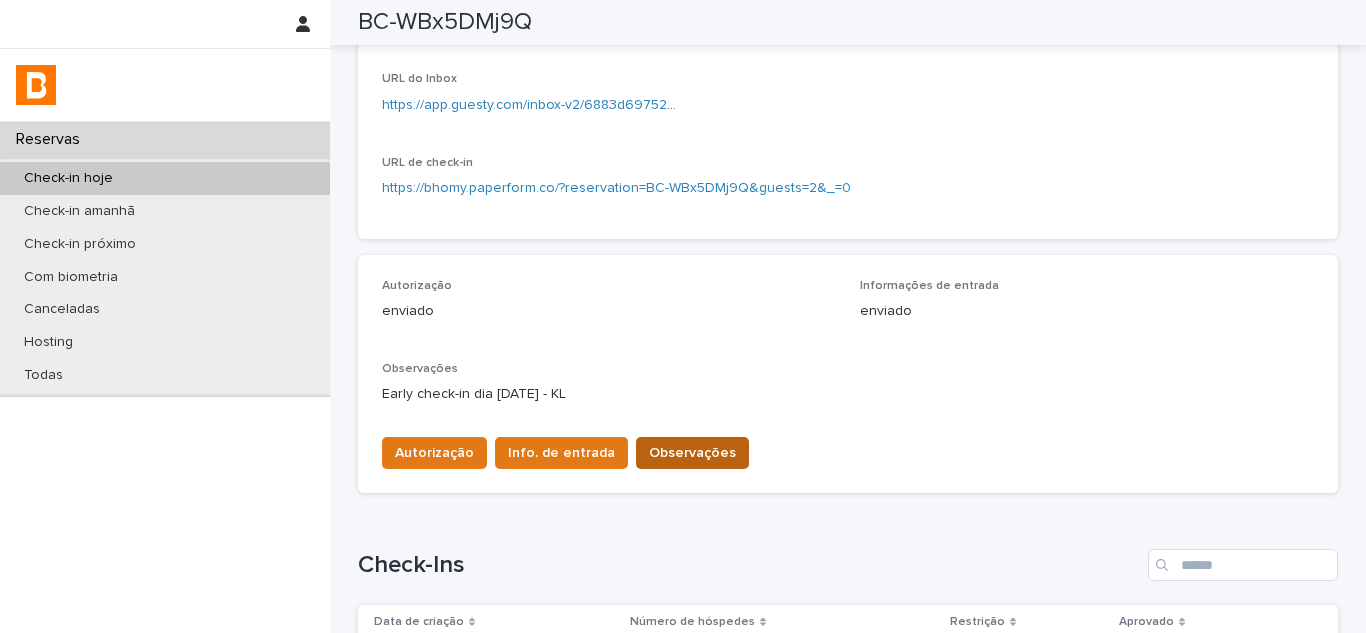 click on "Observações" at bounding box center (692, 453) 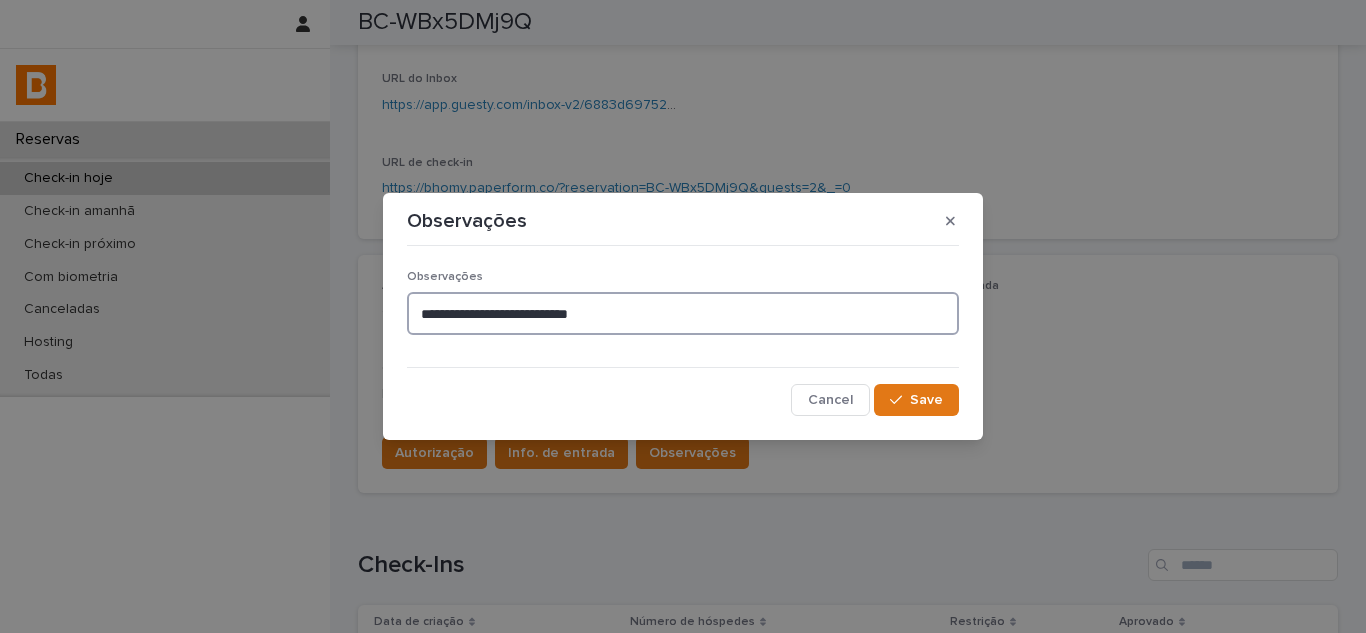 click on "**********" at bounding box center (683, 313) 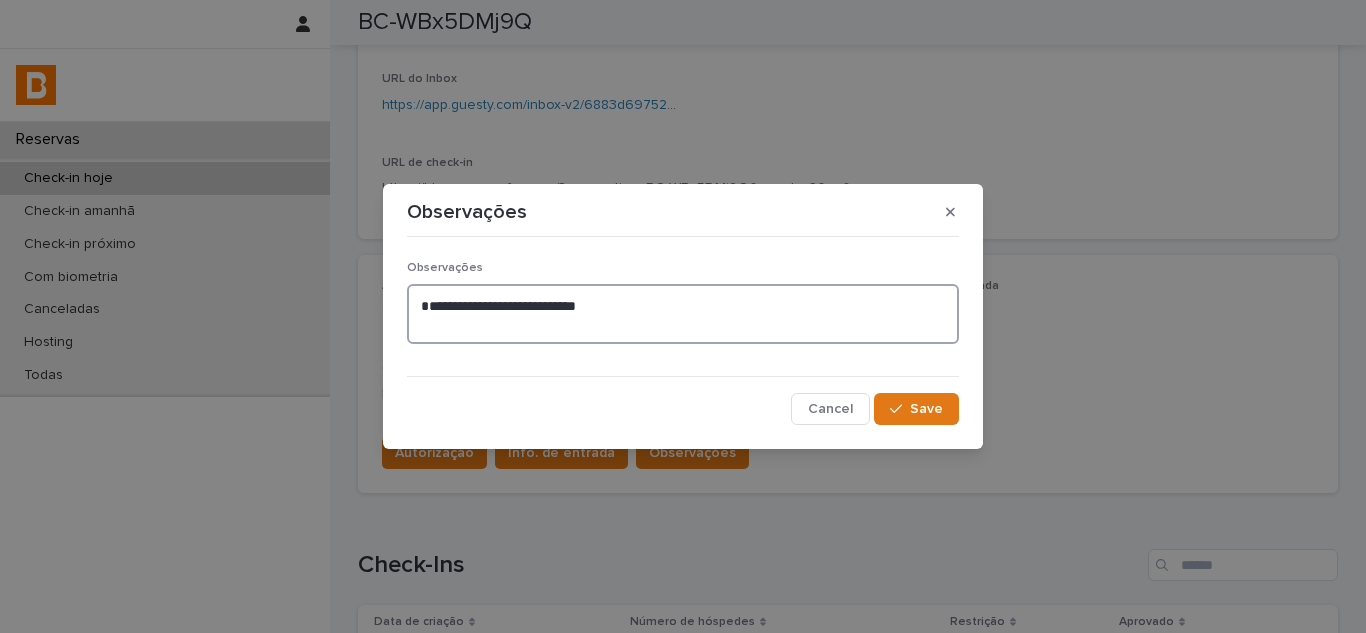 paste on "**********" 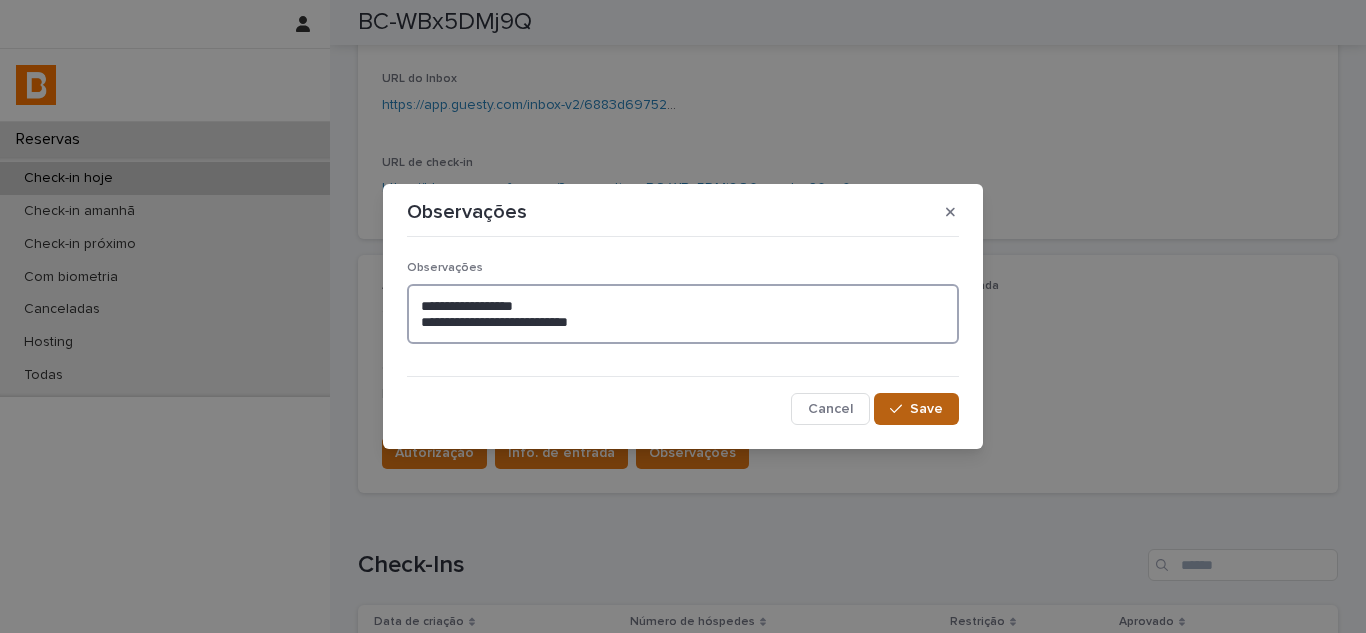 type on "**********" 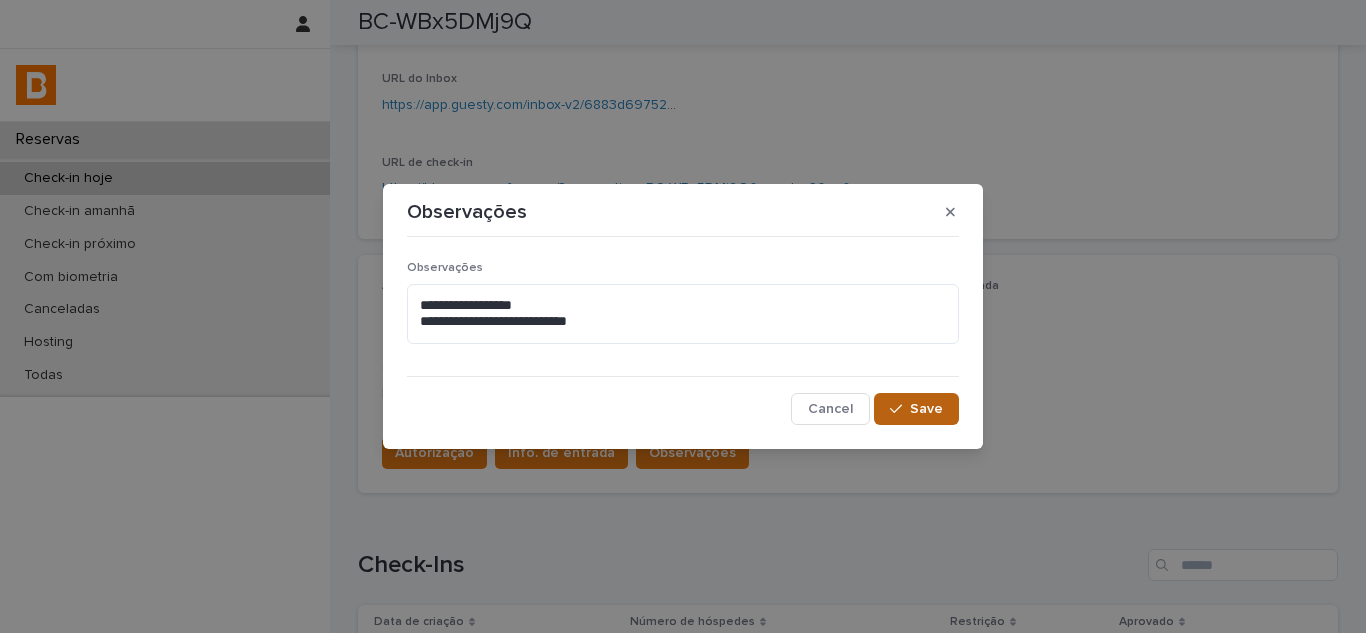 click on "Save" at bounding box center [916, 409] 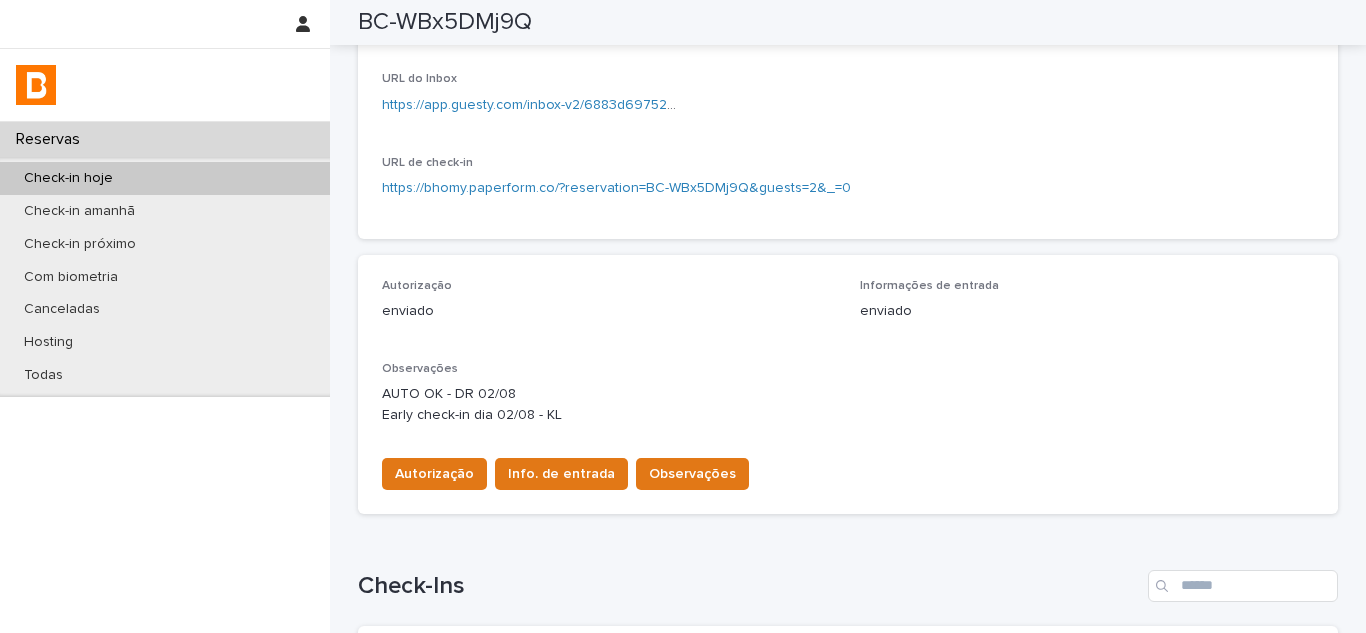 scroll, scrollTop: 358, scrollLeft: 0, axis: vertical 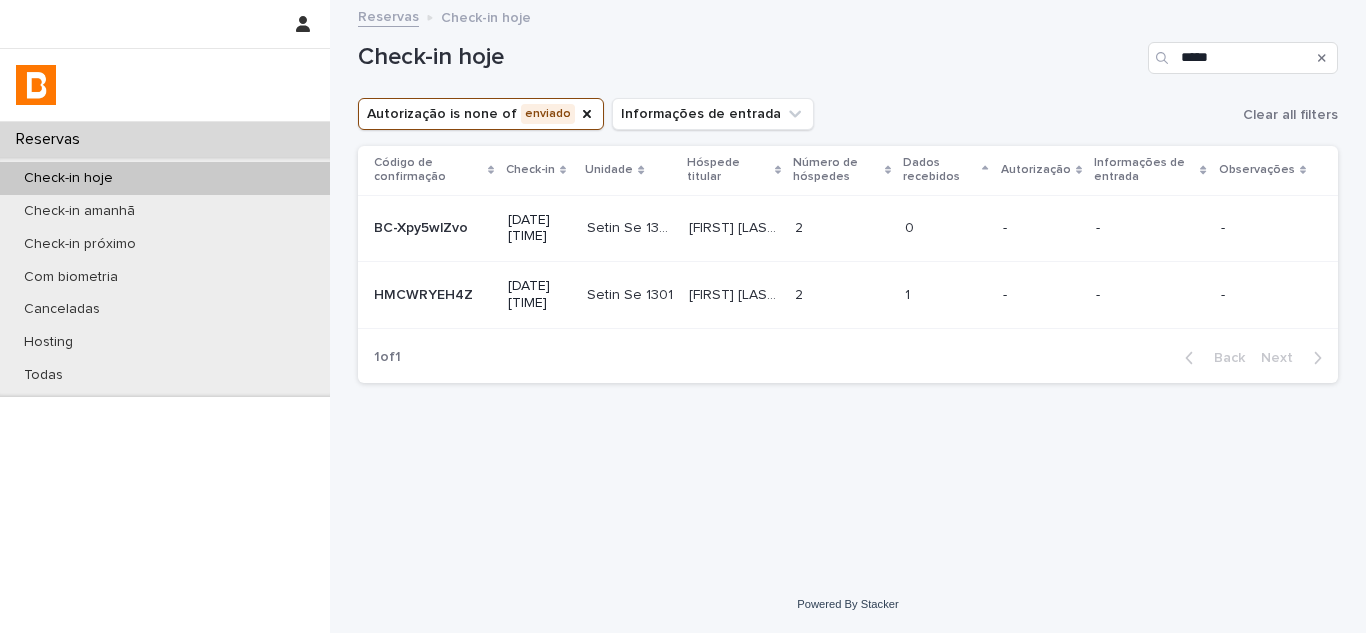 click on "2 2" at bounding box center (842, 295) 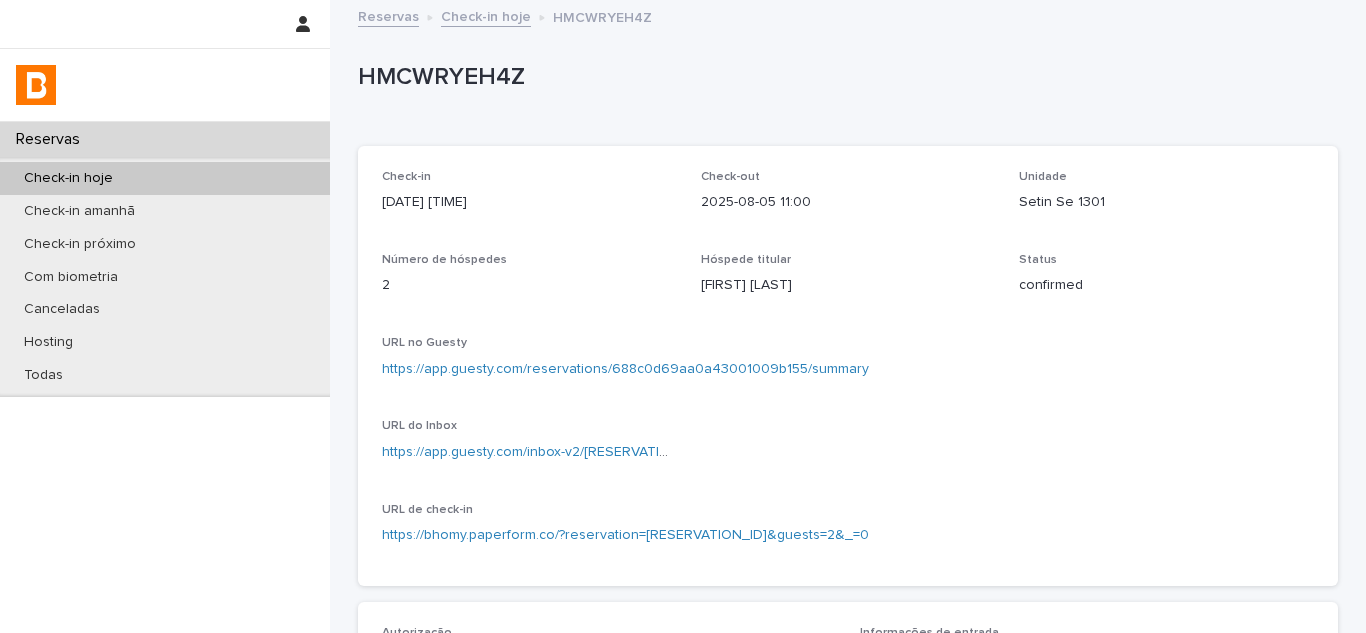 drag, startPoint x: 442, startPoint y: 473, endPoint x: 989, endPoint y: 280, distance: 580.05 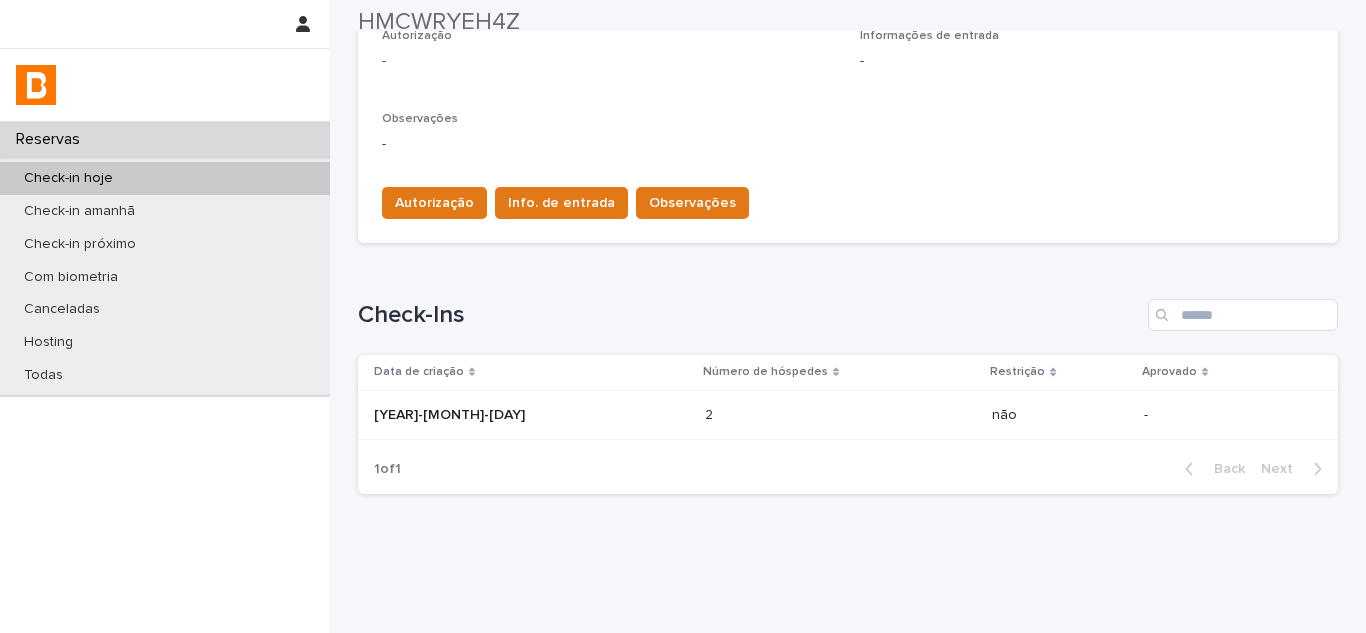 scroll, scrollTop: 600, scrollLeft: 0, axis: vertical 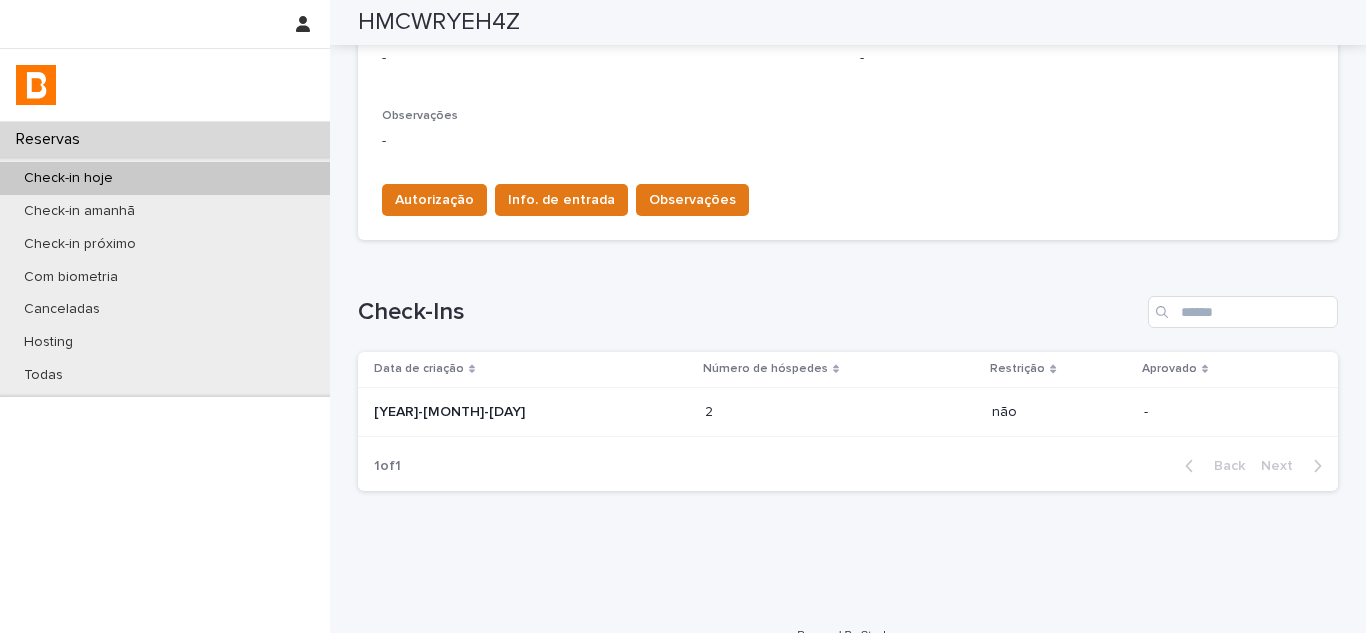 click on "[YEAR]-[MONTH]-[DAY]" at bounding box center [531, 410] 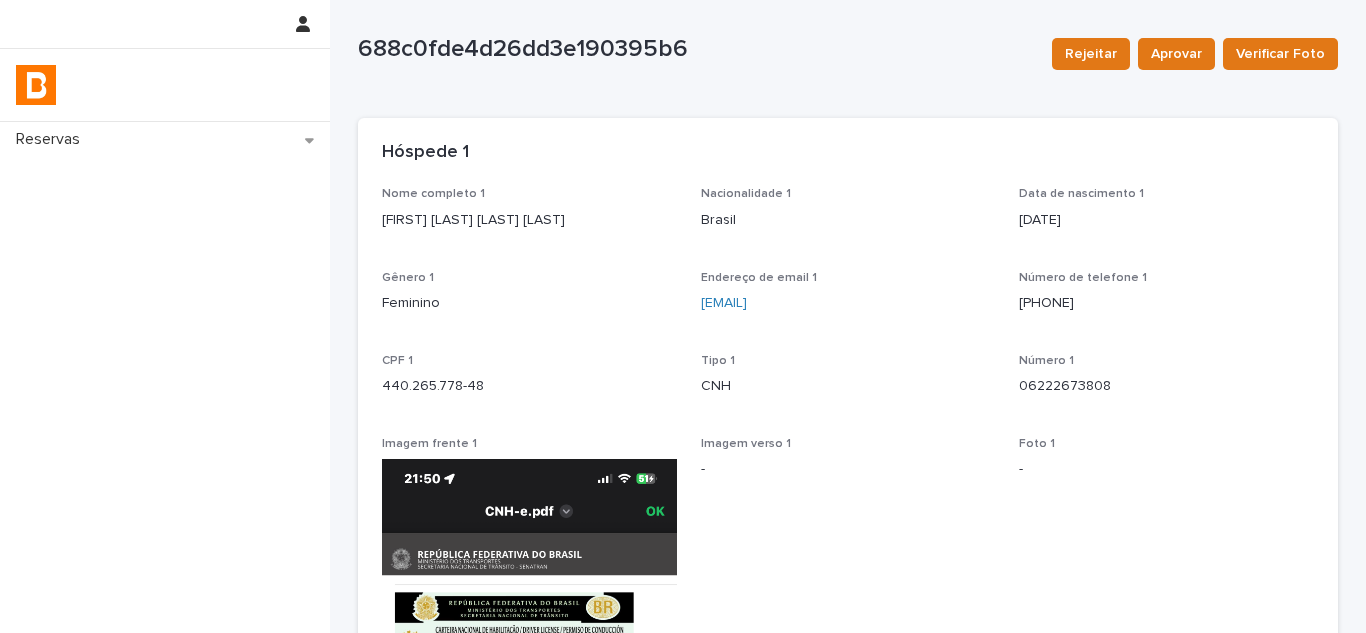scroll, scrollTop: 0, scrollLeft: 0, axis: both 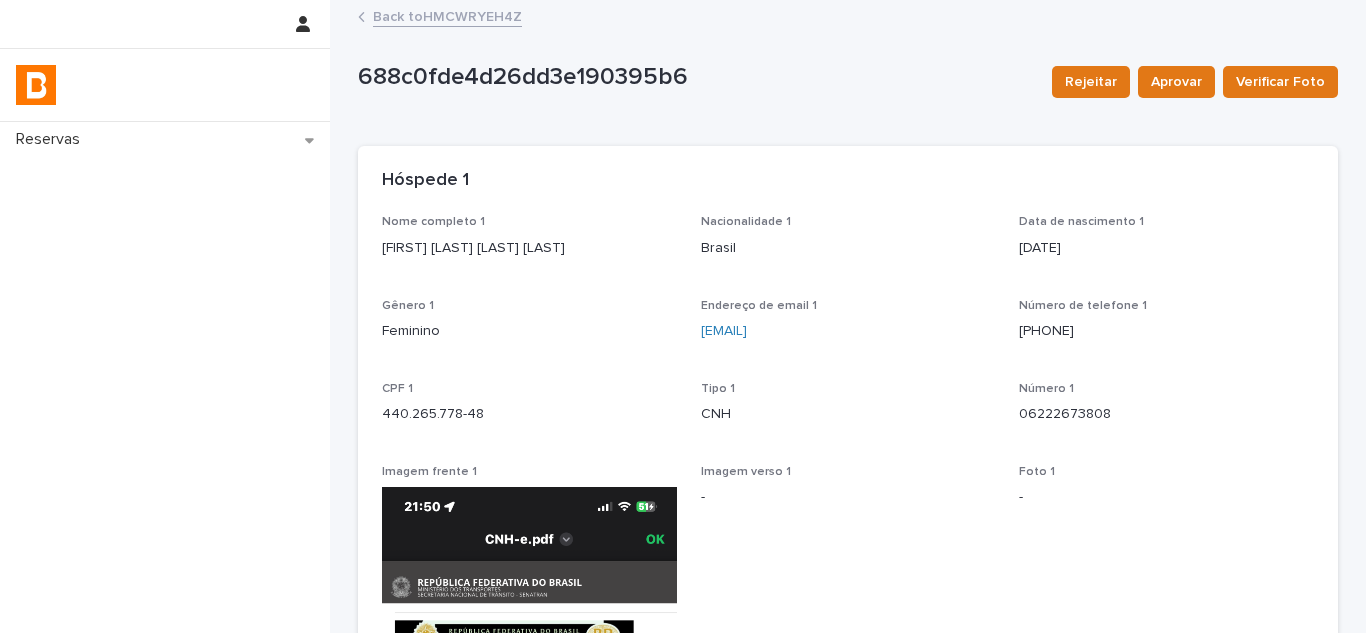 drag, startPoint x: 578, startPoint y: 255, endPoint x: 356, endPoint y: 251, distance: 222.03603 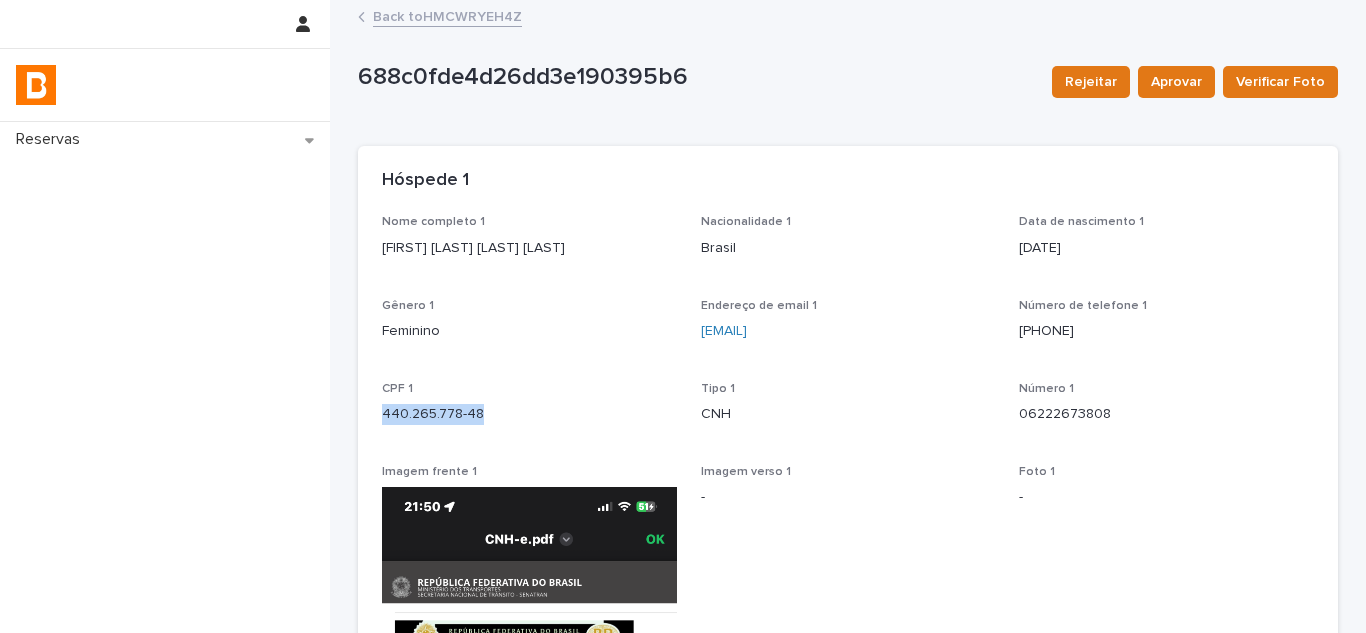 drag, startPoint x: 485, startPoint y: 406, endPoint x: 366, endPoint y: 406, distance: 119 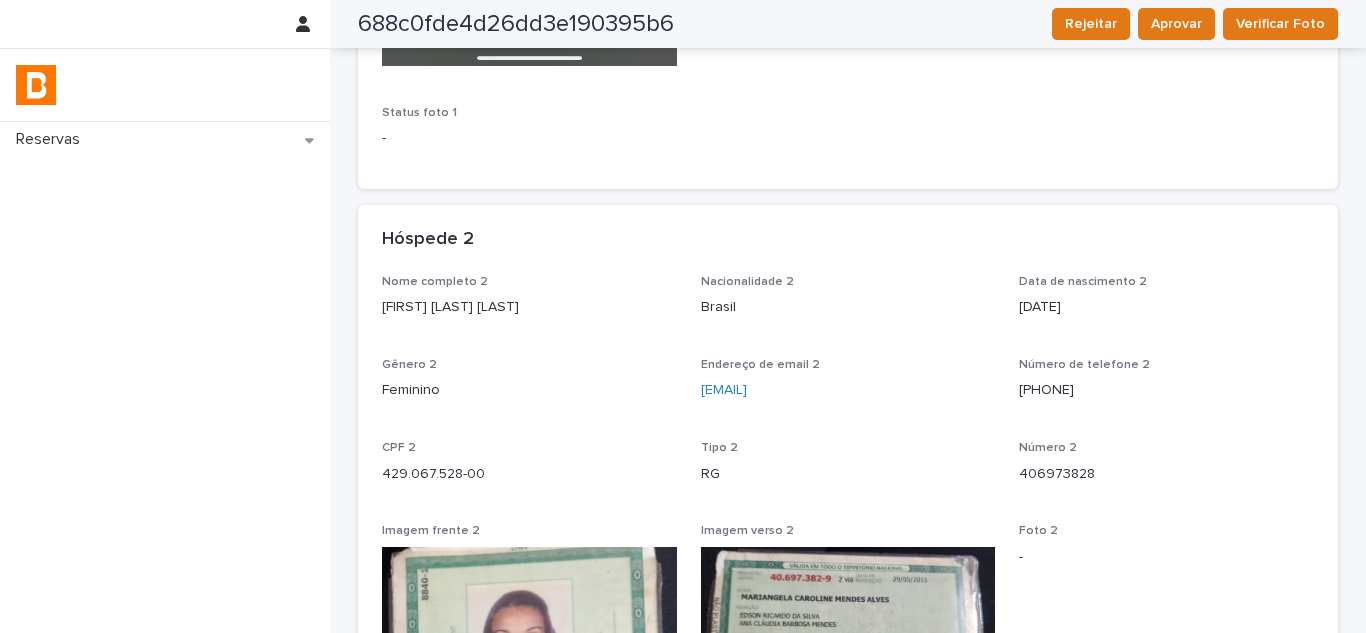scroll, scrollTop: 1100, scrollLeft: 0, axis: vertical 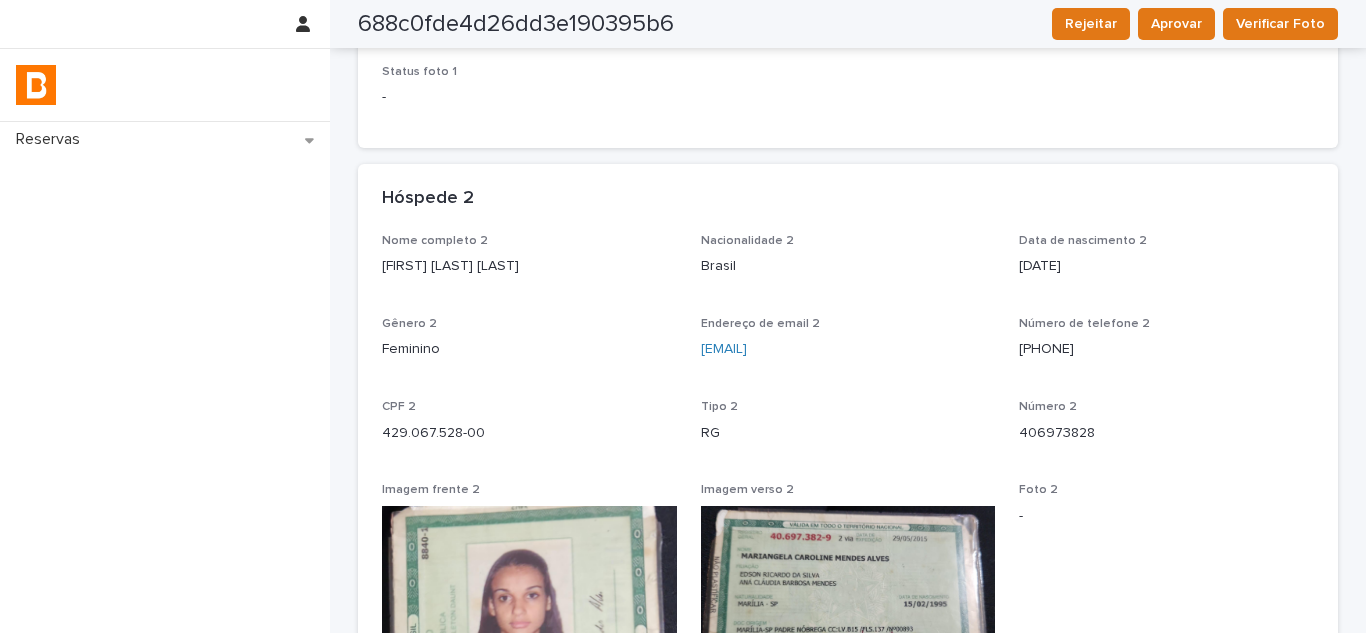 drag, startPoint x: 595, startPoint y: 262, endPoint x: 368, endPoint y: 276, distance: 227.4313 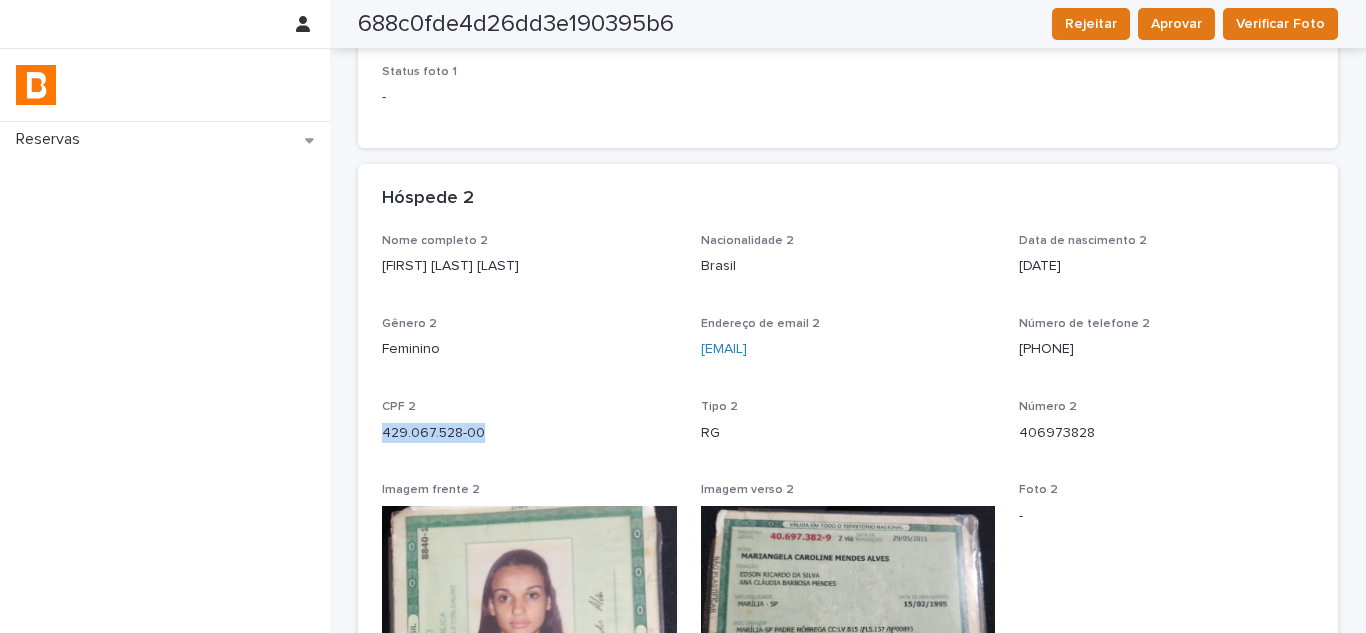 drag, startPoint x: 497, startPoint y: 434, endPoint x: 340, endPoint y: 440, distance: 157.11461 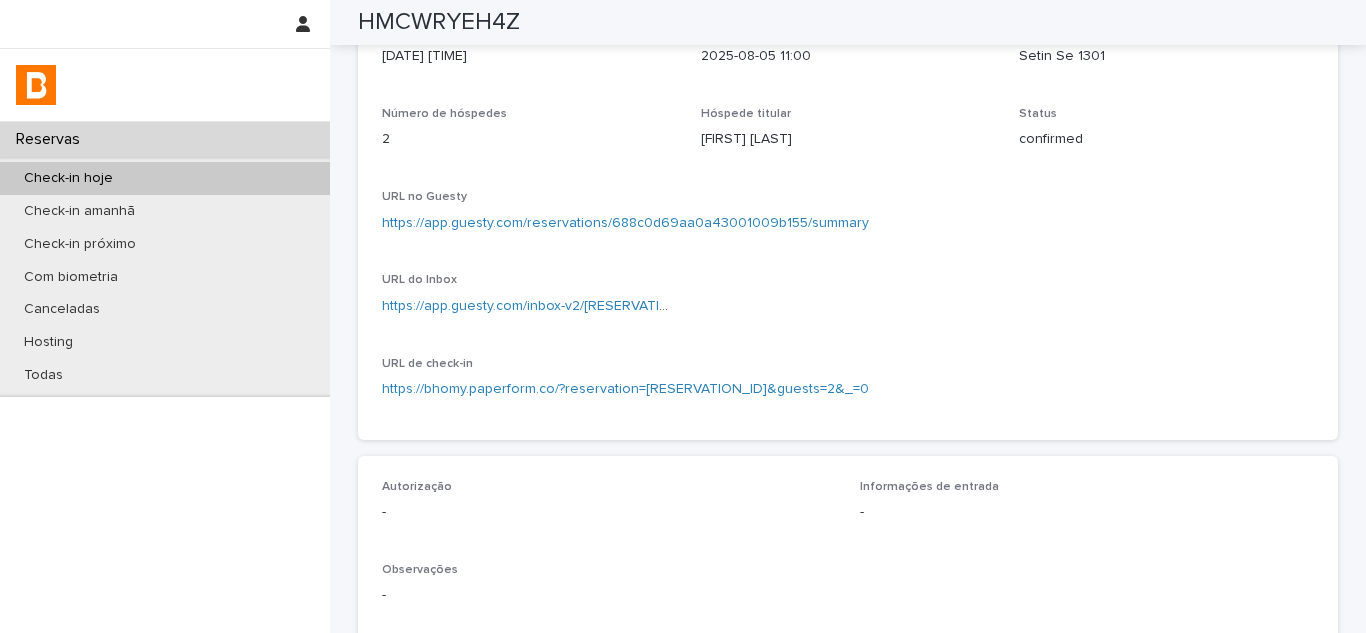 scroll, scrollTop: 131, scrollLeft: 0, axis: vertical 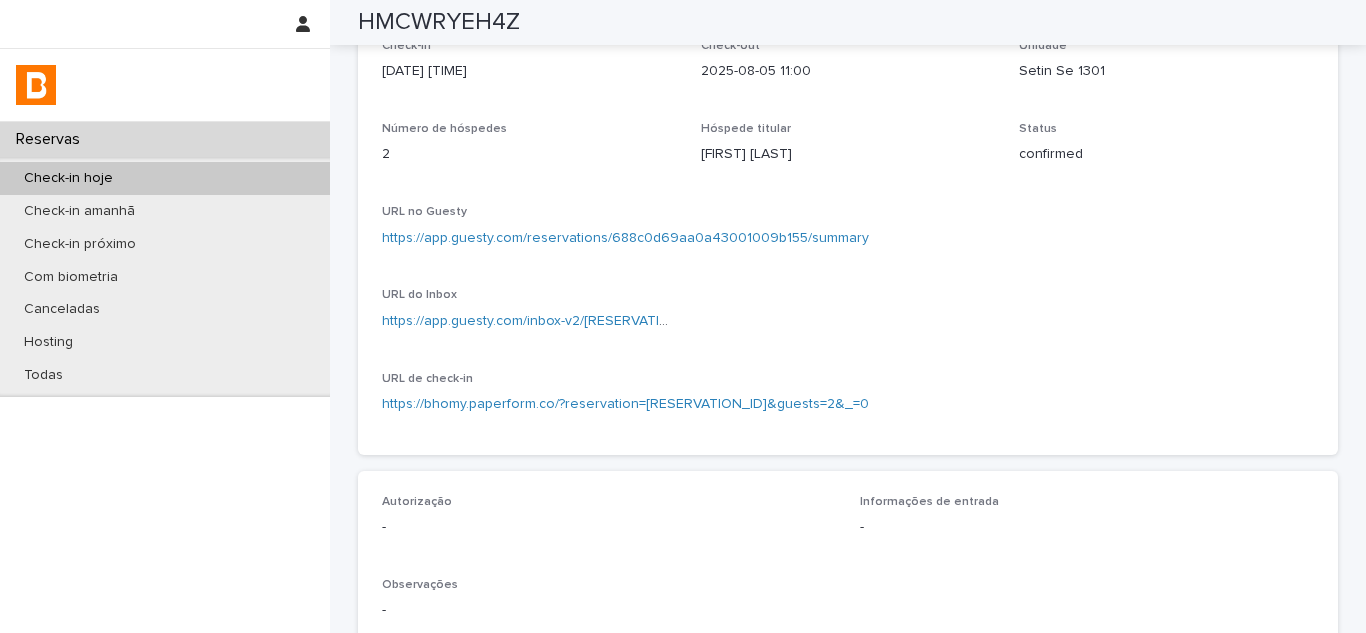 click on "https://app.guesty.com/inbox-v2/[RESERVATION_ID]?reservationId=[RESERVATION_ID]" at bounding box center [529, 321] 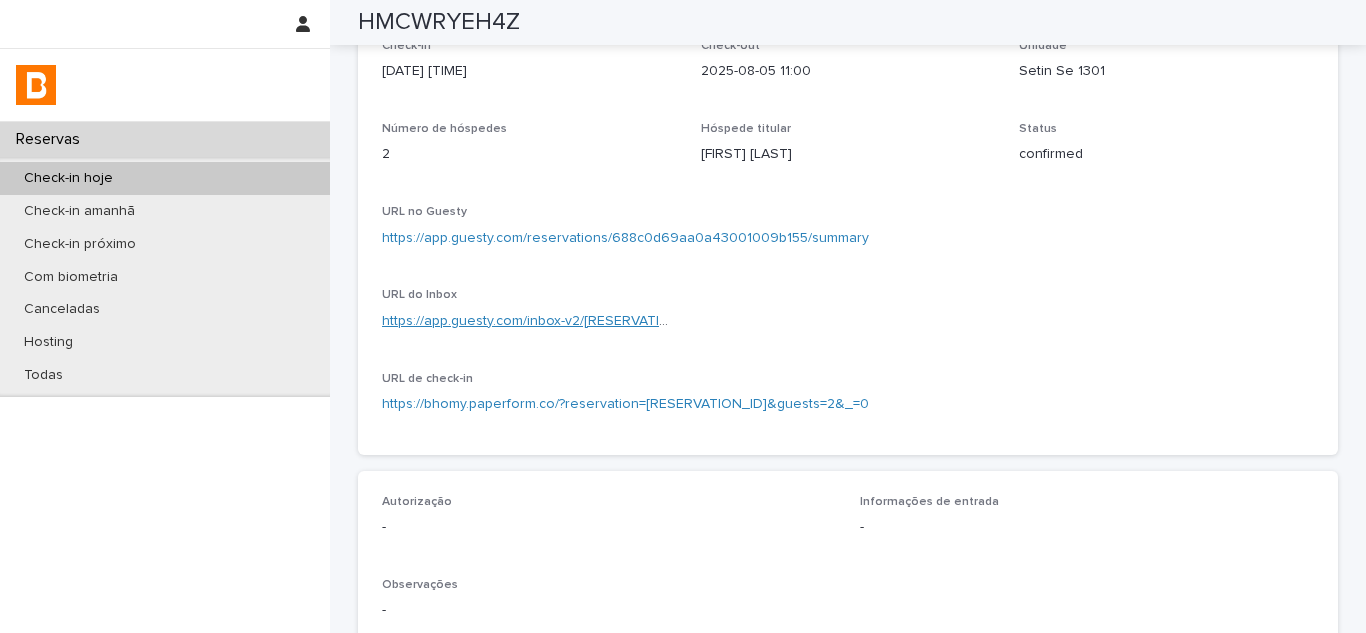 click on "https://app.guesty.com/inbox-v2/[RESERVATION_ID]?reservationId=[RESERVATION_ID]" at bounding box center [653, 321] 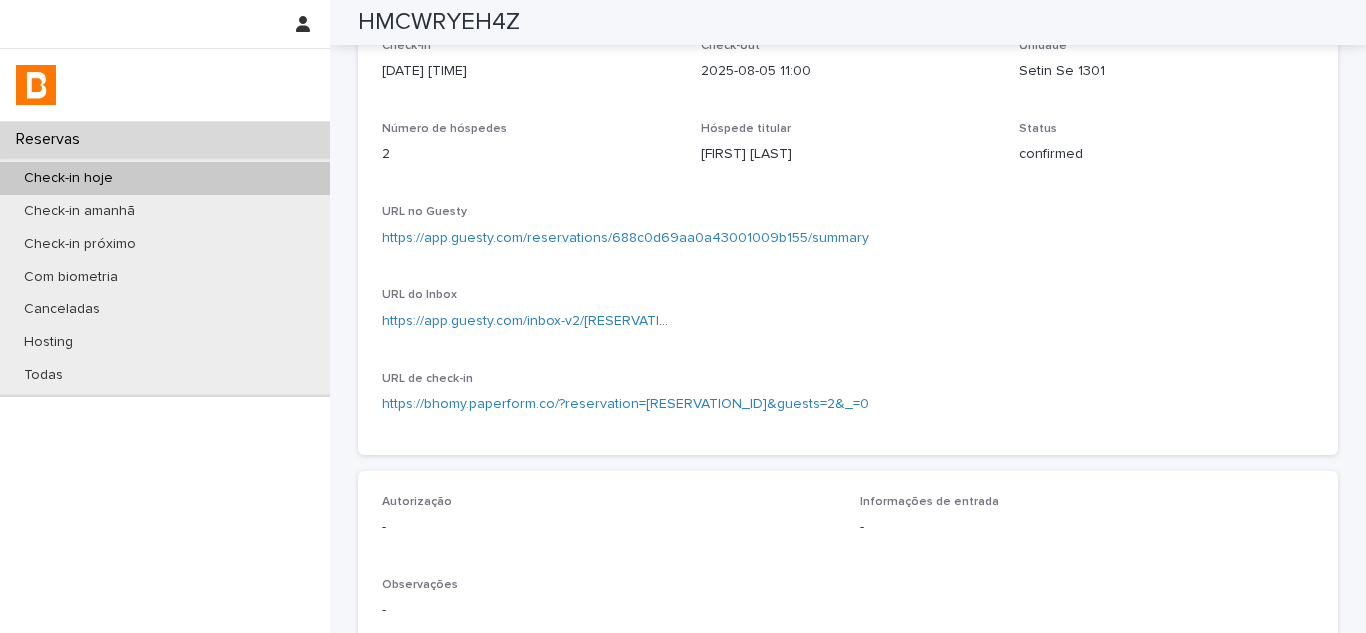 click on "https://app.guesty.com/reservations/688c0d69aa0a43001009b155/summary" at bounding box center [625, 238] 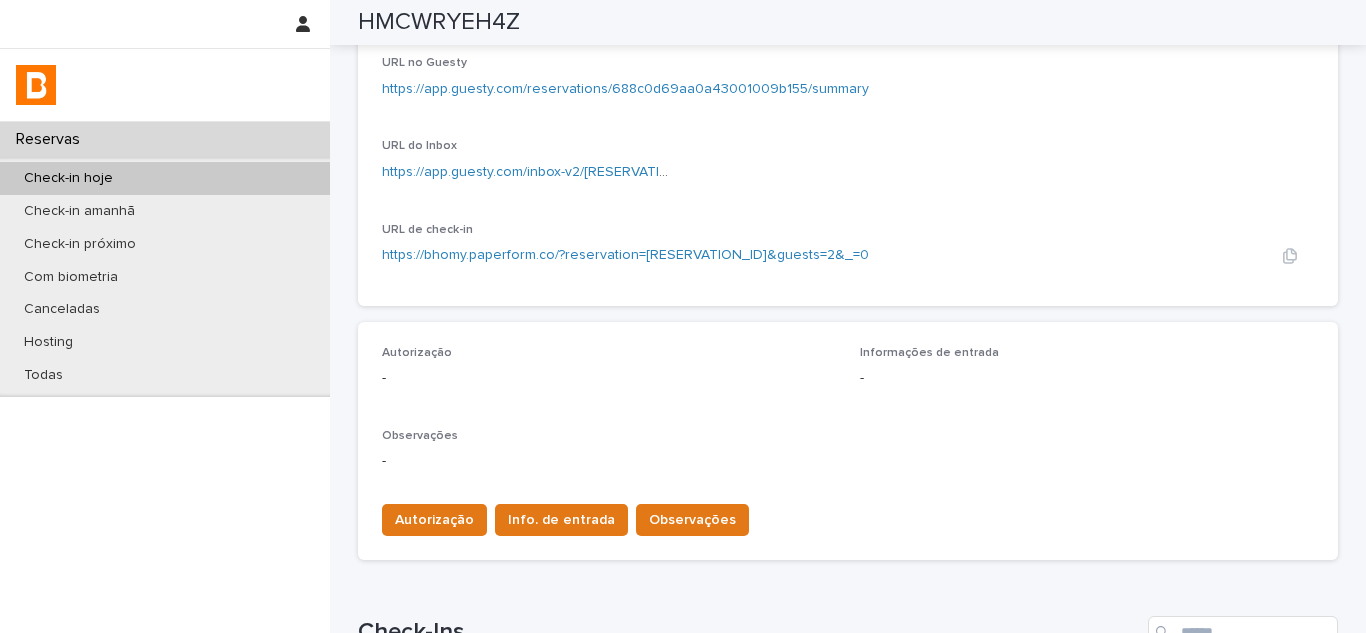 scroll, scrollTop: 531, scrollLeft: 0, axis: vertical 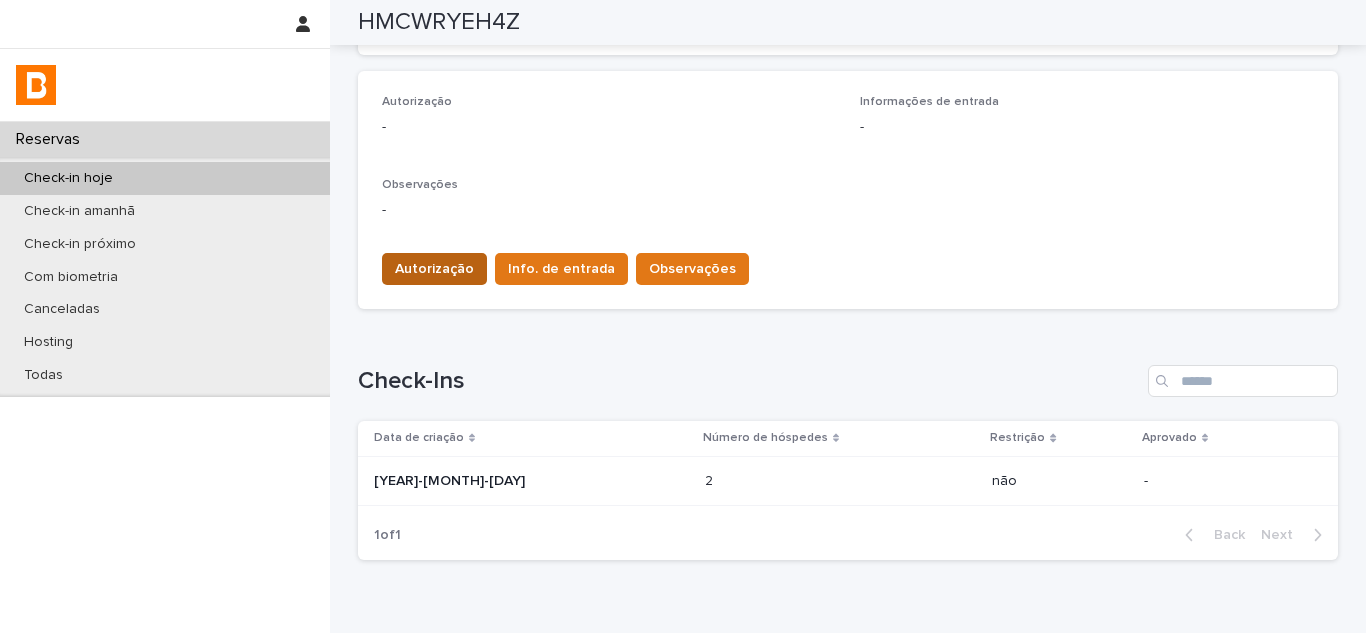 click on "Autorização" at bounding box center (434, 269) 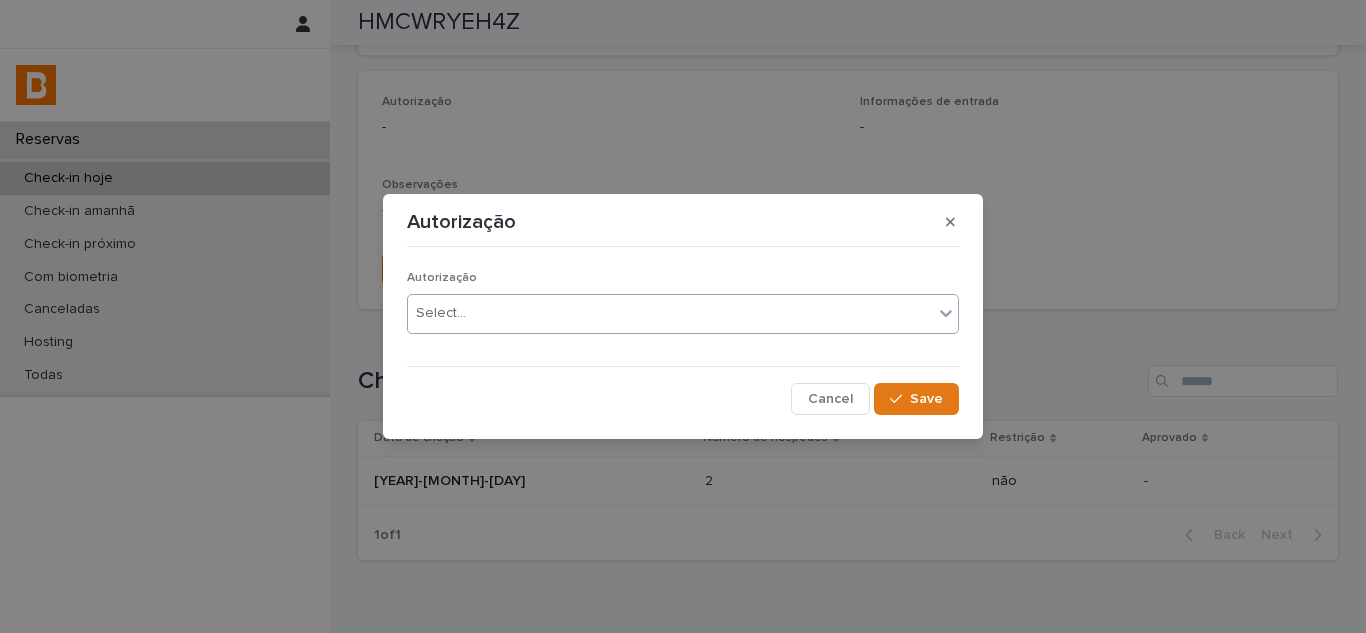 click on "Select..." at bounding box center (441, 313) 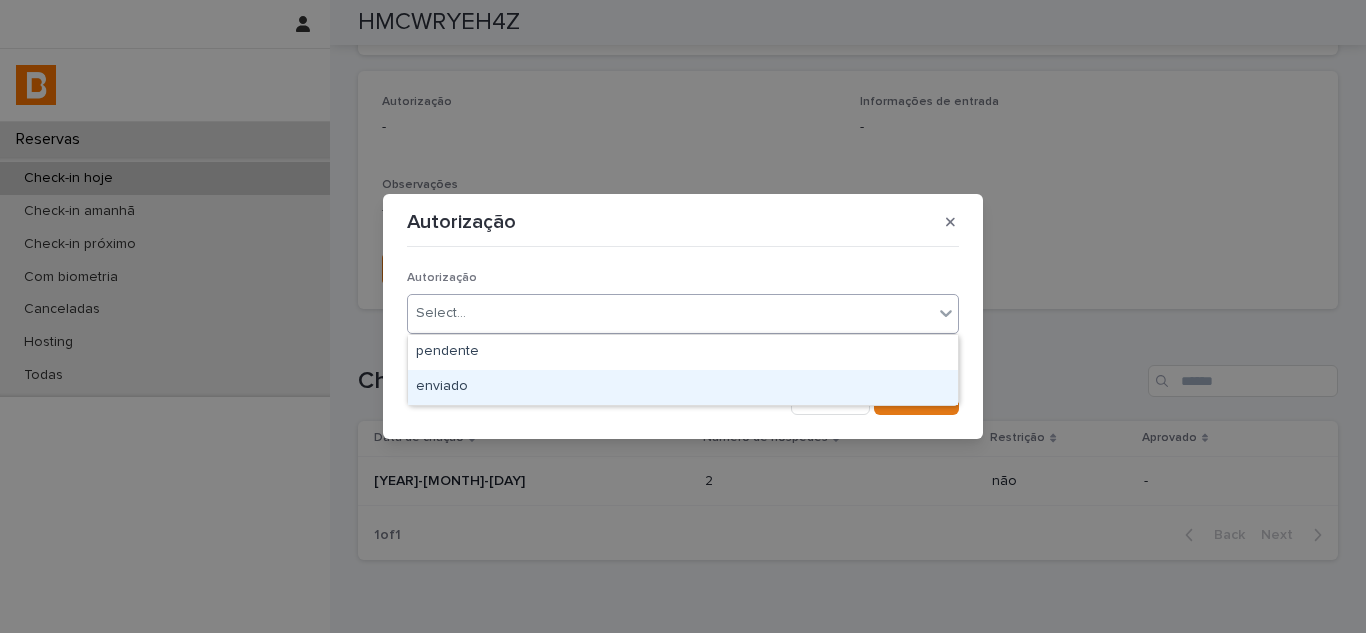 click on "enviado" at bounding box center (683, 387) 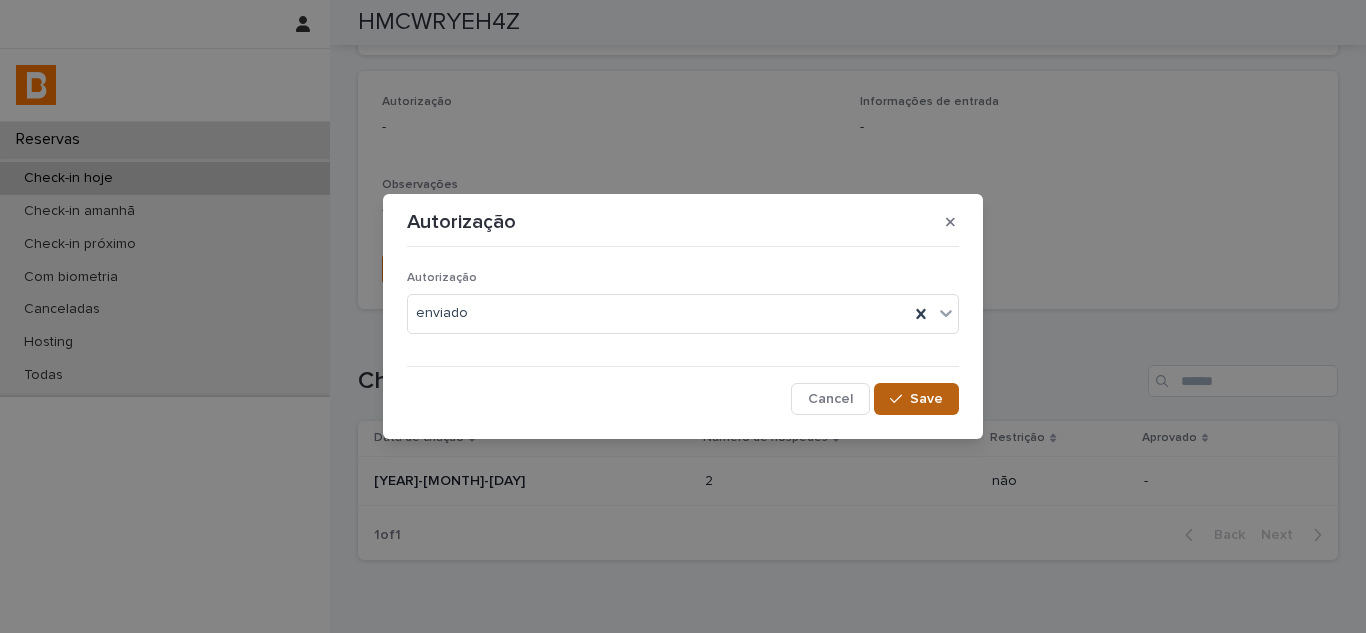 click on "Save" at bounding box center [926, 399] 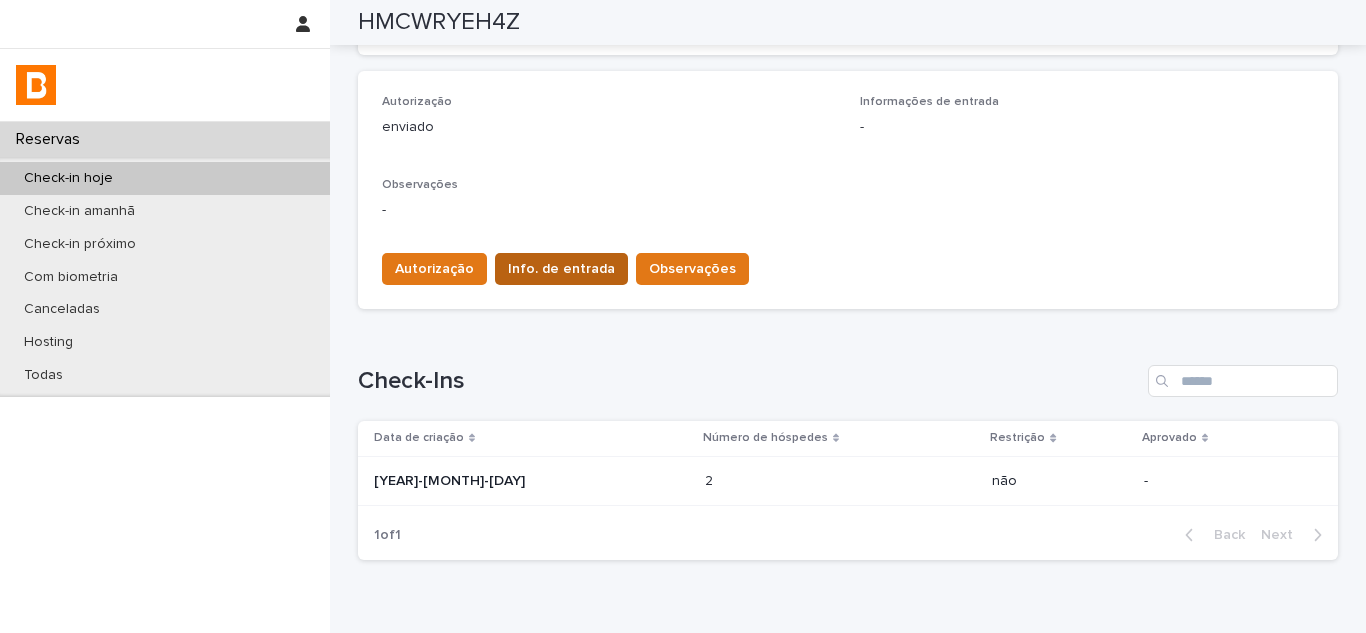 click on "Info. de entrada" at bounding box center [561, 269] 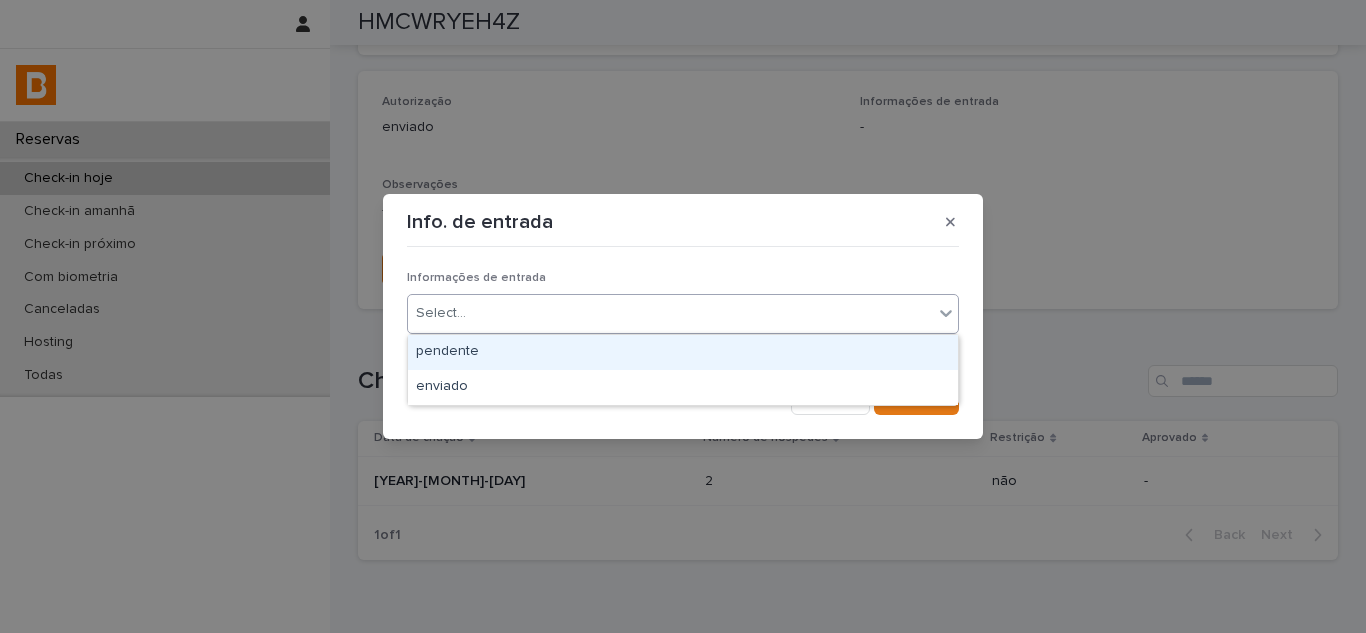 click on "Select..." at bounding box center [670, 313] 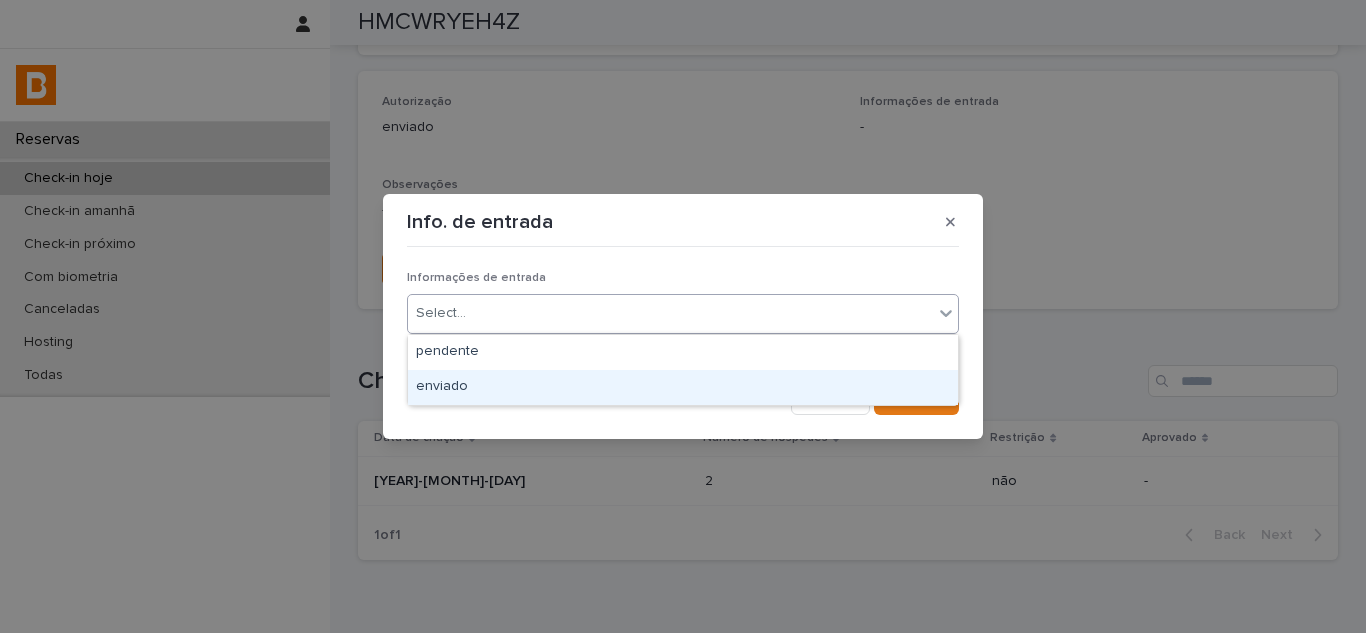 click on "enviado" at bounding box center [683, 387] 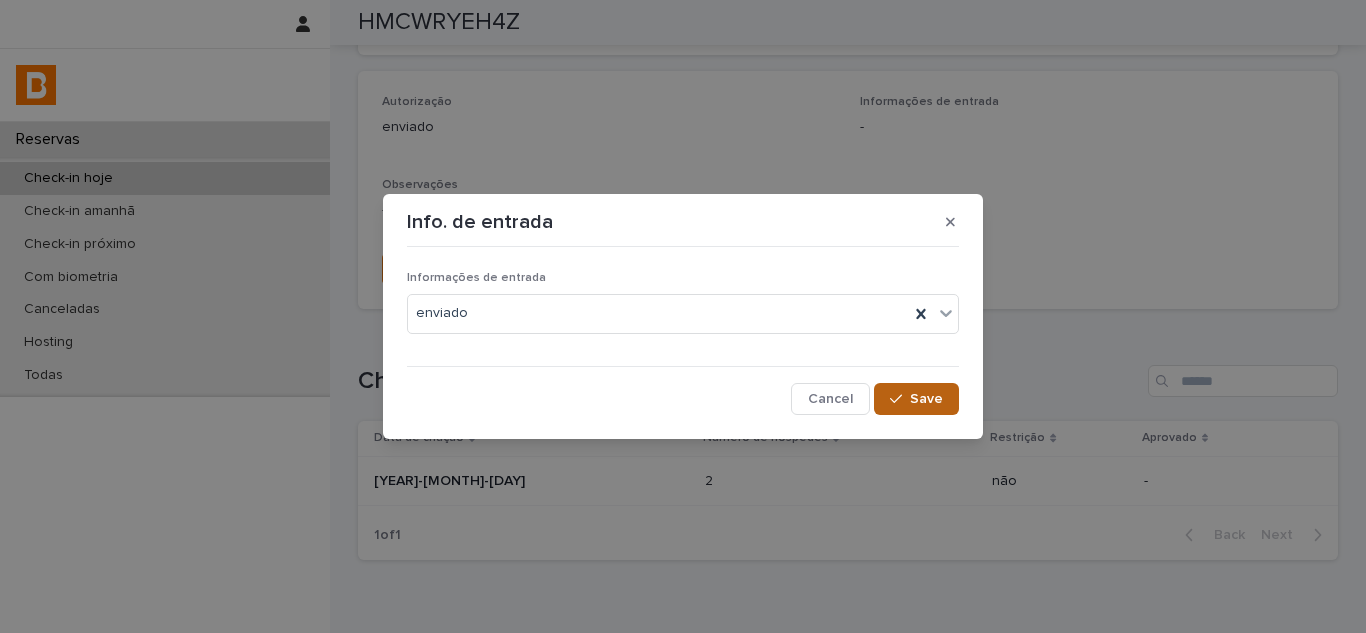 click on "Save" at bounding box center (926, 399) 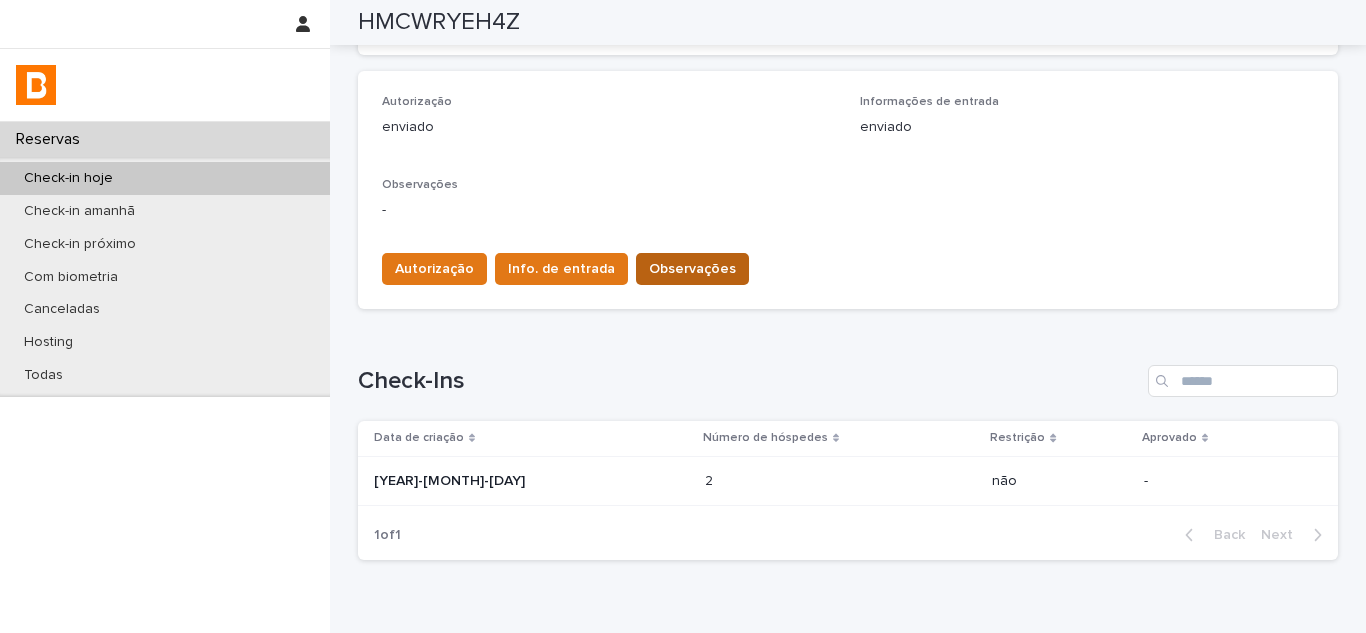 click on "Observações" at bounding box center (692, 269) 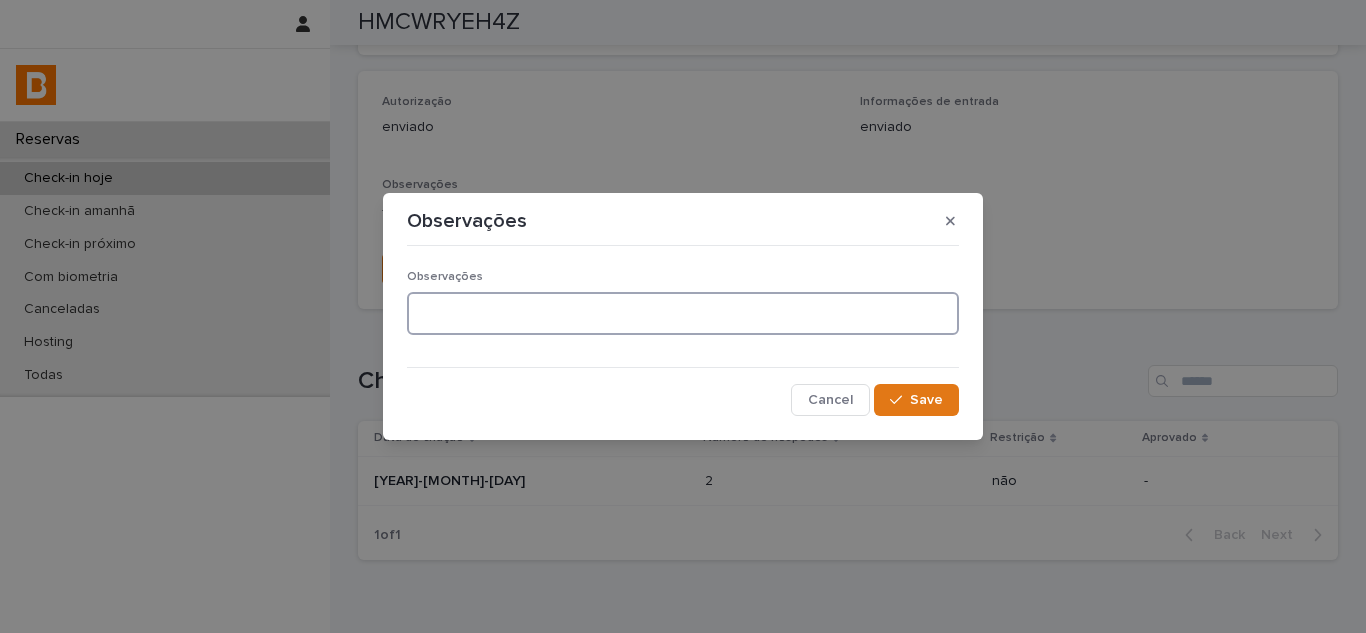 click at bounding box center [683, 313] 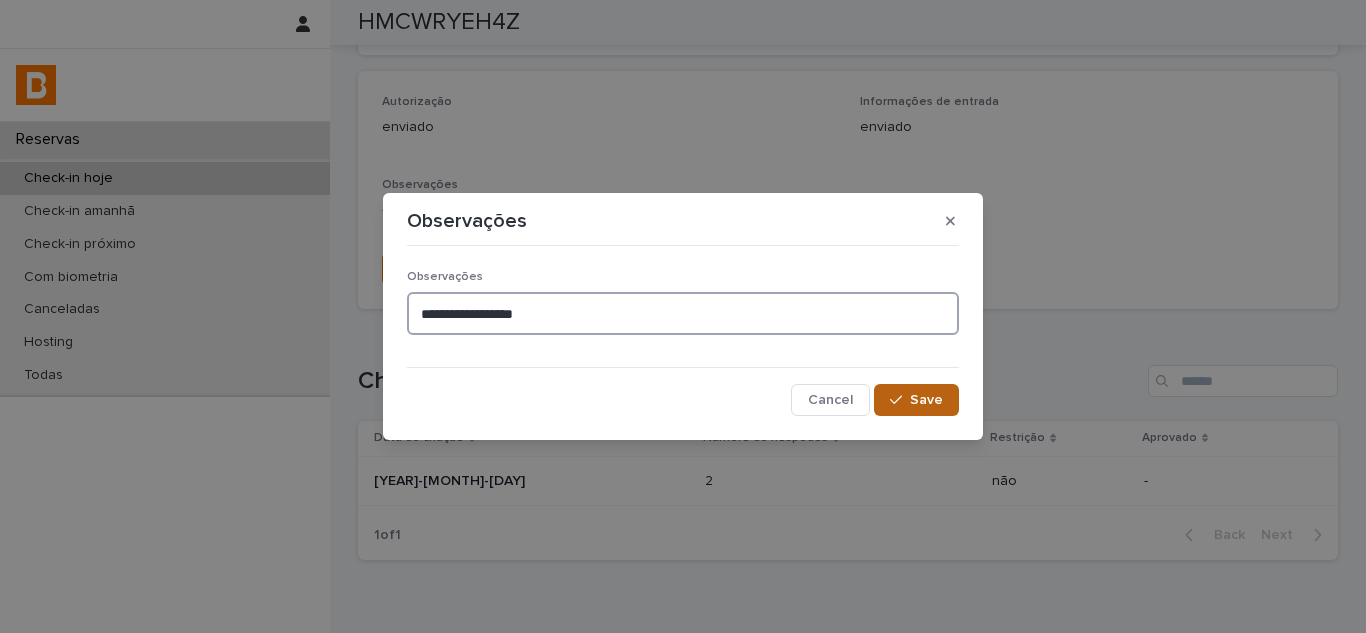 type on "**********" 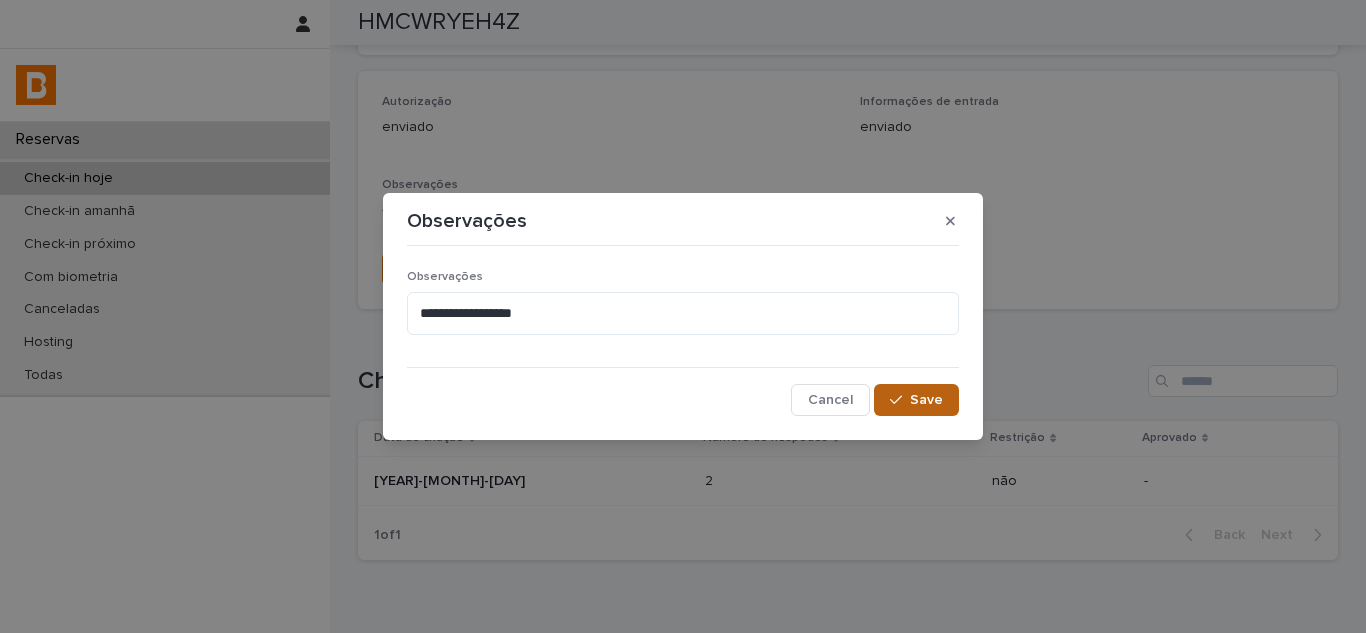 click on "Save" at bounding box center (916, 400) 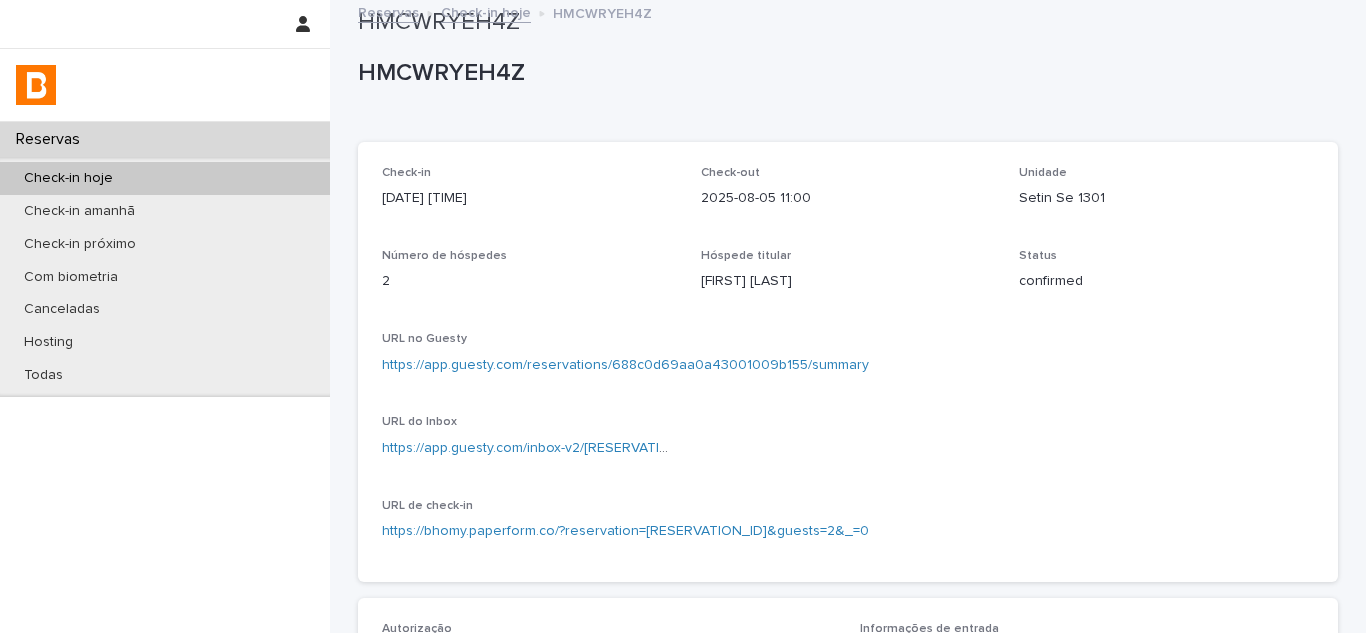 scroll, scrollTop: 0, scrollLeft: 0, axis: both 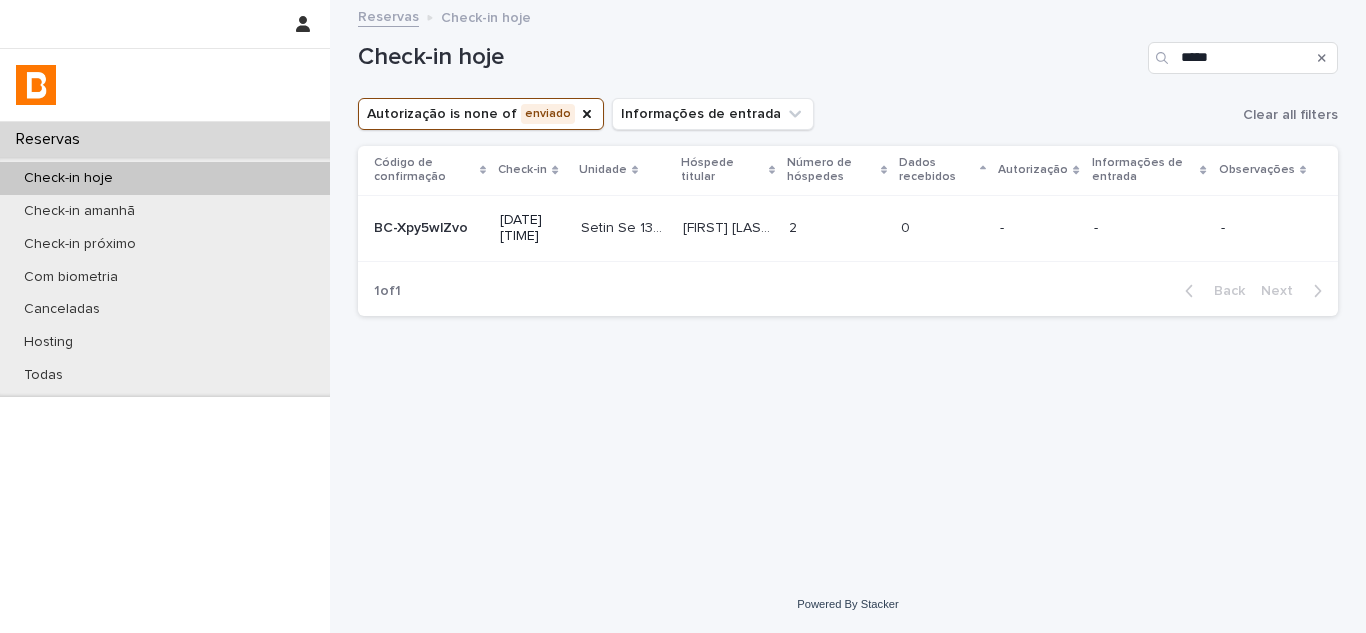 click 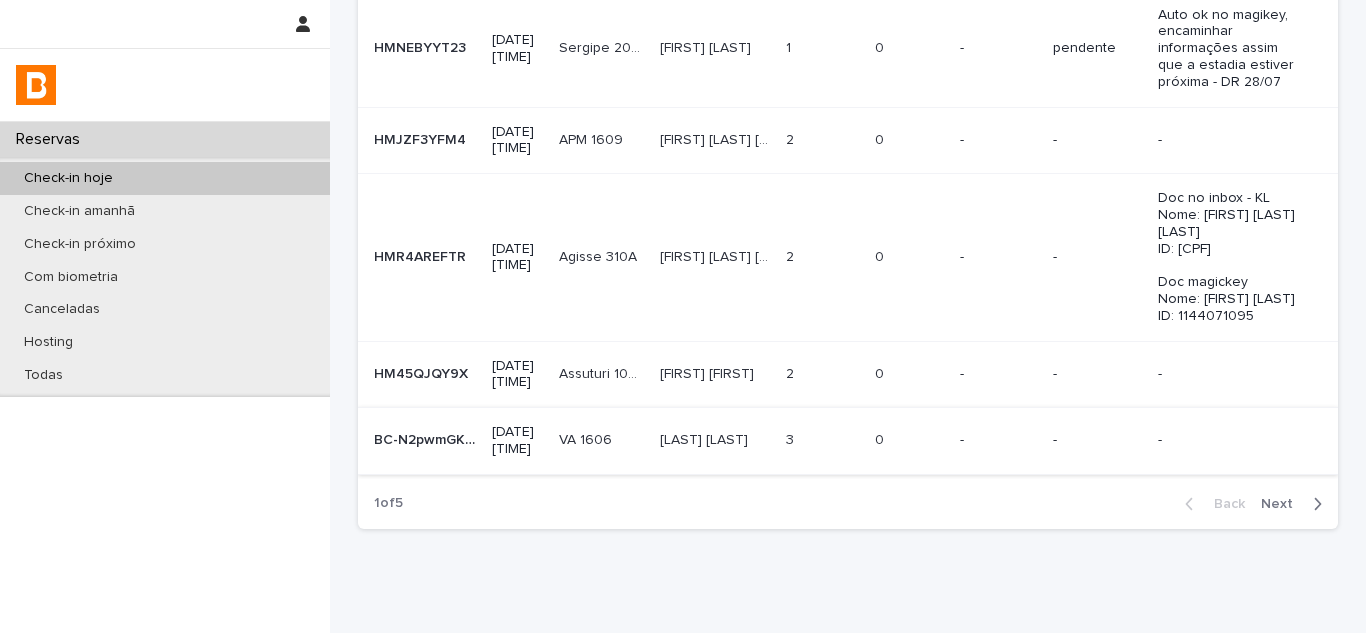 scroll, scrollTop: 0, scrollLeft: 0, axis: both 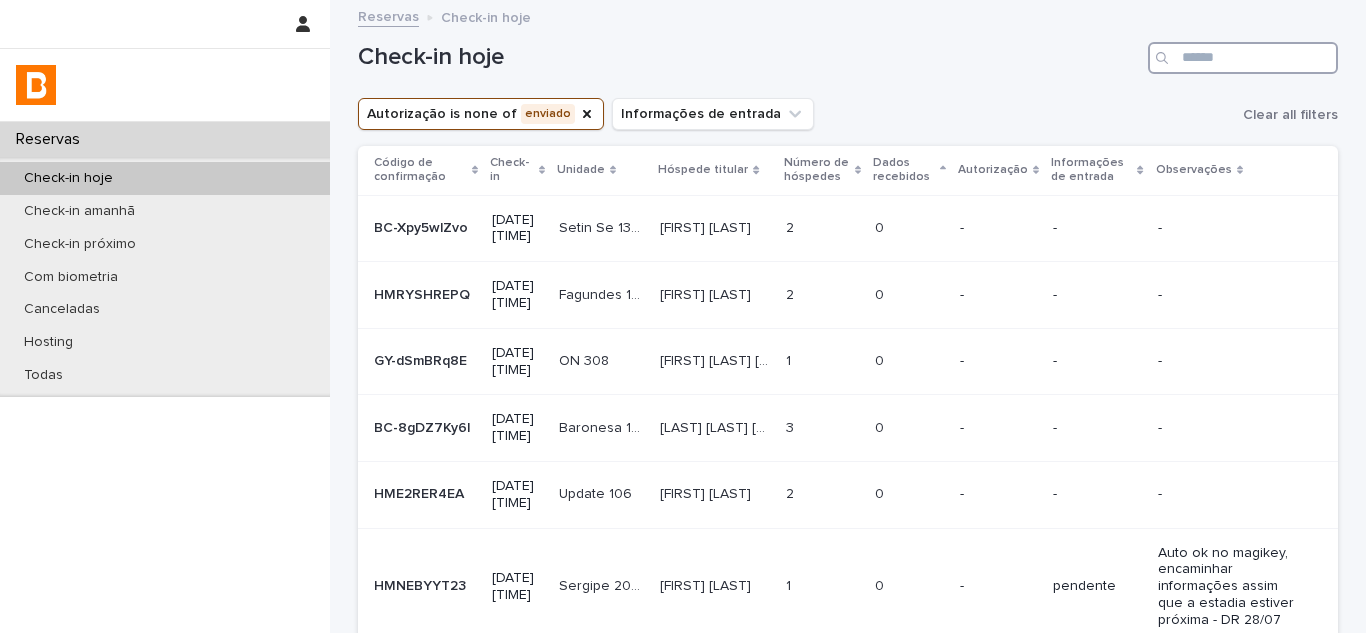 click at bounding box center [1243, 58] 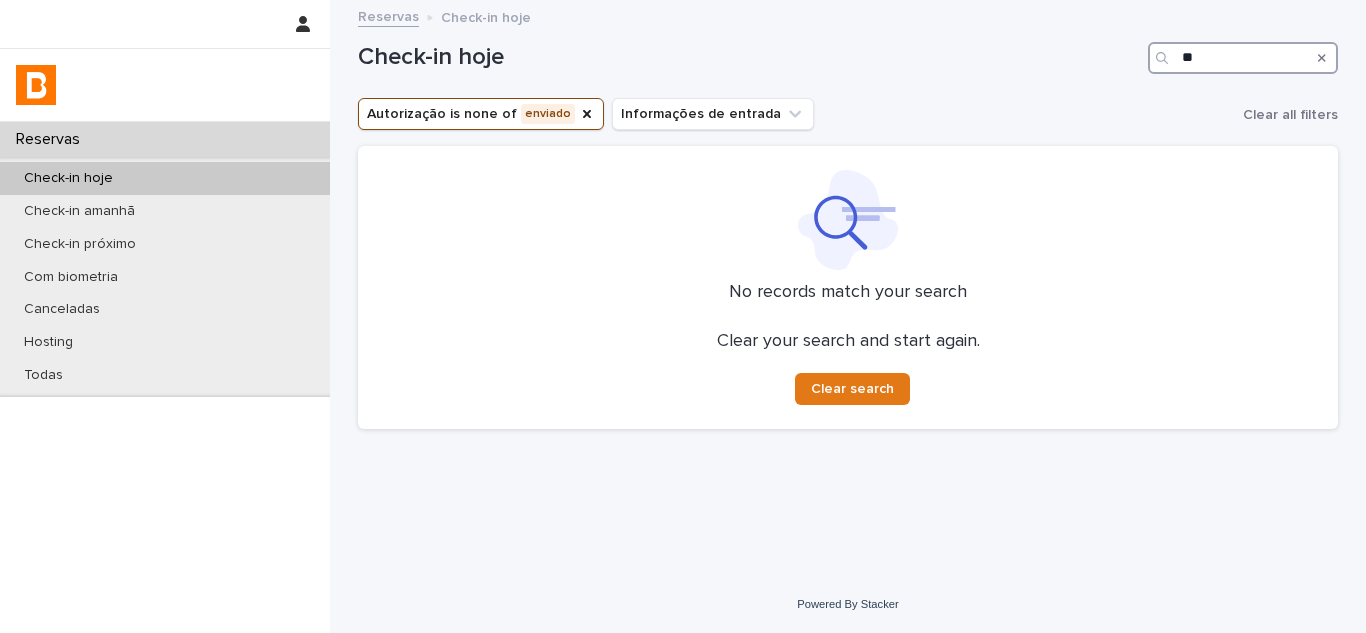 type on "*" 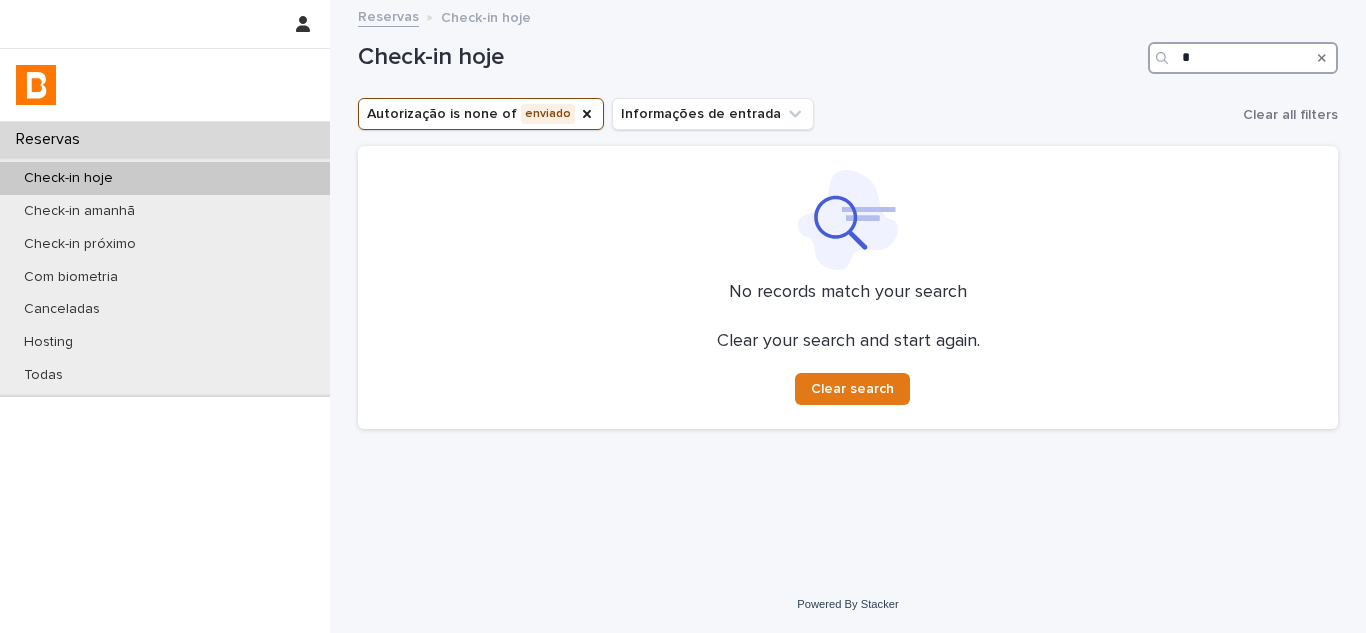 type 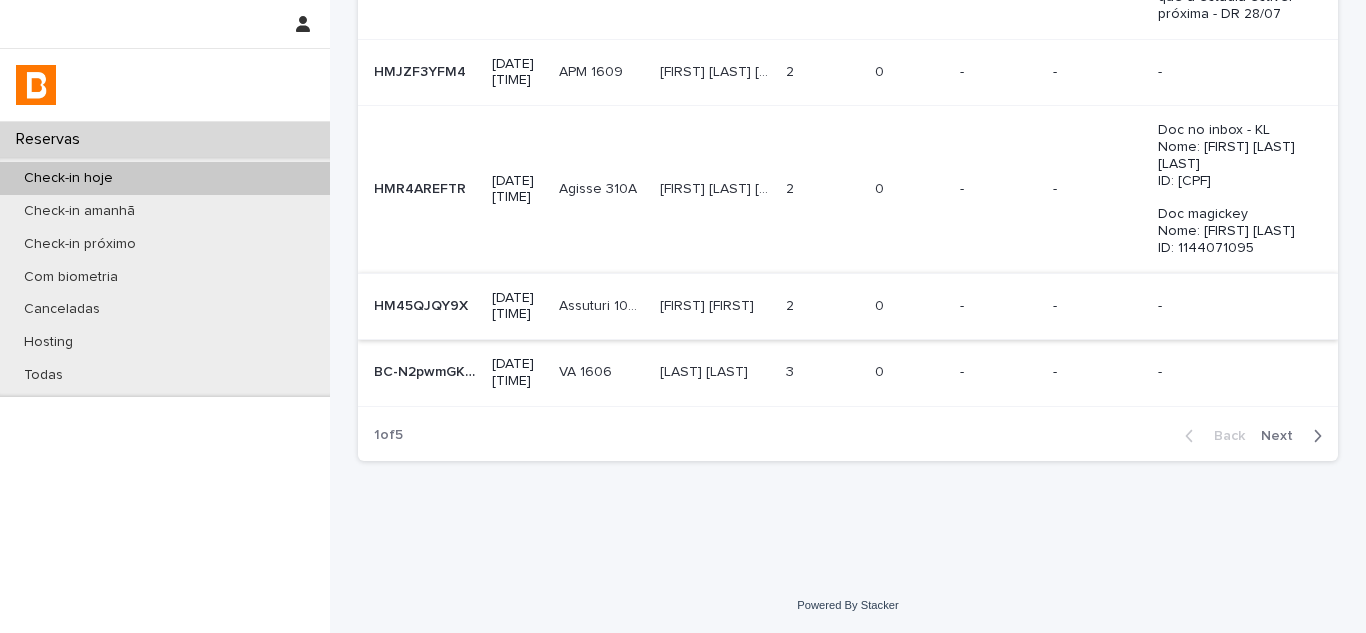 scroll, scrollTop: 700, scrollLeft: 0, axis: vertical 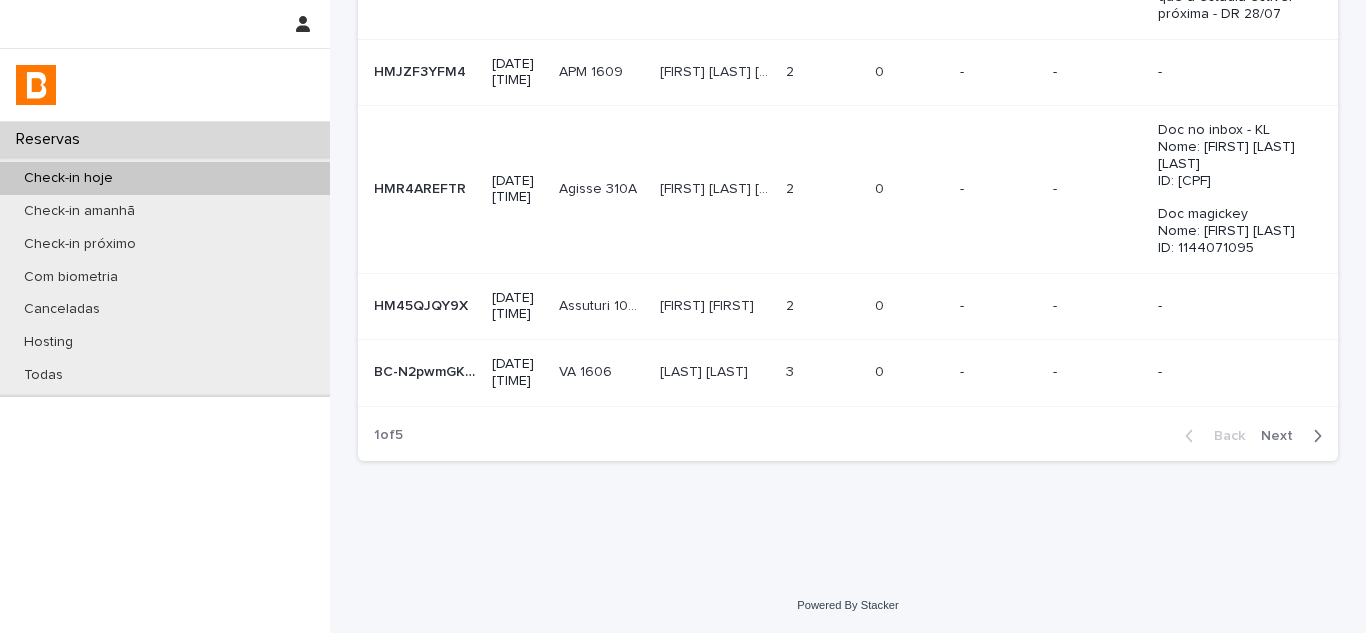 click on "Next" at bounding box center [1283, 436] 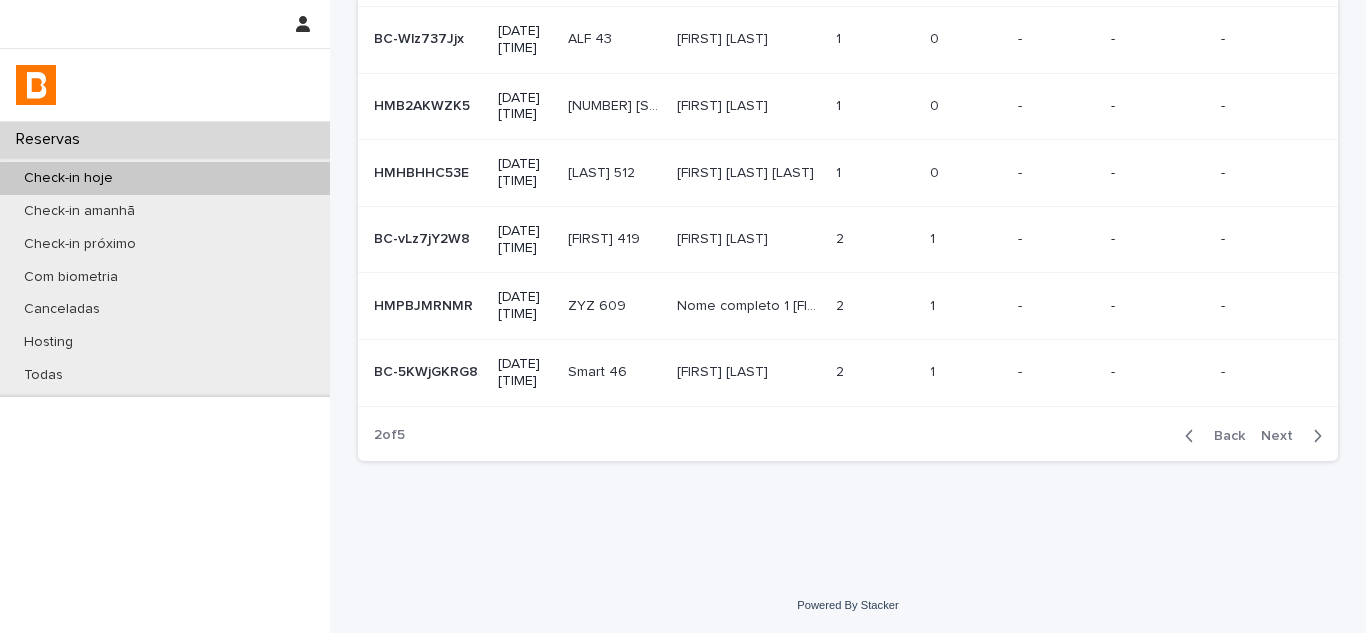 scroll, scrollTop: 455, scrollLeft: 0, axis: vertical 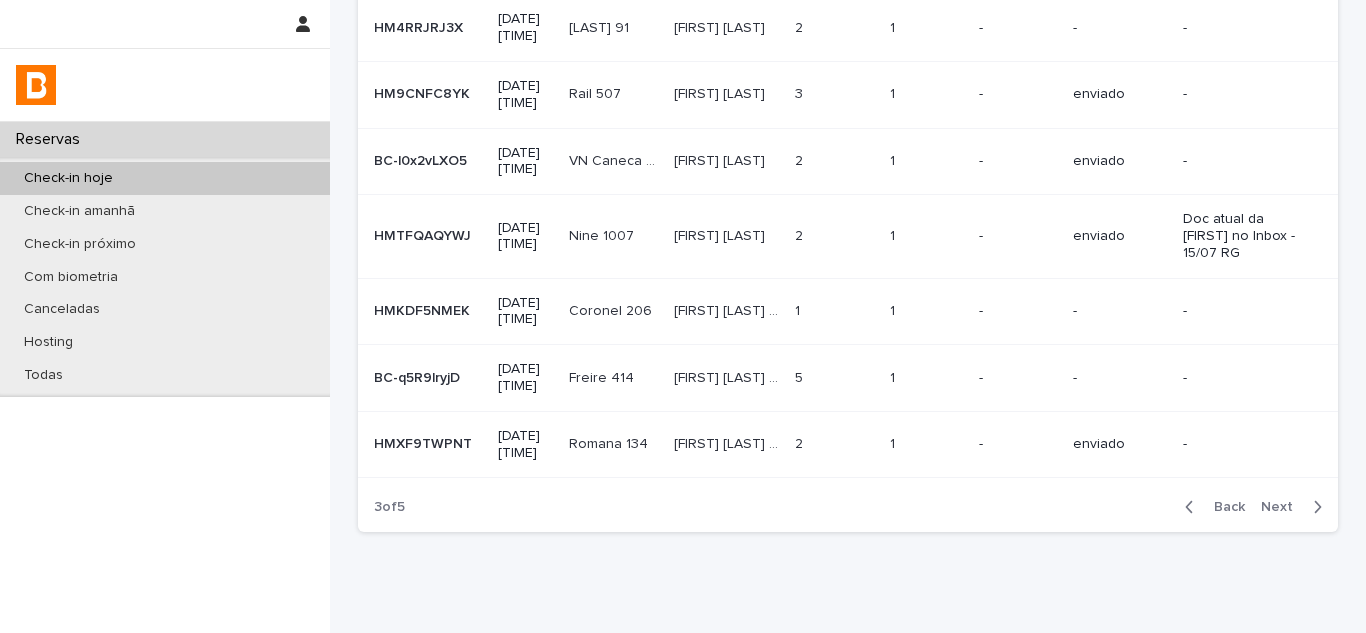 click on "Next" at bounding box center [1283, 507] 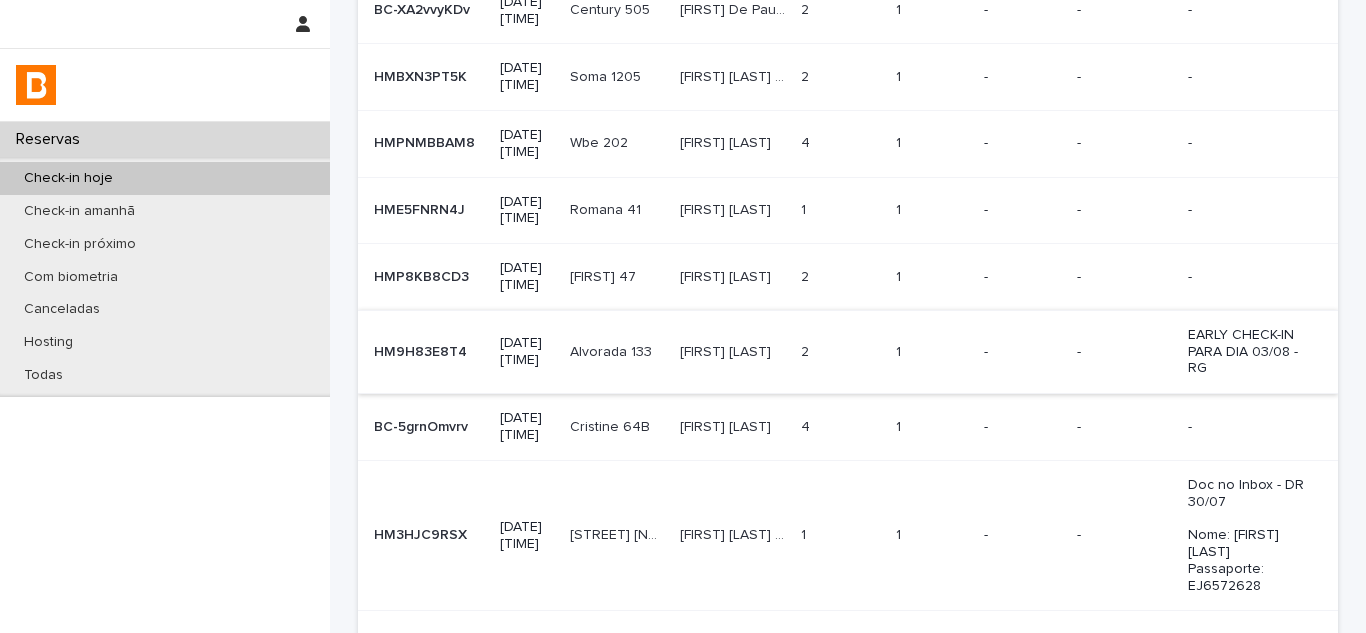 scroll, scrollTop: 451, scrollLeft: 0, axis: vertical 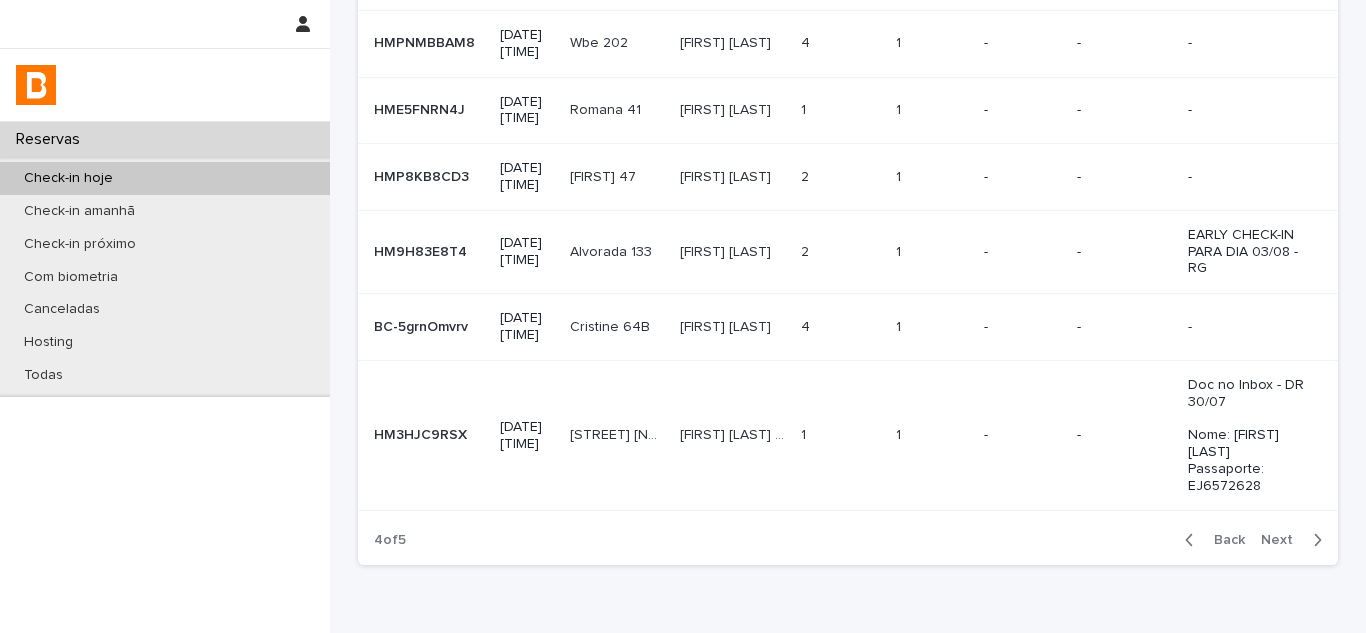 click on "Next" at bounding box center (1283, 540) 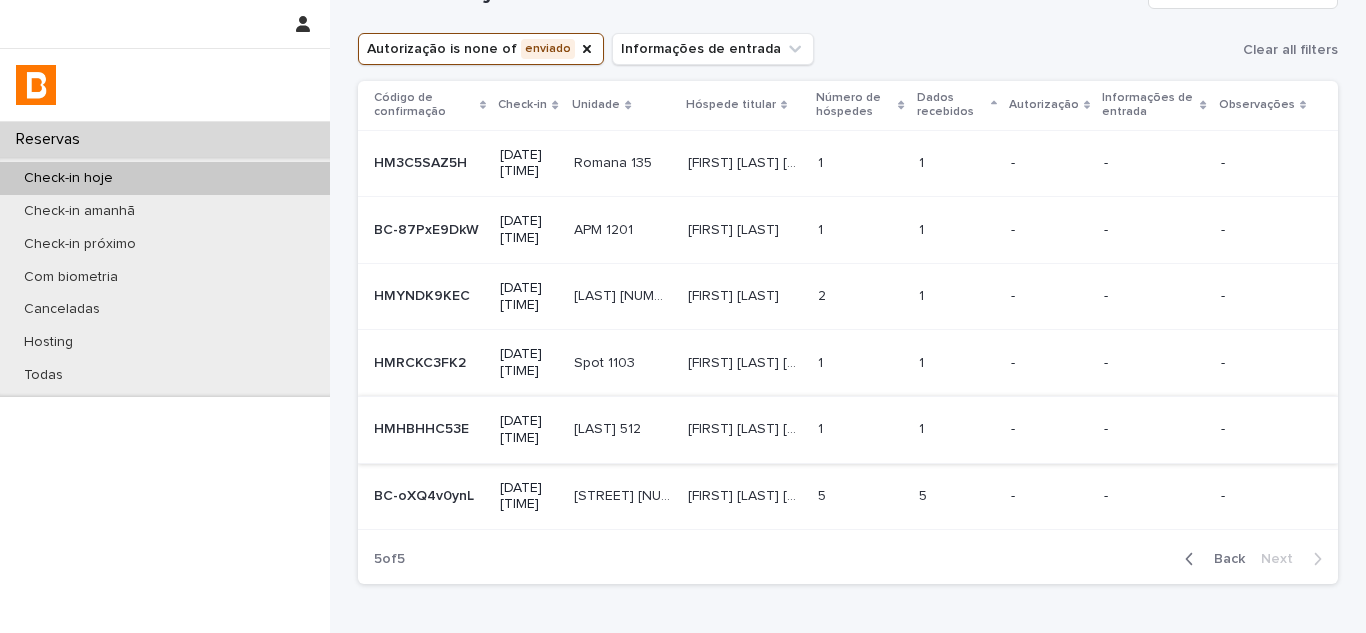 scroll, scrollTop: 100, scrollLeft: 0, axis: vertical 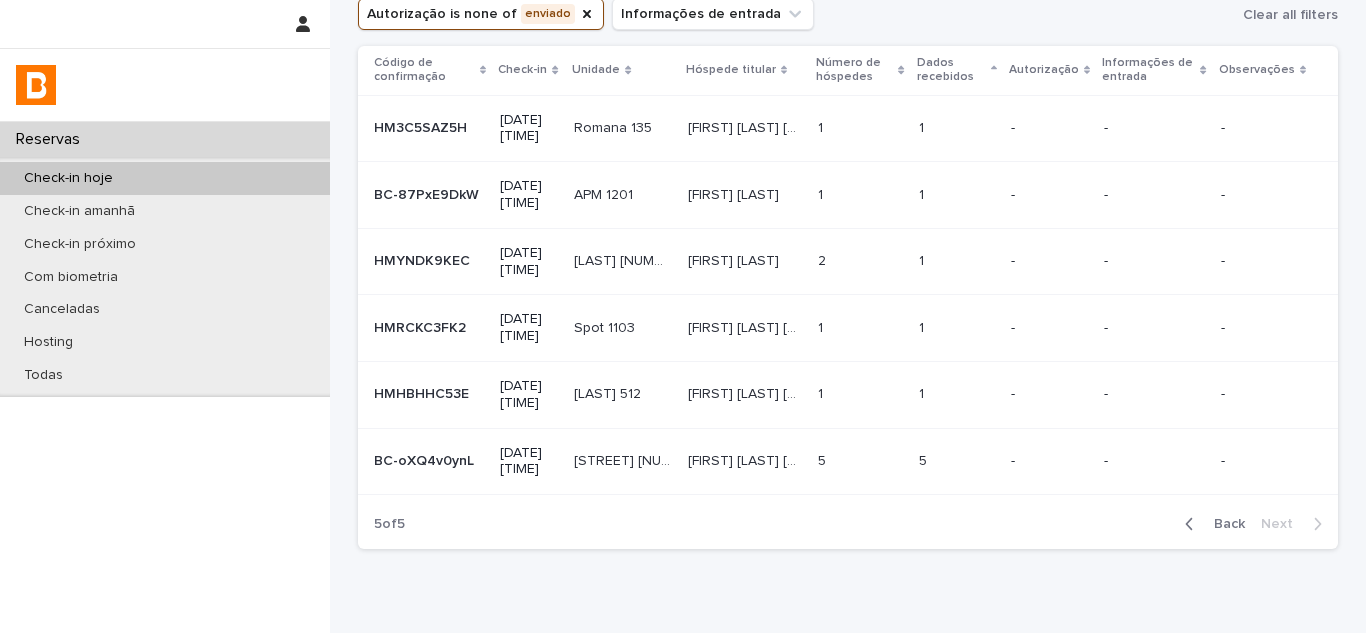 click on "Back" at bounding box center [1223, 524] 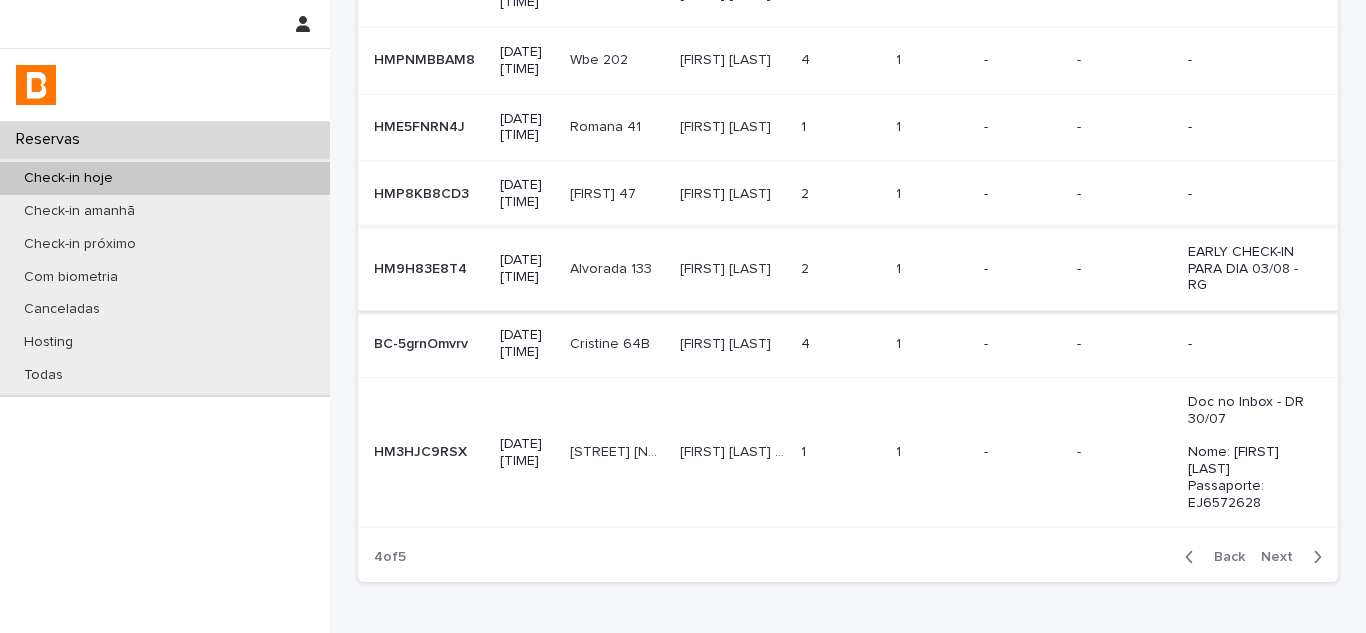 scroll, scrollTop: 484, scrollLeft: 0, axis: vertical 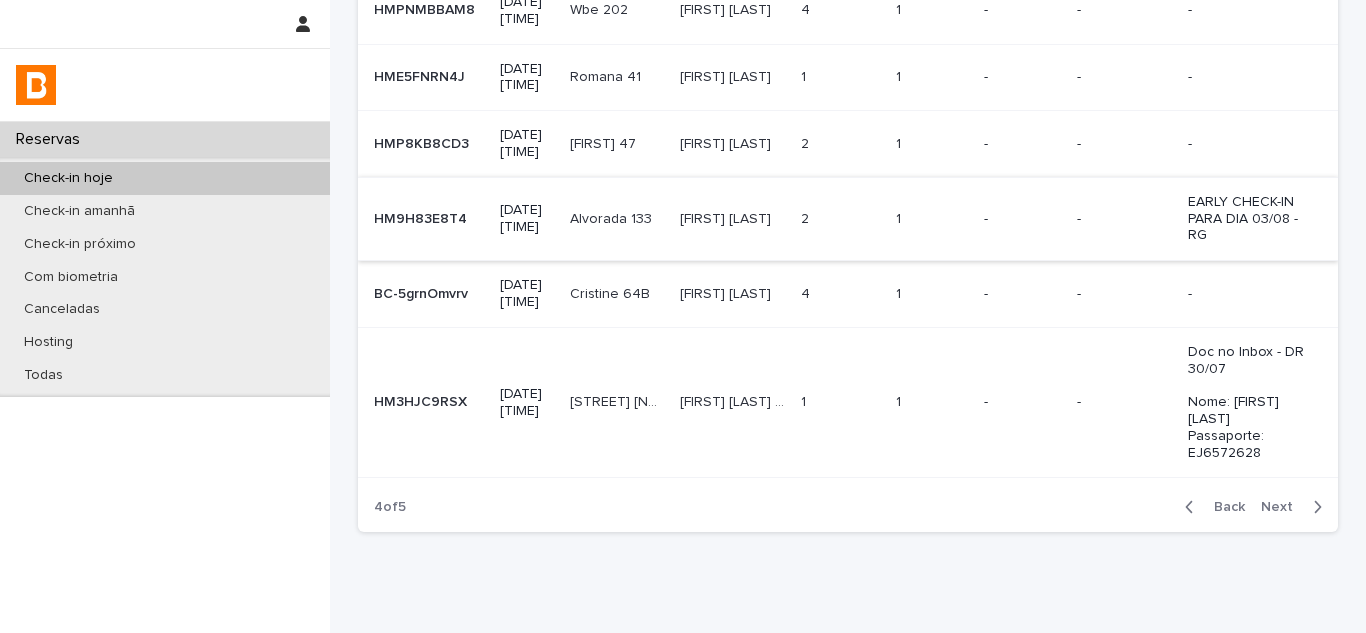 click on "1 1" at bounding box center [840, 402] 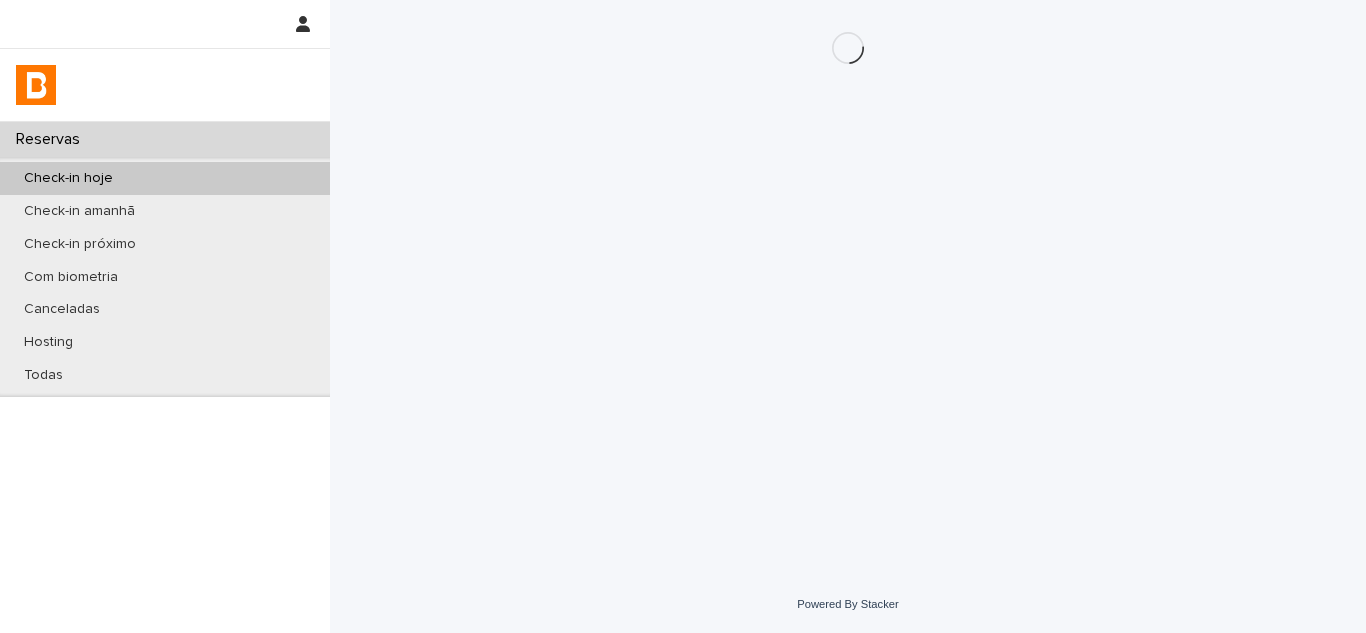 scroll, scrollTop: 0, scrollLeft: 0, axis: both 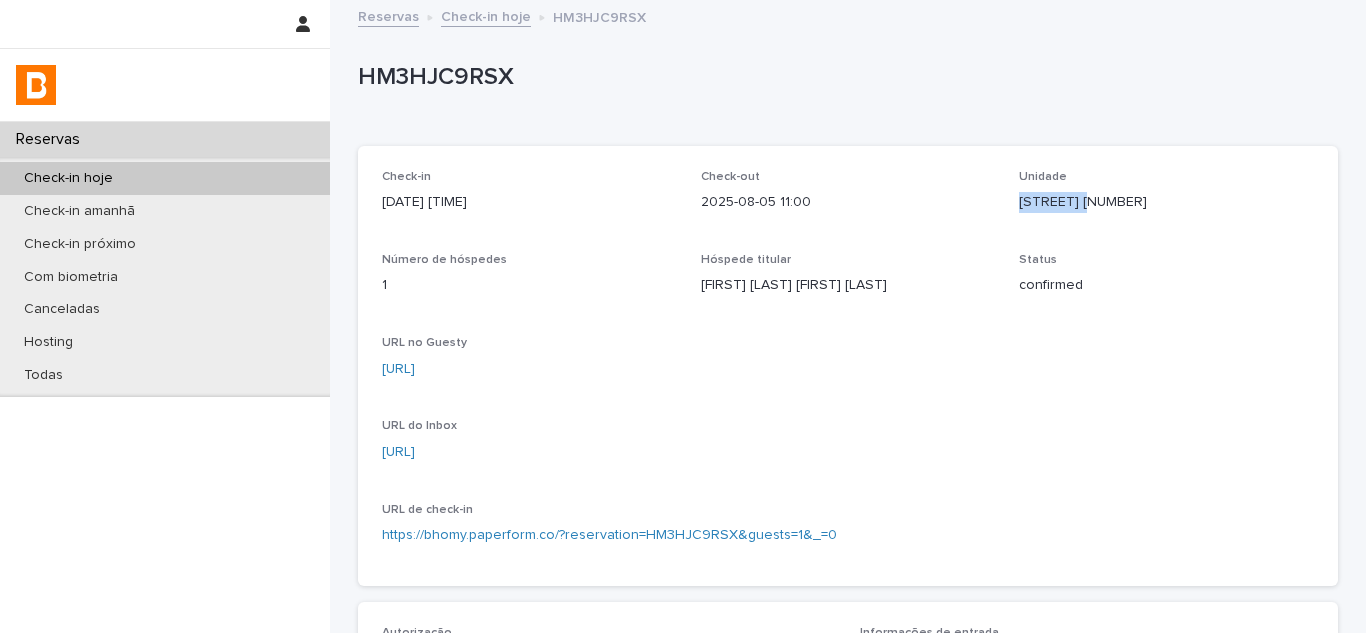 drag, startPoint x: 1008, startPoint y: 200, endPoint x: 1123, endPoint y: 203, distance: 115.03912 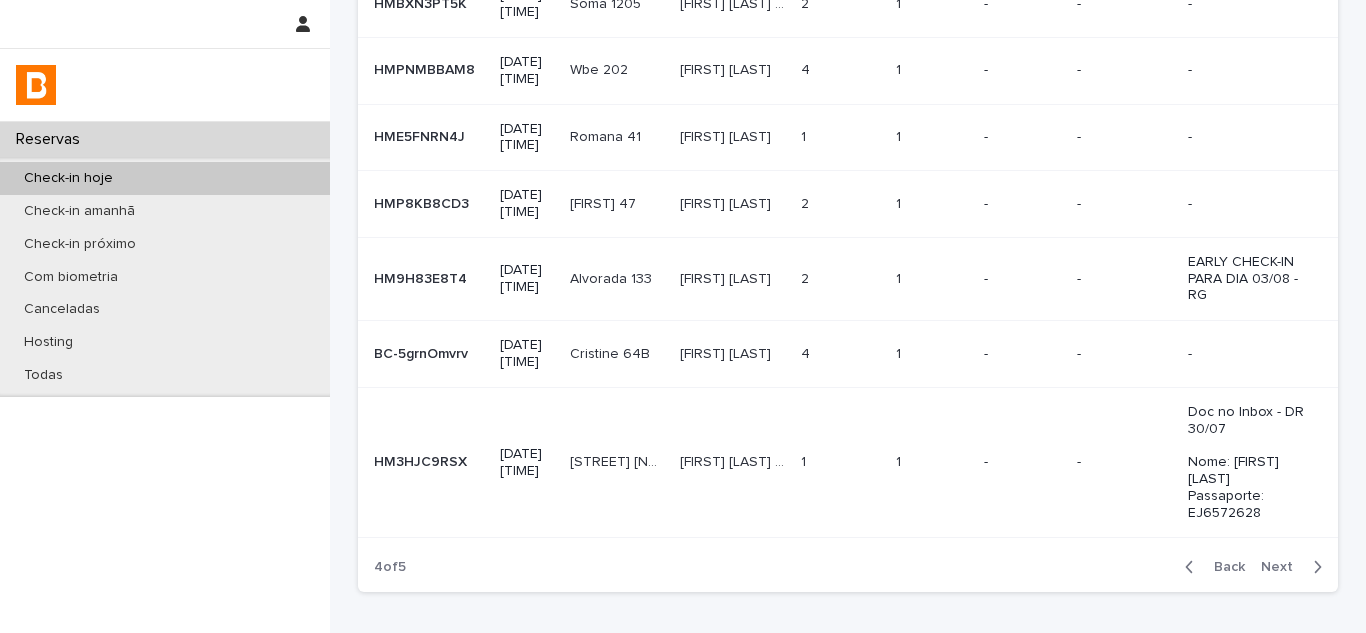 scroll, scrollTop: 500, scrollLeft: 0, axis: vertical 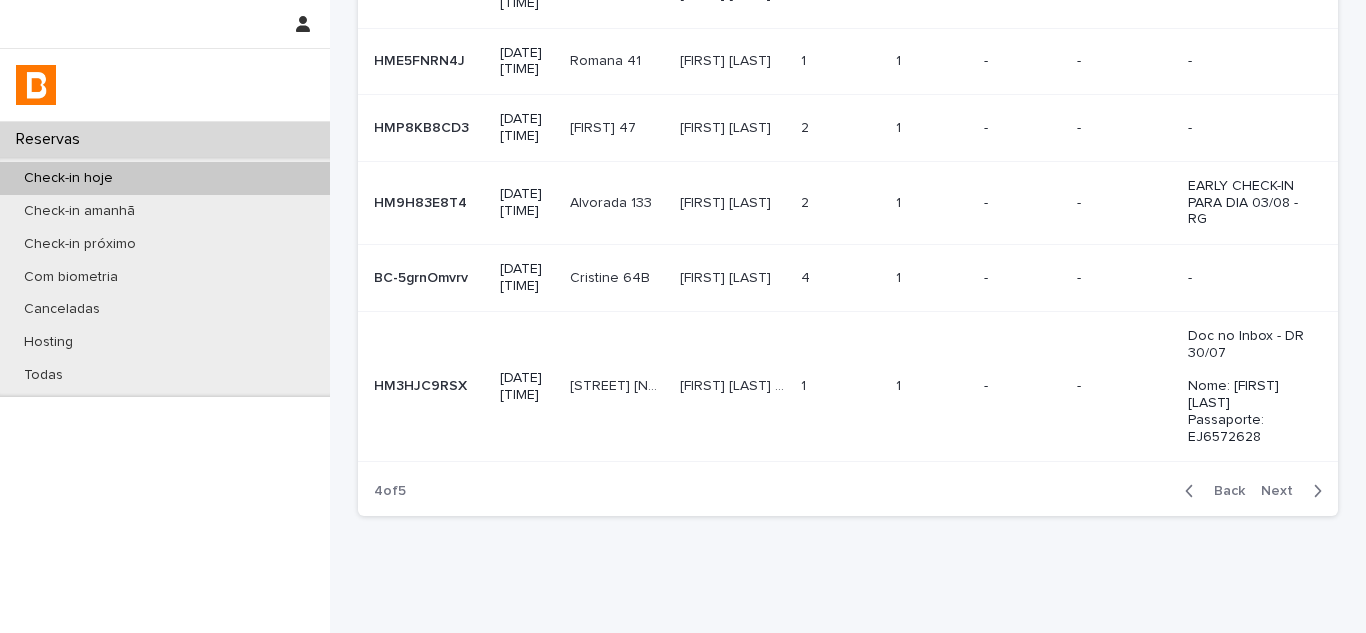 click 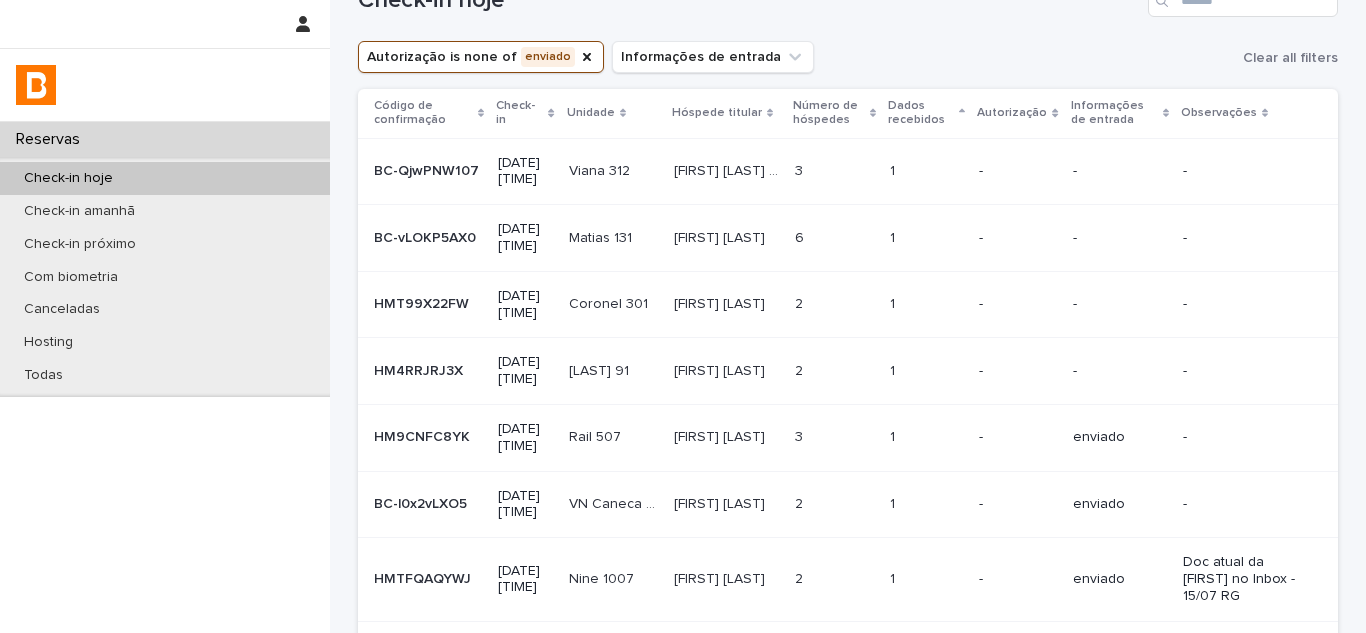 scroll, scrollTop: 0, scrollLeft: 0, axis: both 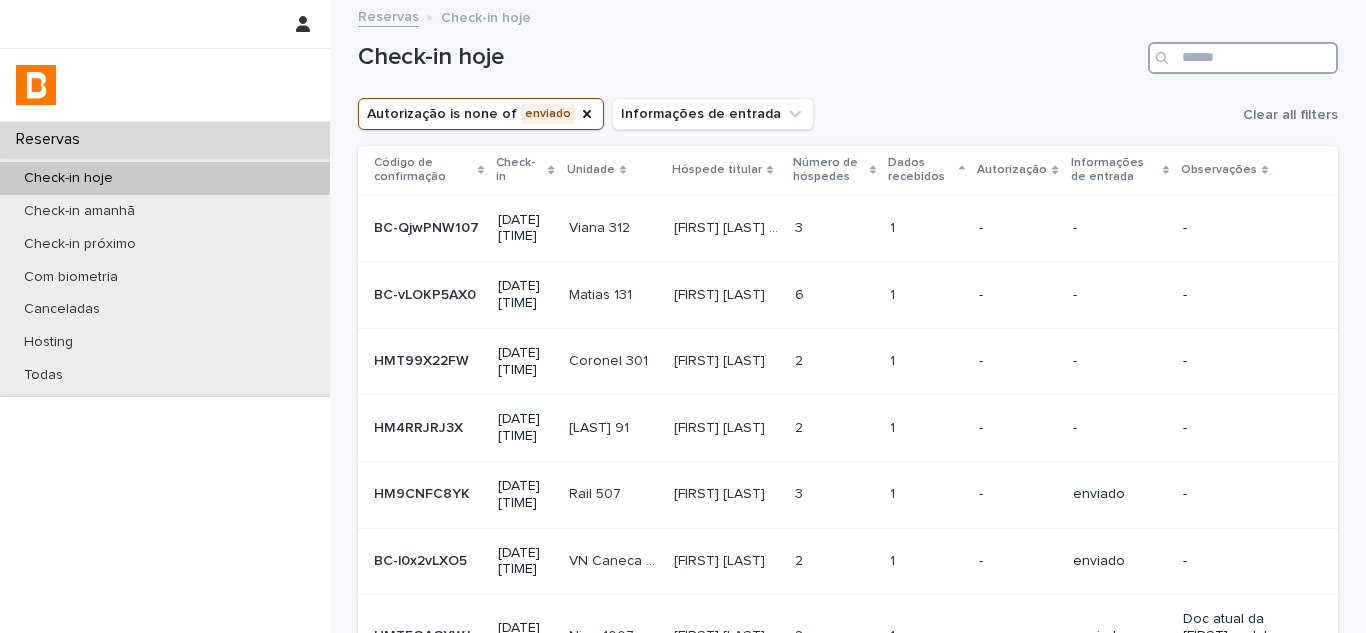 click at bounding box center [1243, 58] 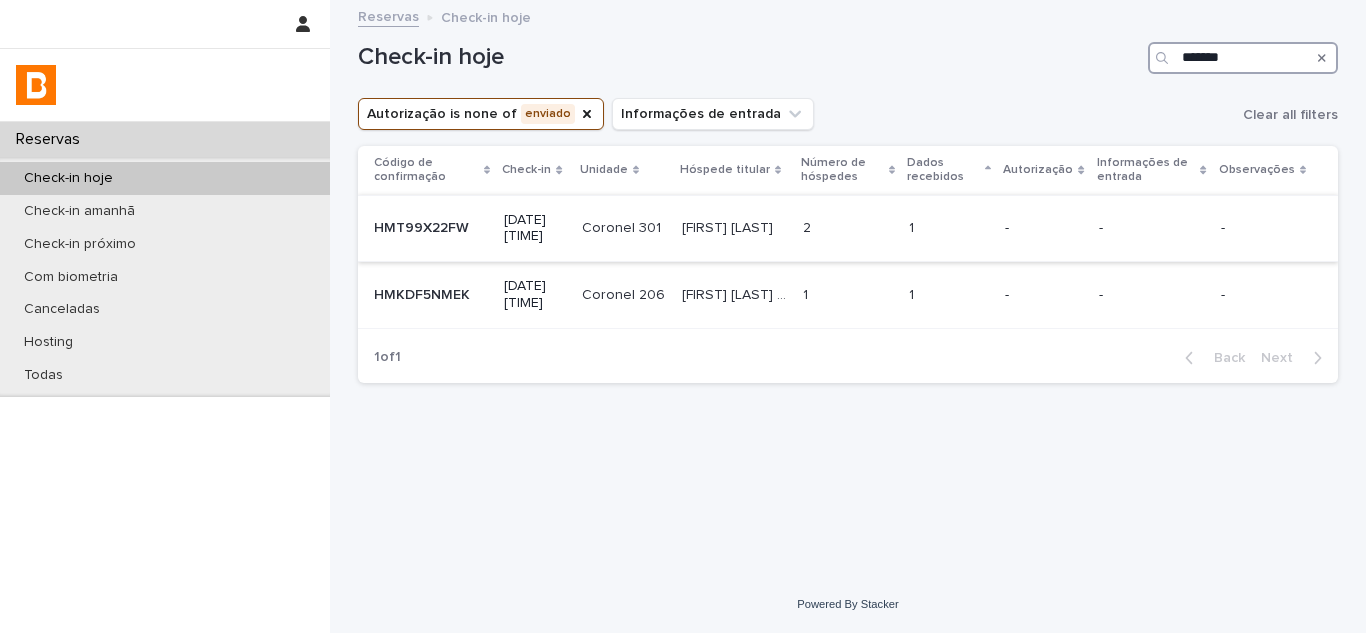 type on "*******" 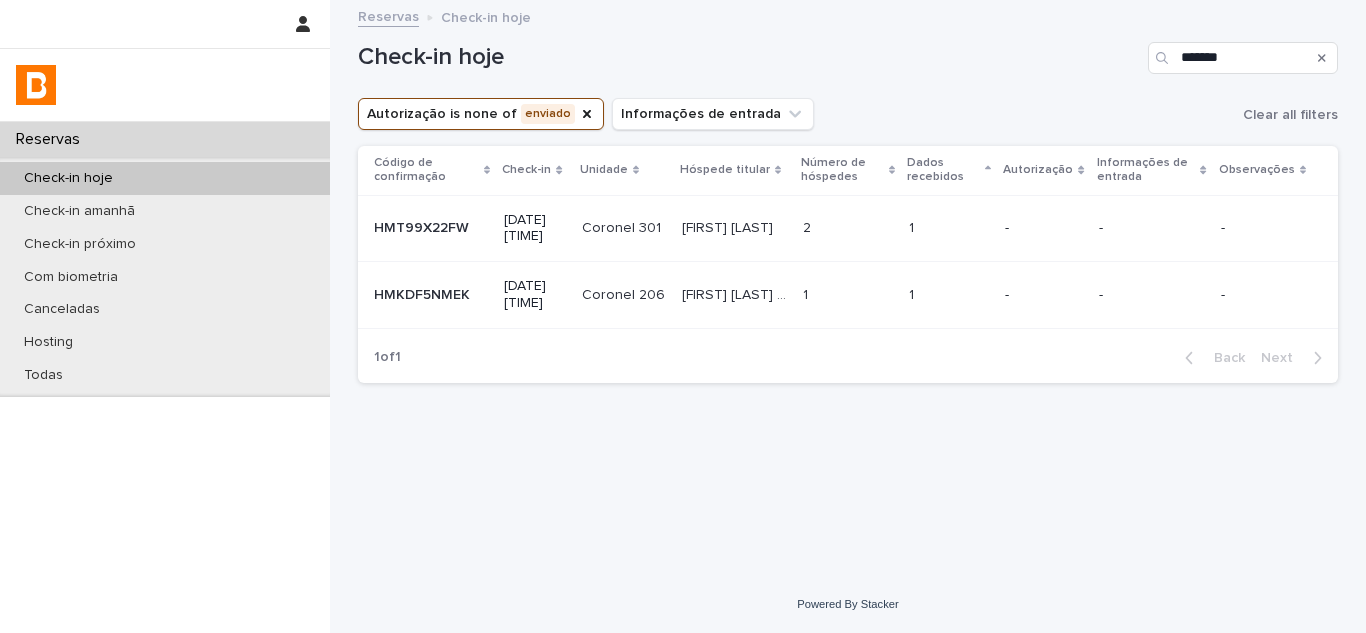 click at bounding box center (848, 228) 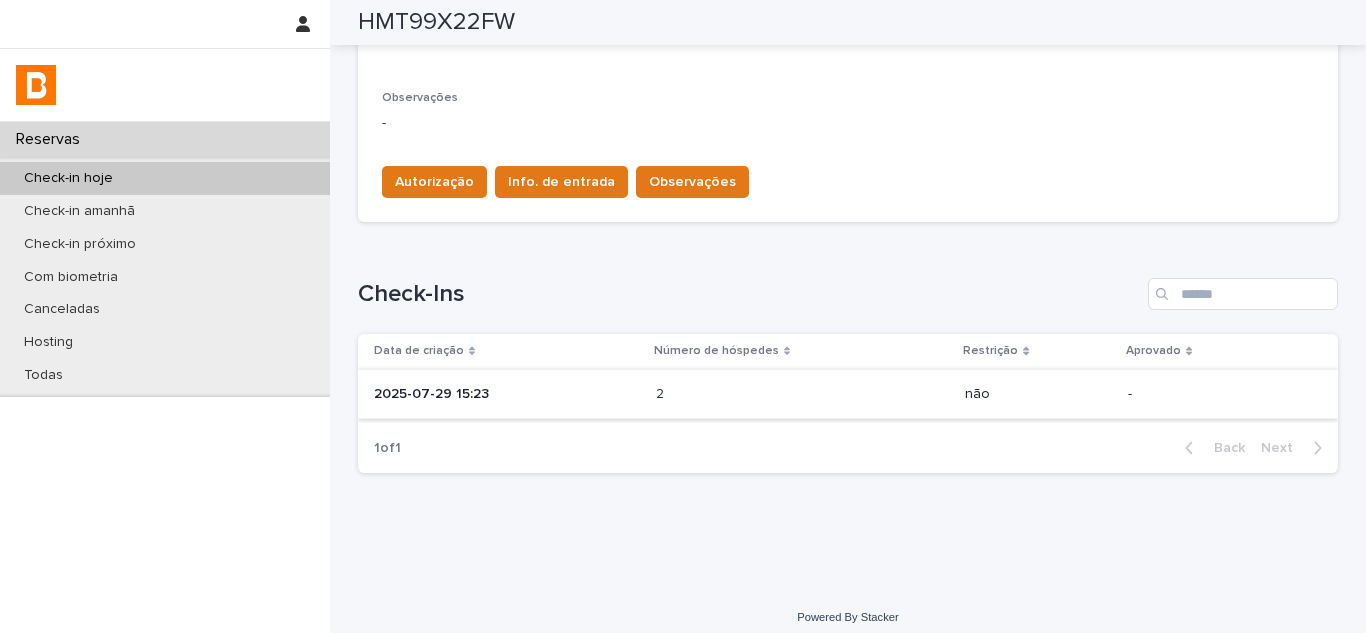 scroll, scrollTop: 631, scrollLeft: 0, axis: vertical 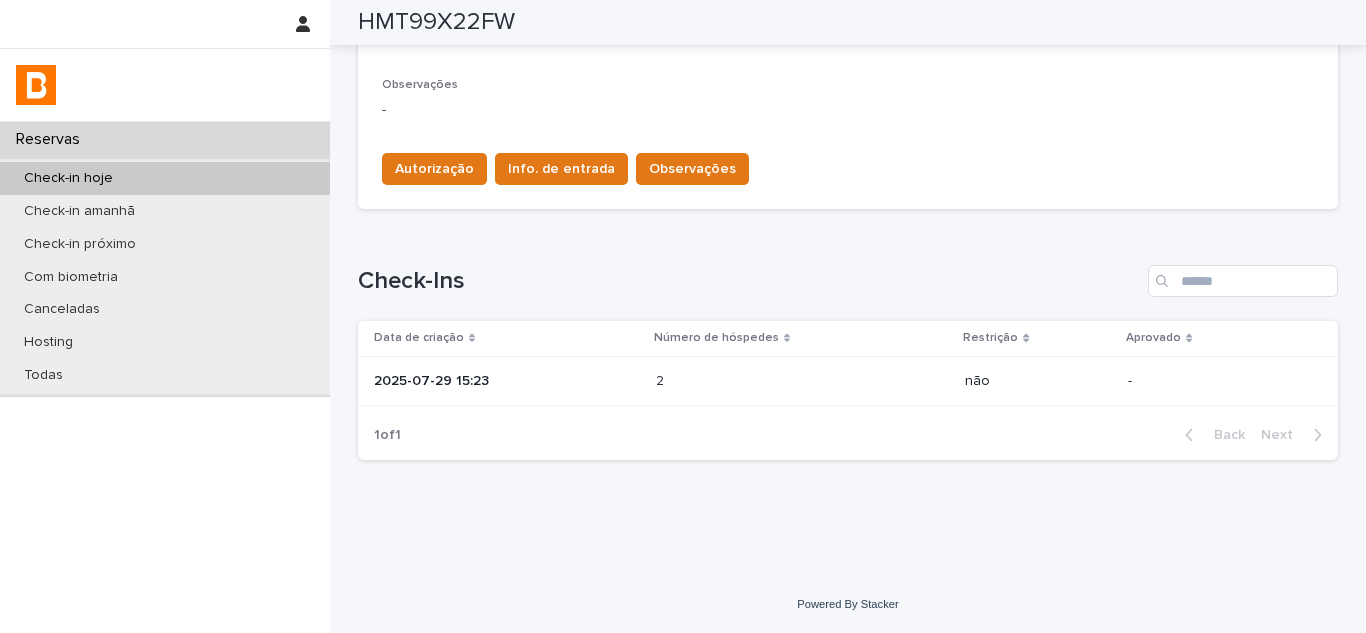 click at bounding box center [743, 381] 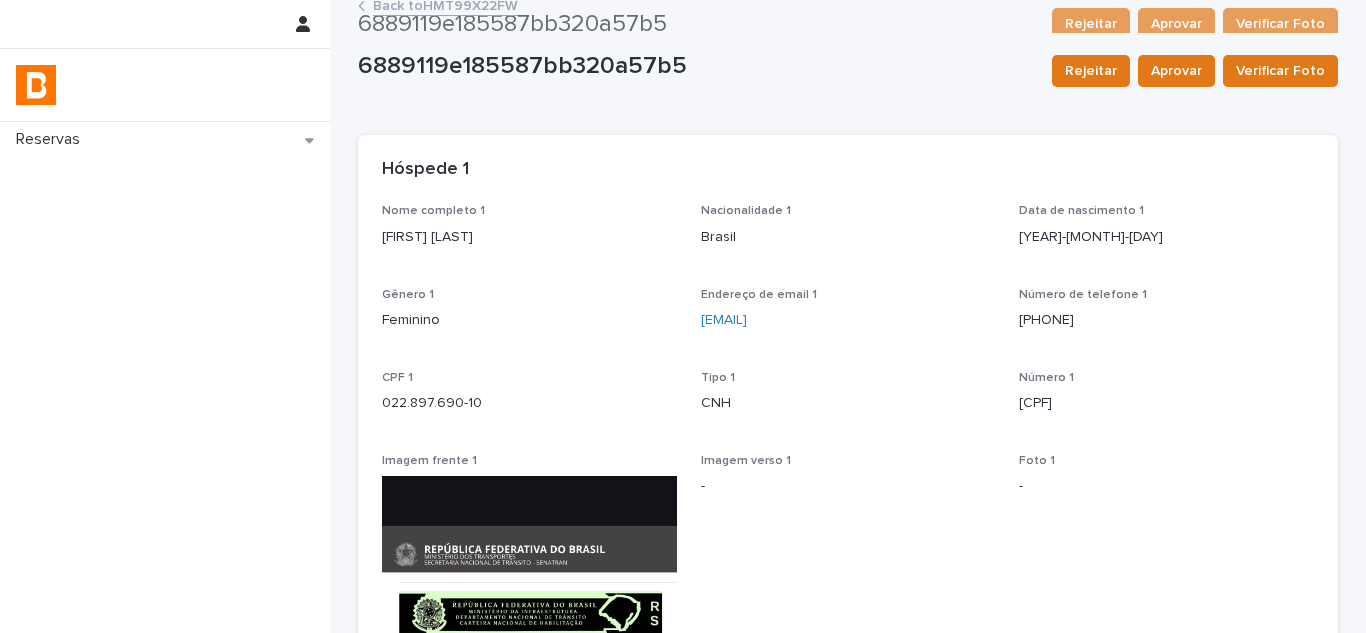 scroll, scrollTop: 0, scrollLeft: 0, axis: both 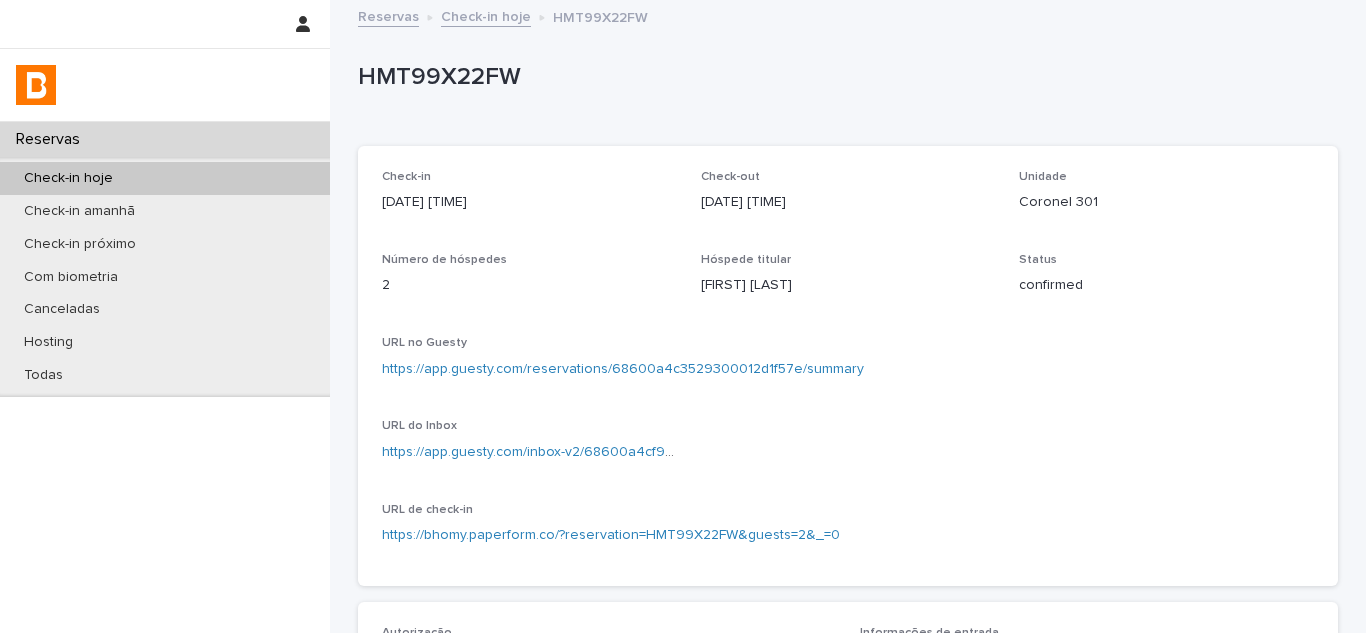 click on "Número de hóspedes 2" at bounding box center [529, 282] 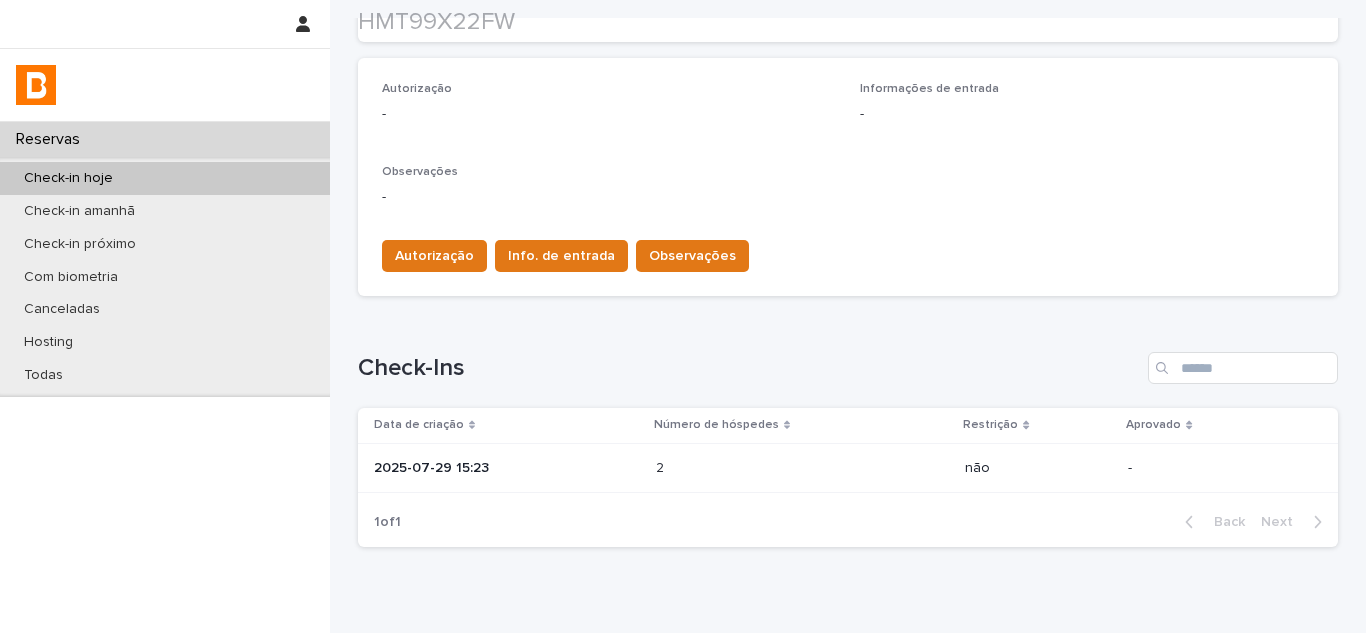 scroll, scrollTop: 631, scrollLeft: 0, axis: vertical 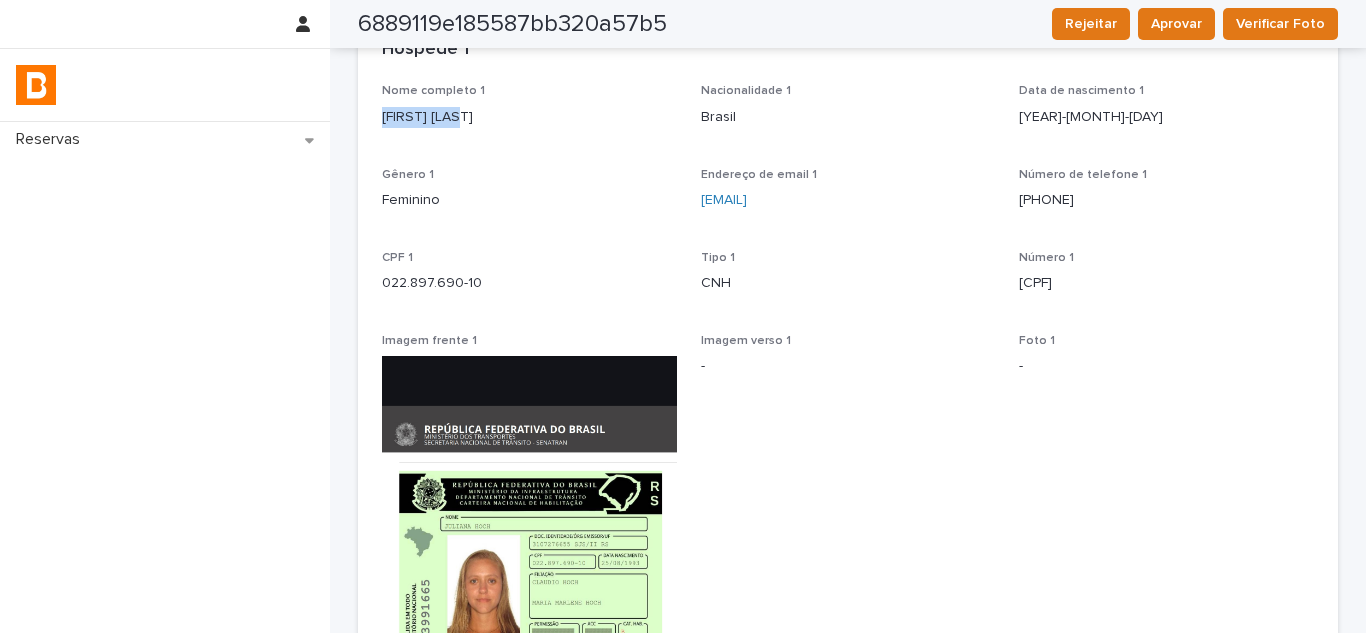 drag, startPoint x: 459, startPoint y: 115, endPoint x: 372, endPoint y: 105, distance: 87.57283 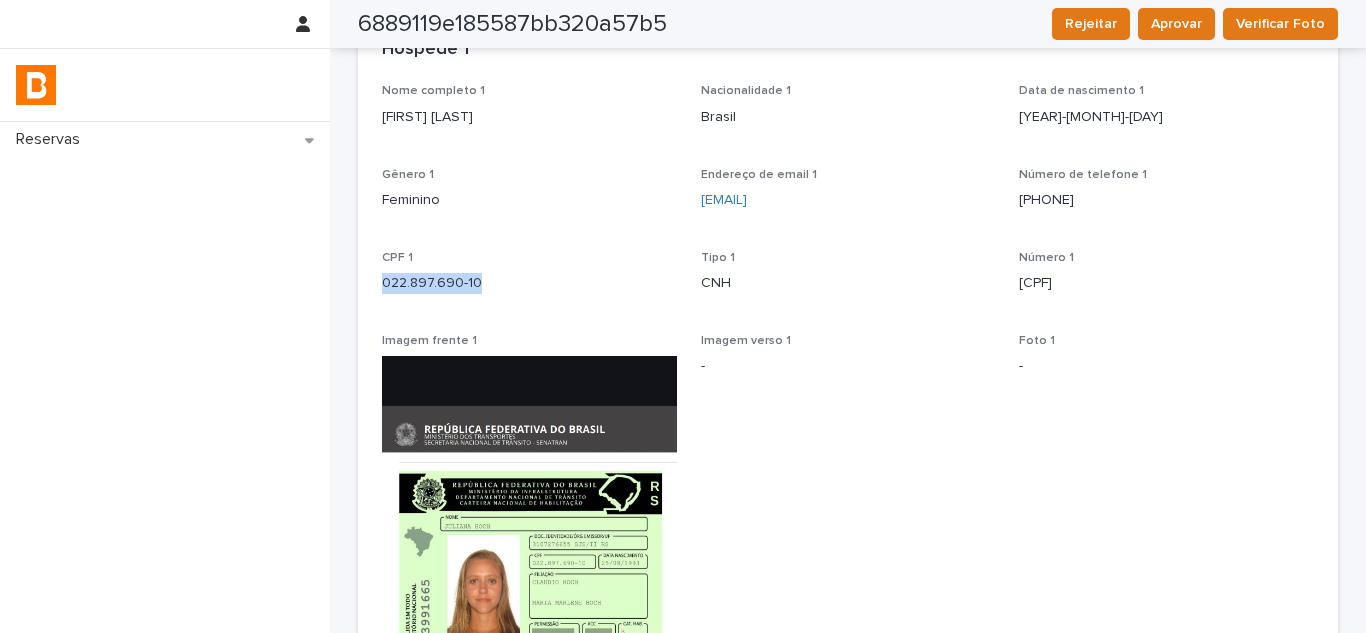 drag, startPoint x: 484, startPoint y: 281, endPoint x: 365, endPoint y: 279, distance: 119.01681 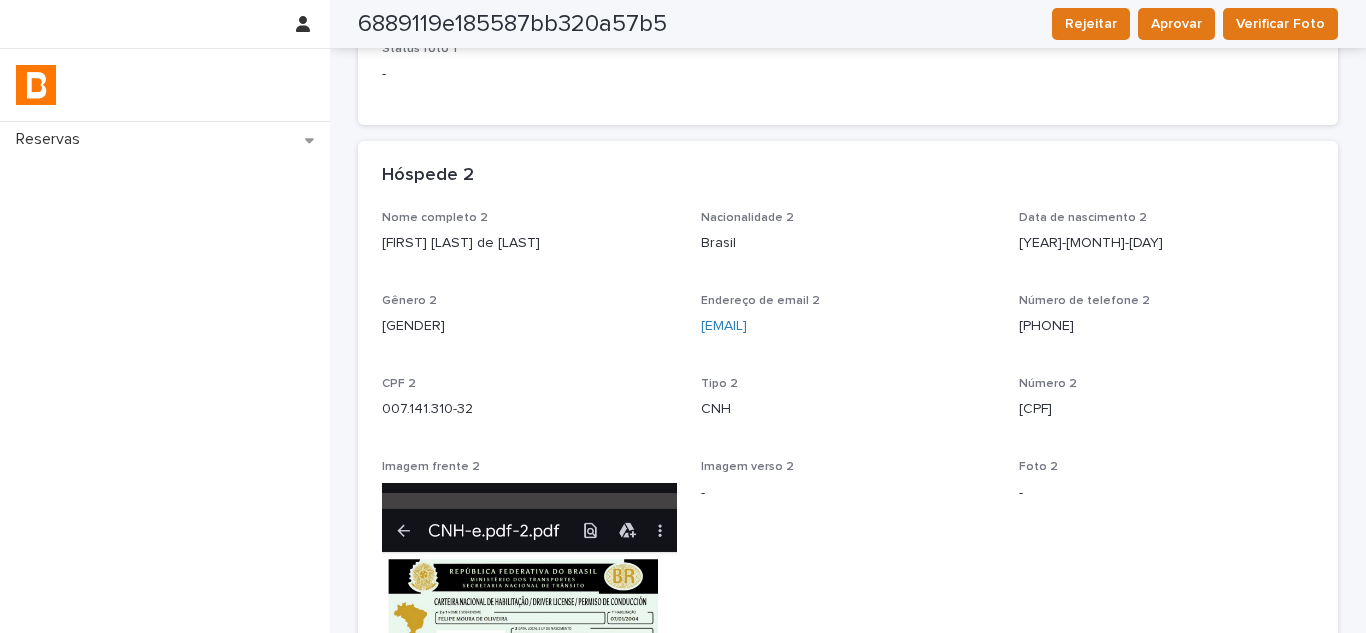 scroll, scrollTop: 1131, scrollLeft: 0, axis: vertical 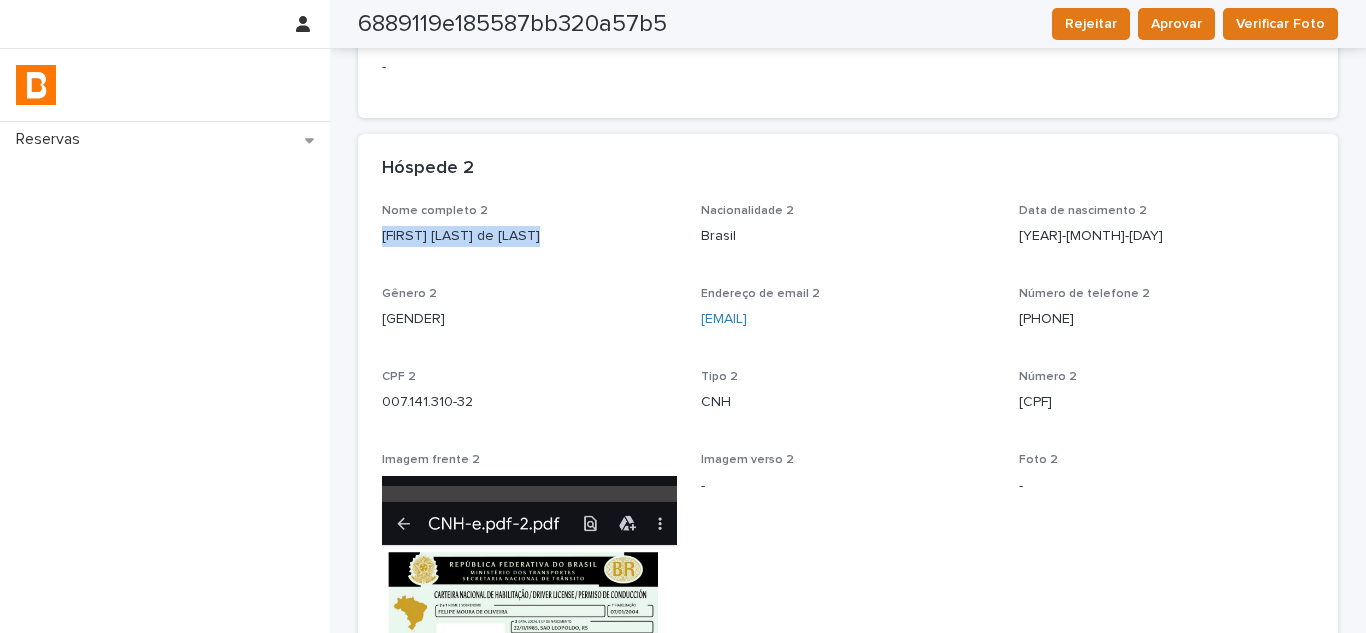 drag, startPoint x: 546, startPoint y: 238, endPoint x: 376, endPoint y: 236, distance: 170.01176 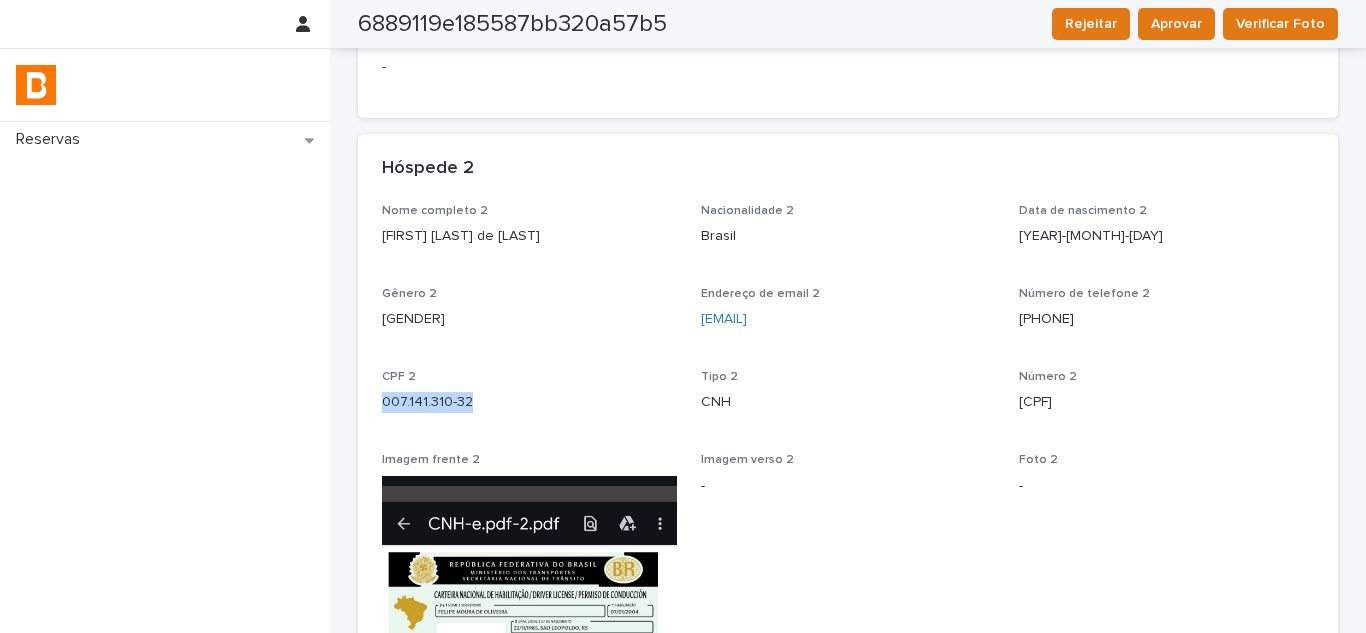 drag, startPoint x: 482, startPoint y: 402, endPoint x: 338, endPoint y: 396, distance: 144.12494 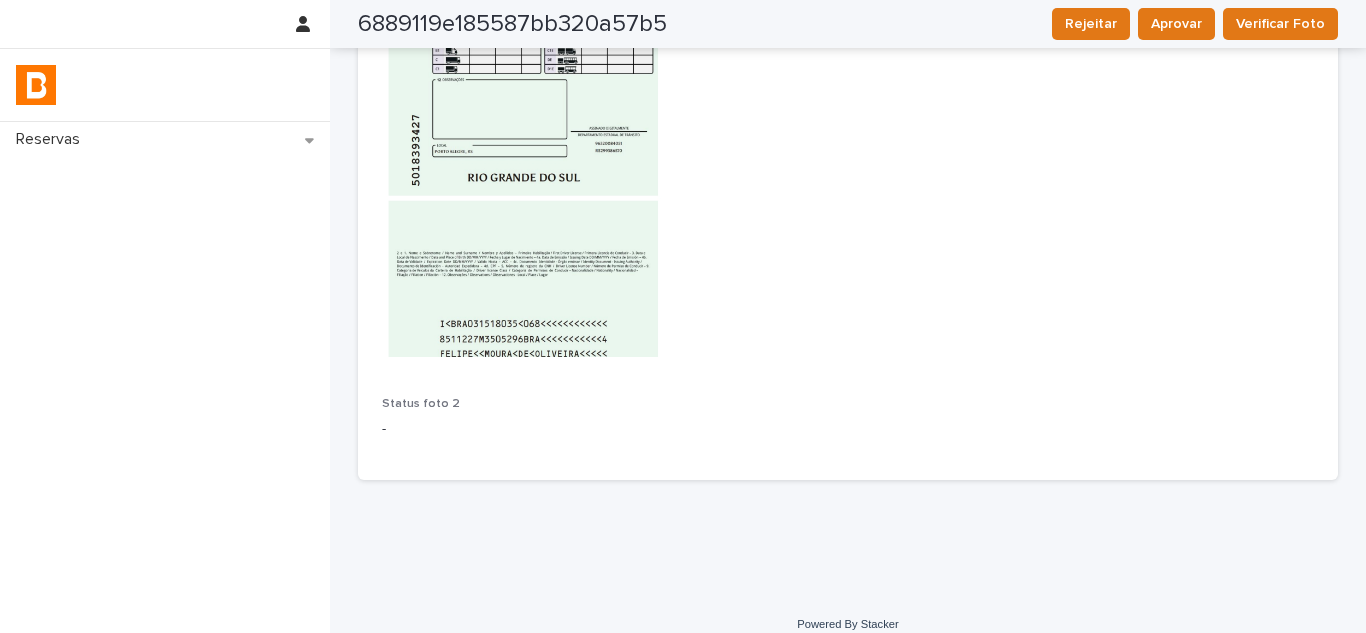 scroll, scrollTop: 1908, scrollLeft: 0, axis: vertical 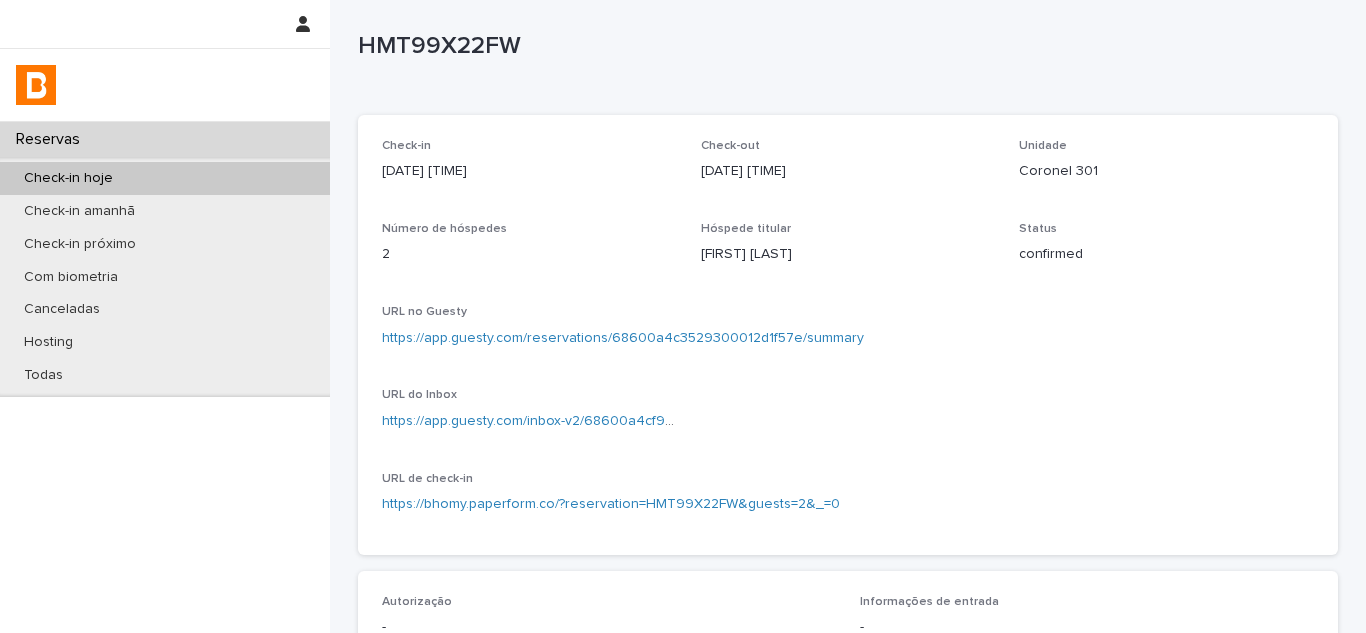 click on "Número de hóspedes 2" at bounding box center [529, 251] 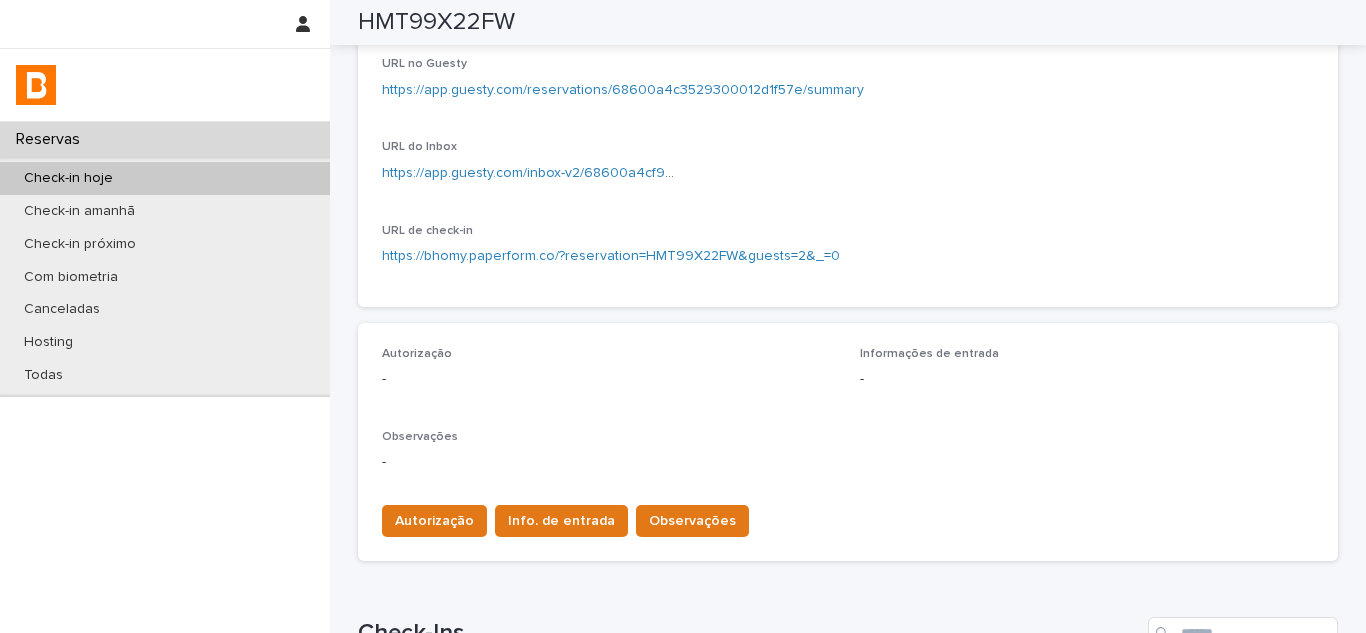 scroll, scrollTop: 231, scrollLeft: 0, axis: vertical 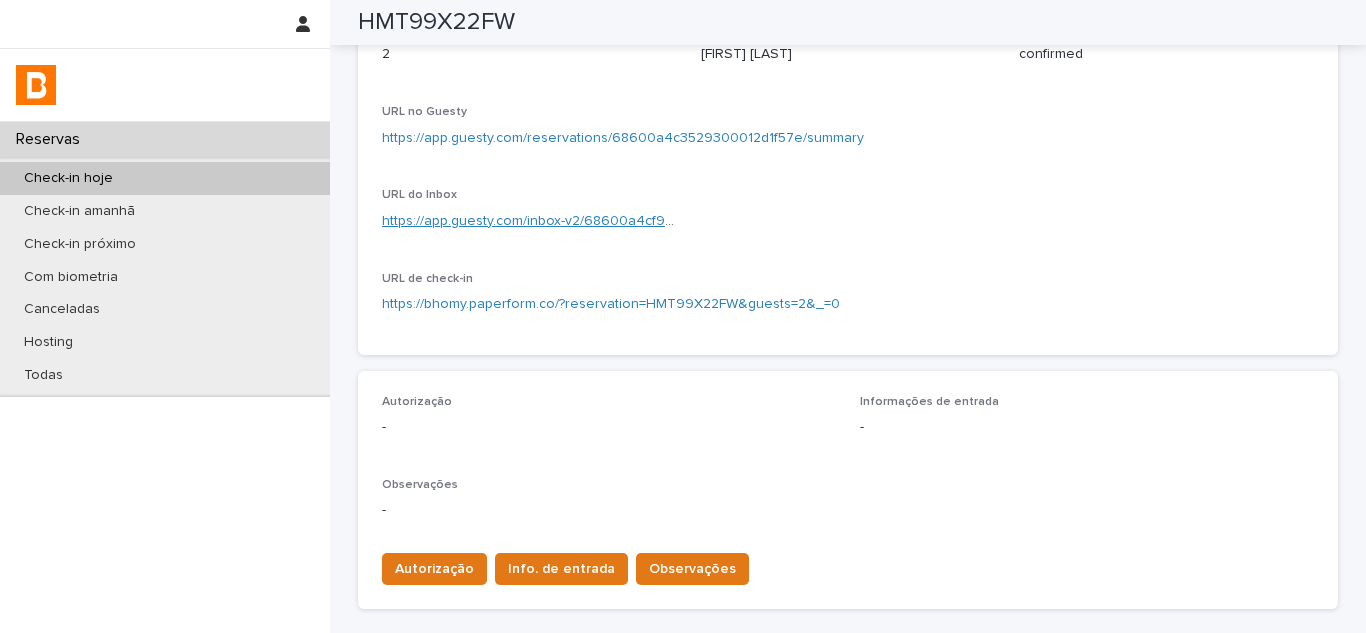 click on "https://app.guesty.com/inbox-v2/68600a4cf95c0300125c4fc7?reservationId=68600a4c3529300012d1f57e" at bounding box center (721, 221) 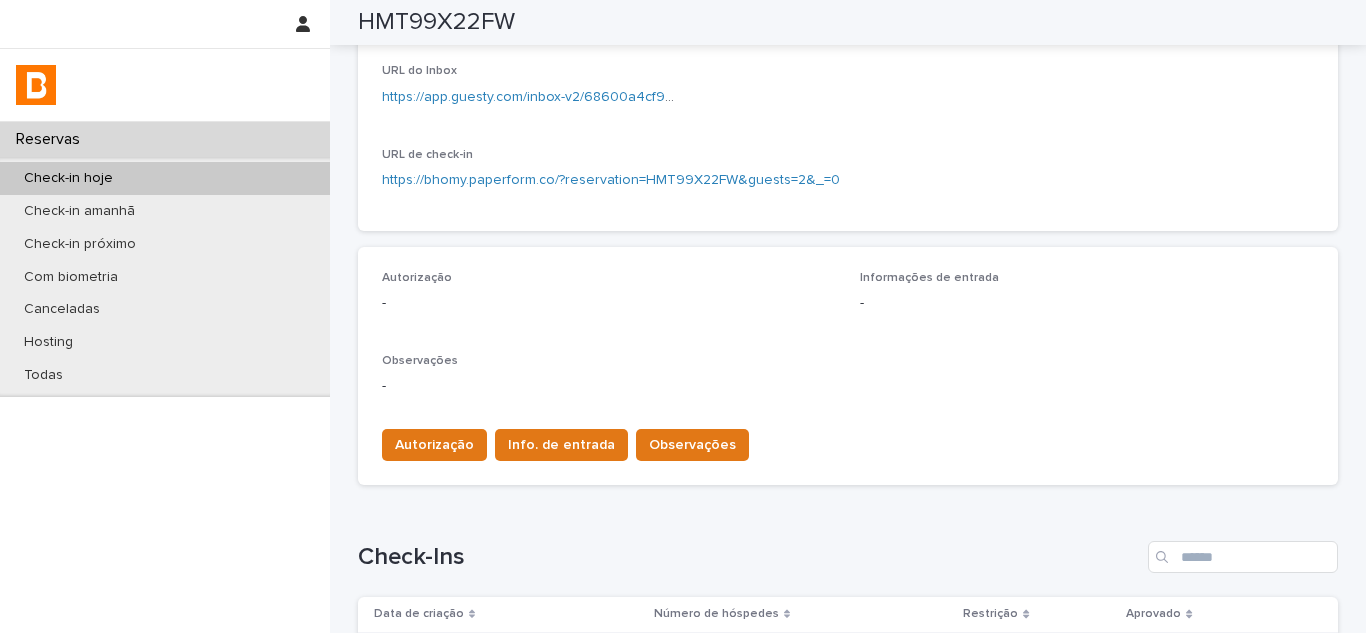 scroll, scrollTop: 231, scrollLeft: 0, axis: vertical 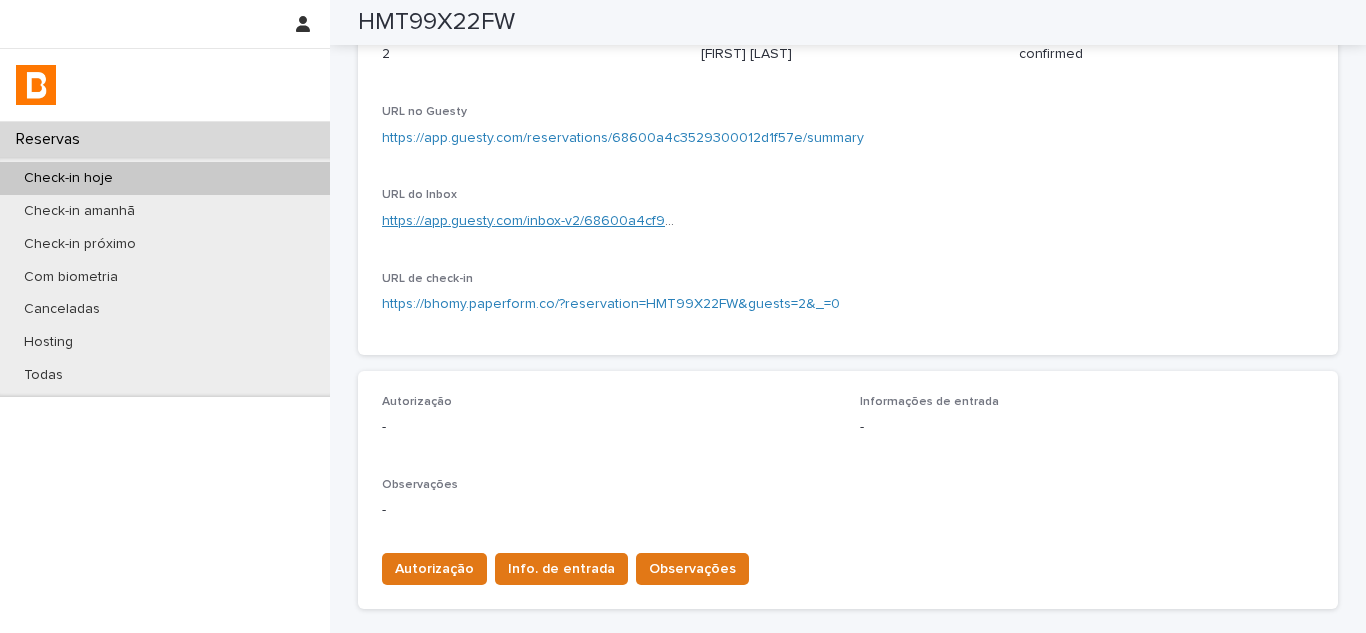 click on "https://app.guesty.com/inbox-v2/68600a4cf95c0300125c4fc7?reservationId=68600a4c3529300012d1f57e" at bounding box center [721, 221] 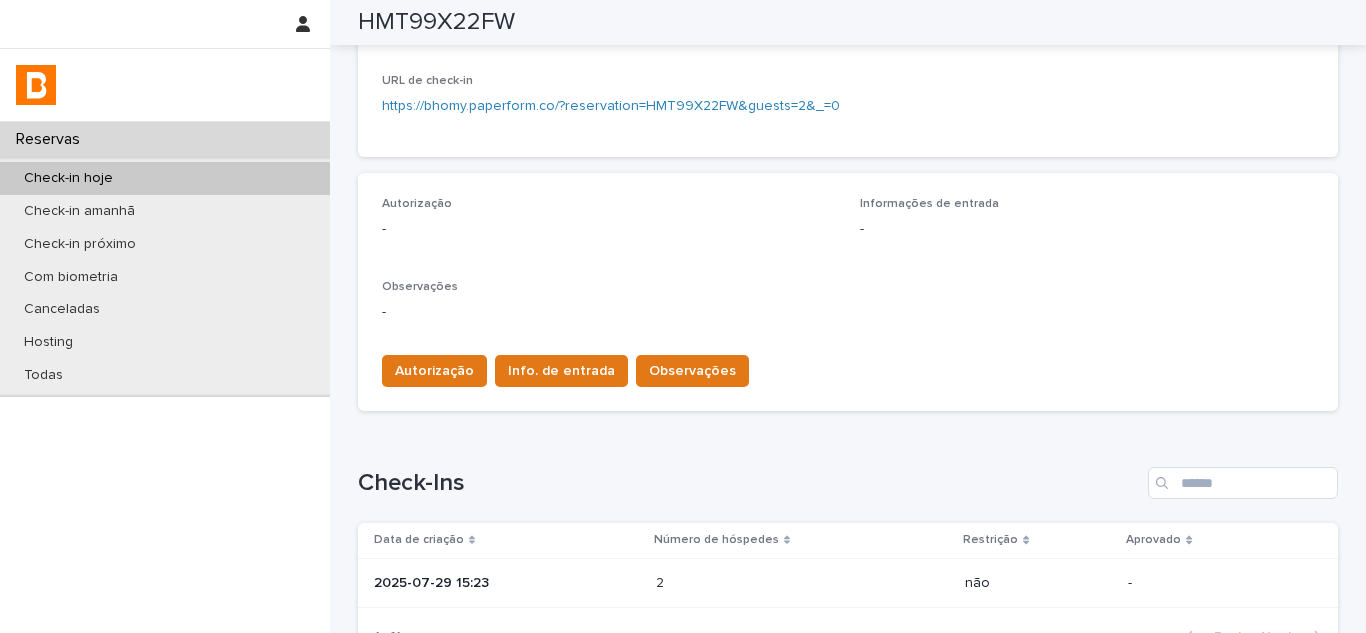 scroll, scrollTop: 431, scrollLeft: 0, axis: vertical 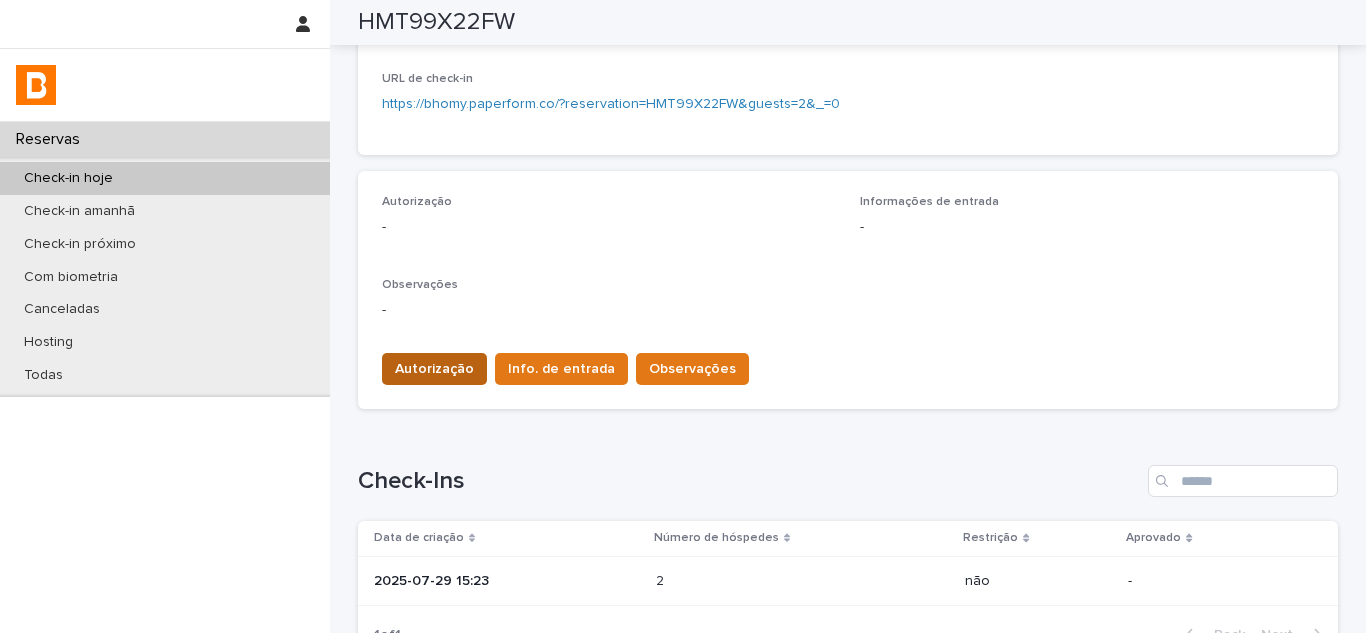 click on "Autorização" at bounding box center [434, 369] 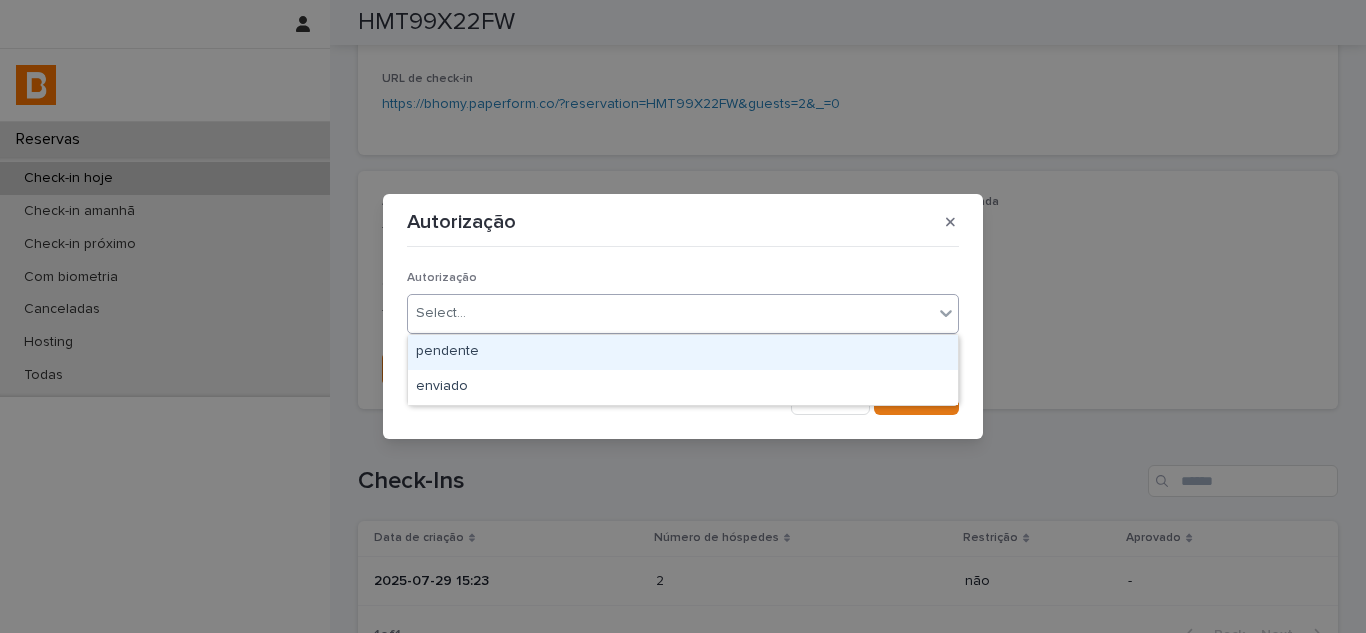 click on "Select..." at bounding box center (670, 313) 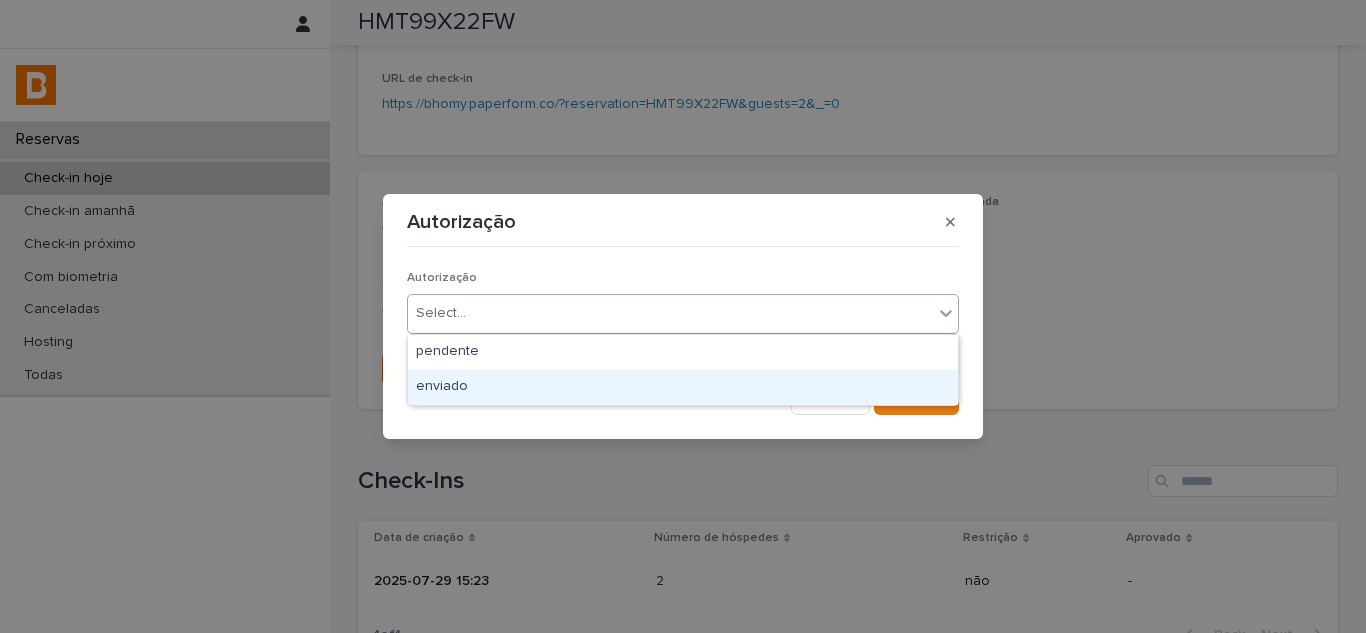 click on "enviado" at bounding box center (683, 387) 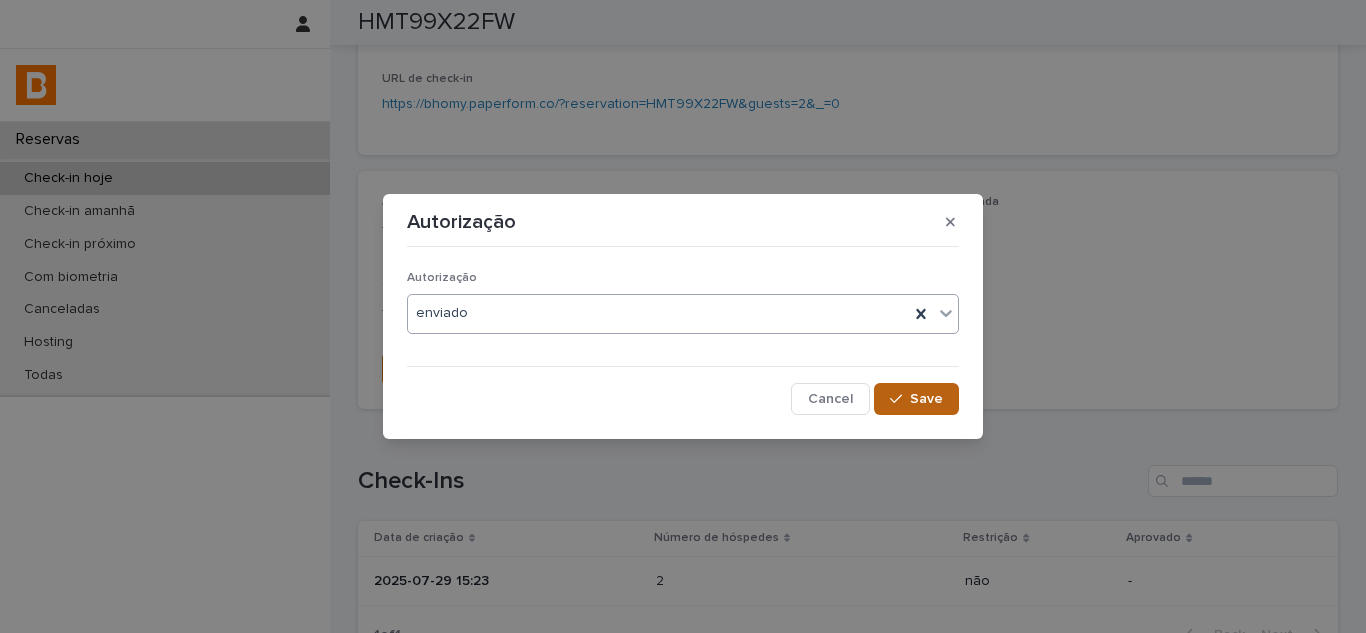 click 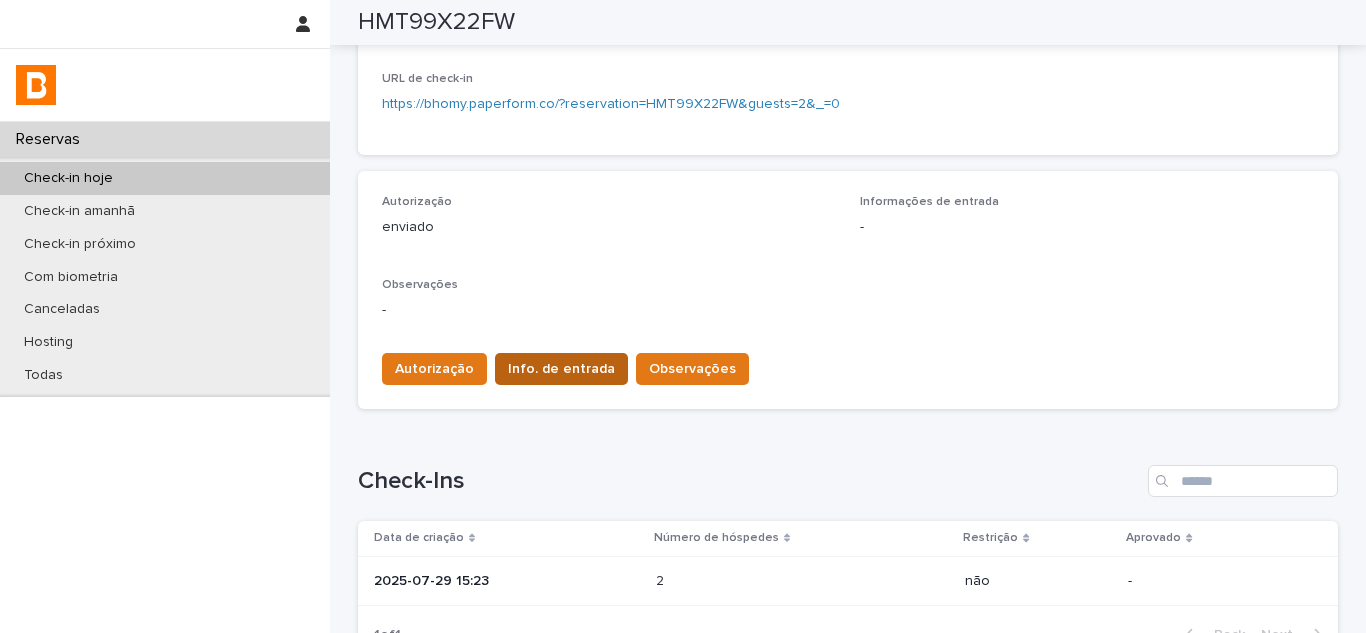 click on "Info. de entrada" at bounding box center (561, 369) 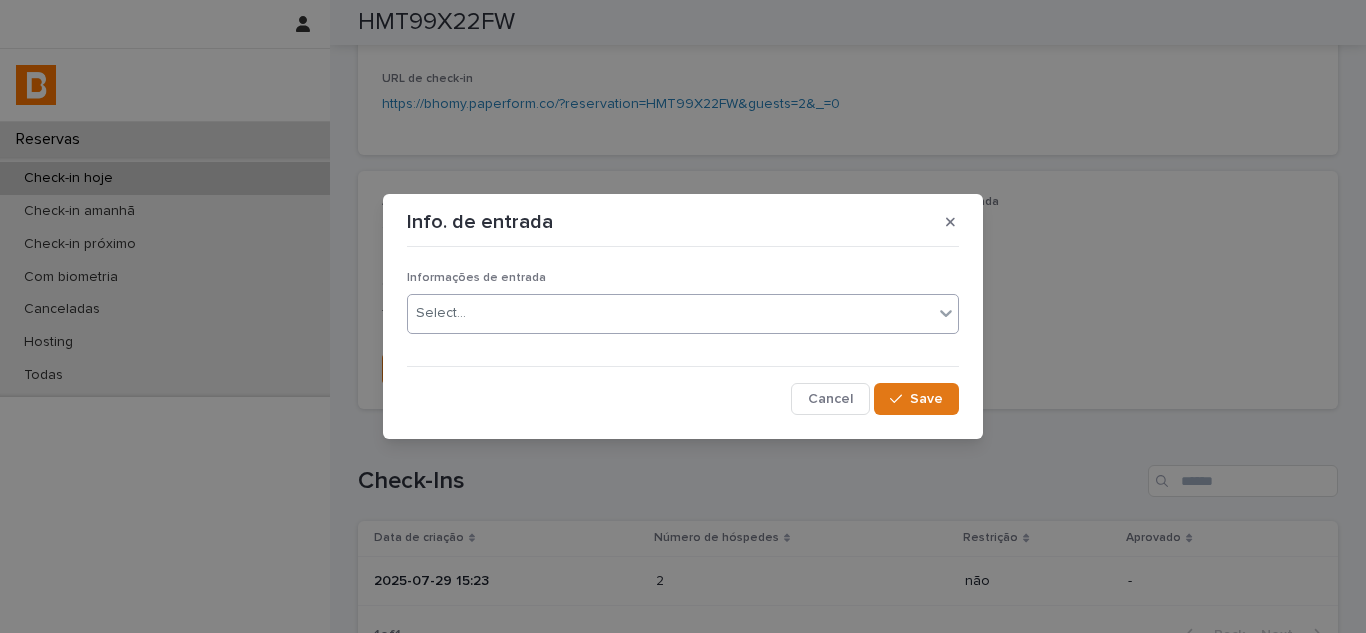 click on "Select..." at bounding box center [670, 313] 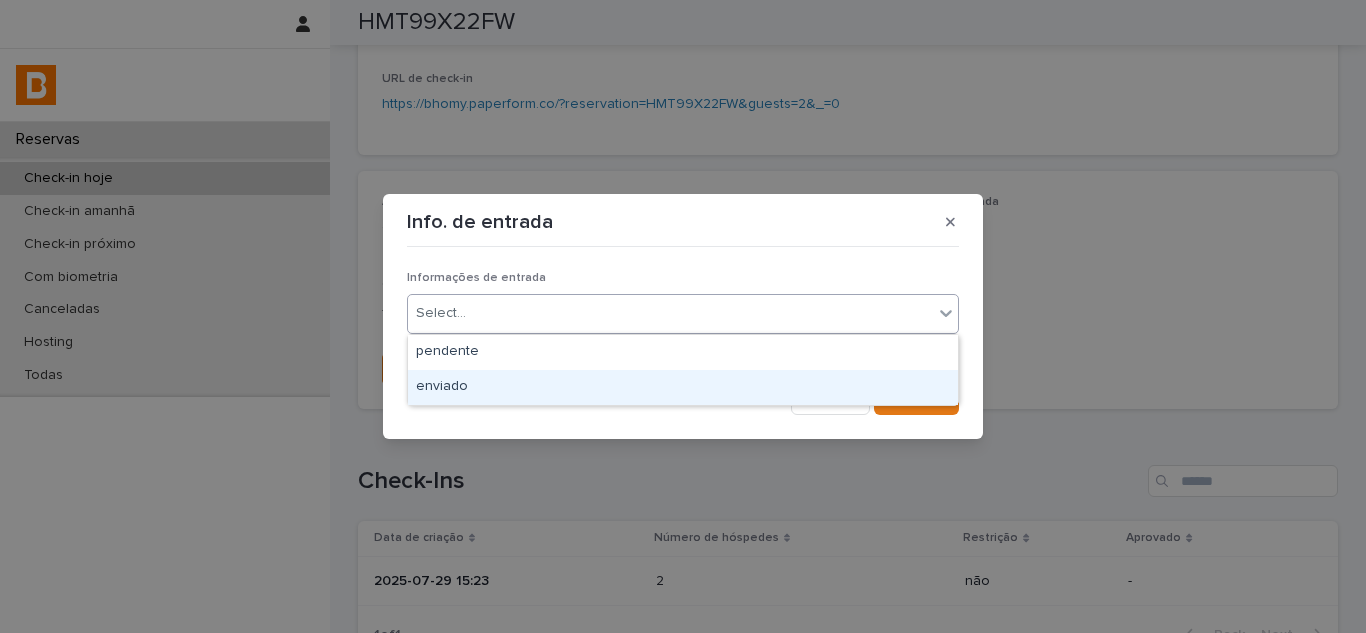 click on "enviado" at bounding box center [683, 387] 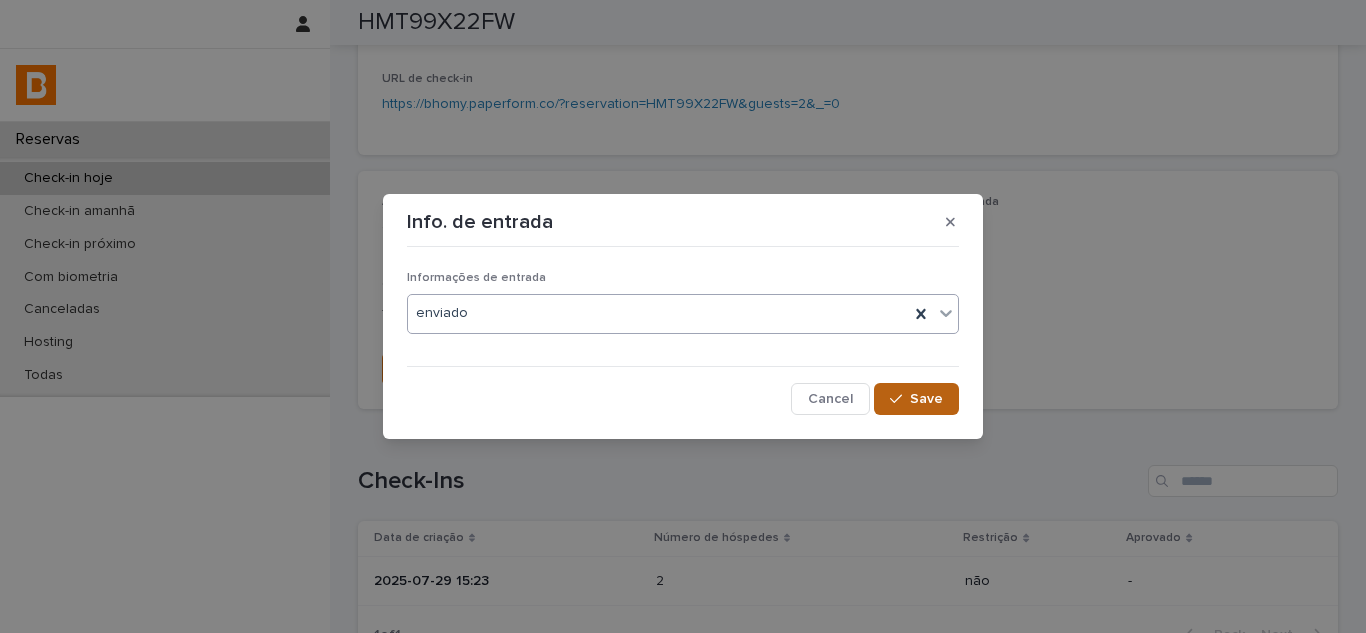 click on "Save" at bounding box center [926, 399] 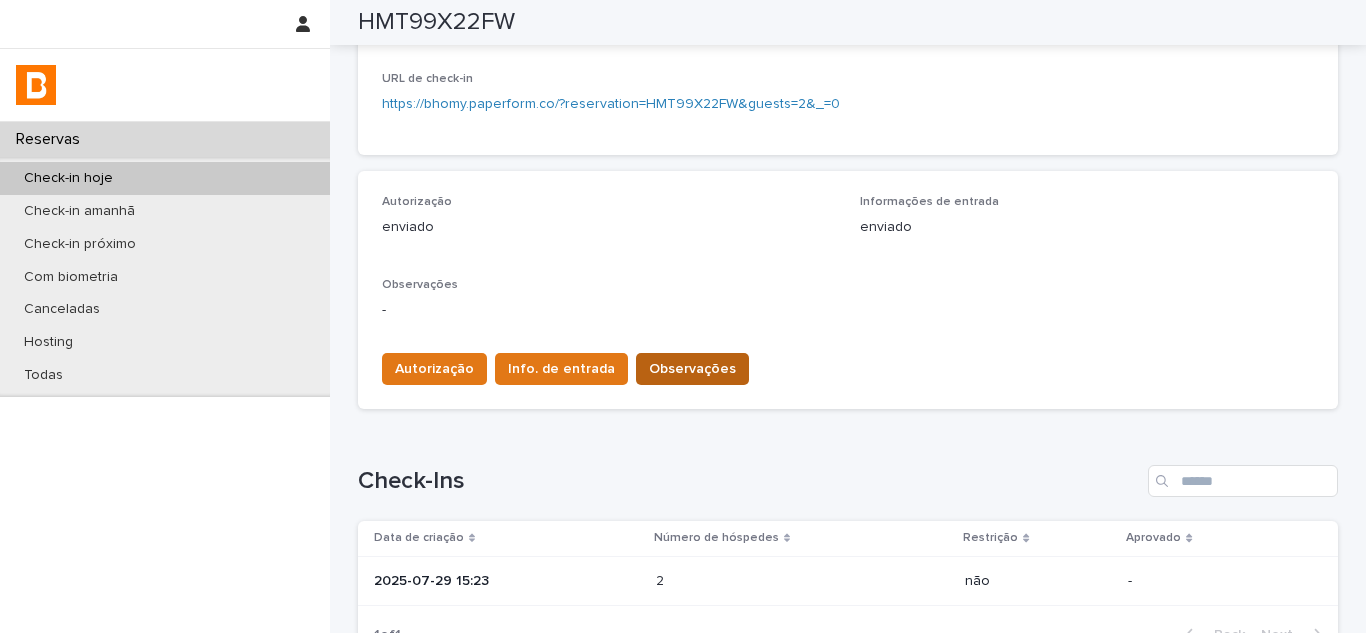 click on "Observações" at bounding box center (692, 369) 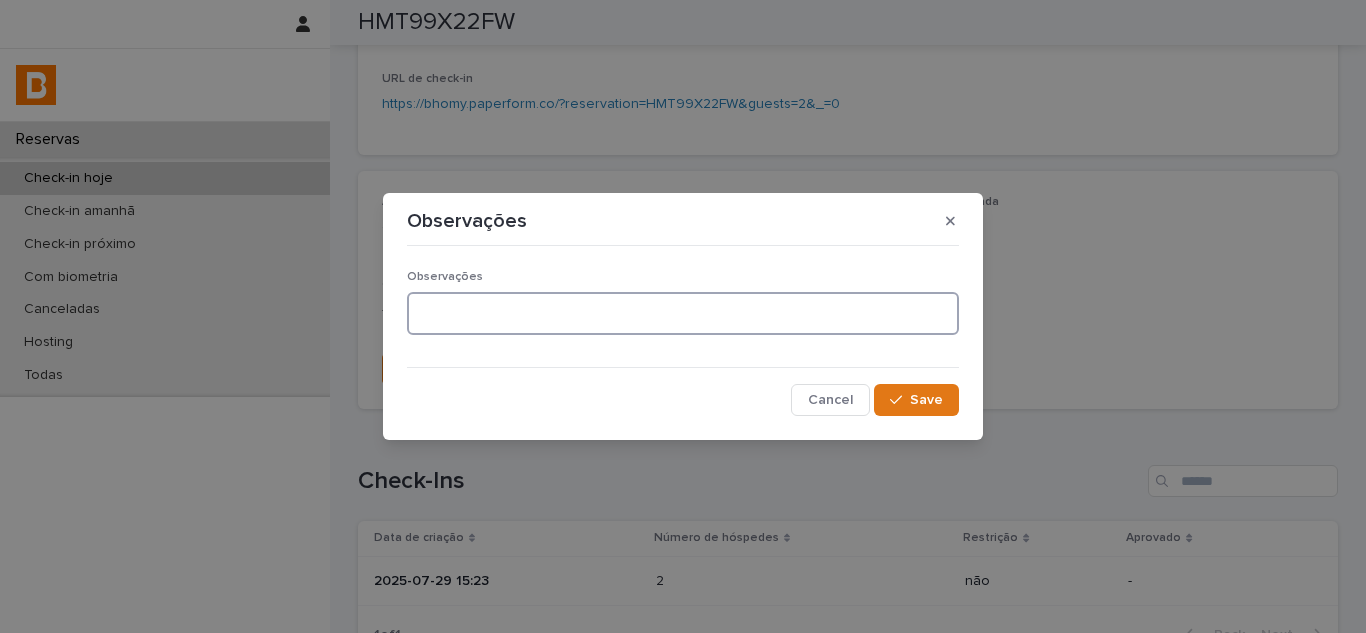 click at bounding box center (683, 313) 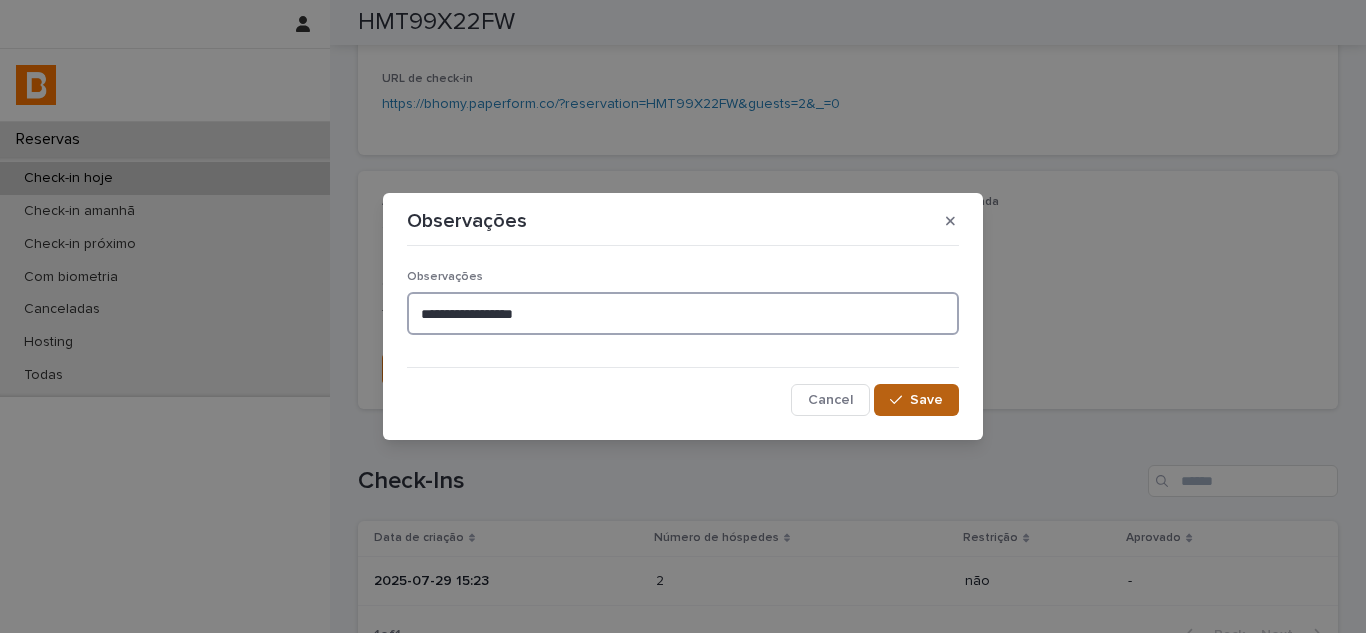 type on "**********" 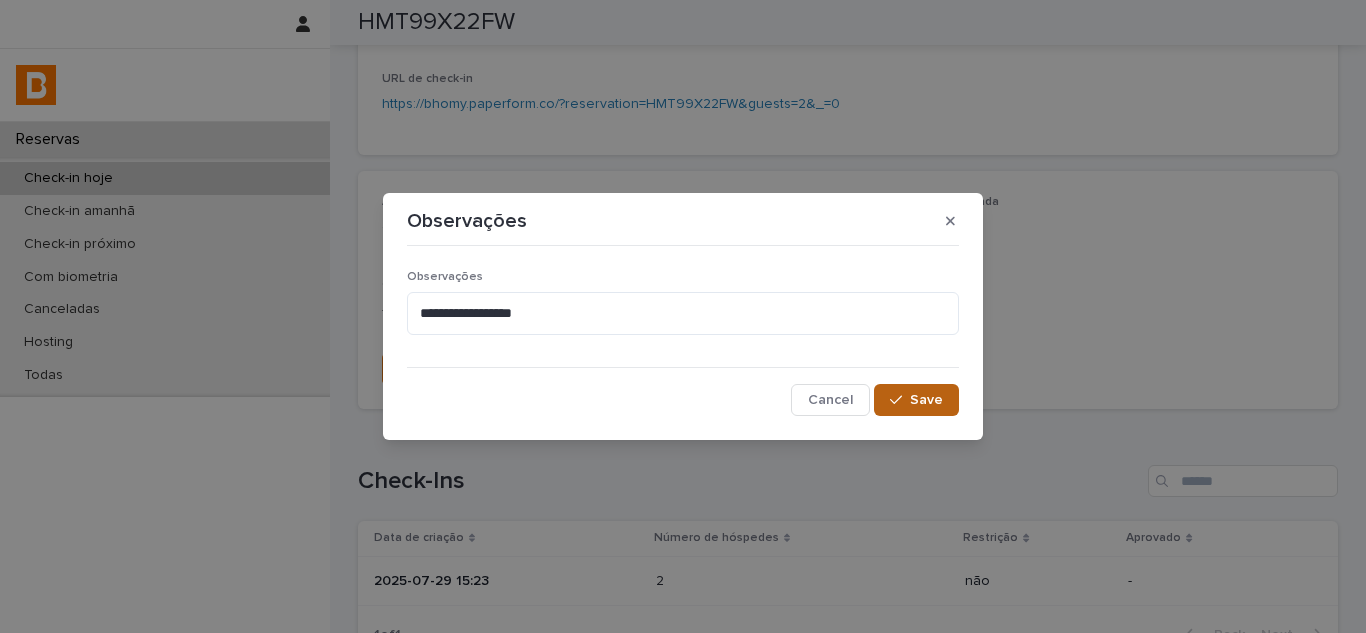 click on "Save" at bounding box center (916, 400) 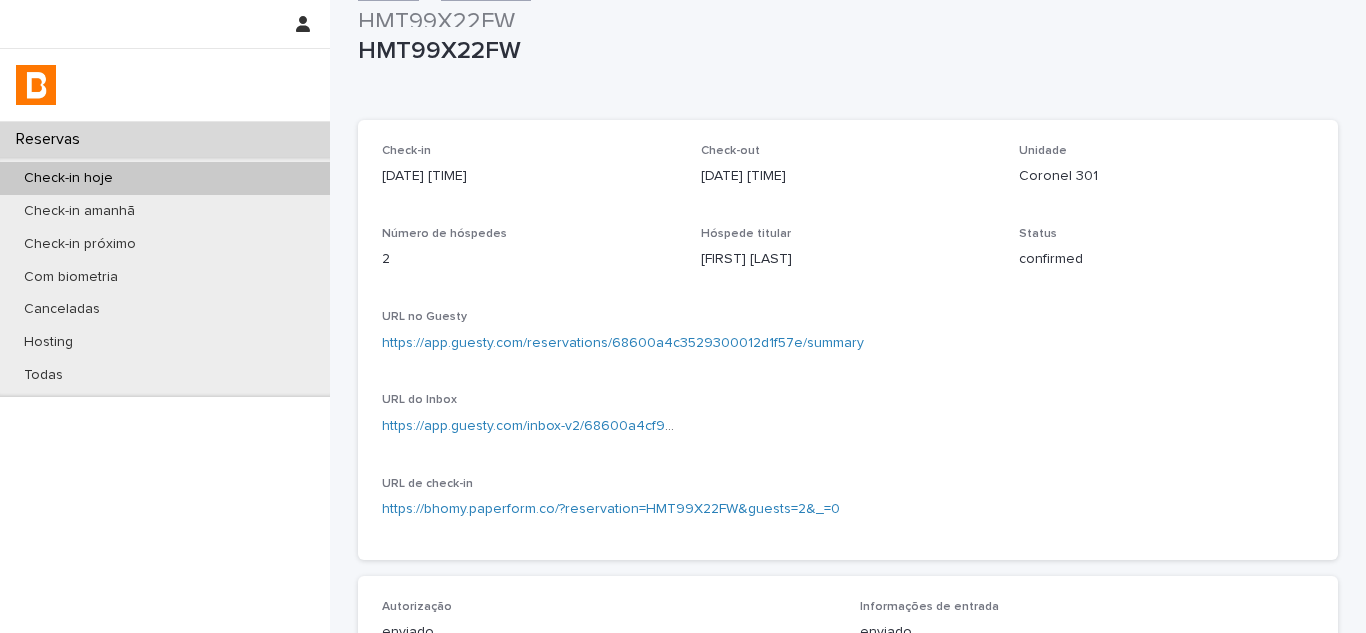 scroll, scrollTop: 0, scrollLeft: 0, axis: both 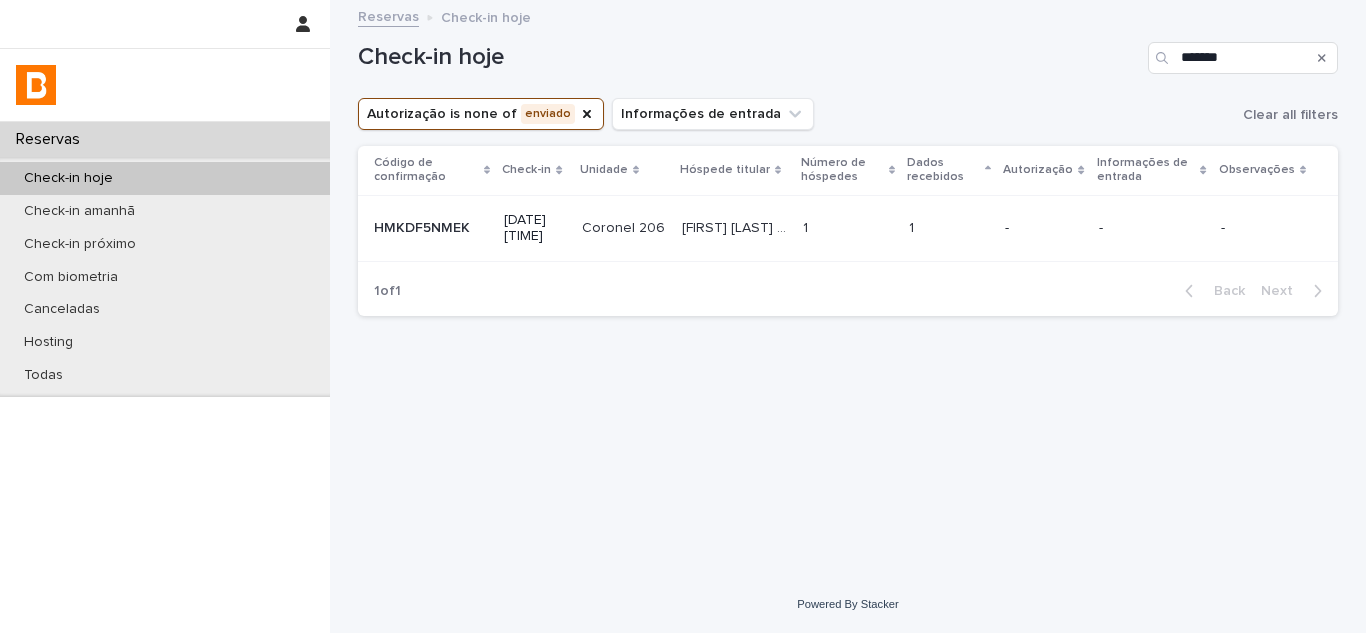 click on "-" at bounding box center (1043, 228) 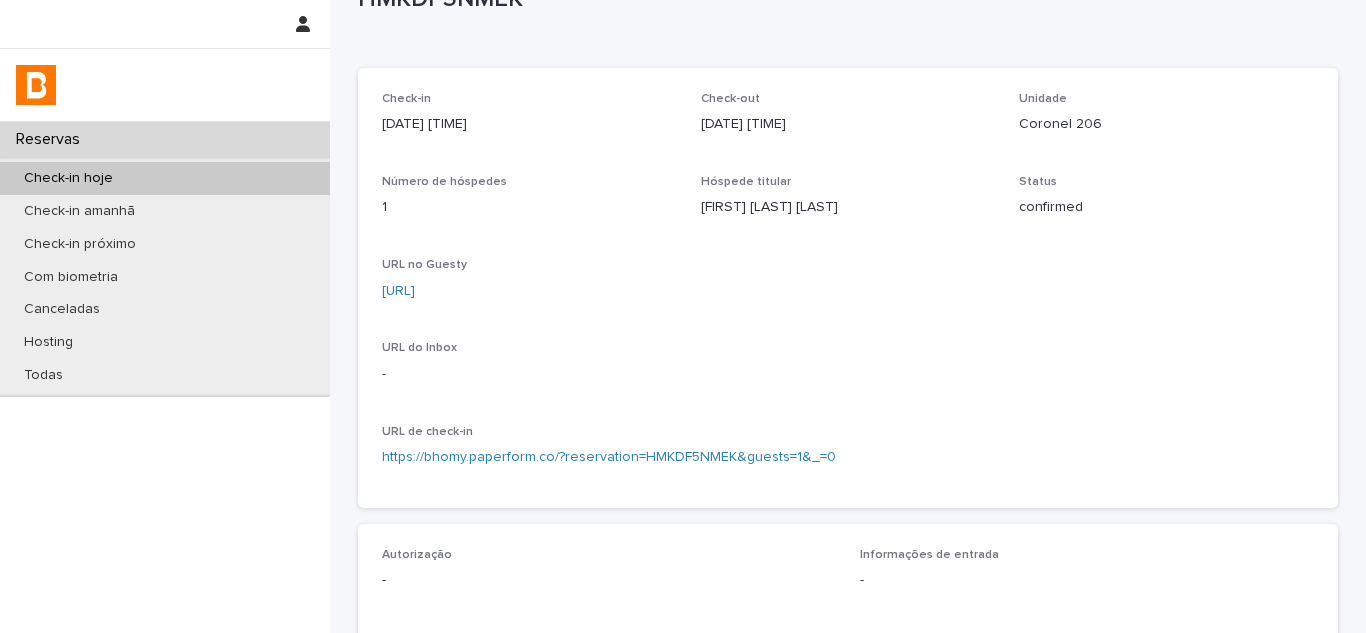 scroll, scrollTop: 100, scrollLeft: 0, axis: vertical 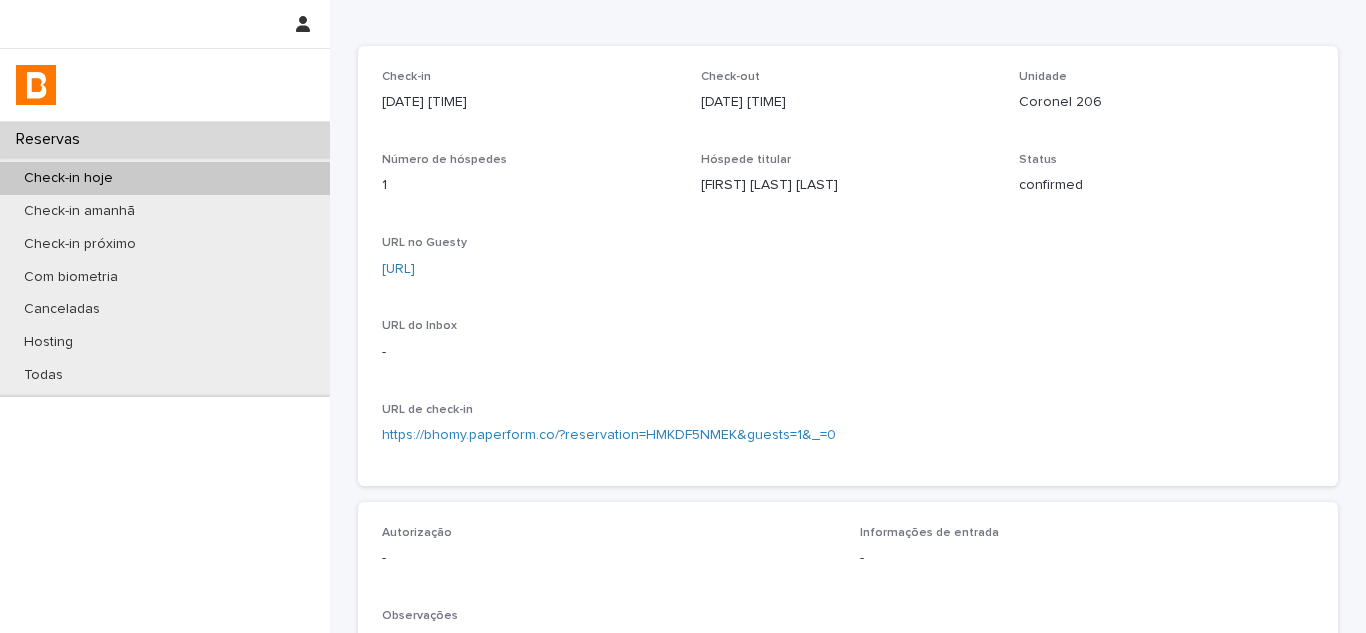 click on "[URL]" at bounding box center [398, 269] 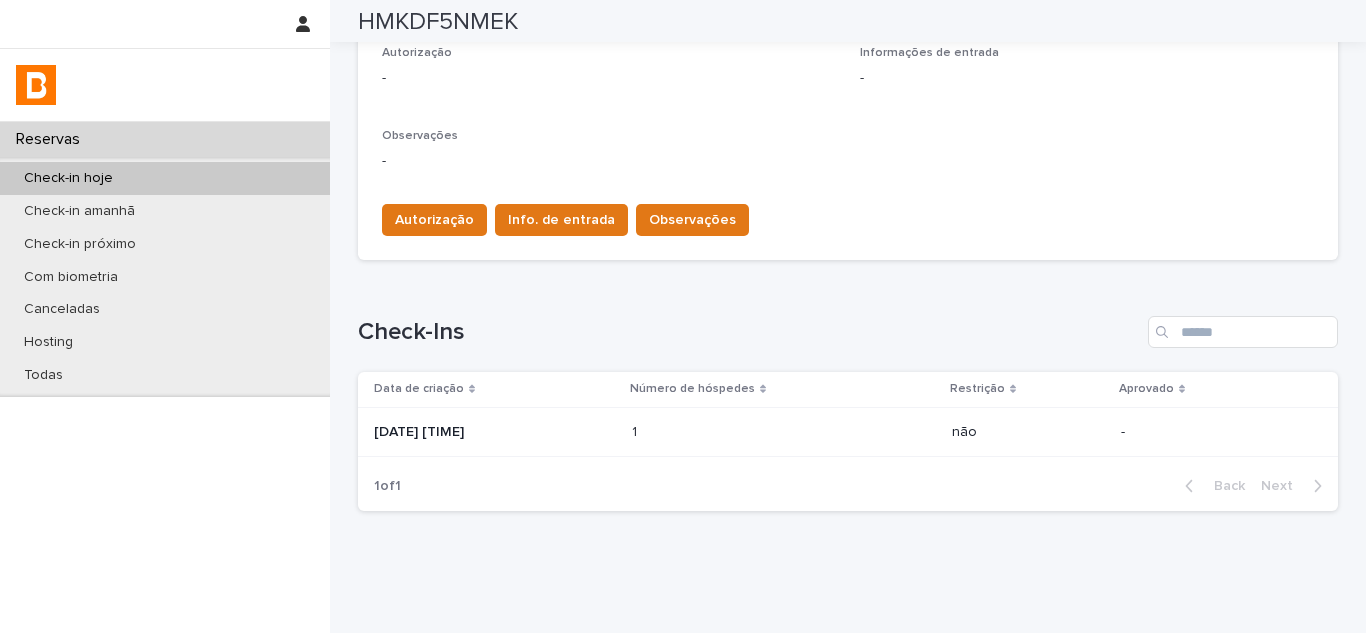 scroll, scrollTop: 600, scrollLeft: 0, axis: vertical 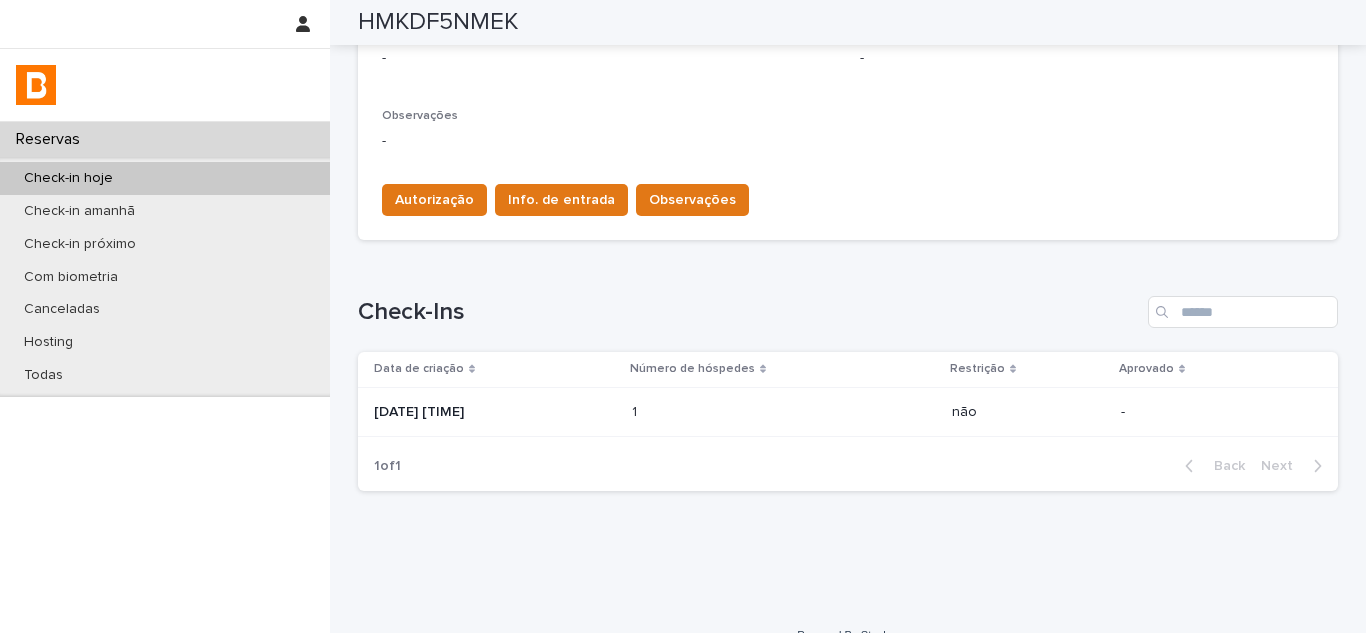 click on "1 1" at bounding box center (784, 412) 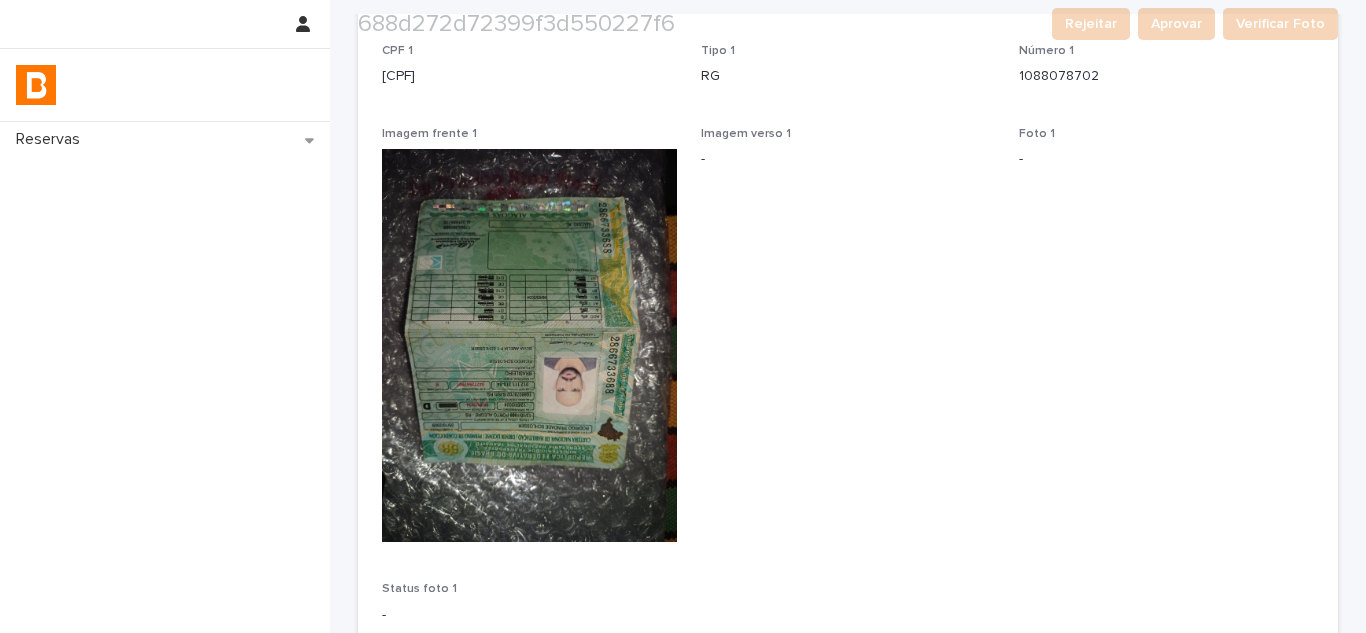 scroll, scrollTop: 400, scrollLeft: 0, axis: vertical 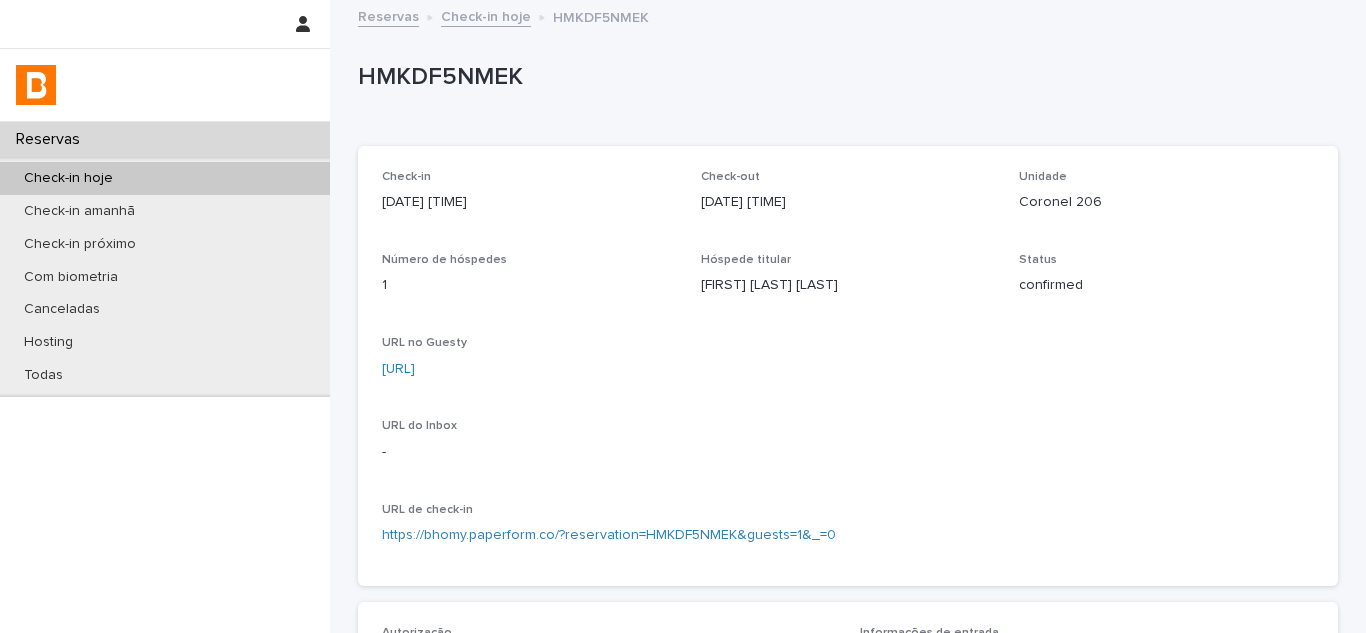 click on "1" at bounding box center [529, 285] 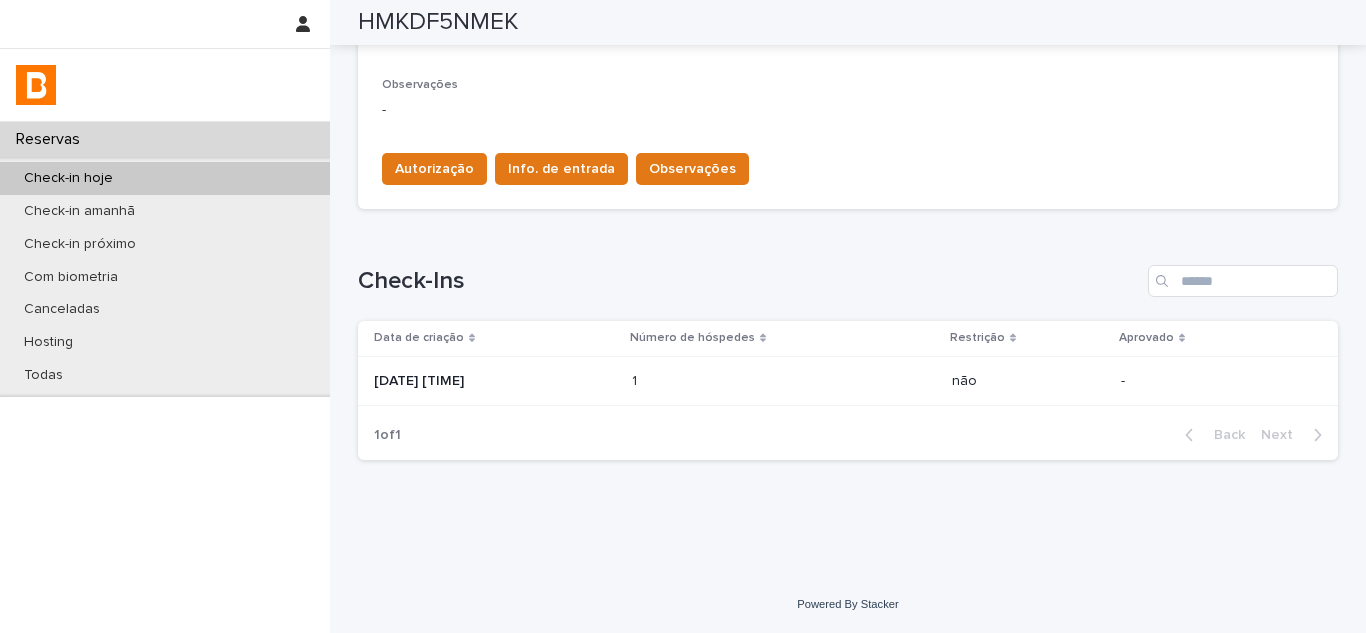 click on "[DATE] [TIME]" at bounding box center (495, 381) 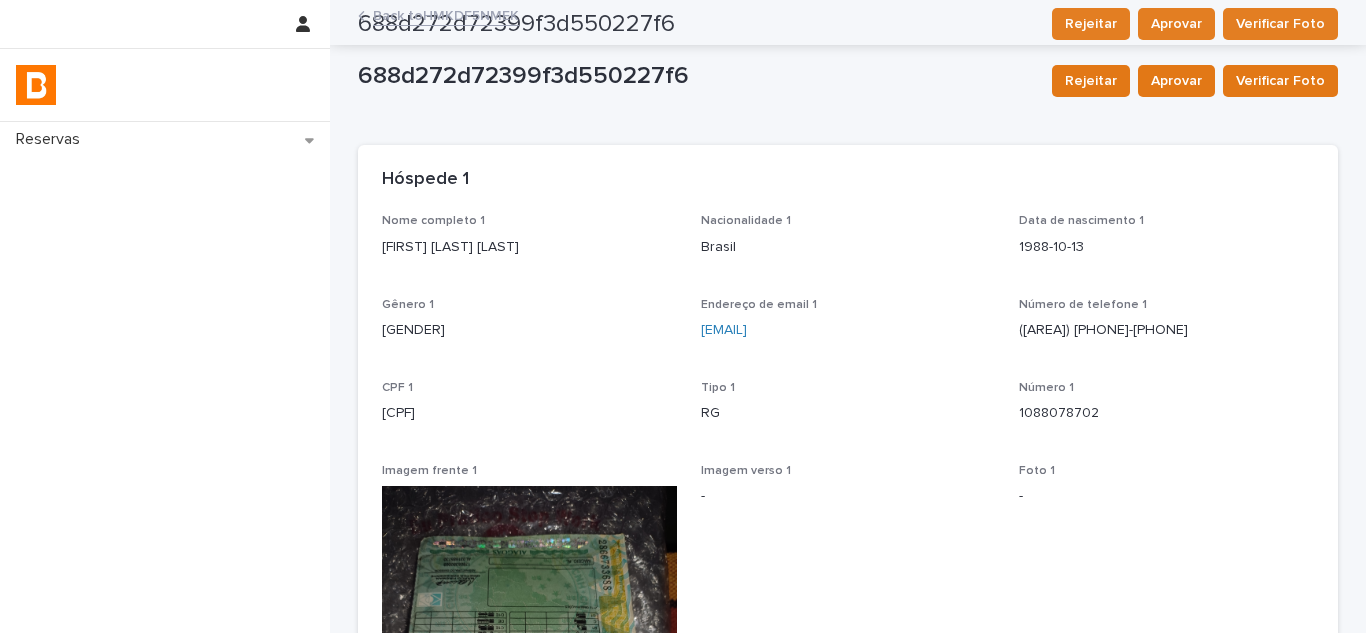scroll, scrollTop: 0, scrollLeft: 0, axis: both 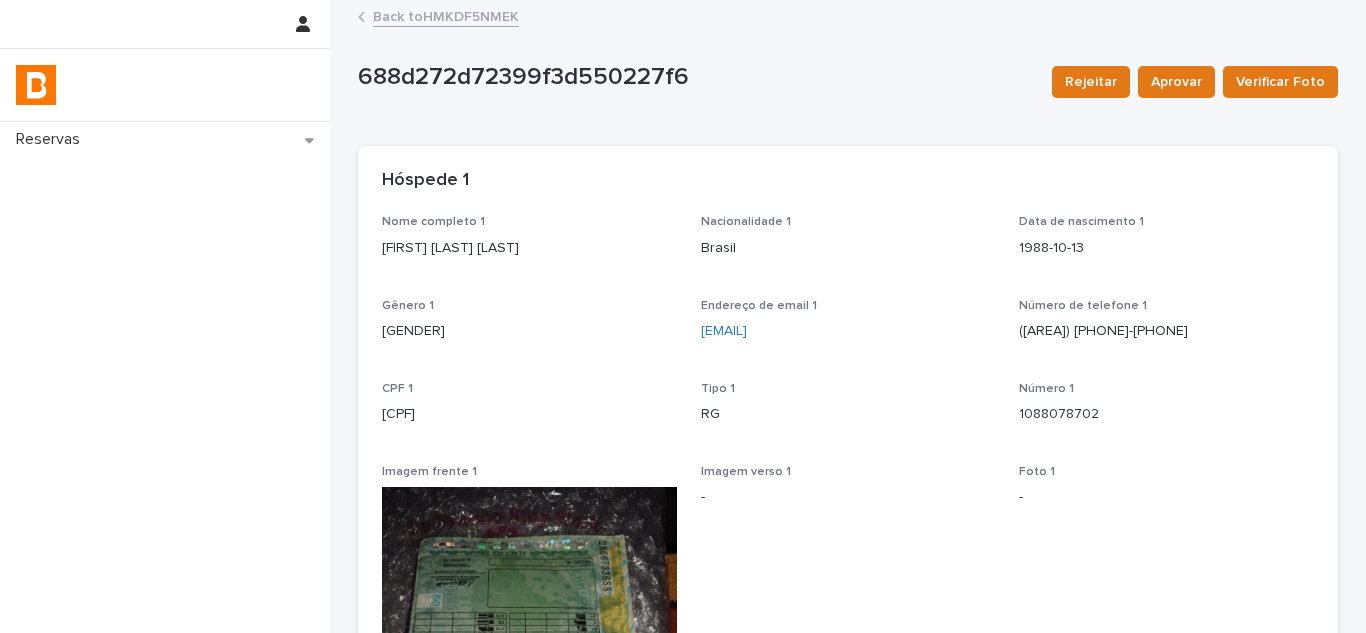 drag, startPoint x: 461, startPoint y: 256, endPoint x: 368, endPoint y: 256, distance: 93 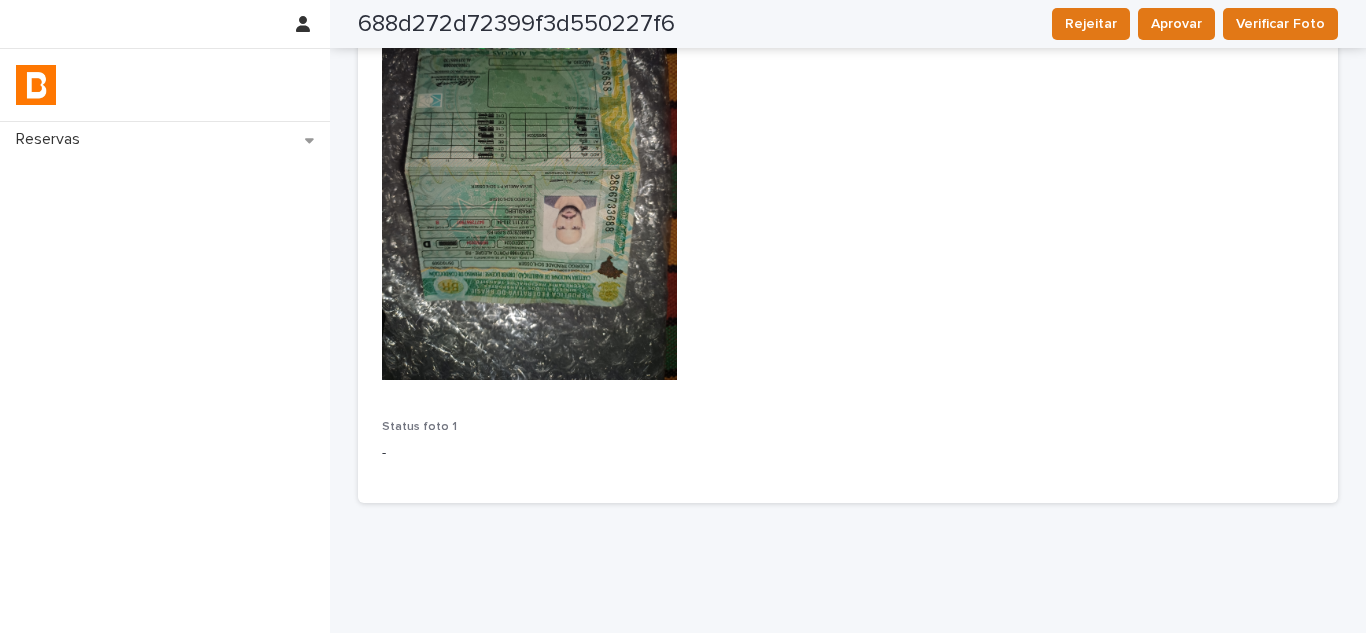 scroll, scrollTop: 543, scrollLeft: 0, axis: vertical 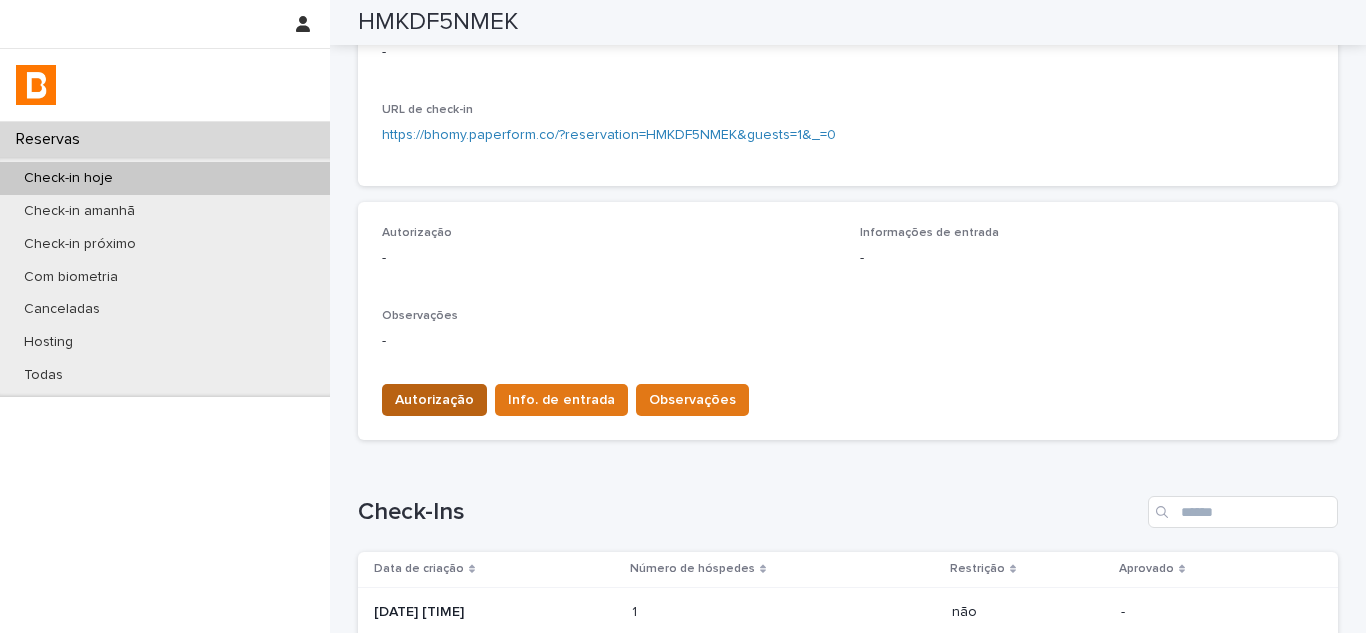 click on "Autorização" at bounding box center [434, 400] 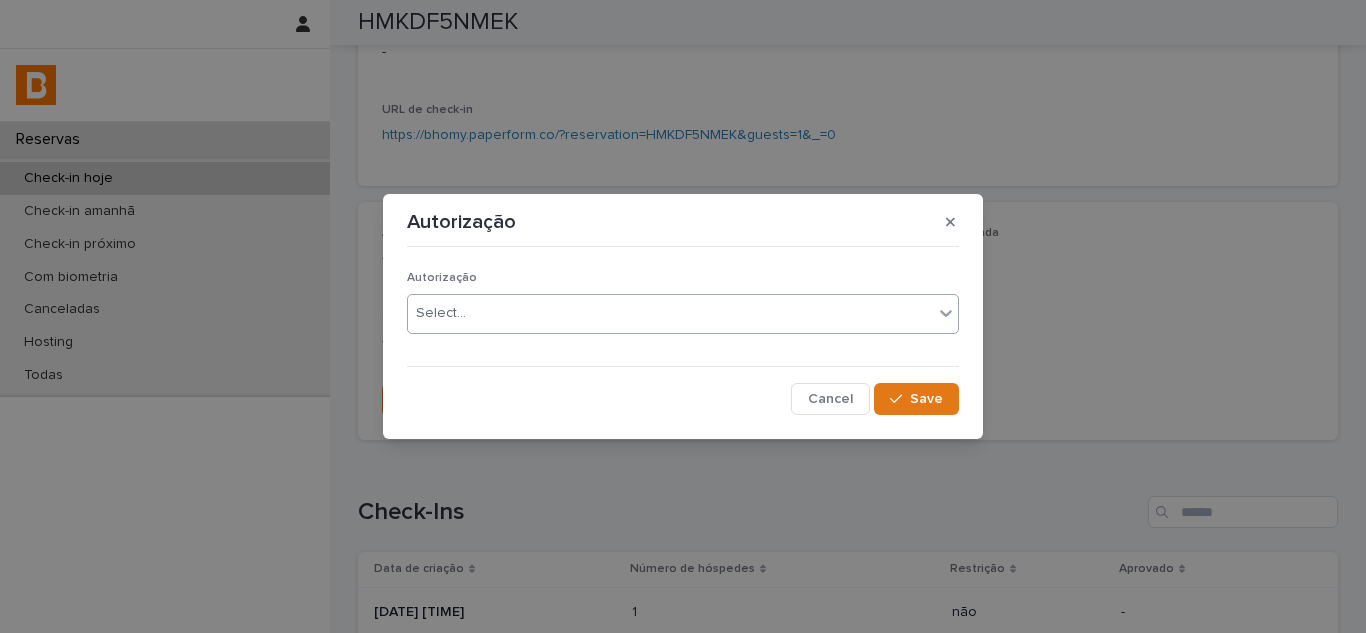 click on "Select..." at bounding box center (670, 313) 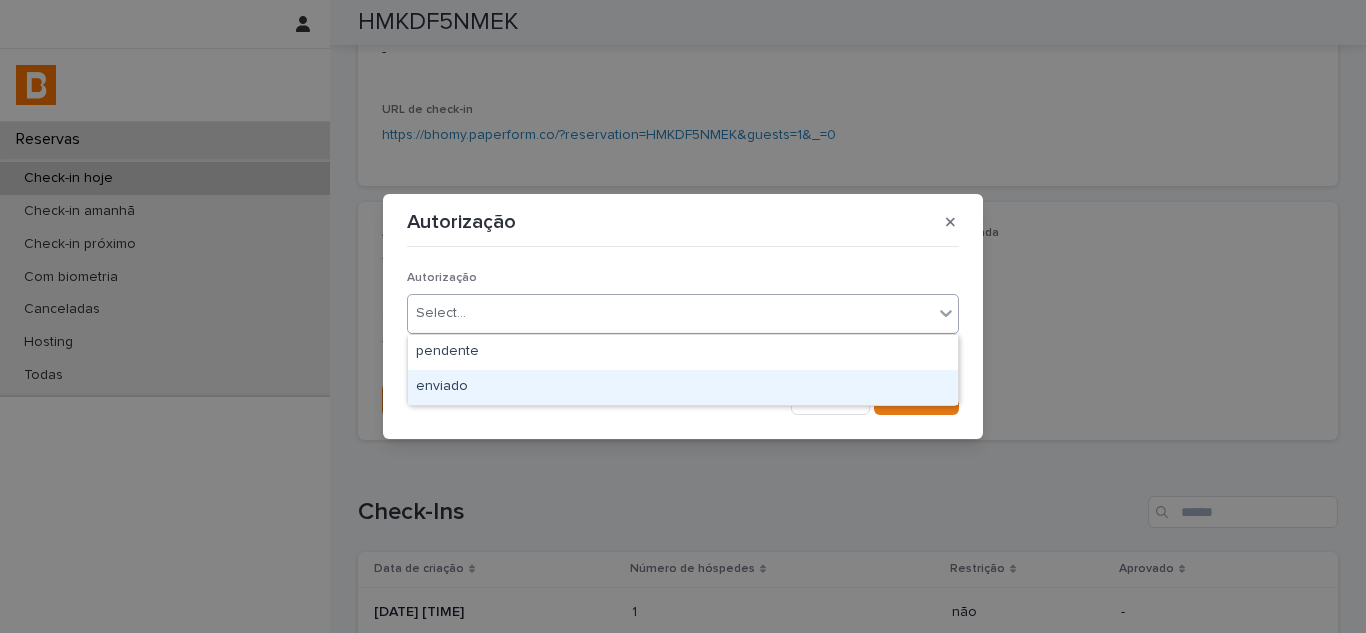 click on "enviado" at bounding box center [683, 387] 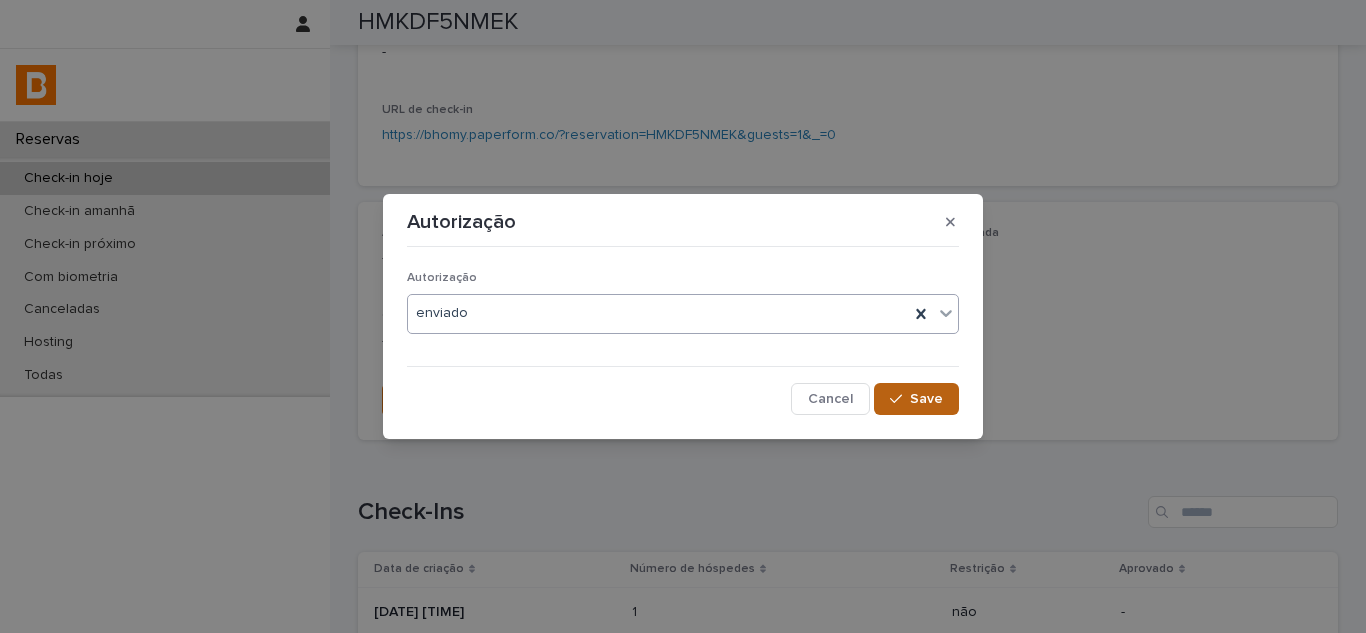 click at bounding box center [900, 399] 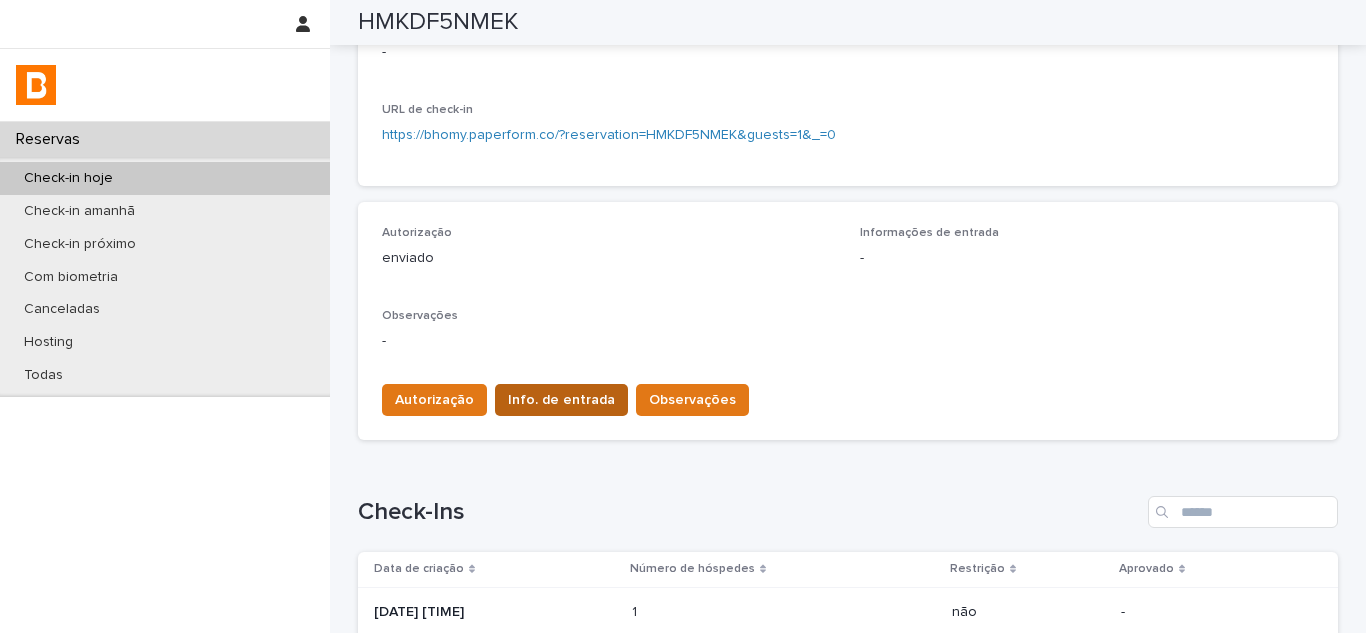 click on "Info. de entrada" at bounding box center [561, 400] 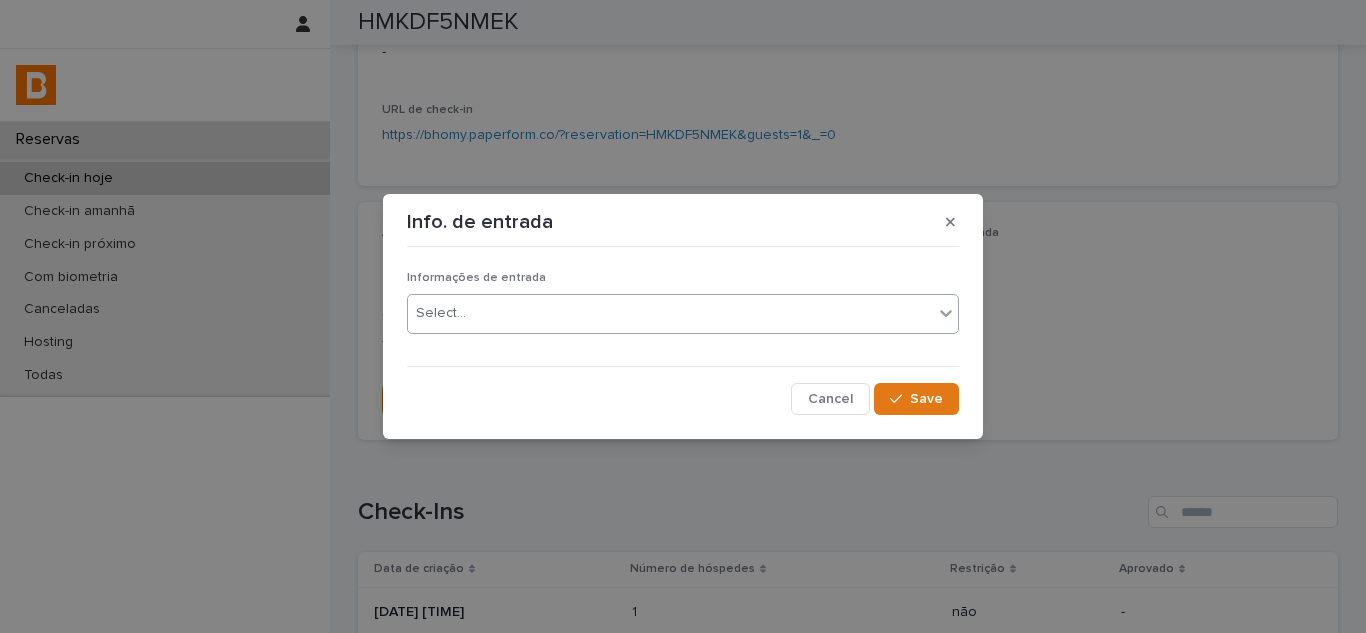 click on "Select..." at bounding box center (670, 313) 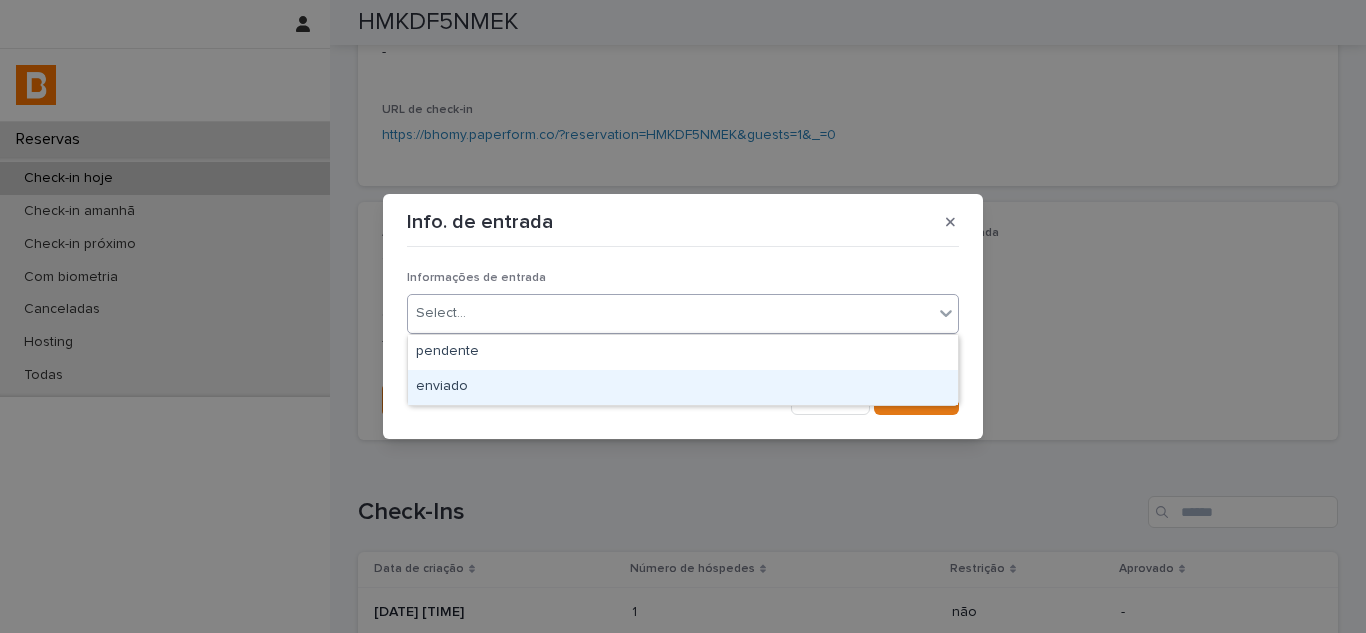 click on "enviado" at bounding box center (683, 387) 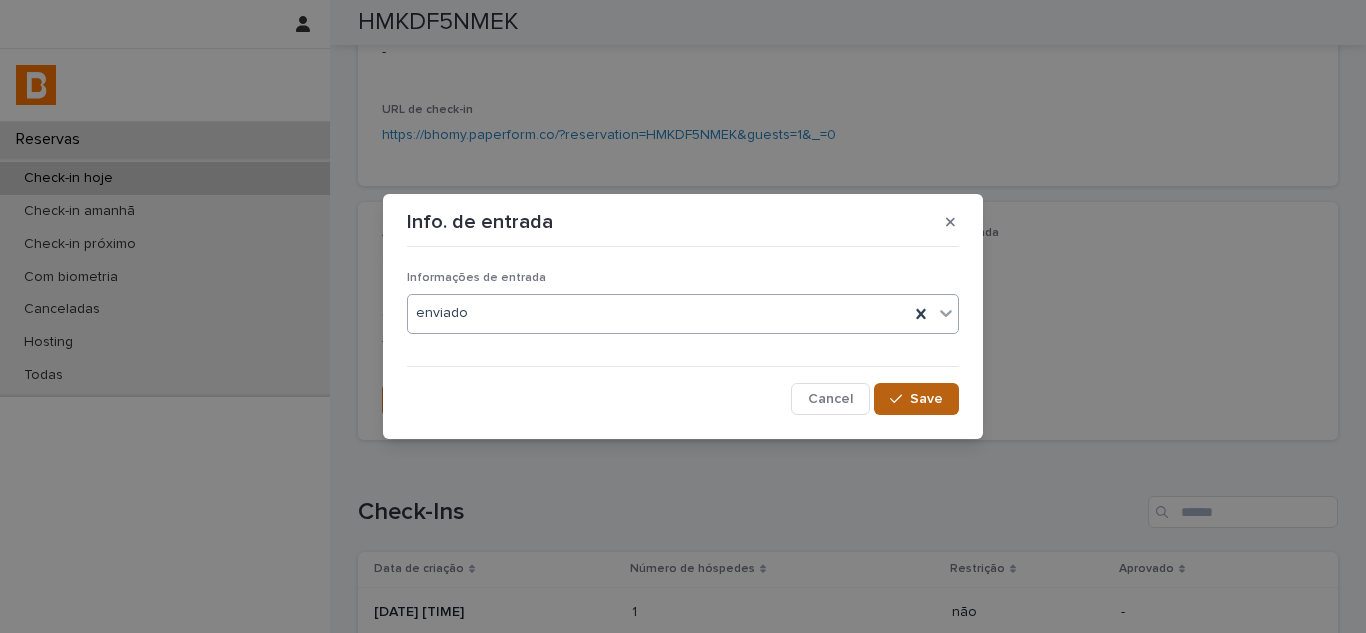 click 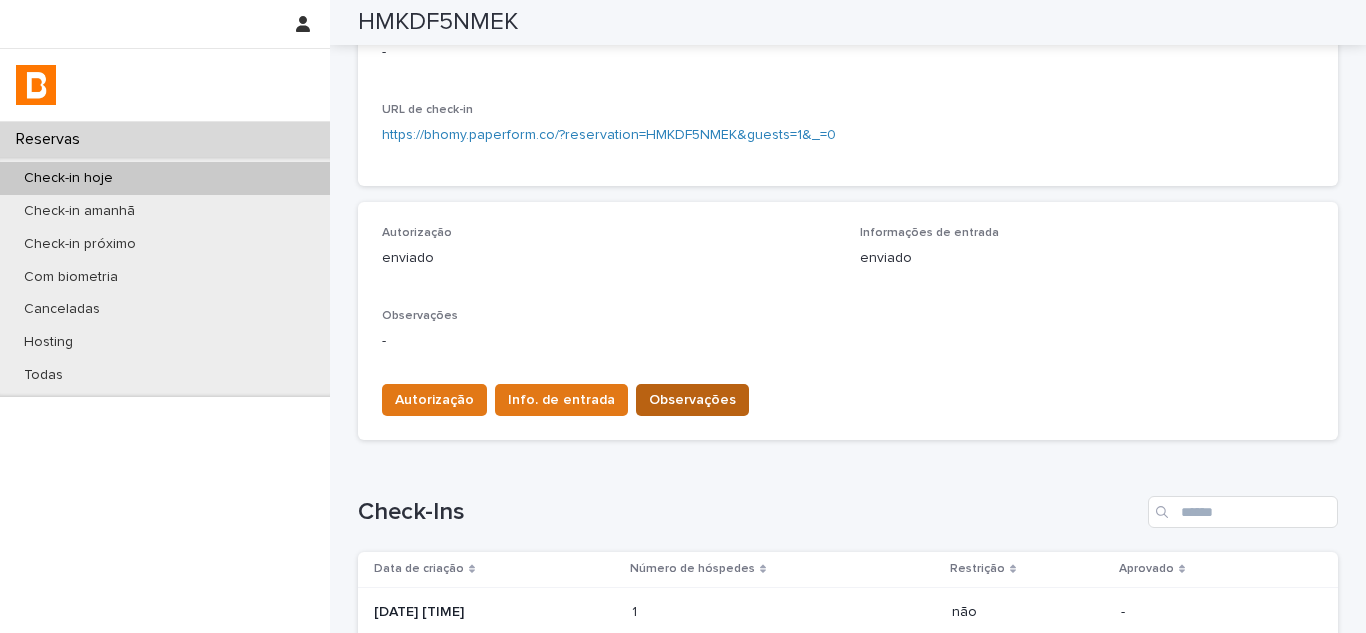 click on "Observações" at bounding box center (692, 400) 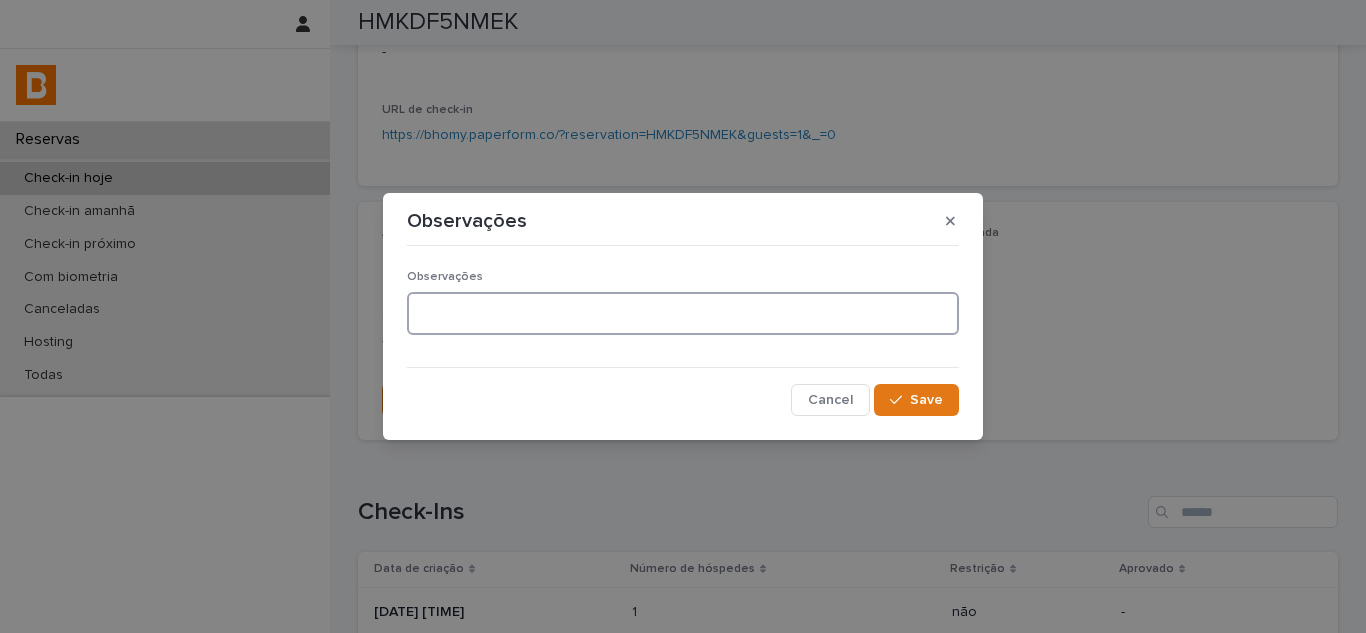 click at bounding box center (683, 313) 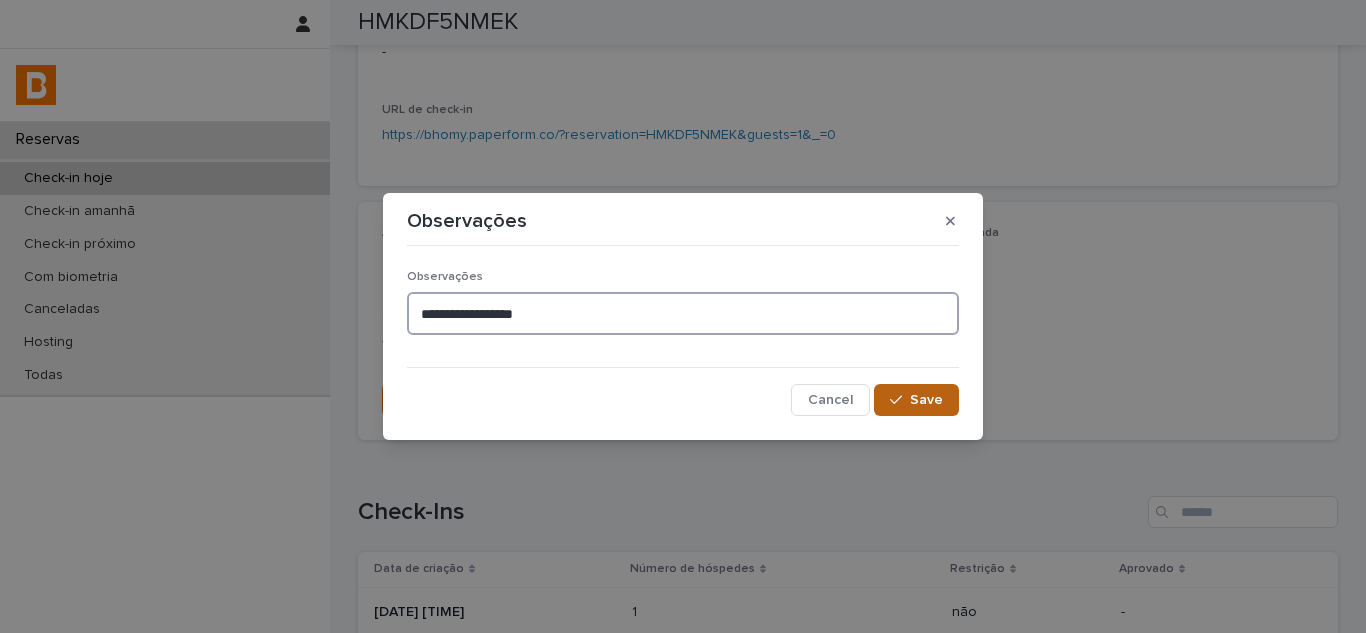 type on "**********" 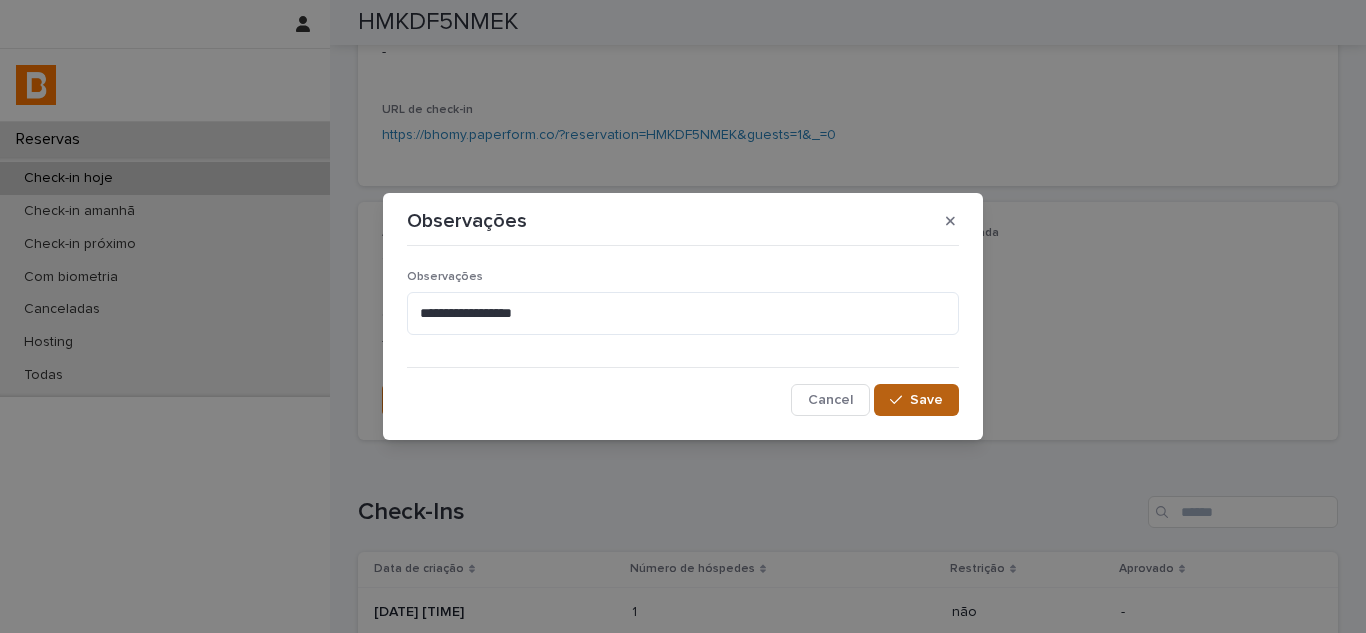 click on "Save" at bounding box center (926, 400) 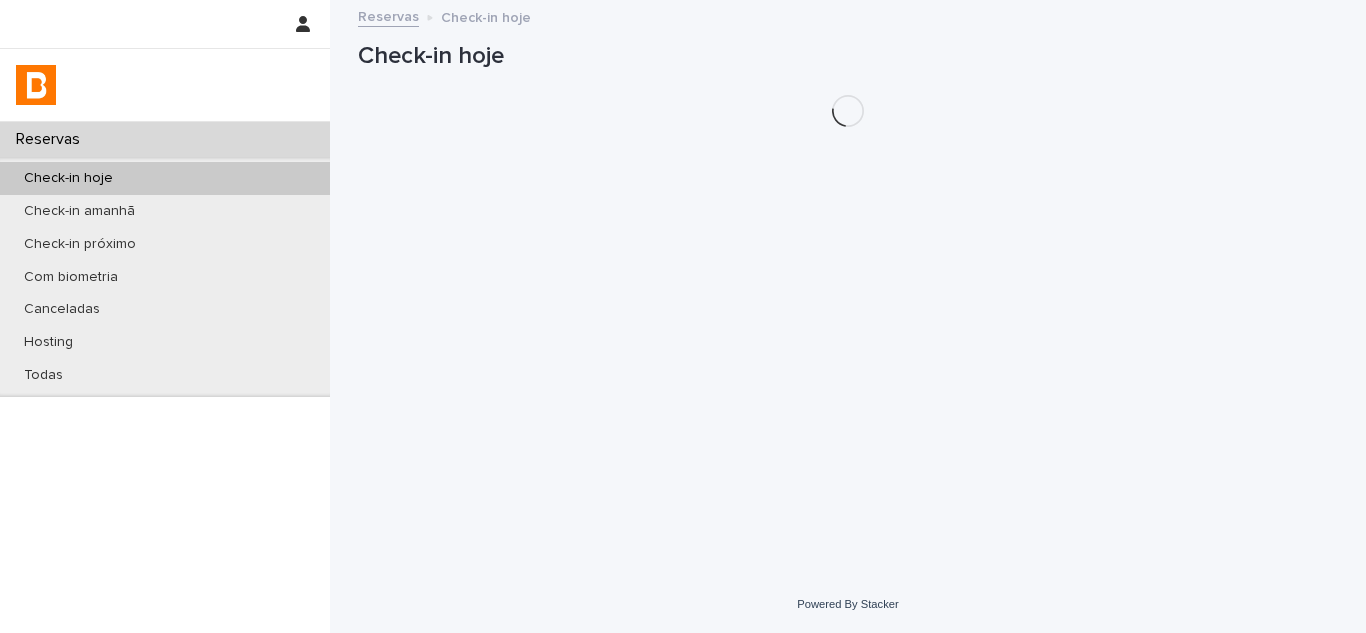 scroll, scrollTop: 0, scrollLeft: 0, axis: both 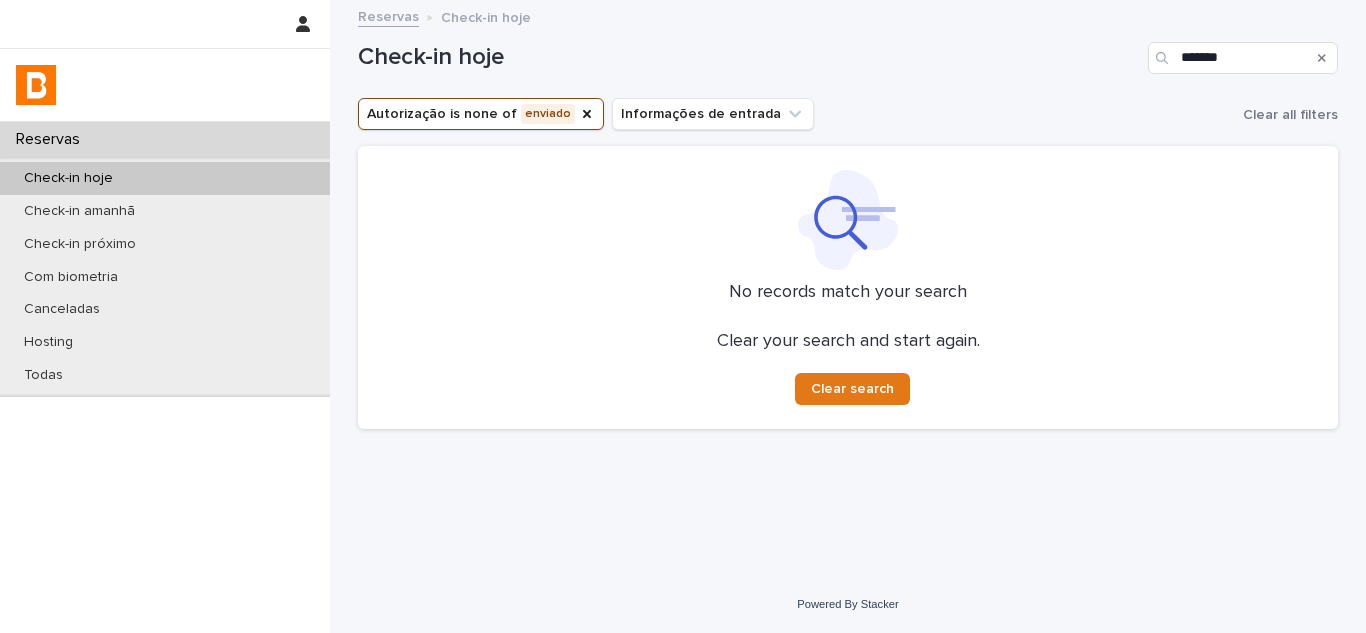 click at bounding box center (1322, 58) 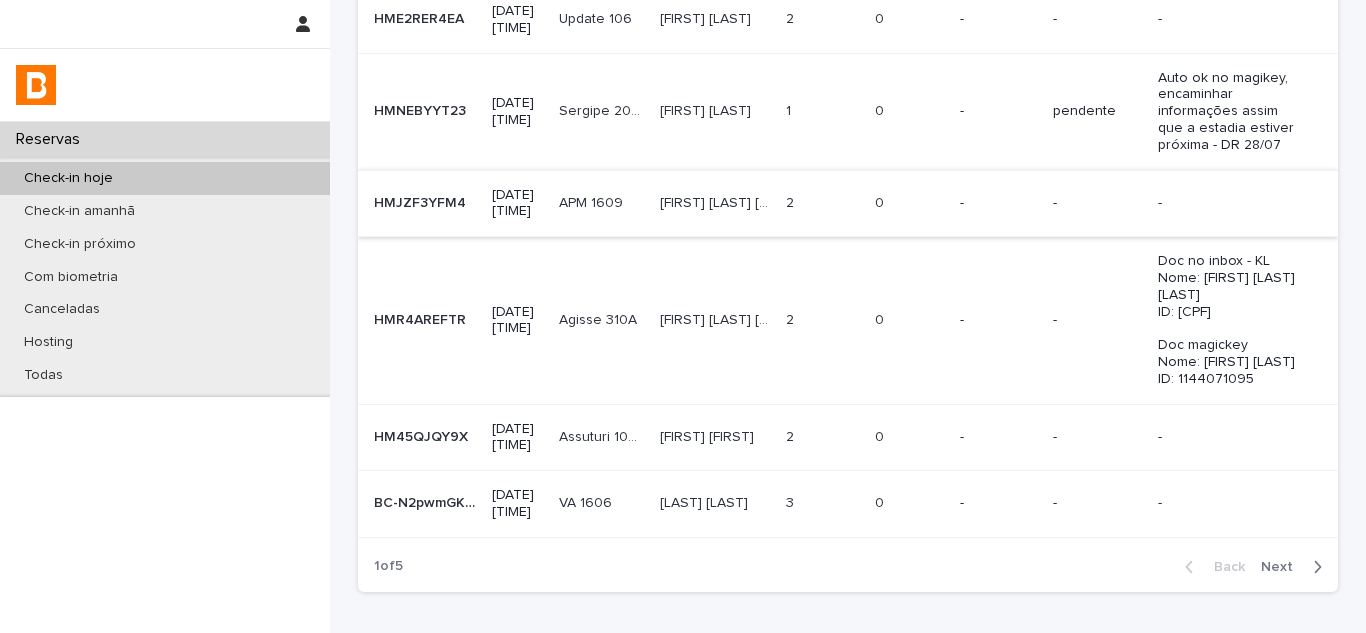 scroll, scrollTop: 741, scrollLeft: 0, axis: vertical 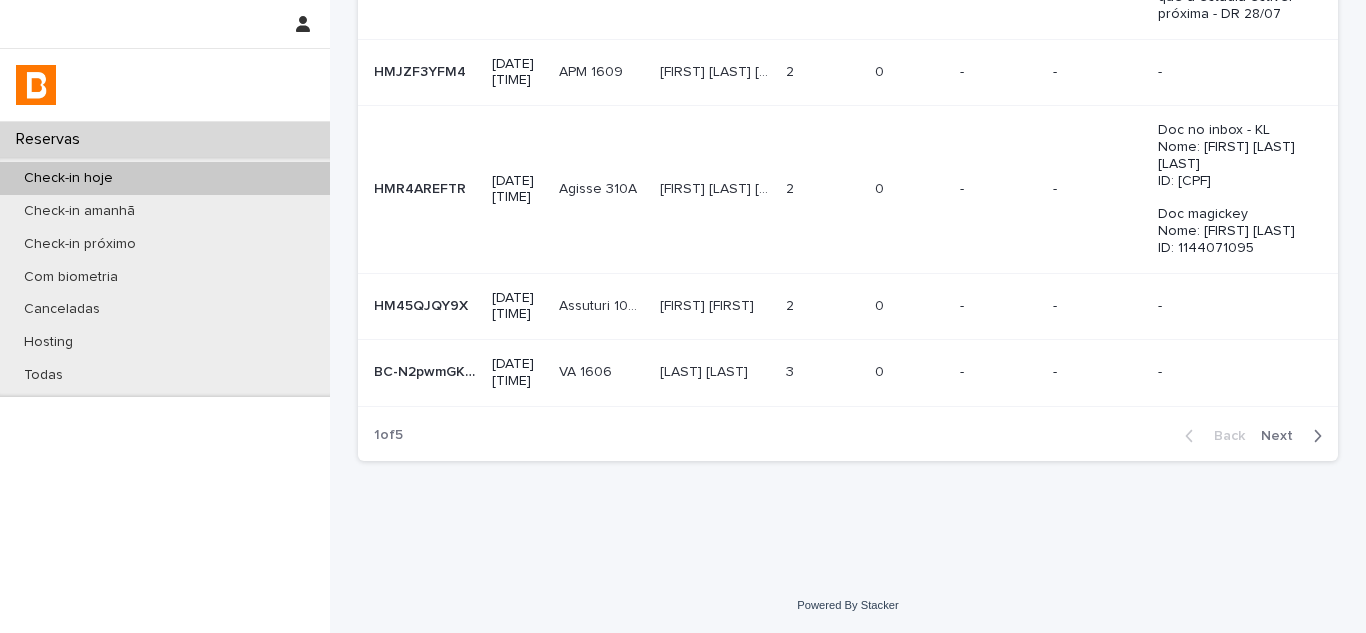 click on "Next" at bounding box center [1283, 436] 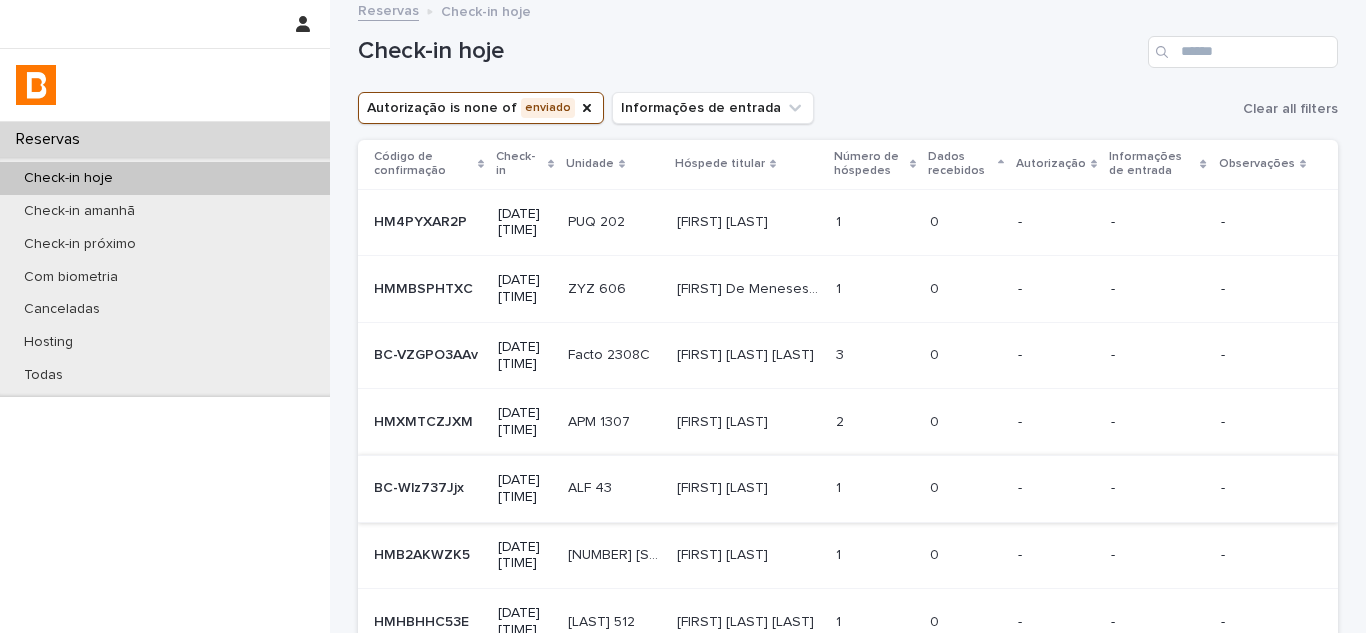 scroll, scrollTop: 0, scrollLeft: 0, axis: both 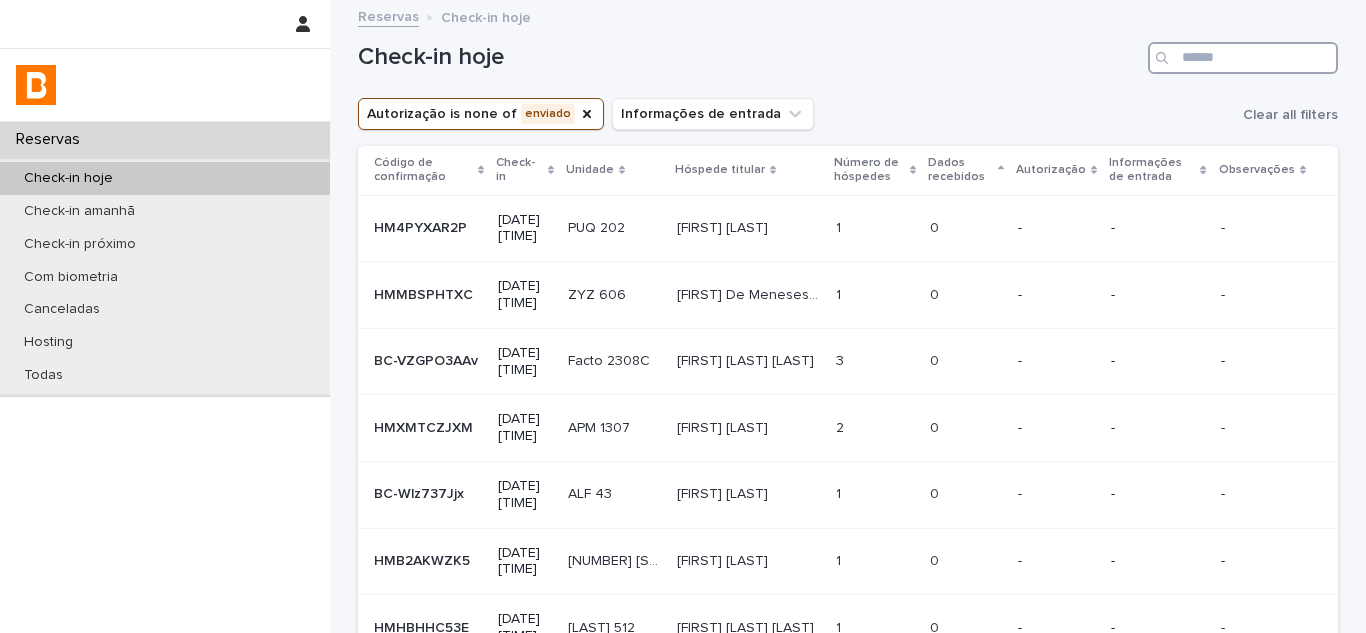 click at bounding box center [1243, 58] 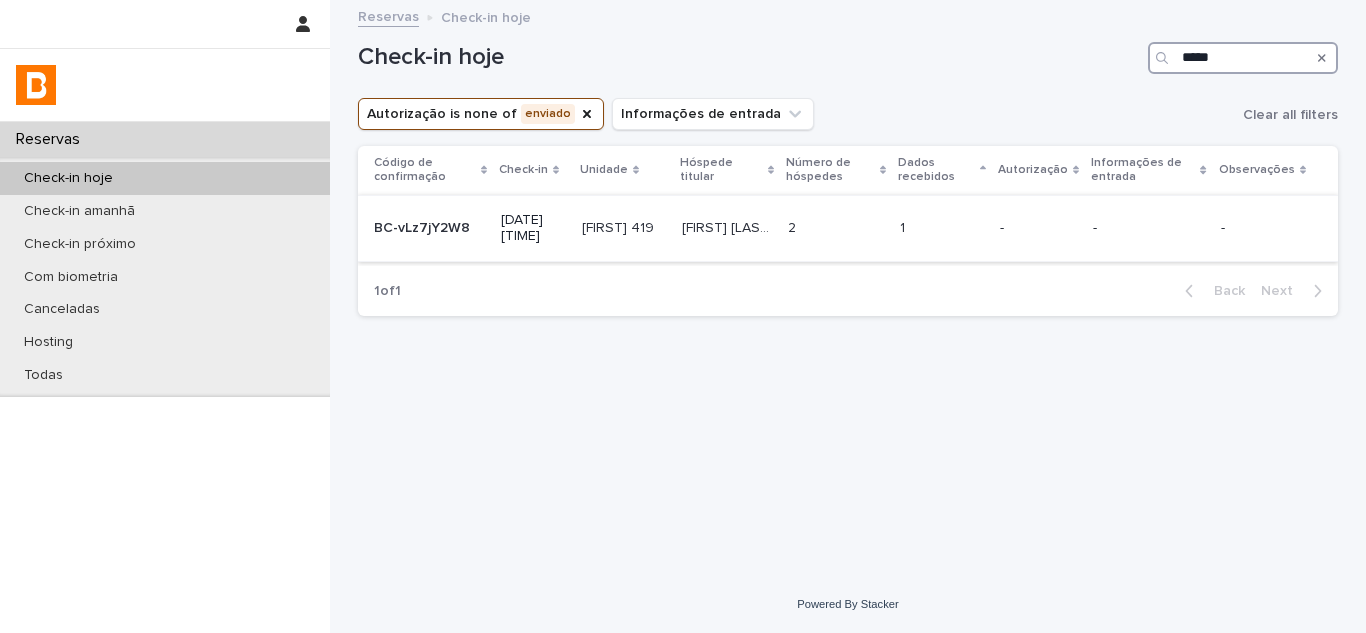 type on "*****" 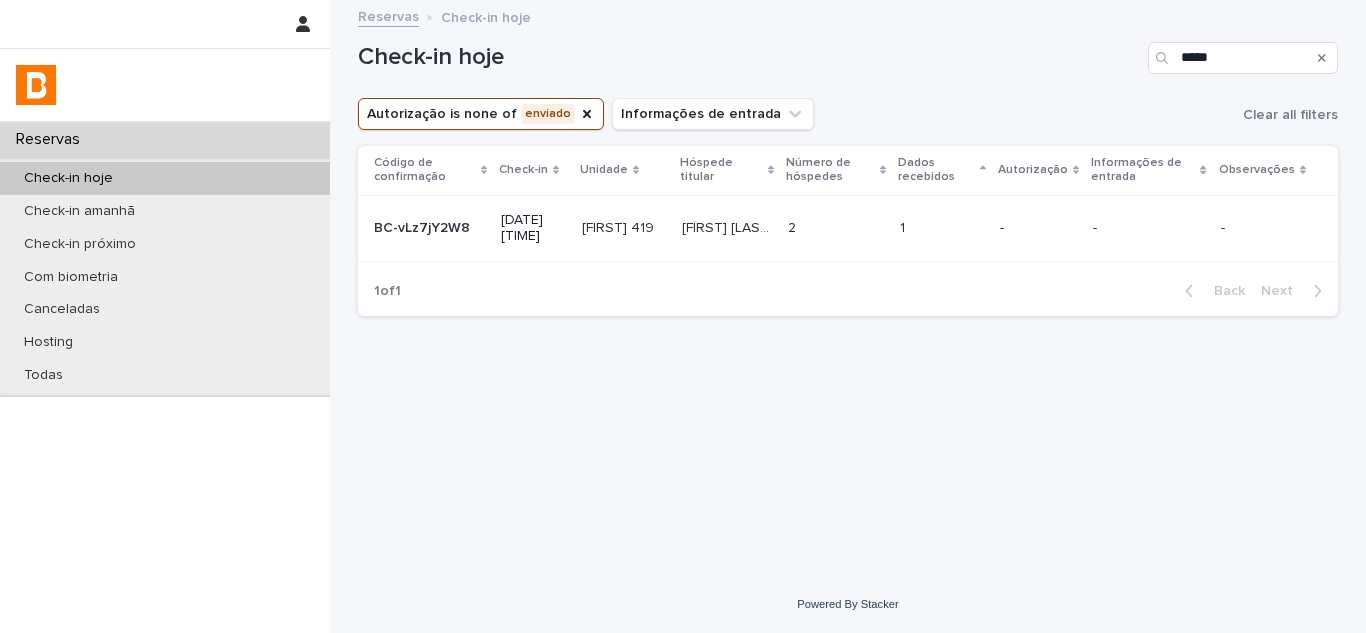 click at bounding box center (836, 228) 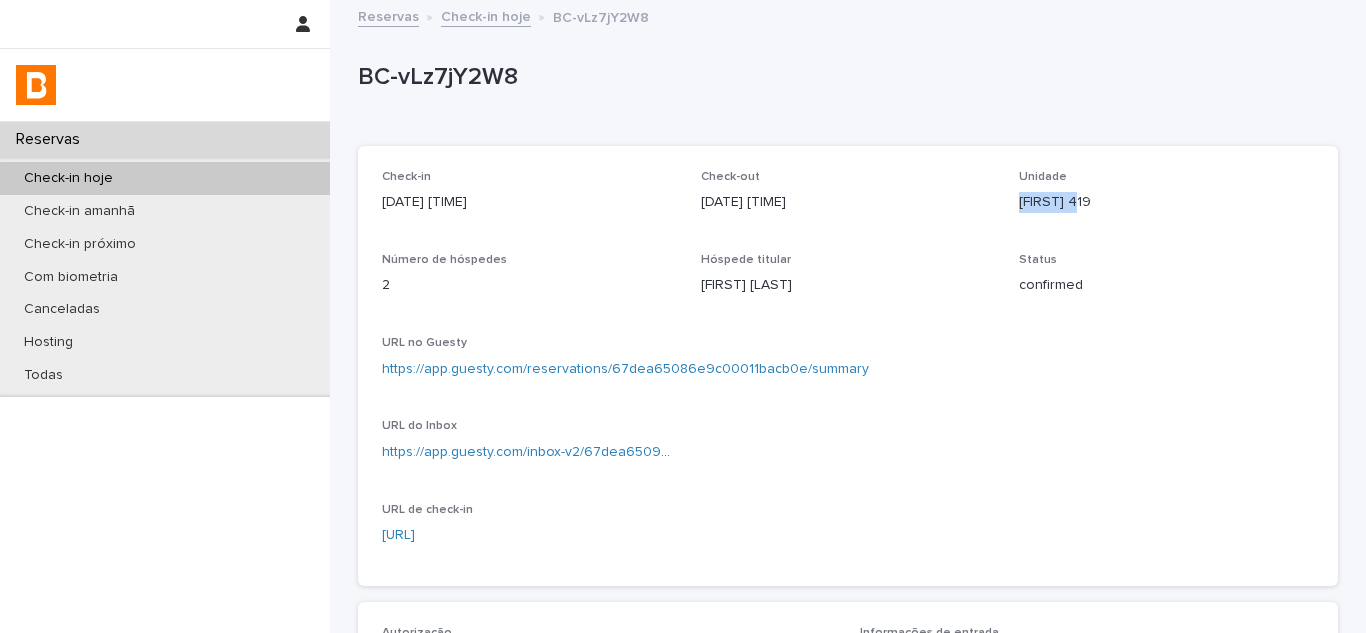 drag, startPoint x: 1014, startPoint y: 202, endPoint x: 1099, endPoint y: 210, distance: 85.37564 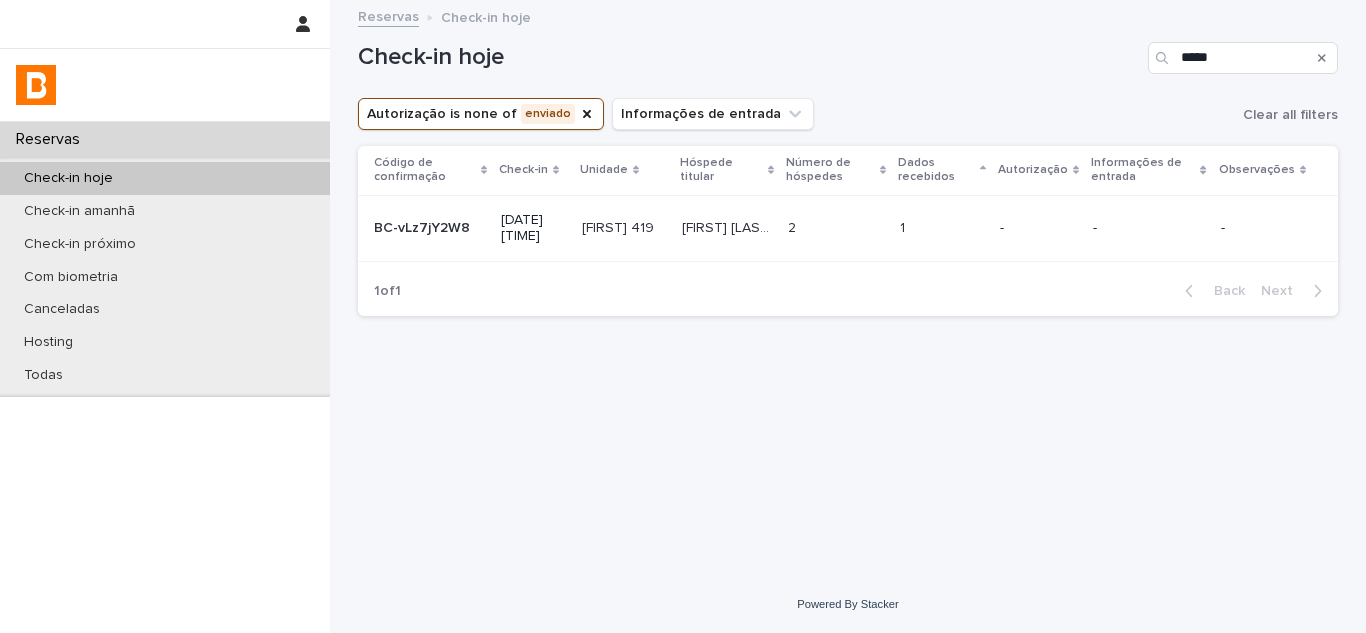 click 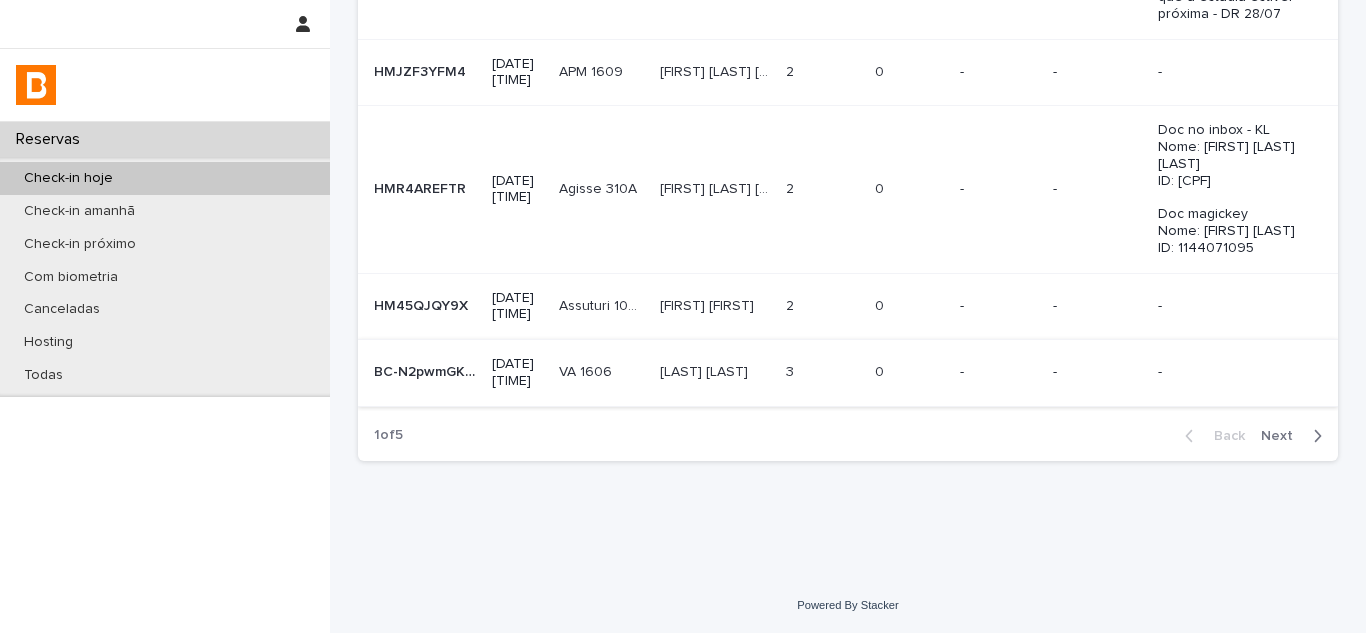 scroll, scrollTop: 741, scrollLeft: 0, axis: vertical 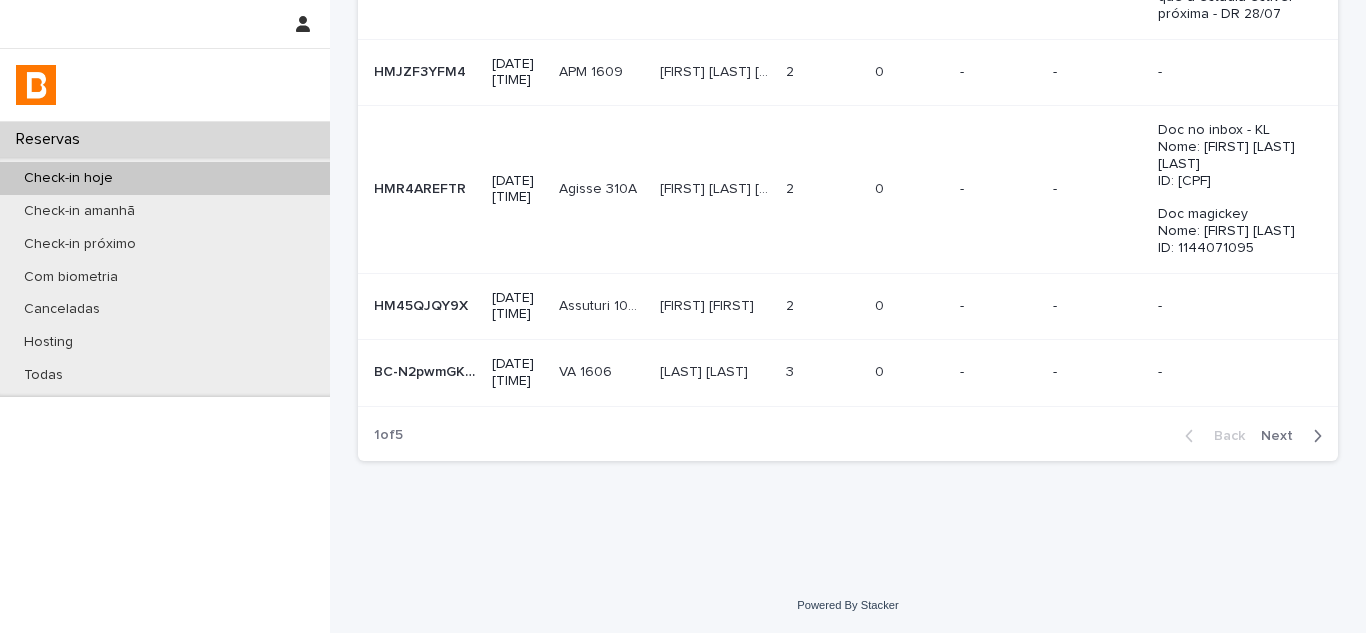click on "Next" at bounding box center [1283, 436] 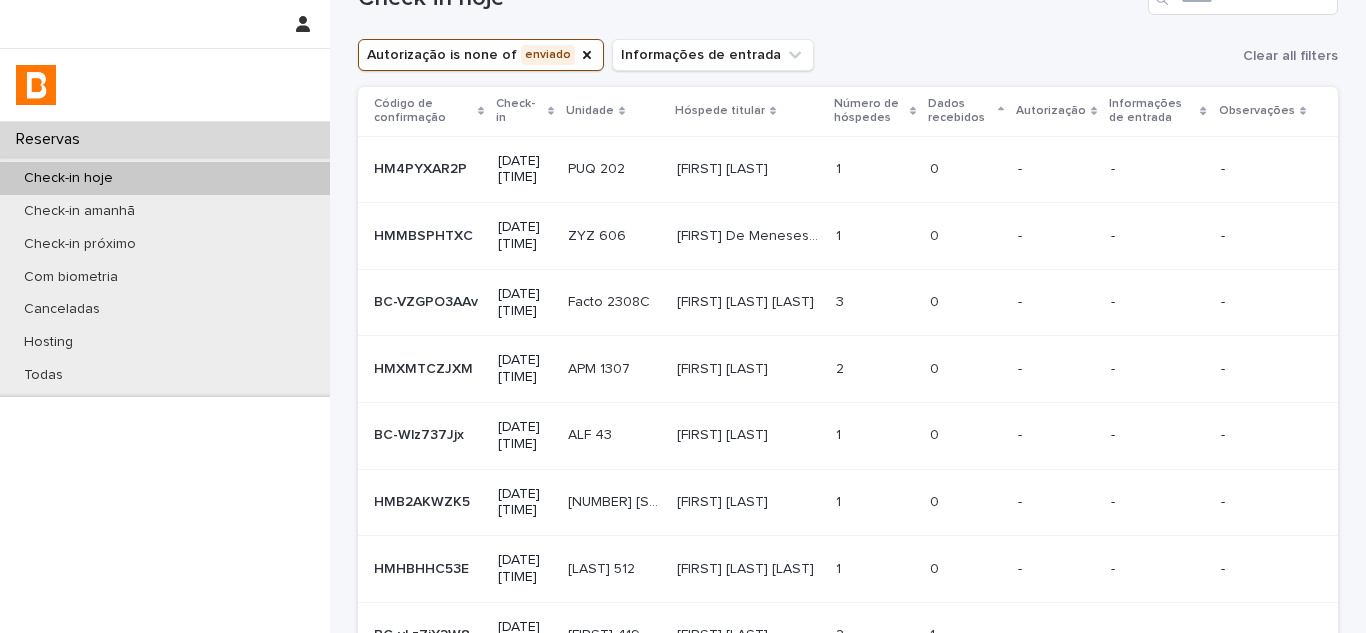 scroll, scrollTop: 0, scrollLeft: 0, axis: both 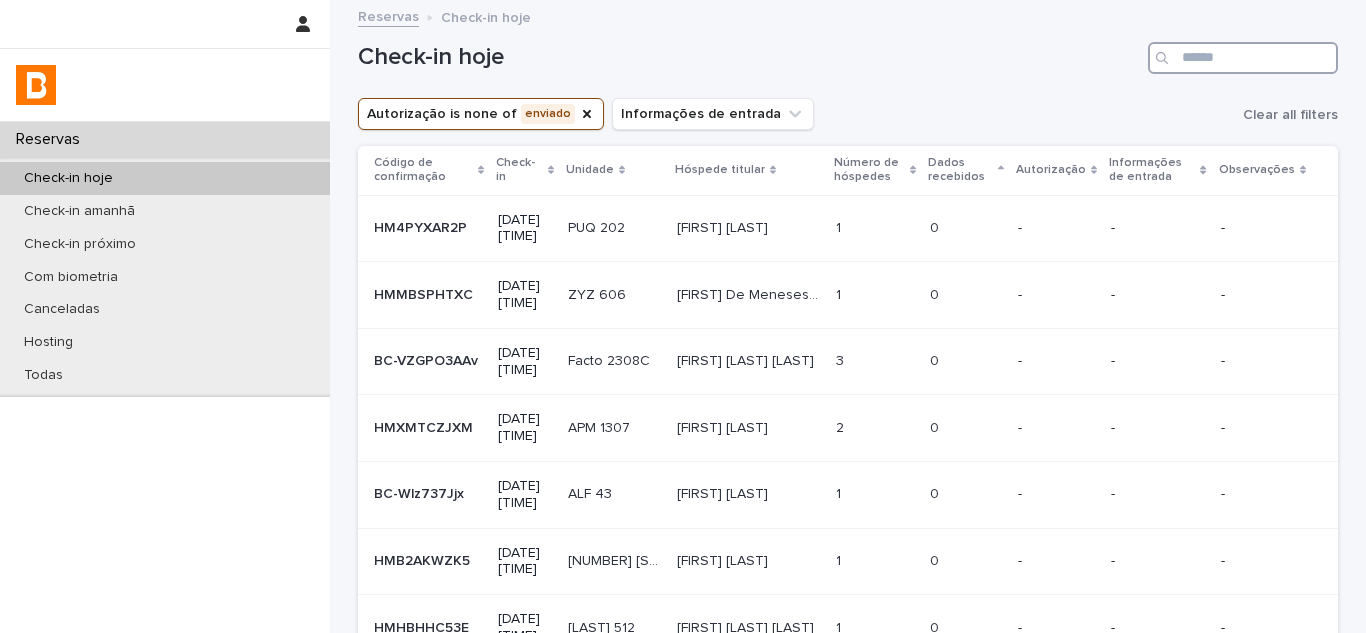 click at bounding box center [1243, 58] 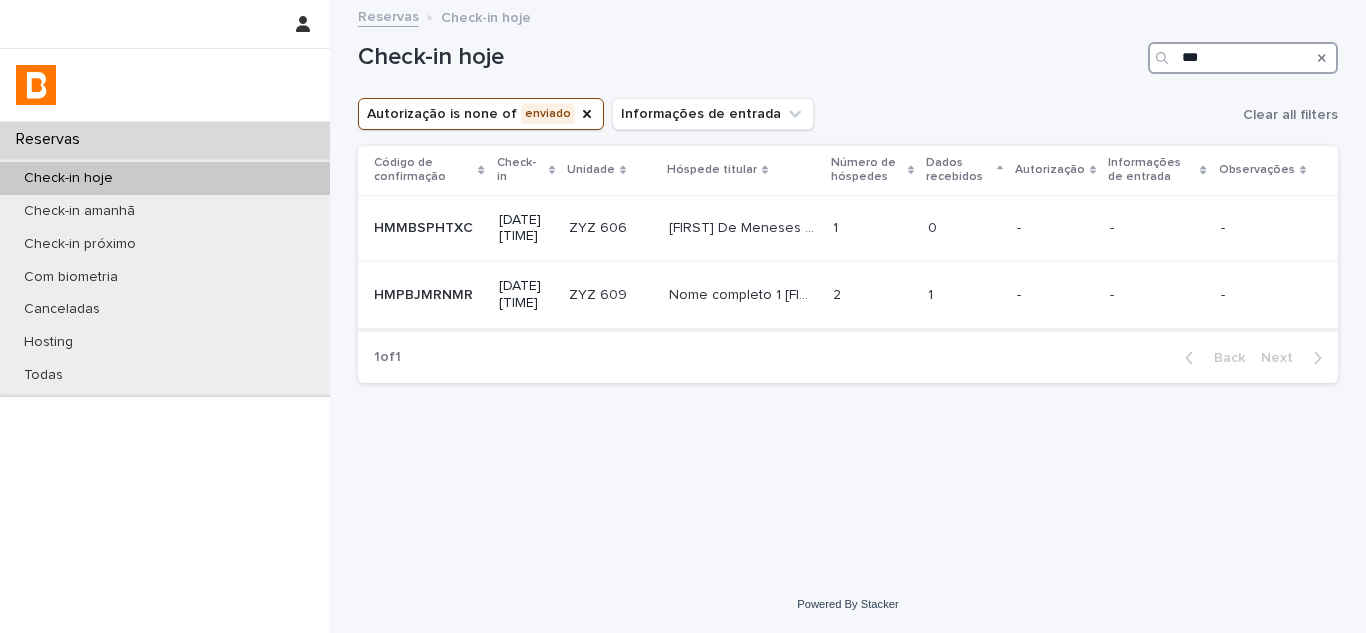 type on "***" 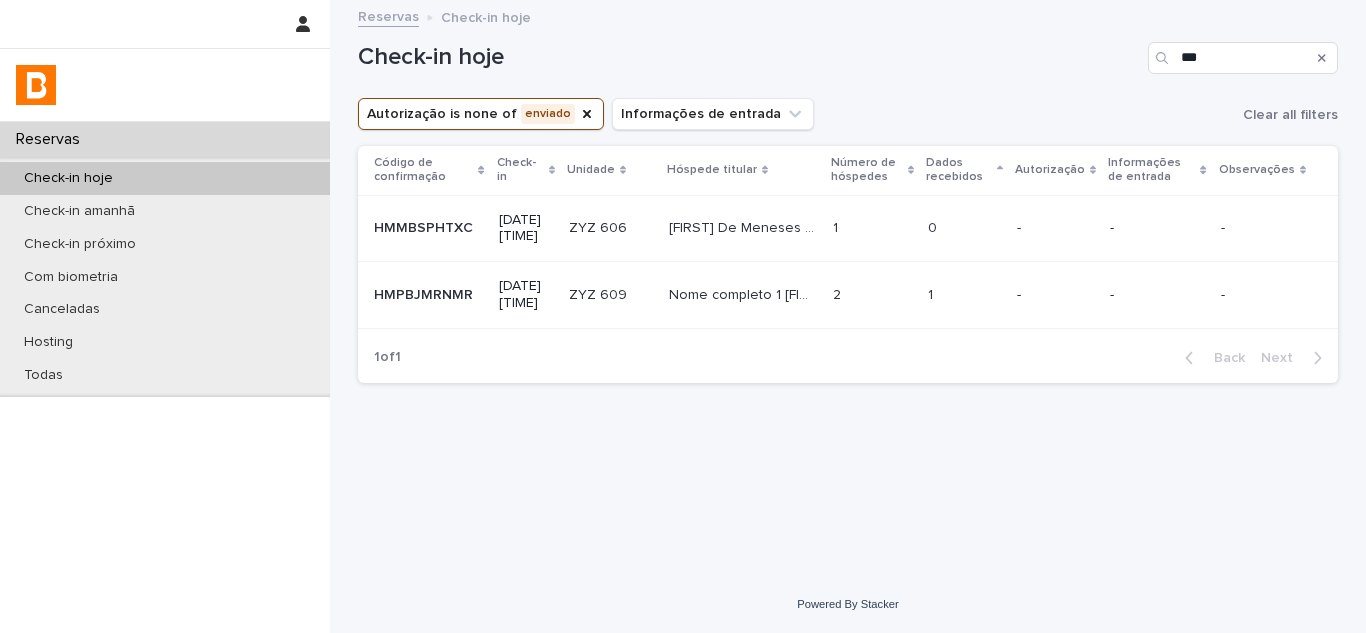 click on "2 2" at bounding box center [872, 295] 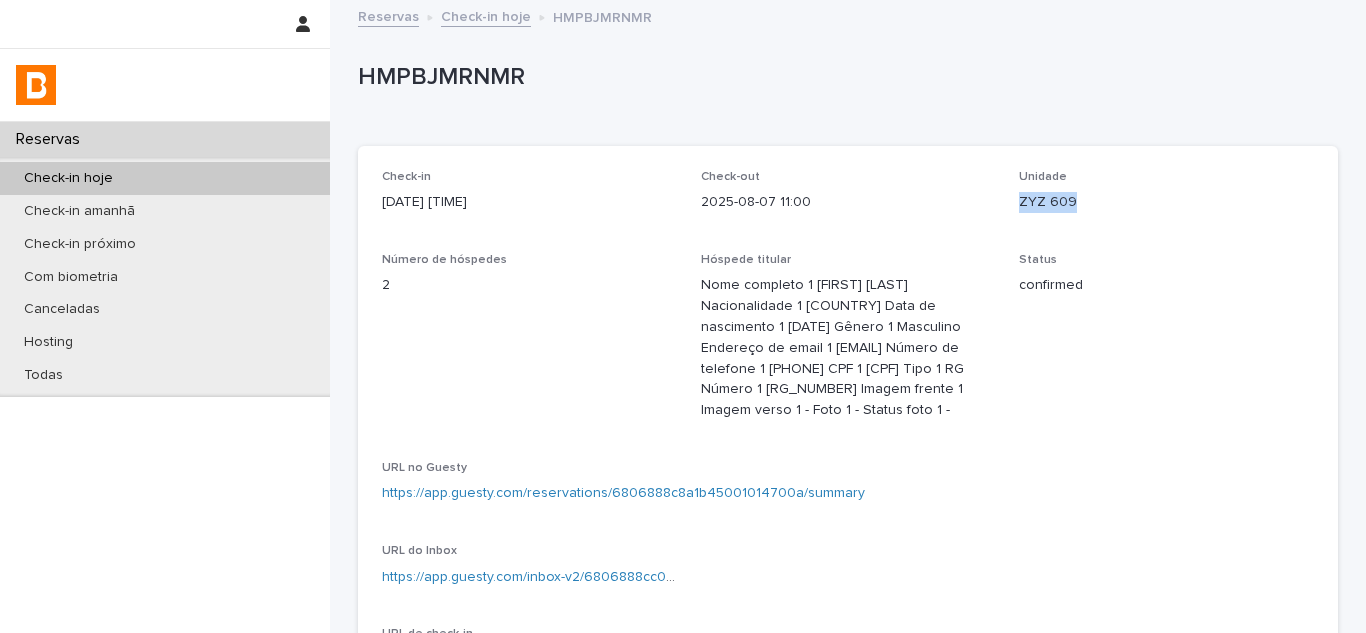 drag, startPoint x: 1013, startPoint y: 202, endPoint x: 1091, endPoint y: 200, distance: 78.025635 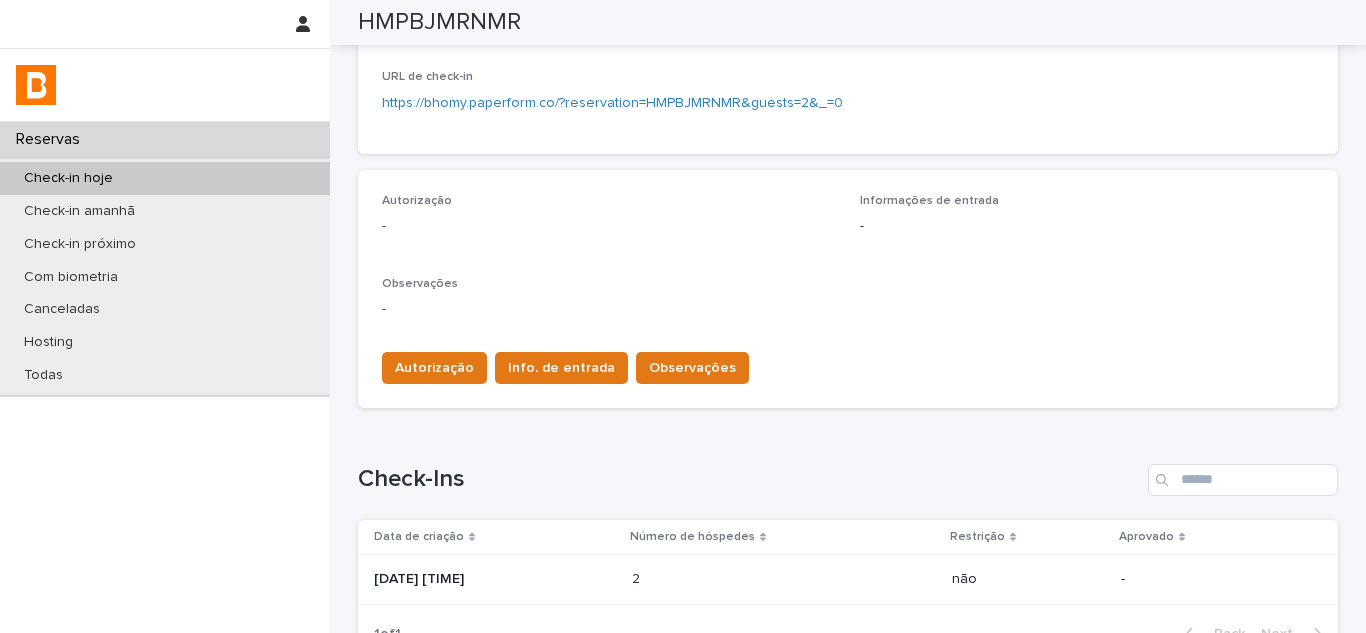 scroll, scrollTop: 600, scrollLeft: 0, axis: vertical 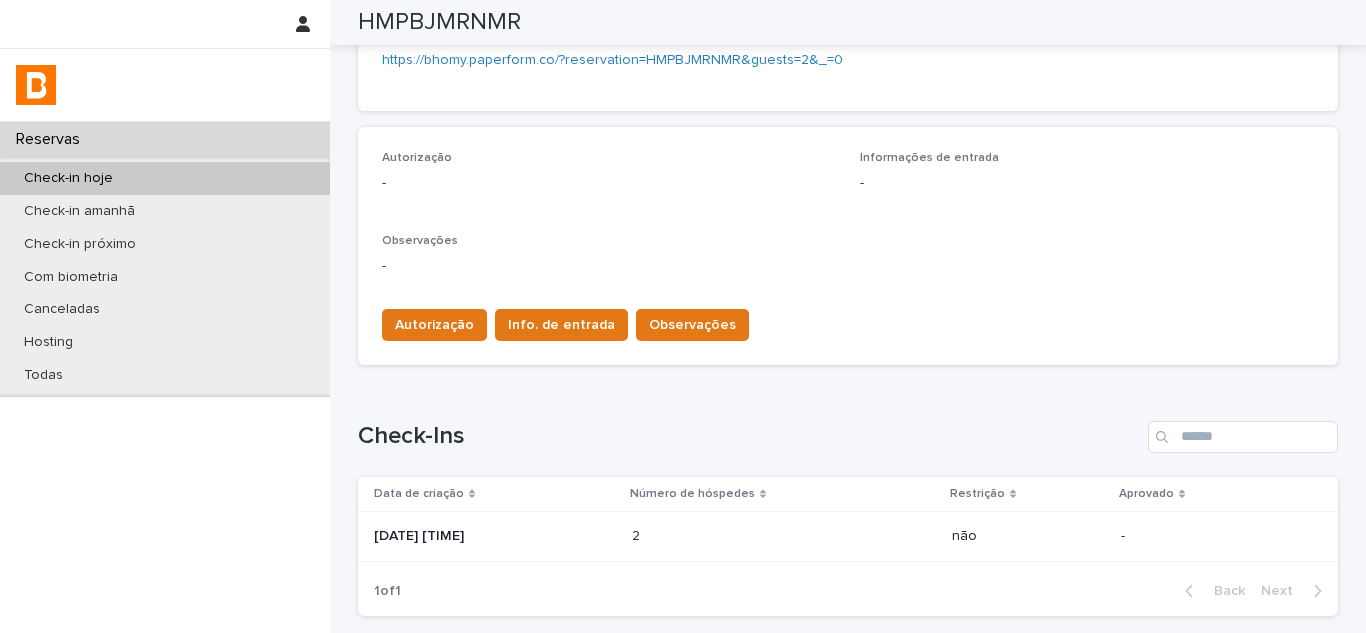 click on "[DATE] [TIME]" at bounding box center (495, 536) 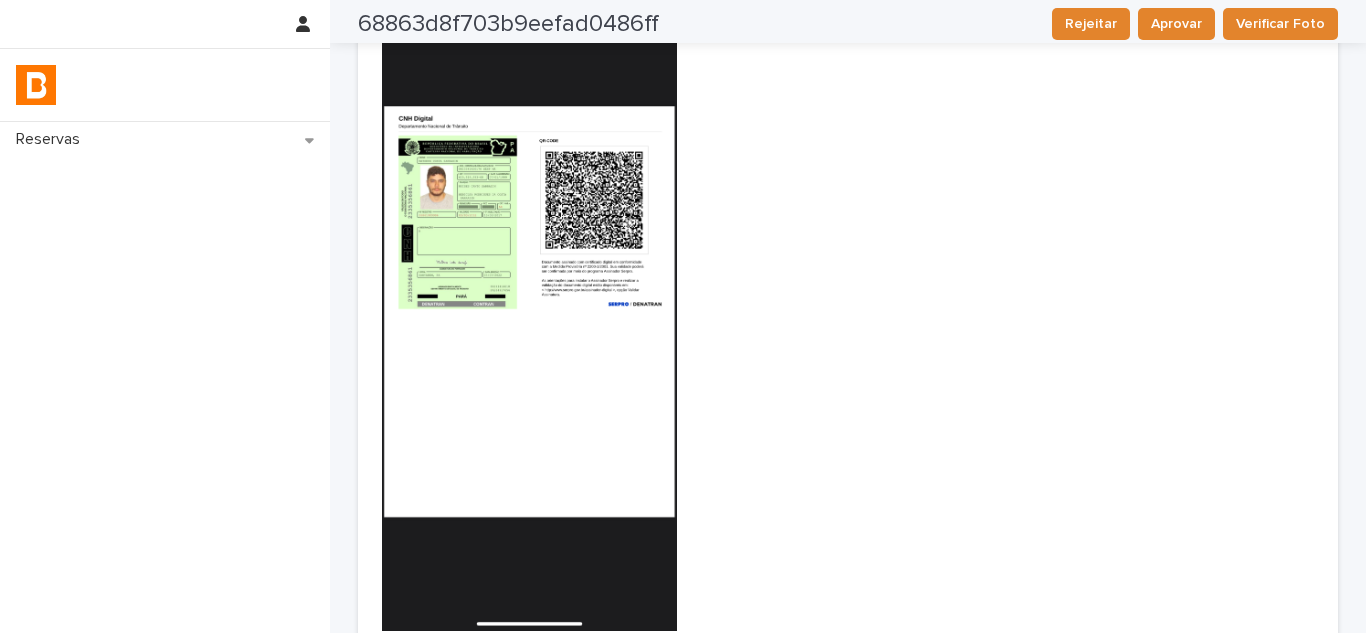 scroll, scrollTop: 500, scrollLeft: 0, axis: vertical 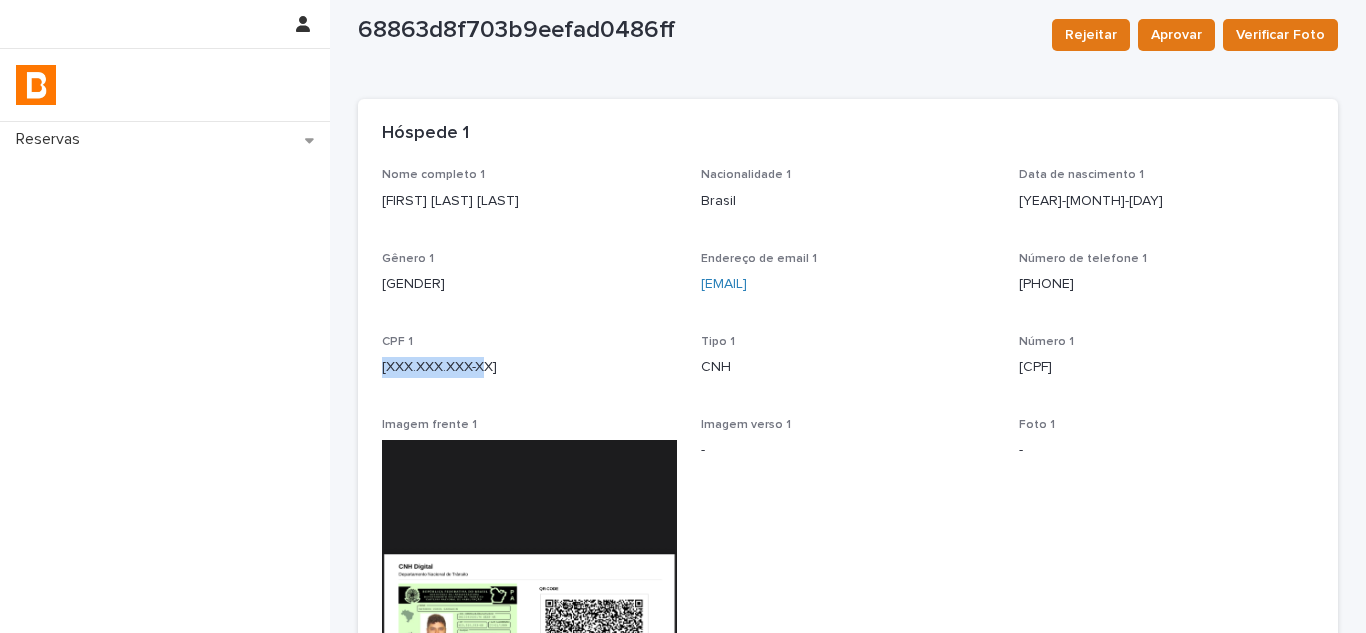 drag, startPoint x: 481, startPoint y: 363, endPoint x: 373, endPoint y: 367, distance: 108.07405 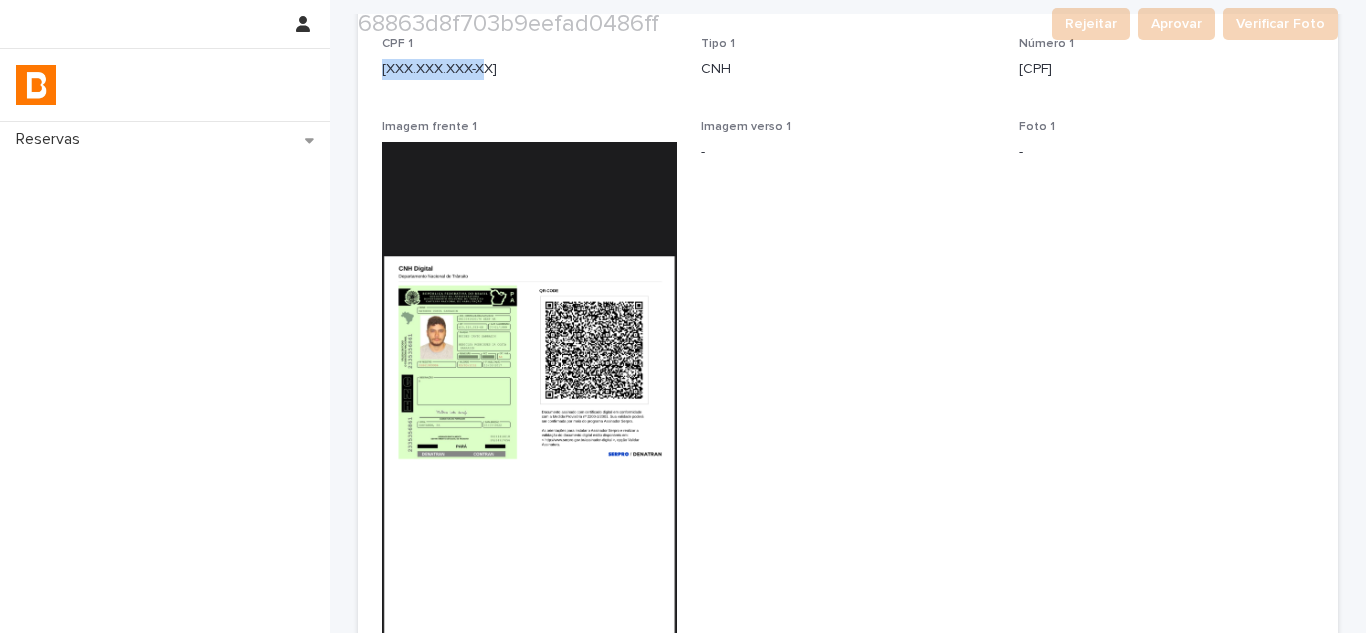 scroll, scrollTop: 347, scrollLeft: 0, axis: vertical 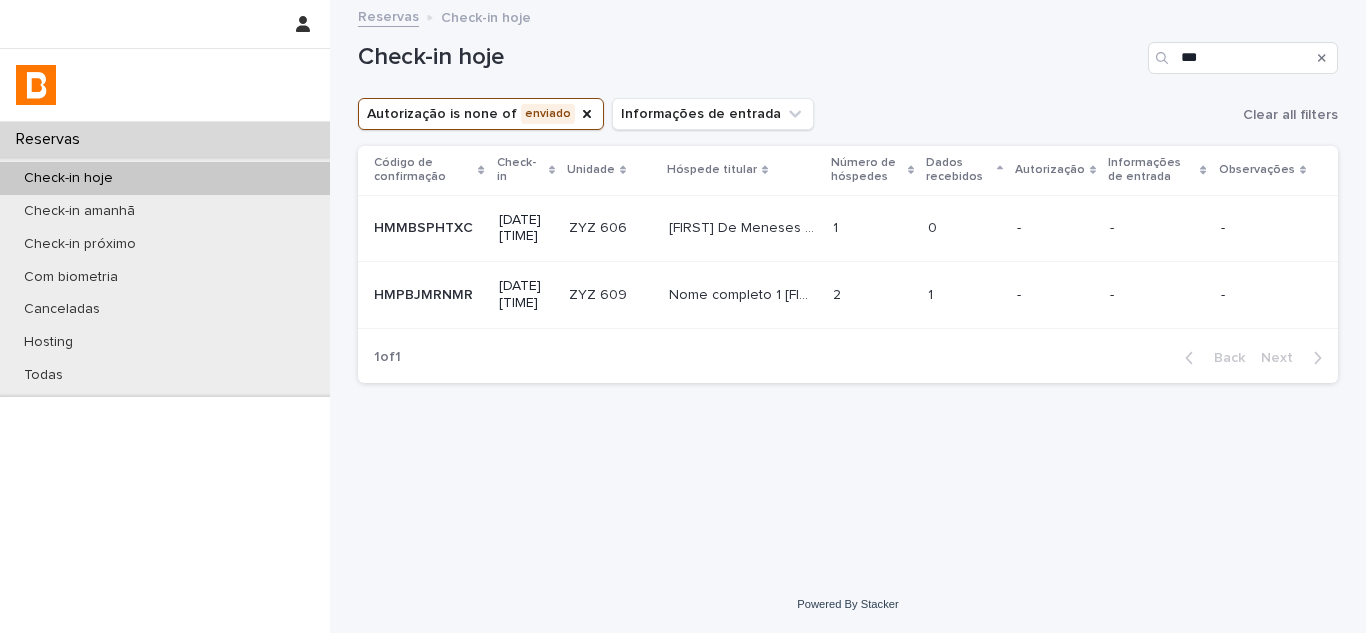 click 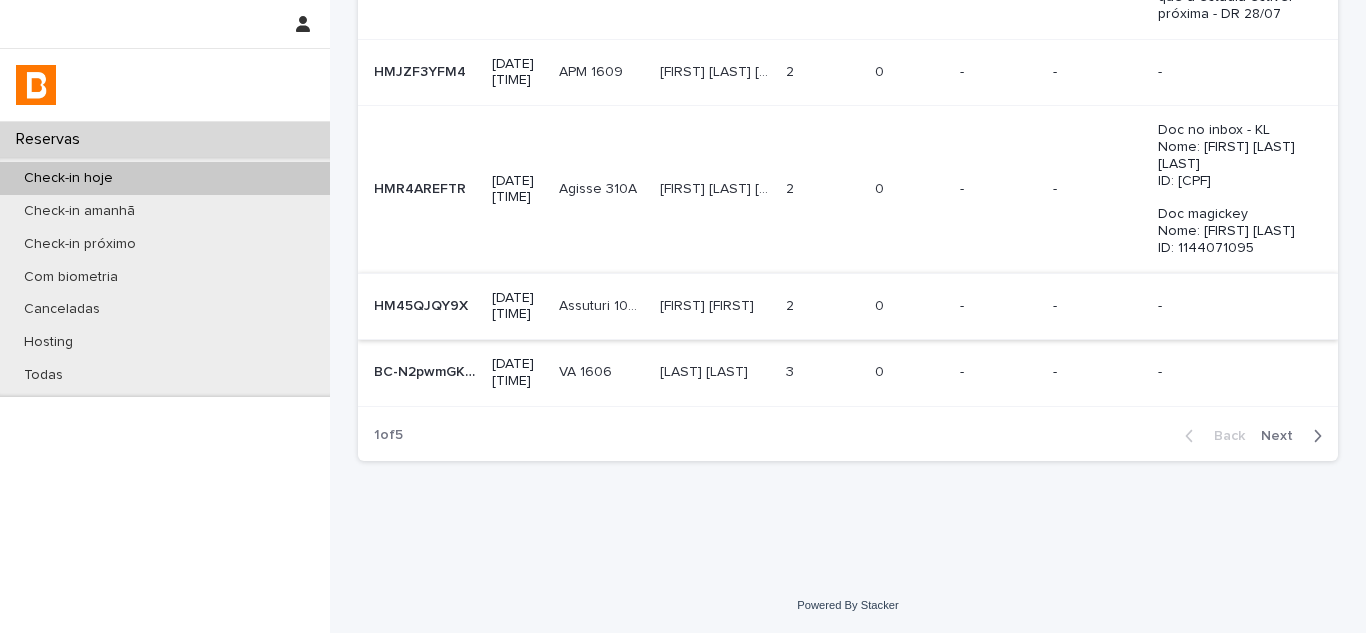 scroll, scrollTop: 741, scrollLeft: 0, axis: vertical 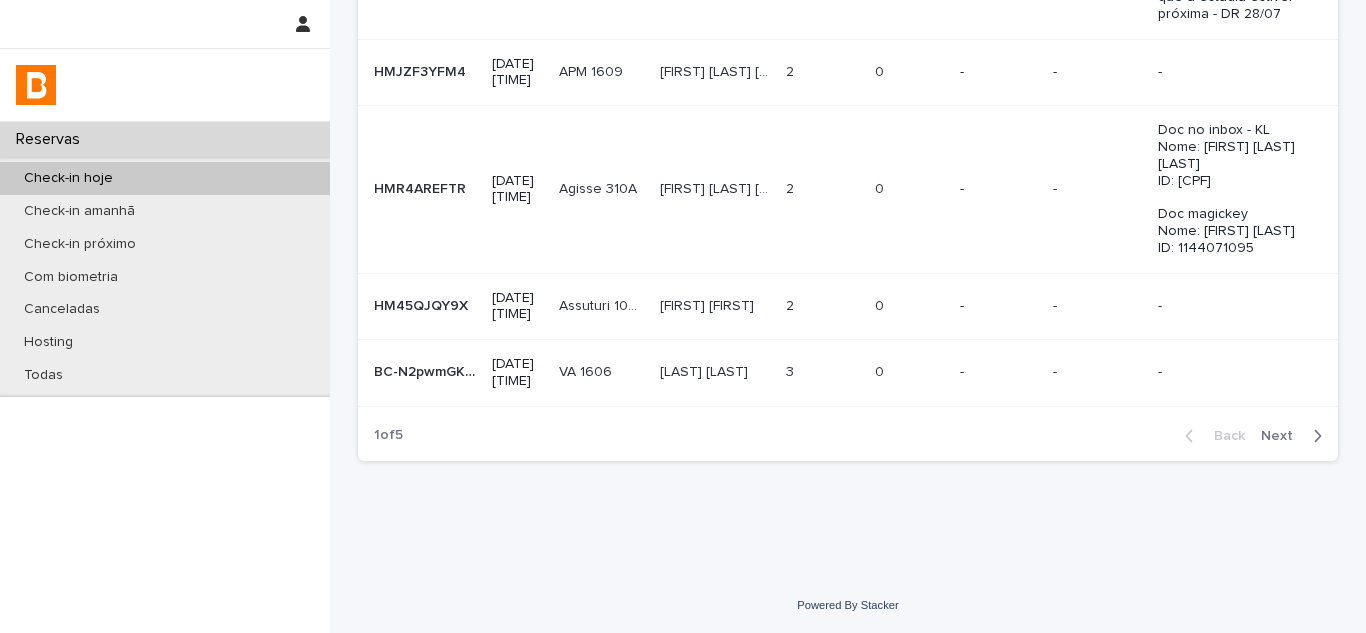 click on "Next" at bounding box center (1283, 436) 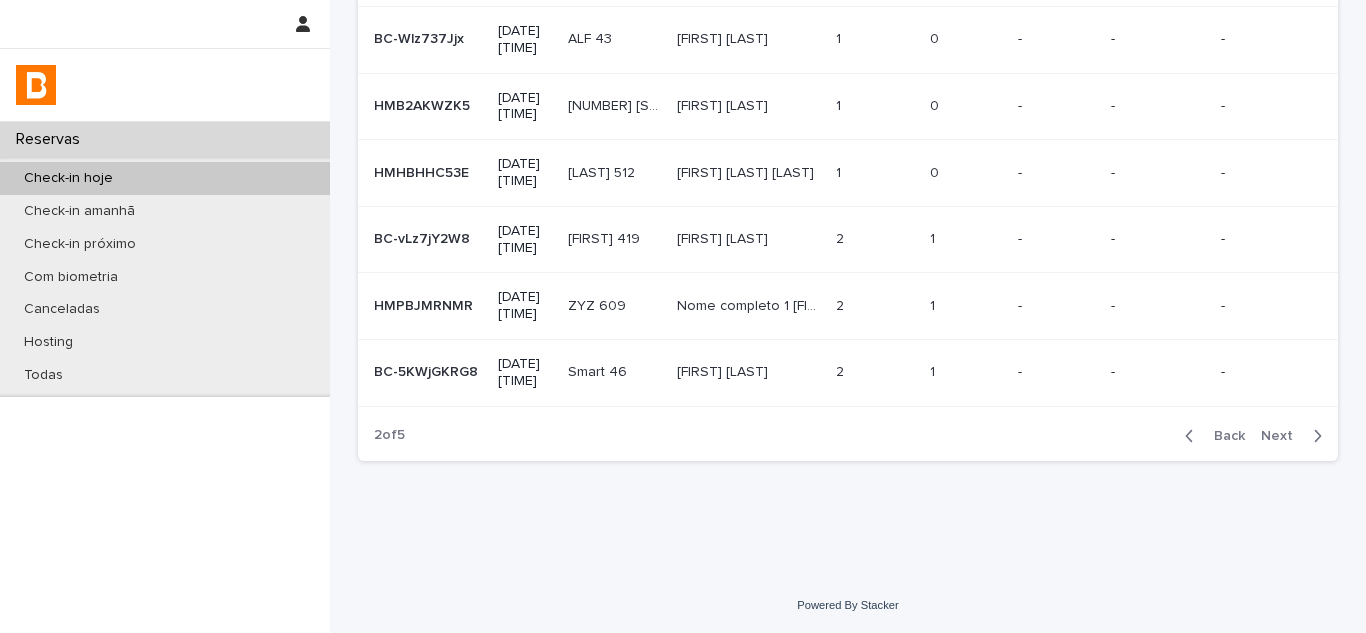 scroll, scrollTop: 455, scrollLeft: 0, axis: vertical 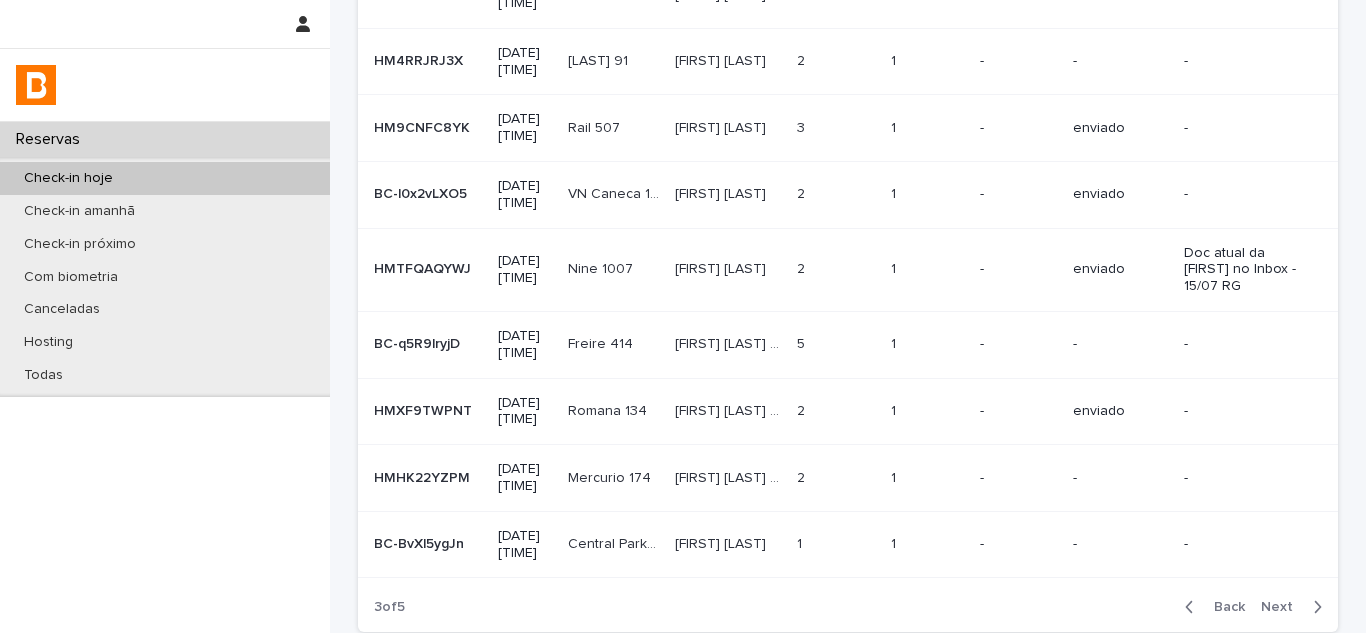 click at bounding box center (836, 194) 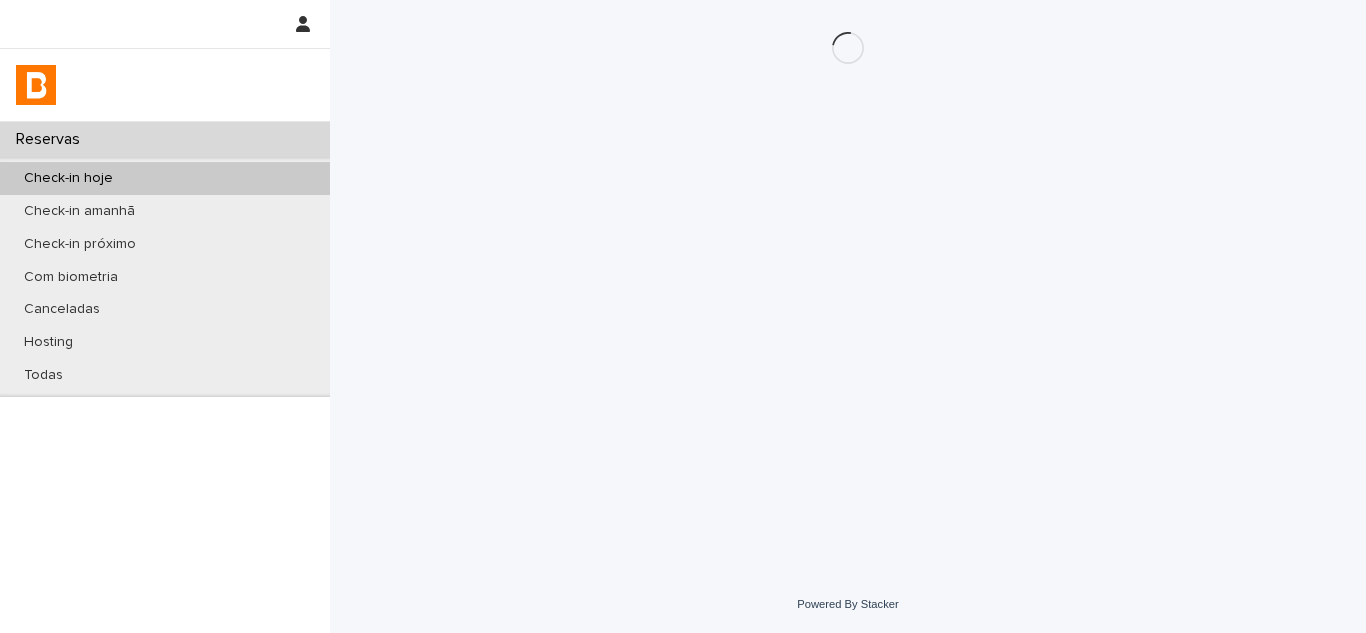 scroll, scrollTop: 0, scrollLeft: 0, axis: both 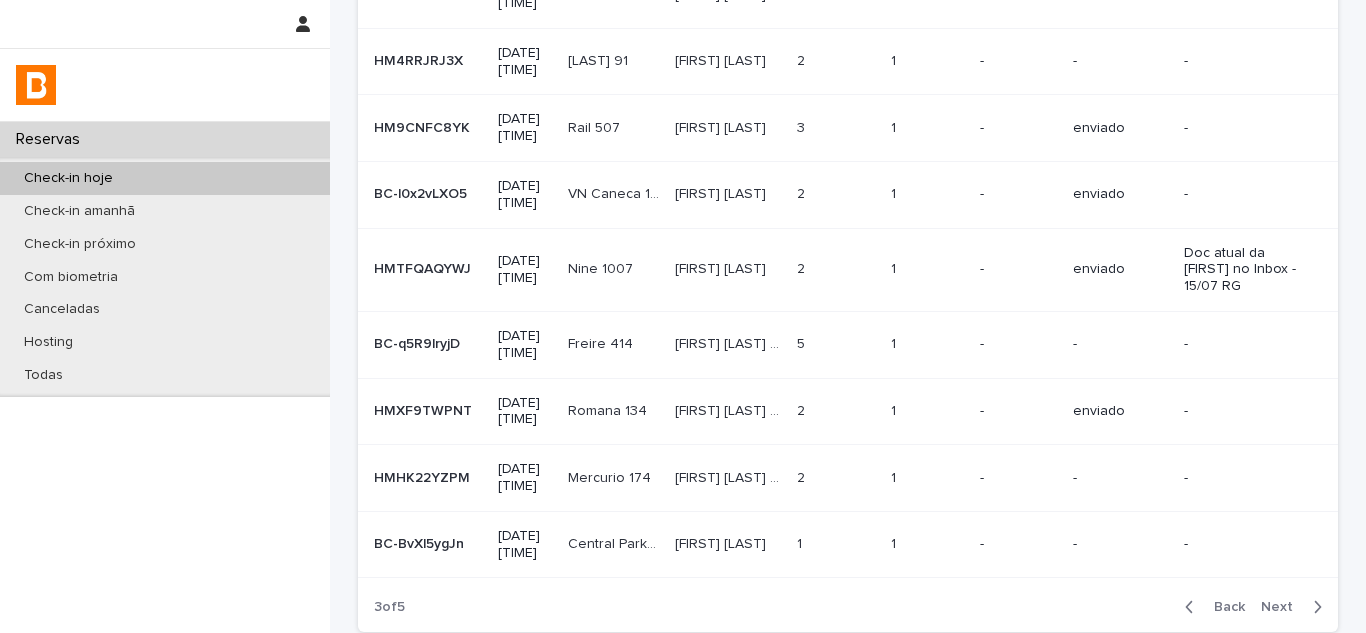click at bounding box center [836, 269] 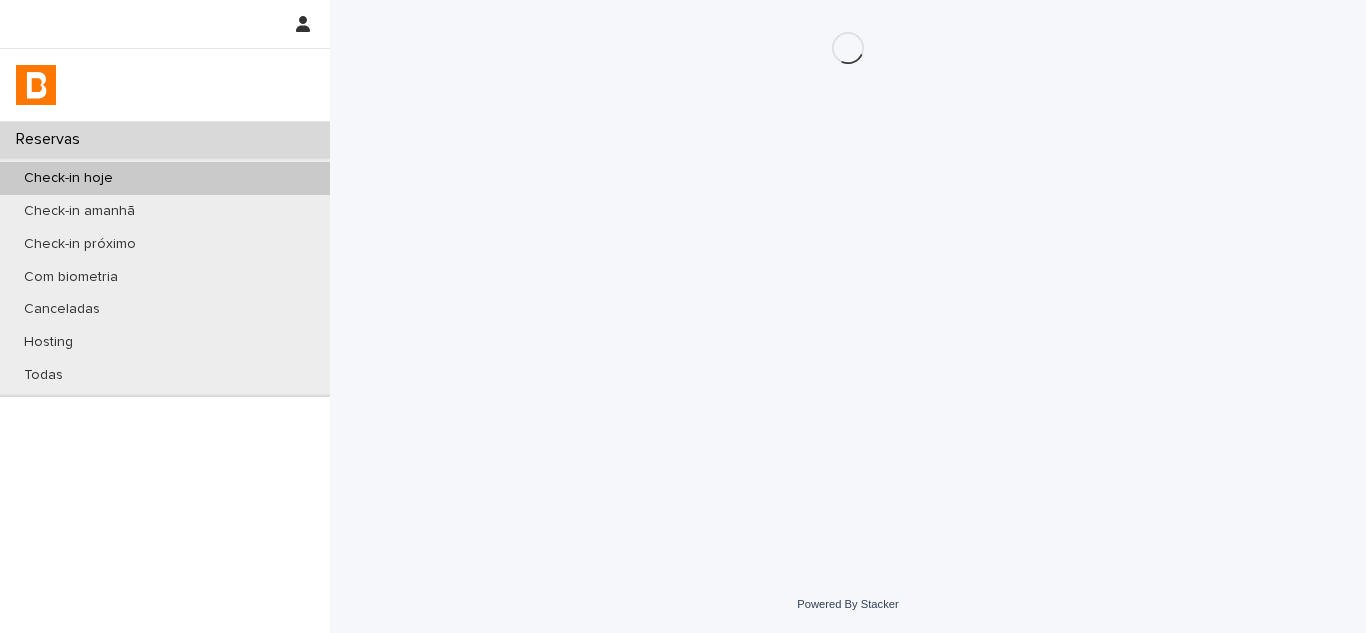 scroll, scrollTop: 0, scrollLeft: 0, axis: both 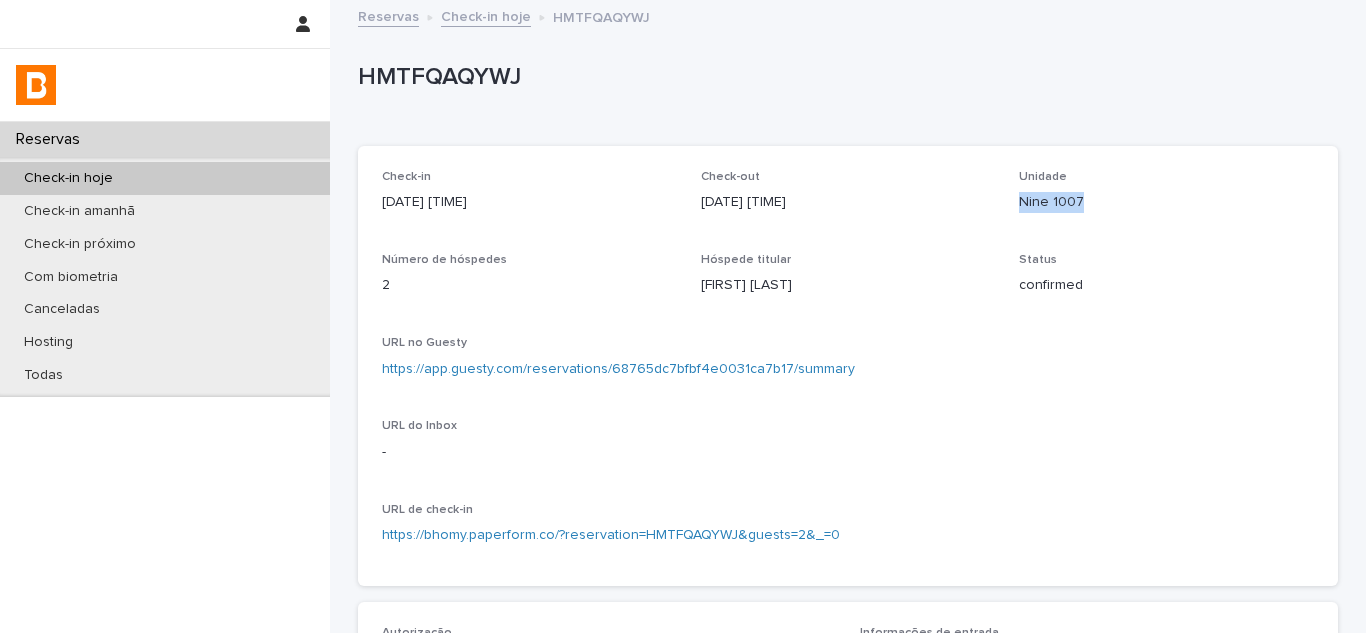 drag, startPoint x: 1012, startPoint y: 198, endPoint x: 1145, endPoint y: 203, distance: 133.09395 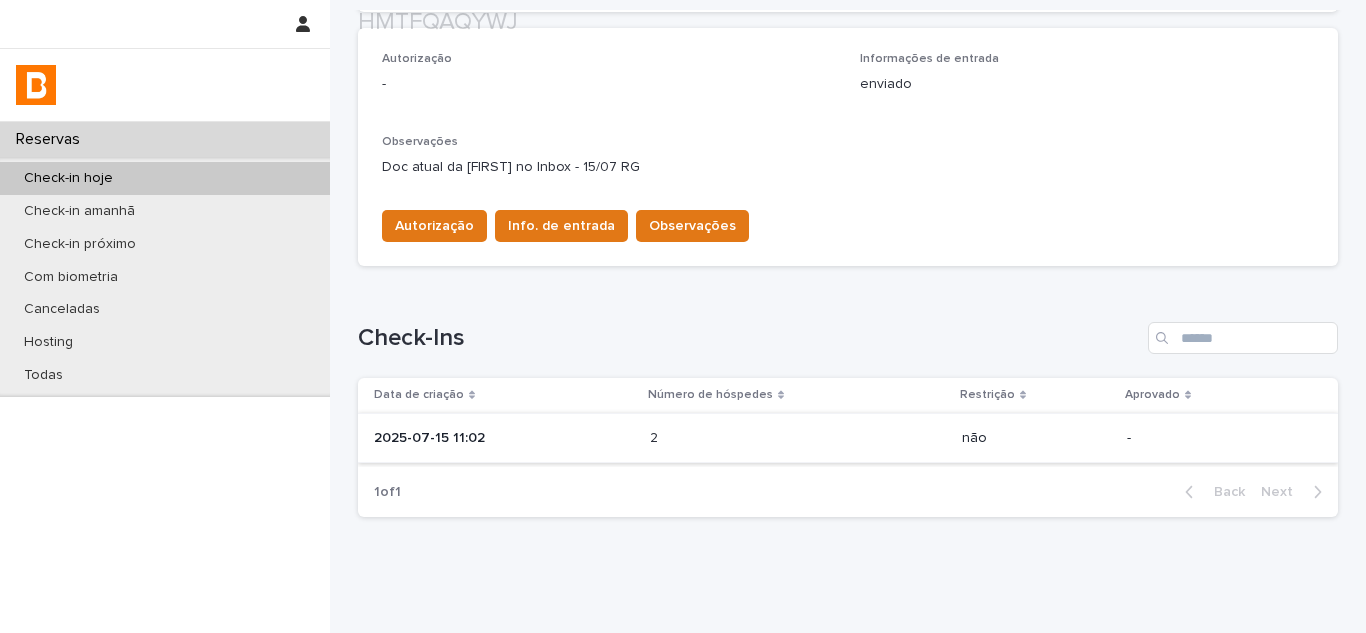scroll, scrollTop: 600, scrollLeft: 0, axis: vertical 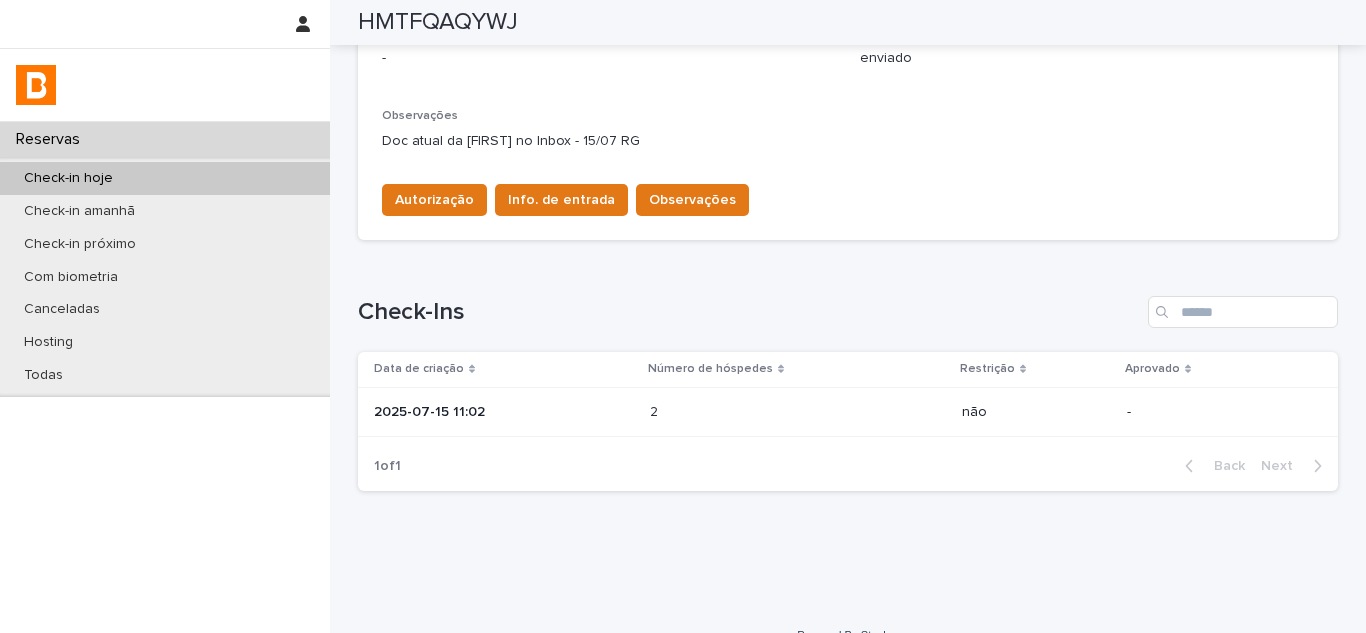 click on "2025-07-15 11:02" at bounding box center [504, 412] 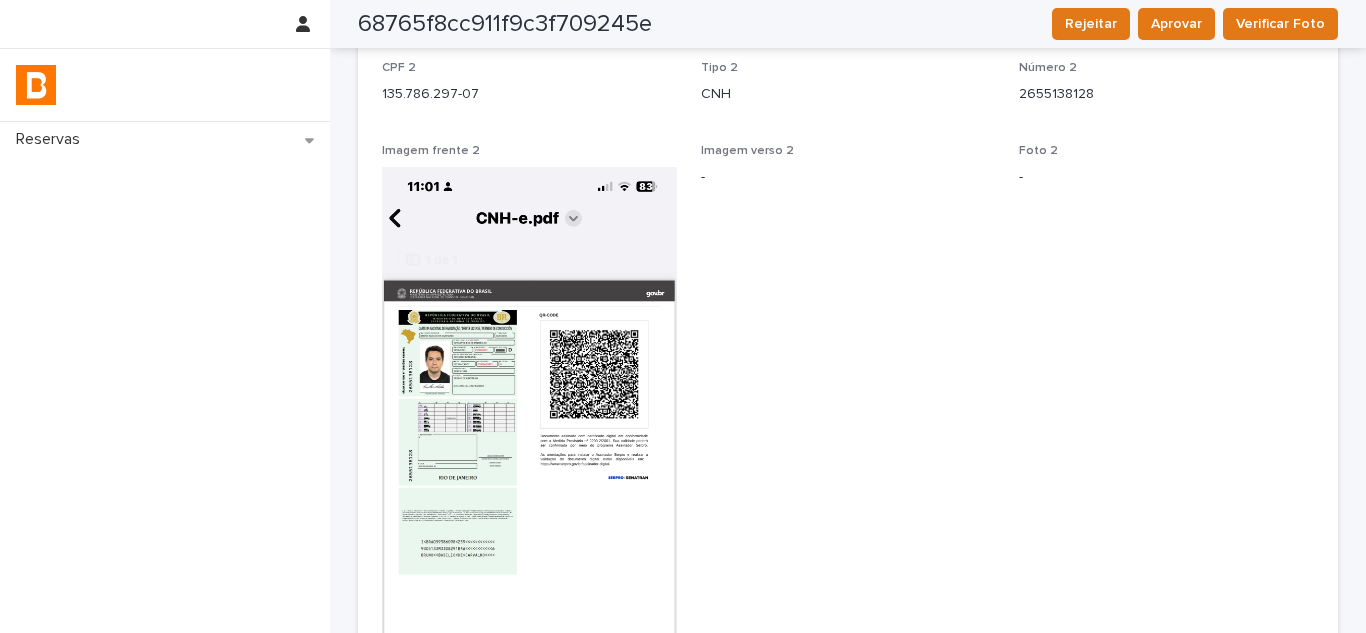 scroll, scrollTop: 1517, scrollLeft: 0, axis: vertical 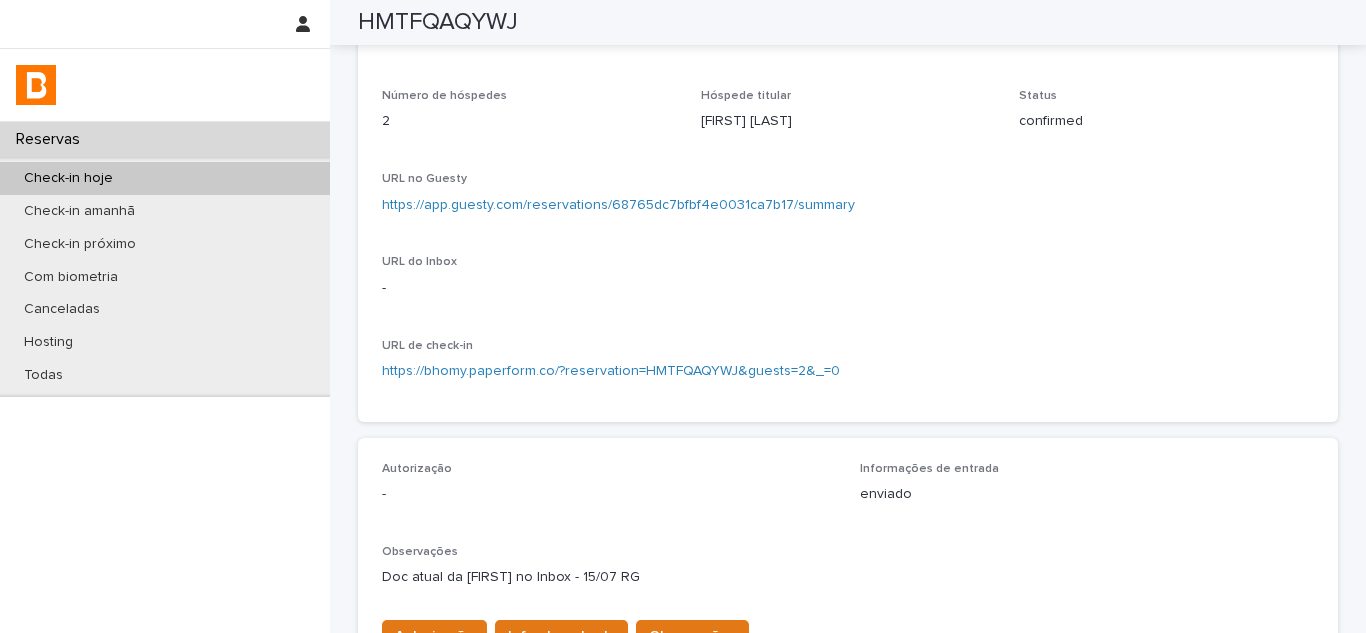 click on "https://app.guesty.com/reservations/68765dc7bfbf4e0031ca7b17/summary" at bounding box center [618, 205] 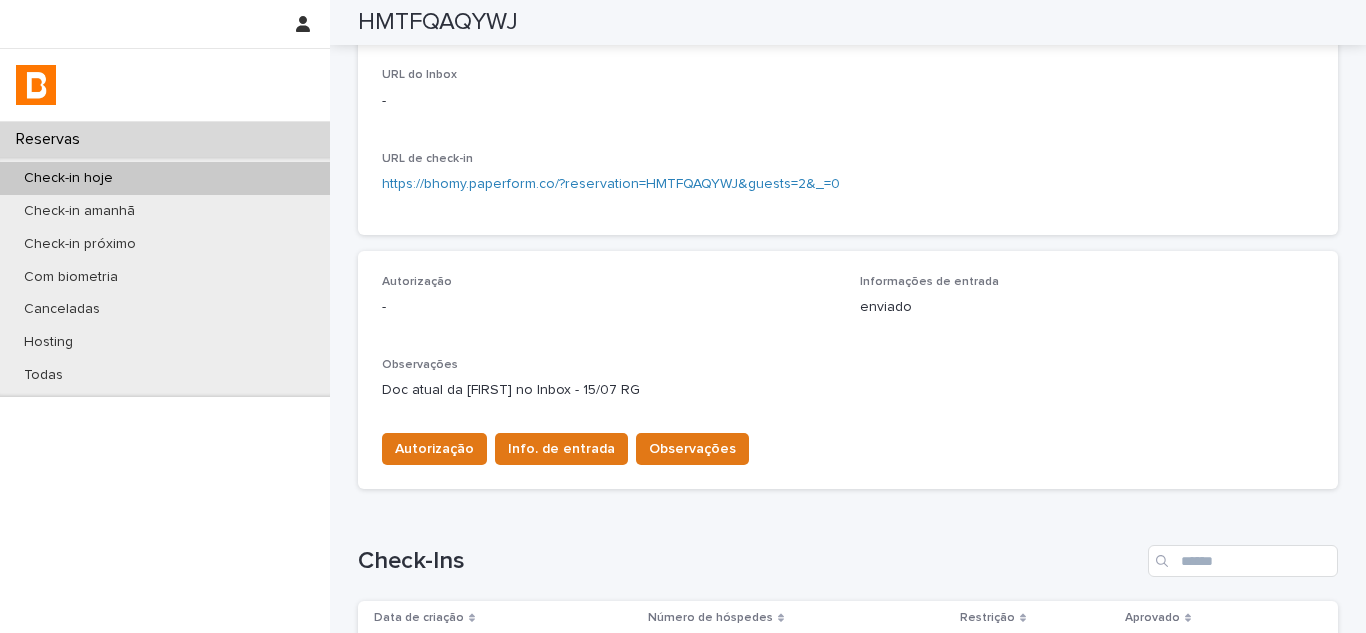 scroll, scrollTop: 364, scrollLeft: 0, axis: vertical 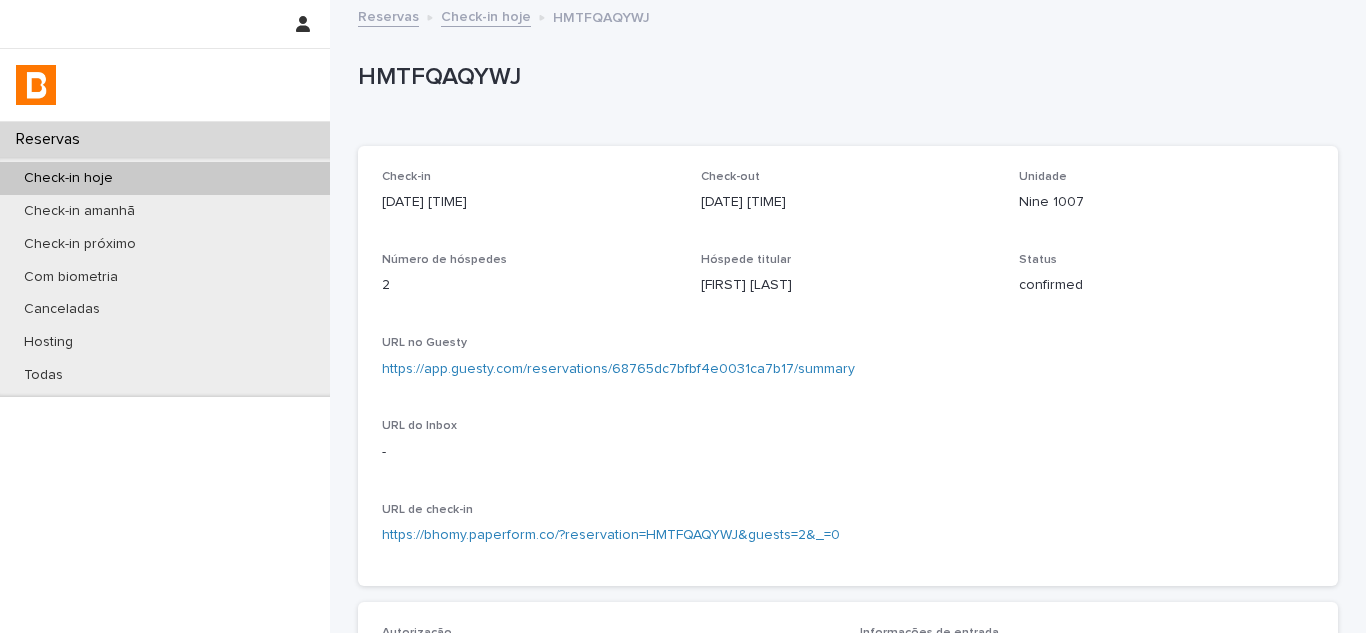 click on "HMTFQAQYWJ" at bounding box center [844, 77] 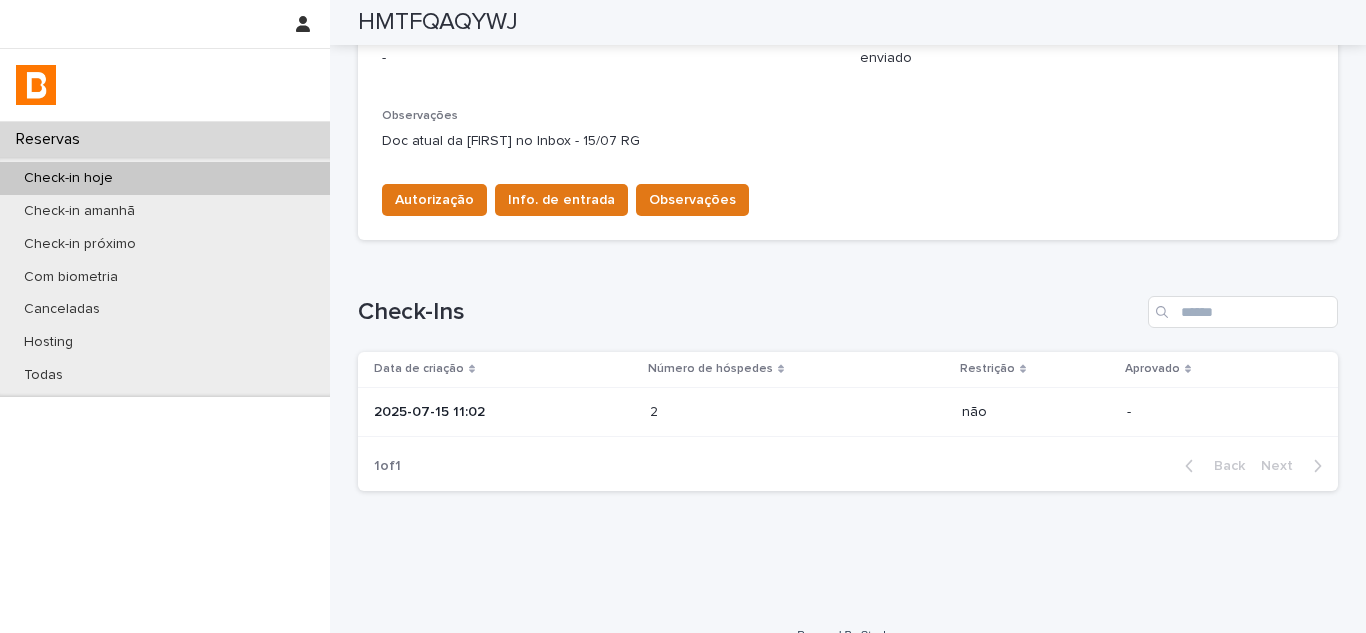 click on "2025-07-15 11:02" at bounding box center [500, 412] 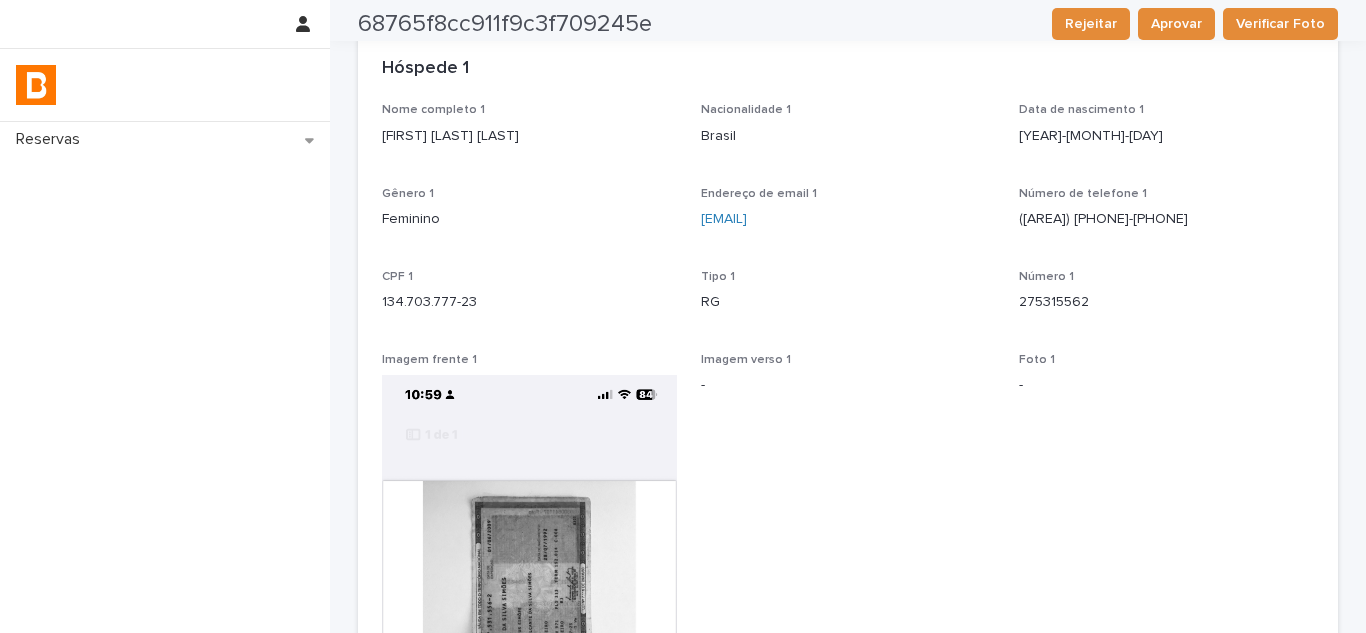 scroll, scrollTop: 0, scrollLeft: 0, axis: both 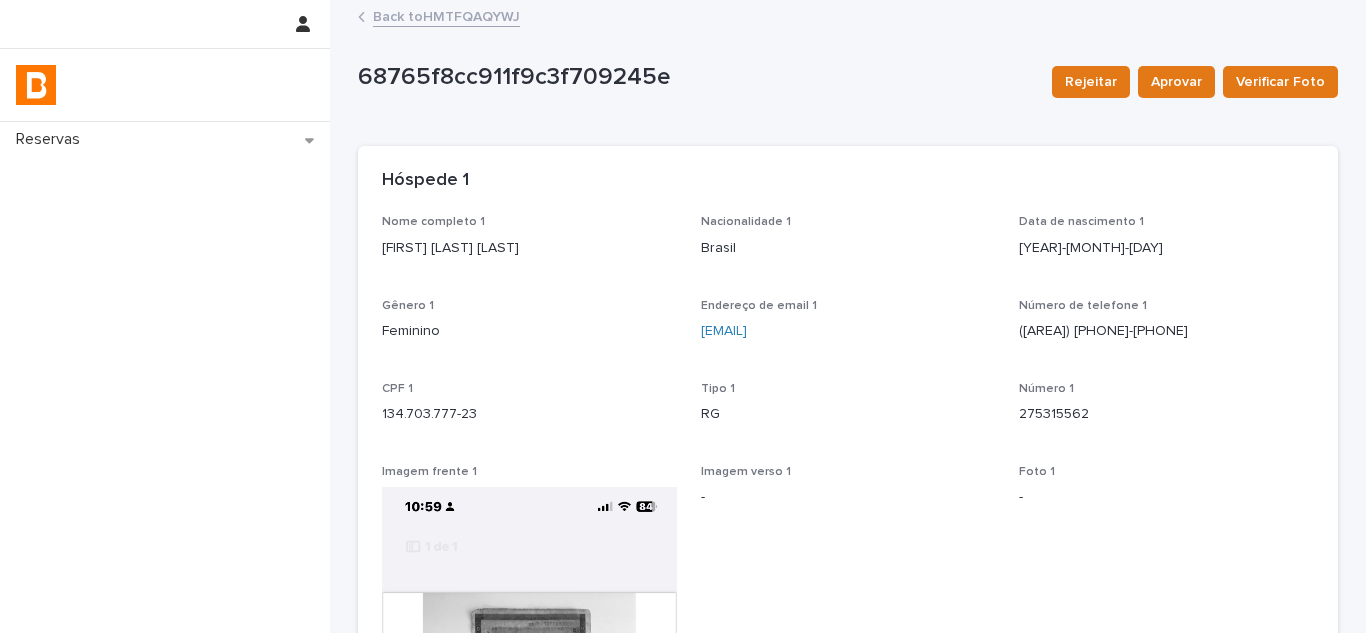 drag, startPoint x: 529, startPoint y: 245, endPoint x: 361, endPoint y: 247, distance: 168.0119 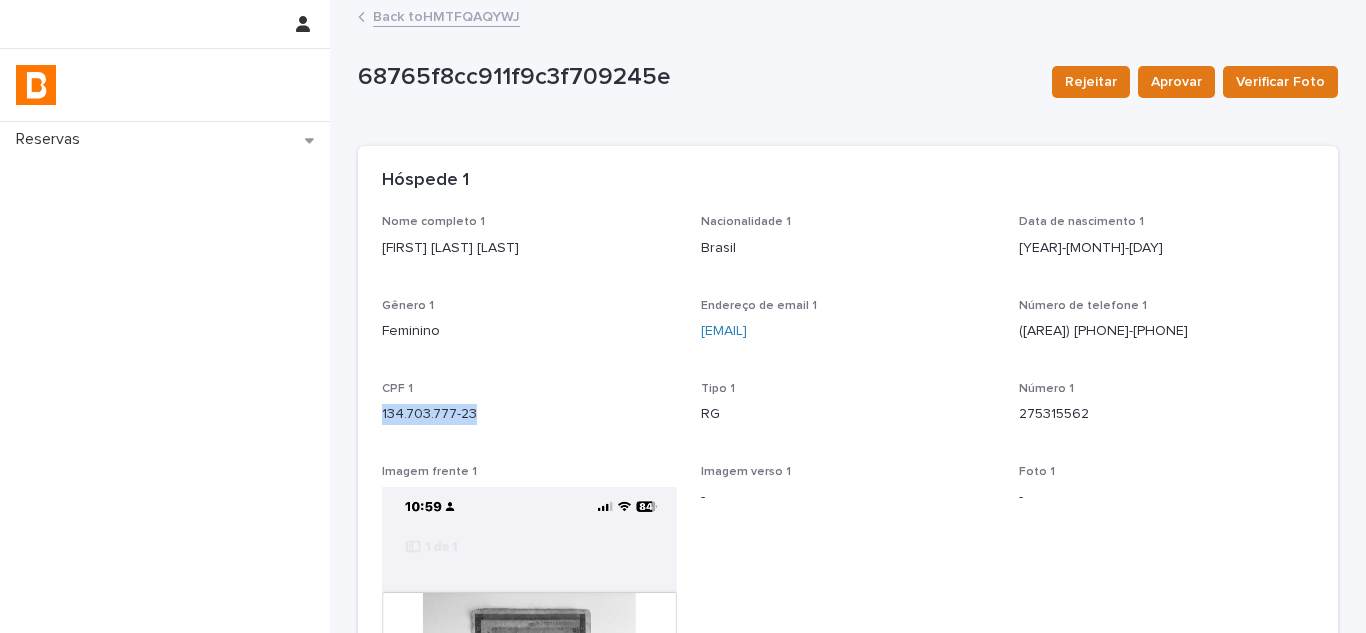drag, startPoint x: 496, startPoint y: 413, endPoint x: 373, endPoint y: 410, distance: 123.03658 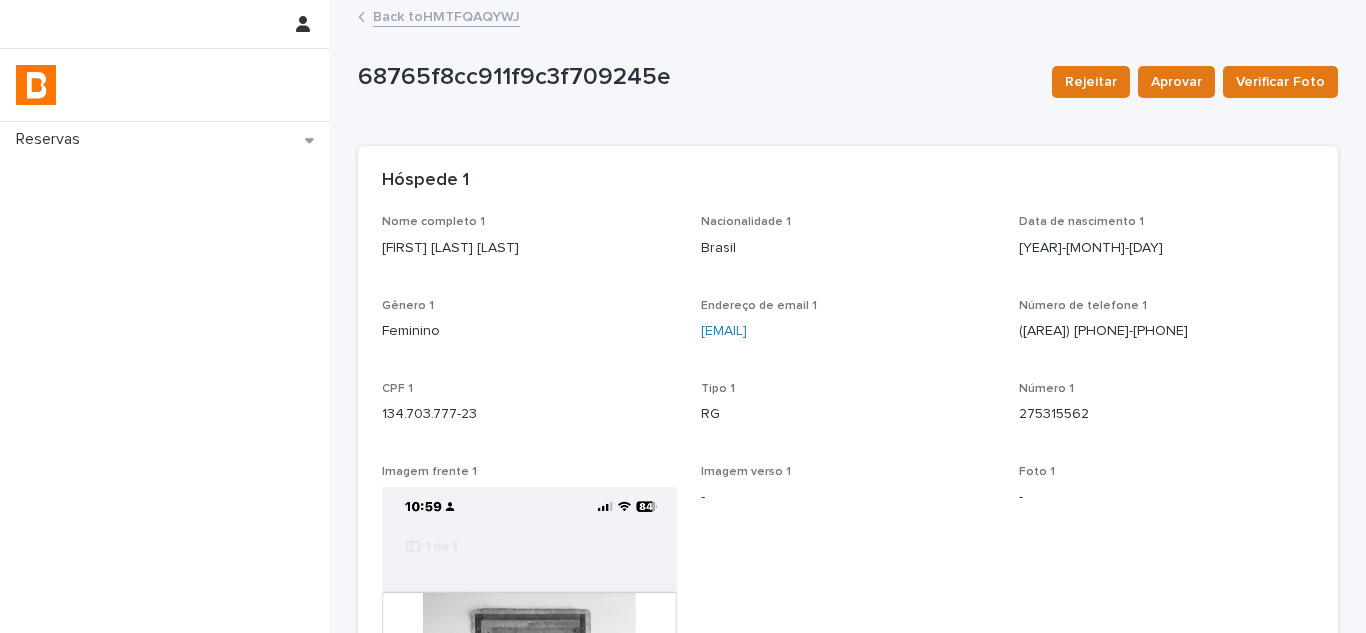 drag, startPoint x: 404, startPoint y: 330, endPoint x: 424, endPoint y: 363, distance: 38.587563 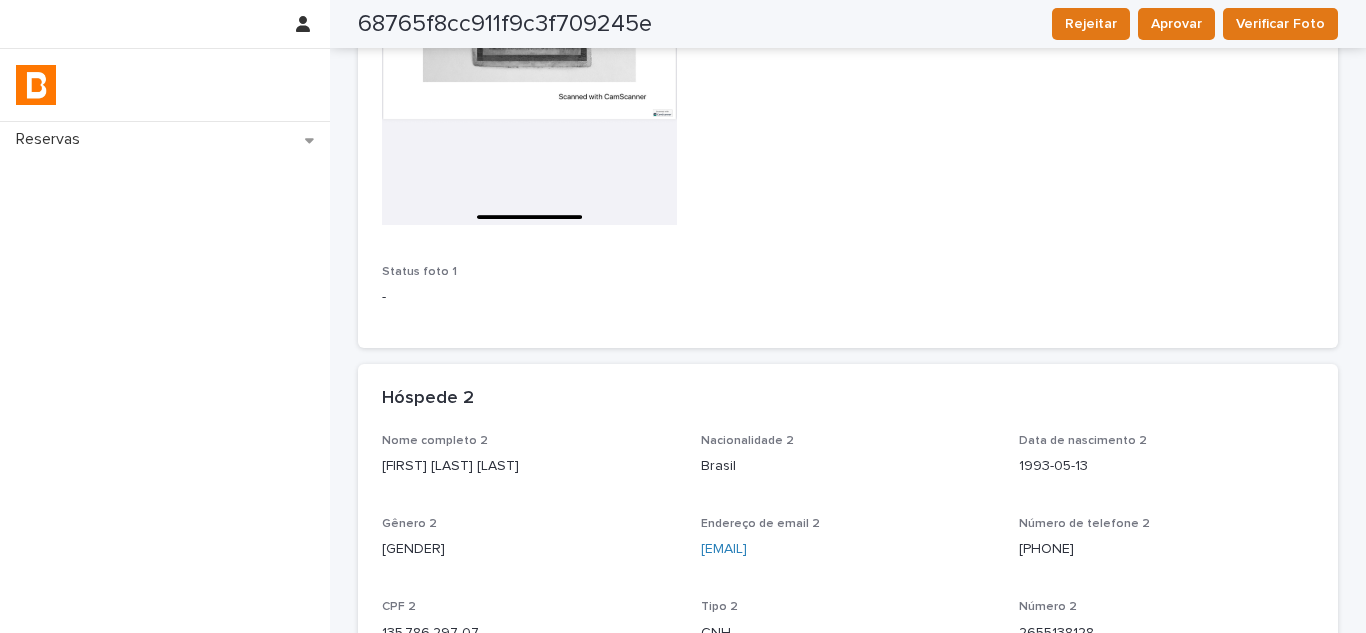 scroll, scrollTop: 1000, scrollLeft: 0, axis: vertical 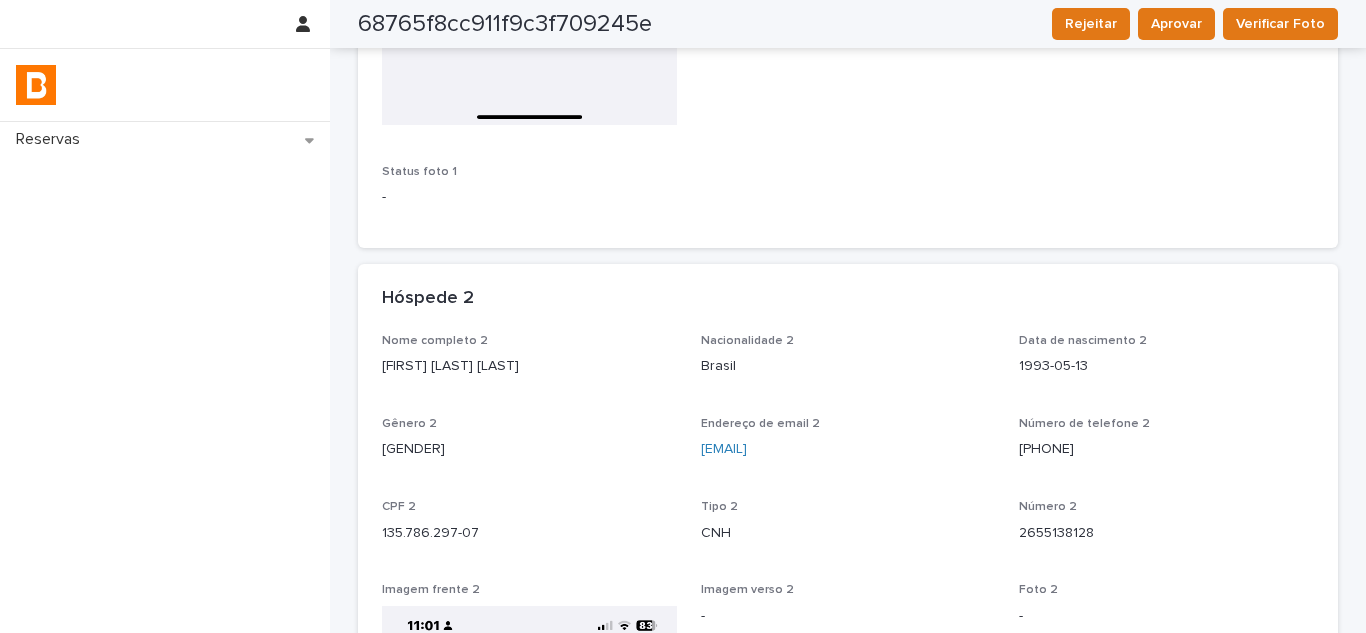 drag, startPoint x: 534, startPoint y: 372, endPoint x: 346, endPoint y: 365, distance: 188.13028 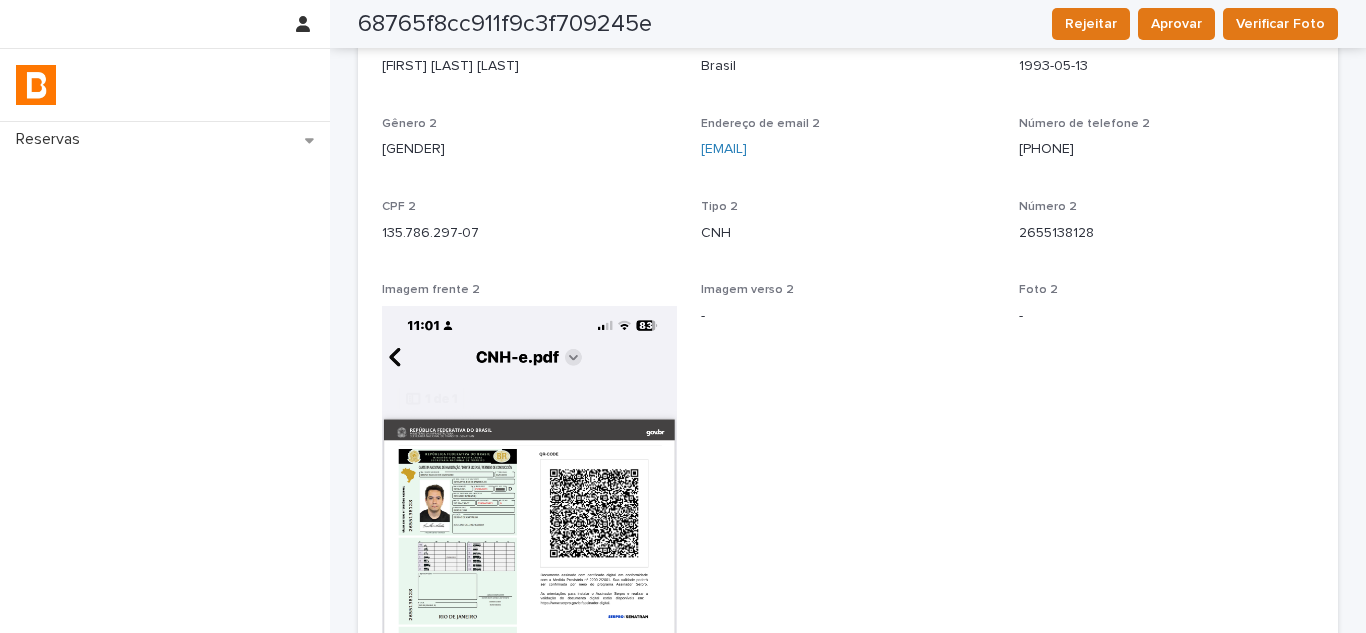 scroll, scrollTop: 1200, scrollLeft: 0, axis: vertical 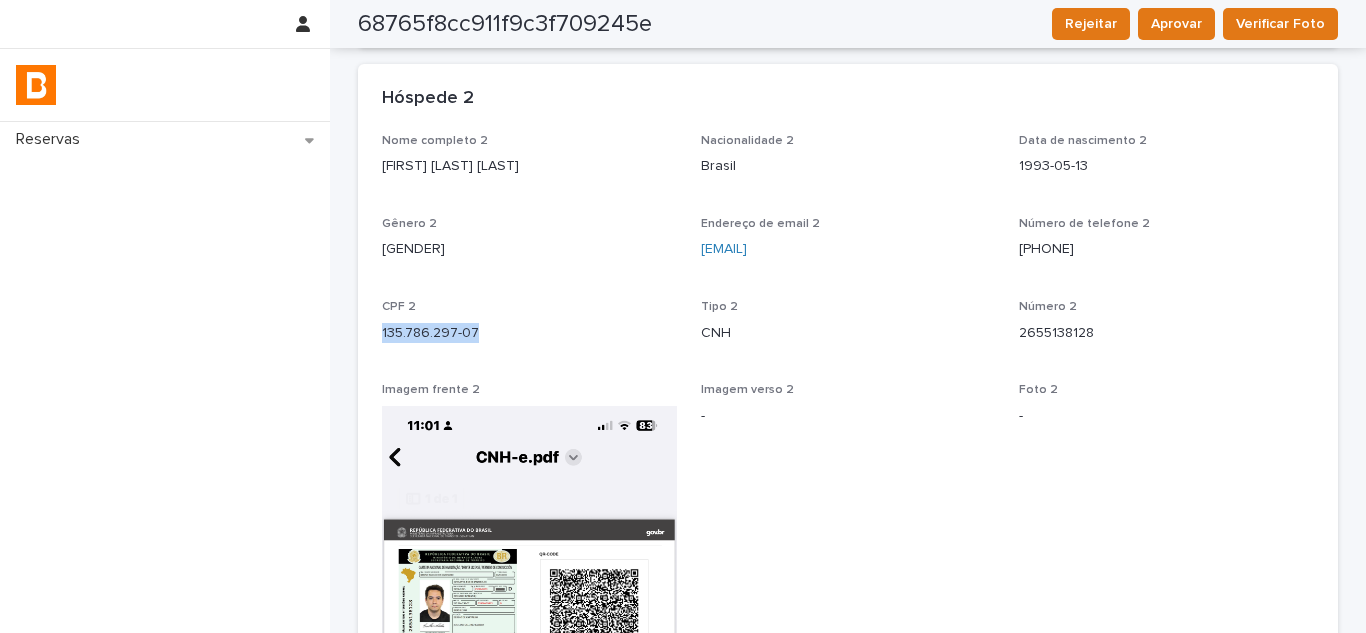drag, startPoint x: 477, startPoint y: 330, endPoint x: 373, endPoint y: 342, distance: 104.69002 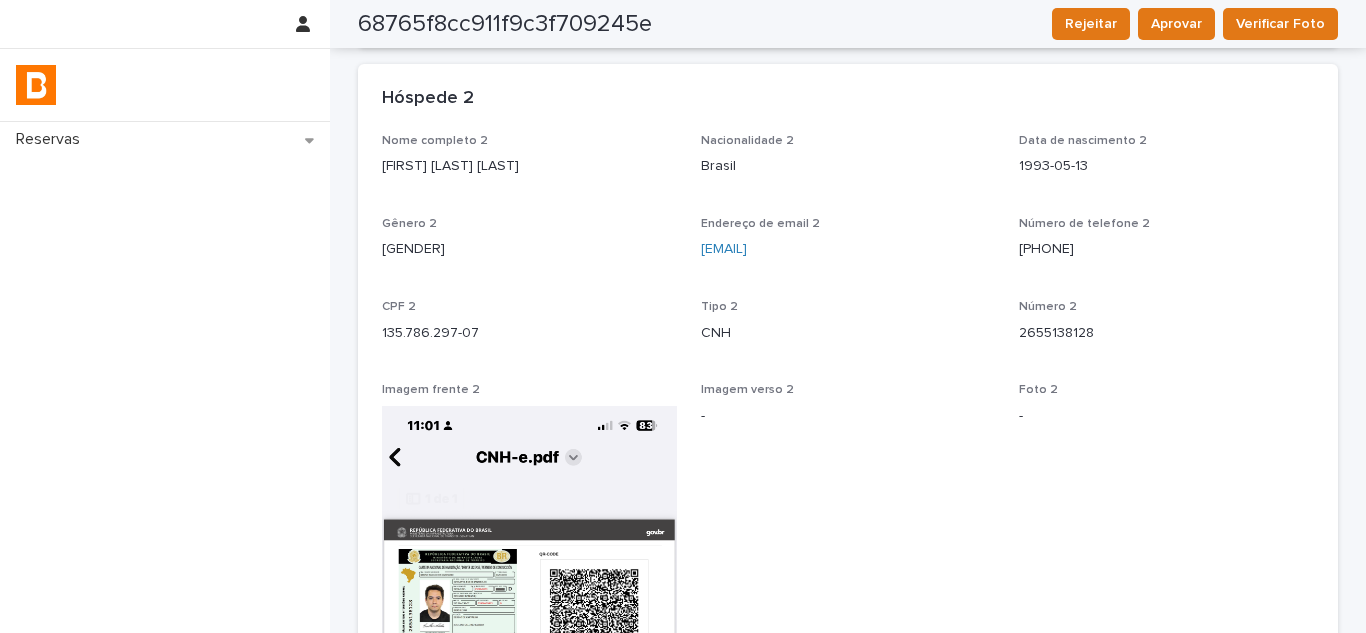 click on "Nome completo 2 [FIRST] [LAST] [LAST]  Nacionalidade 2 Brasil Data de nascimento 2 [YEAR]-[MONTH]-[DAY] Gênero 2 Masculino Endereço de email 2 [EMAIL] Número de telefone 2 ([AREA]) [PHONE]-[PHONE] CPF 2 [XXX.XXX.XXX-XX] Tipo 2 CNH Número 2 2655138128 Imagem frente 2 Imagem verso 2 - Foto 2 - Status foto 2 -" at bounding box center (848, 638) 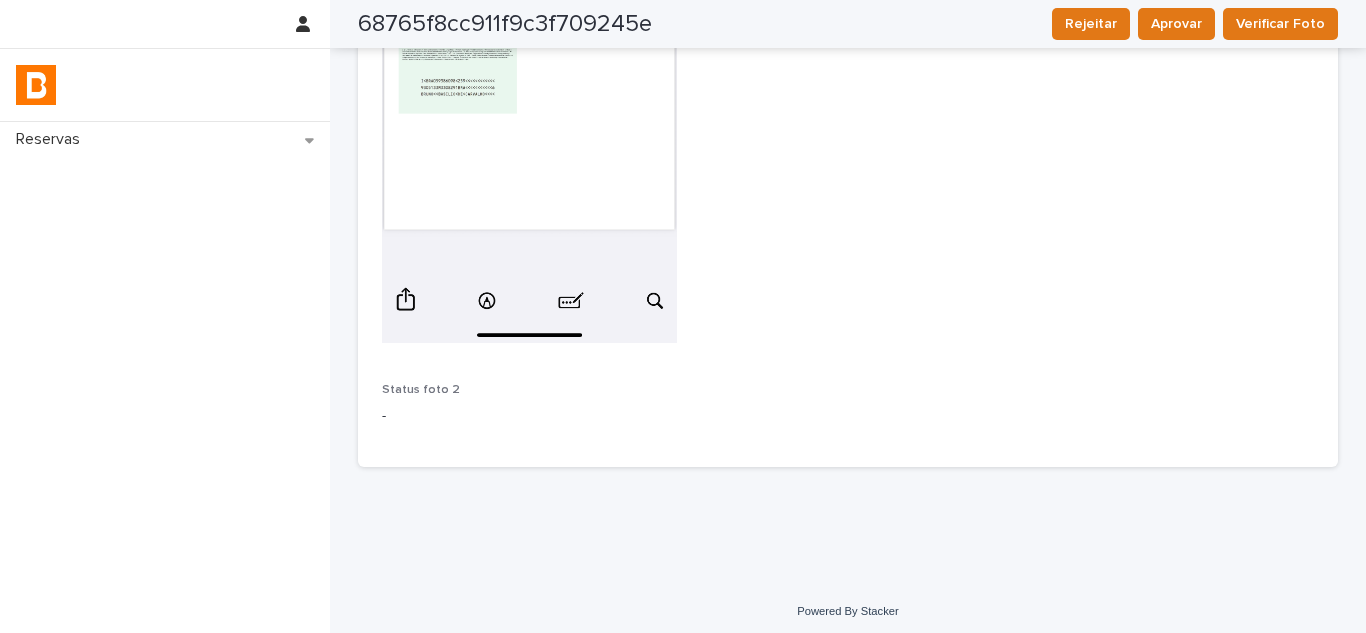 scroll, scrollTop: 1906, scrollLeft: 0, axis: vertical 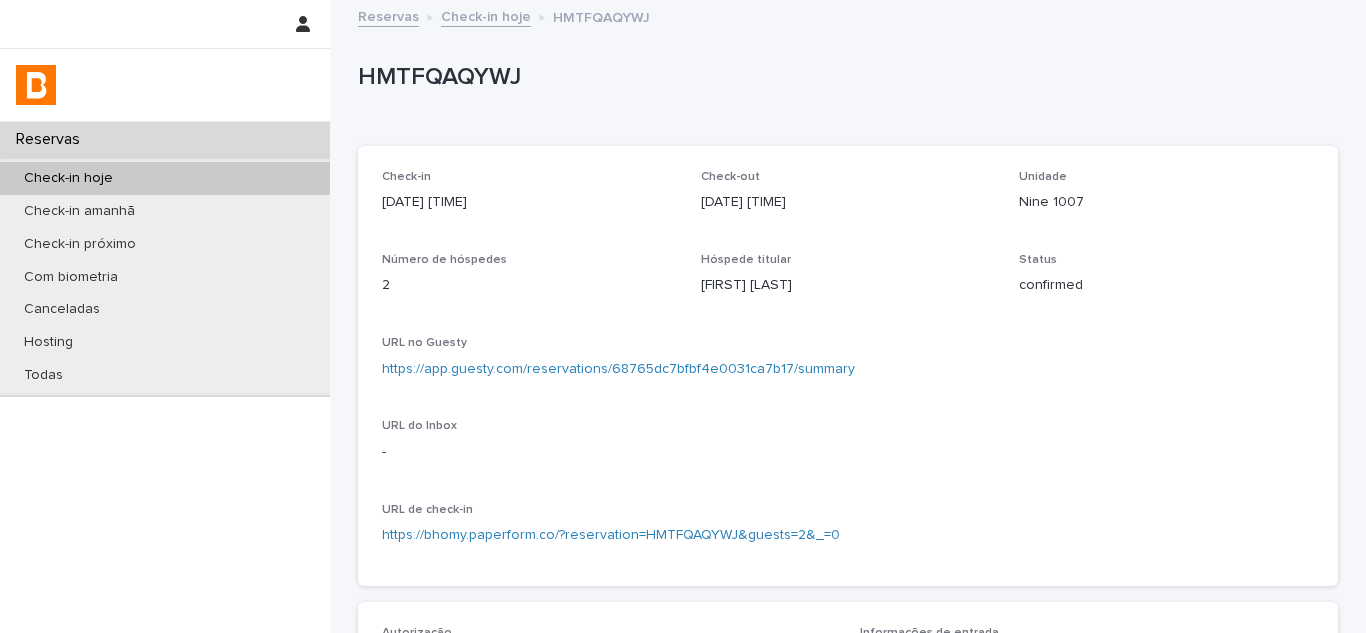 click on "https://app.guesty.com/reservations/68765dc7bfbf4e0031ca7b17/summary" at bounding box center (848, 369) 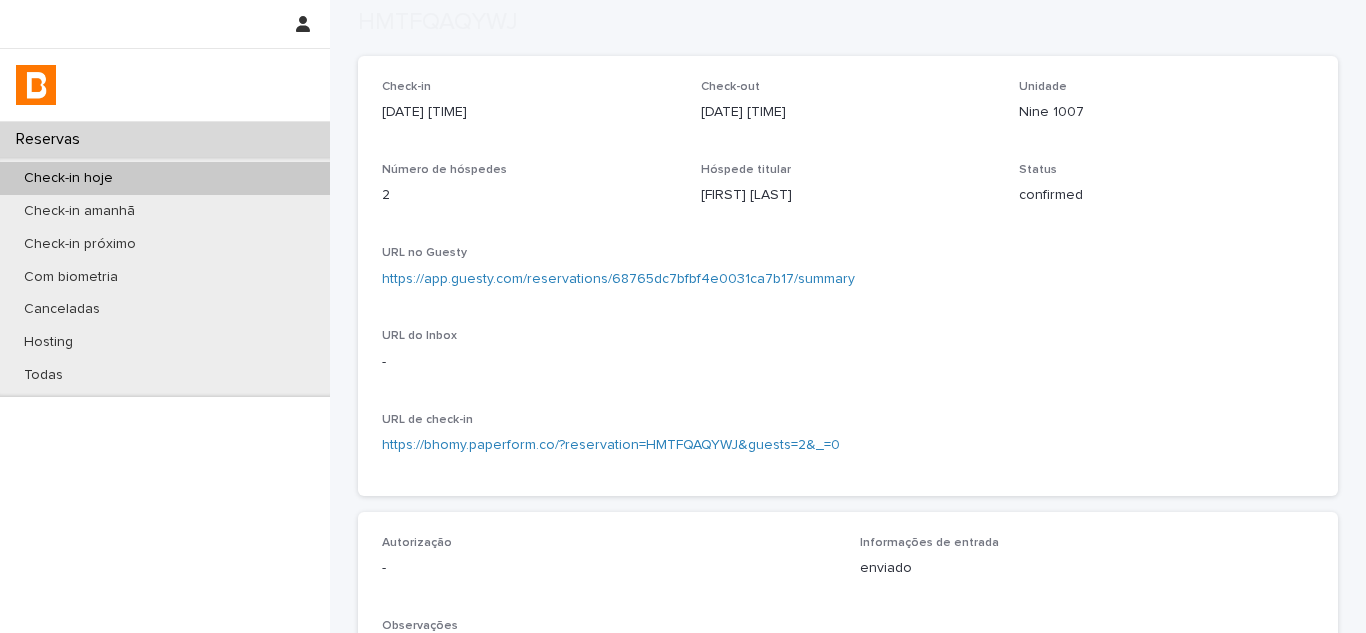 scroll, scrollTop: 200, scrollLeft: 0, axis: vertical 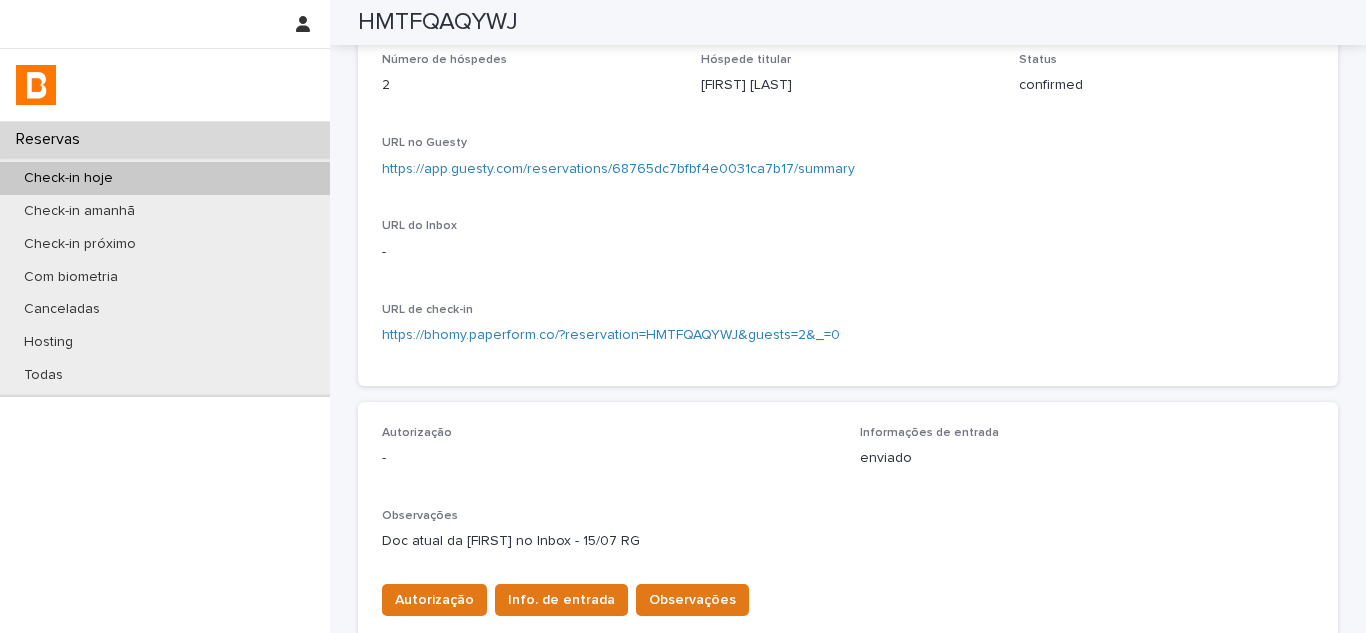 click on "https://app.guesty.com/reservations/68765dc7bfbf4e0031ca7b17/summary" at bounding box center (618, 169) 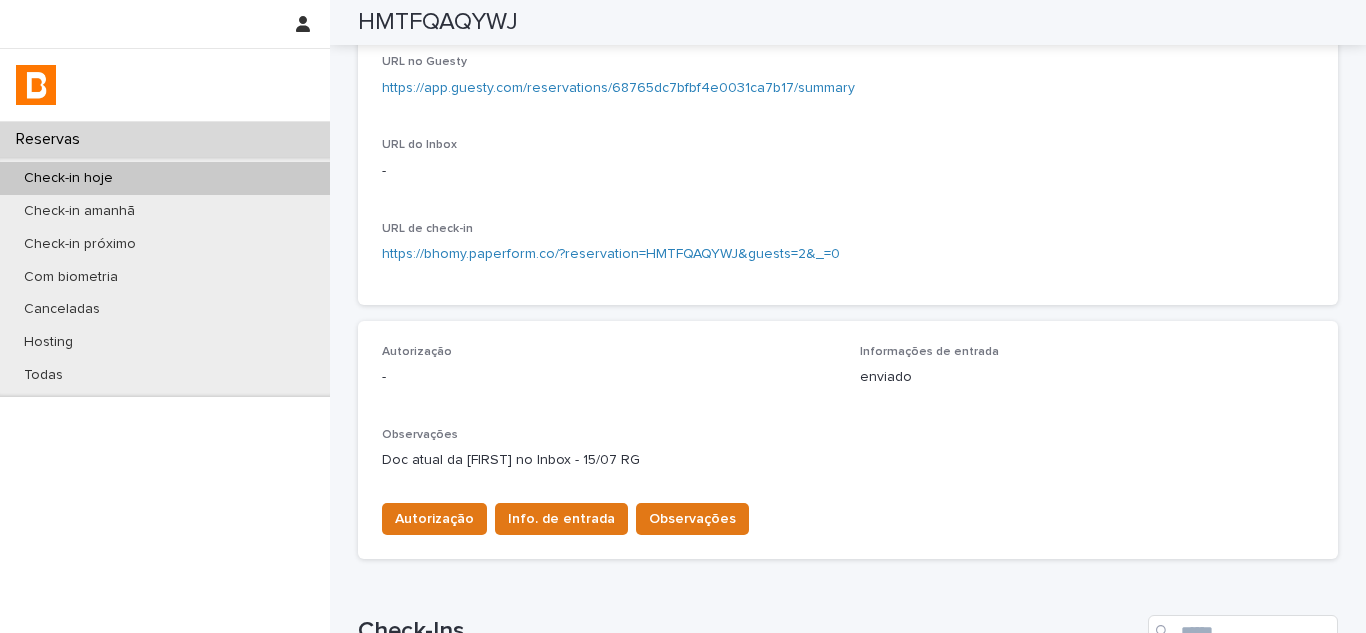 scroll, scrollTop: 400, scrollLeft: 0, axis: vertical 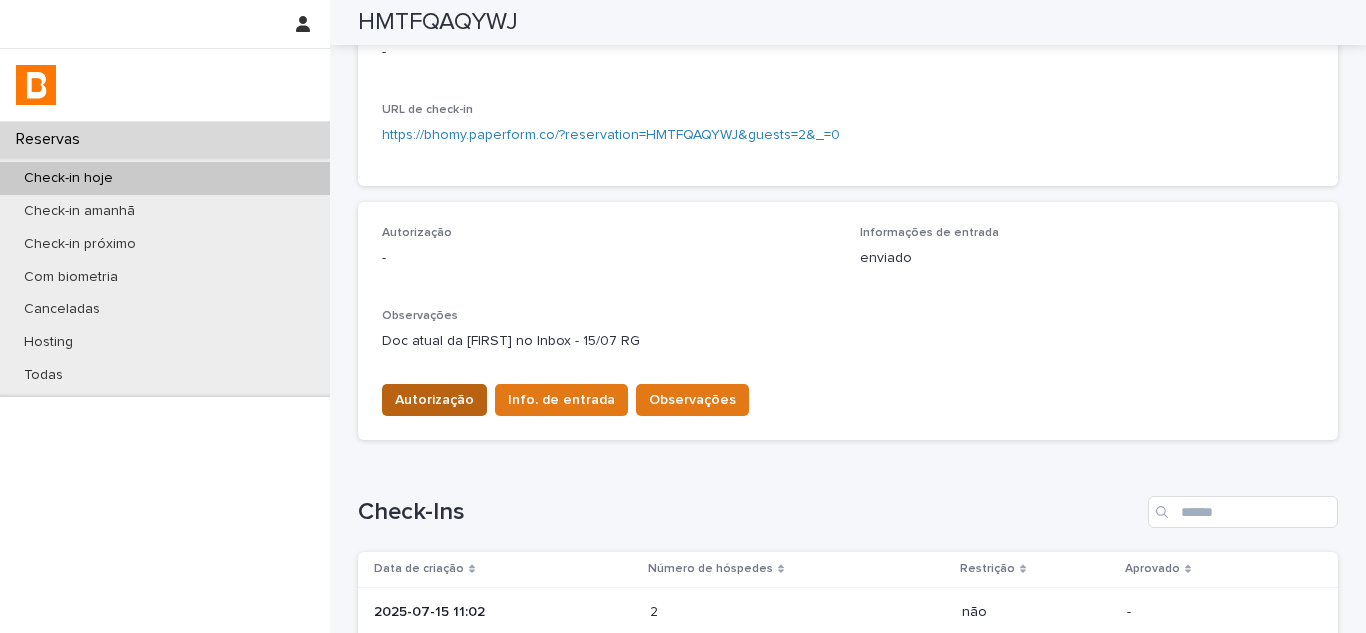 click on "Autorização" at bounding box center (434, 400) 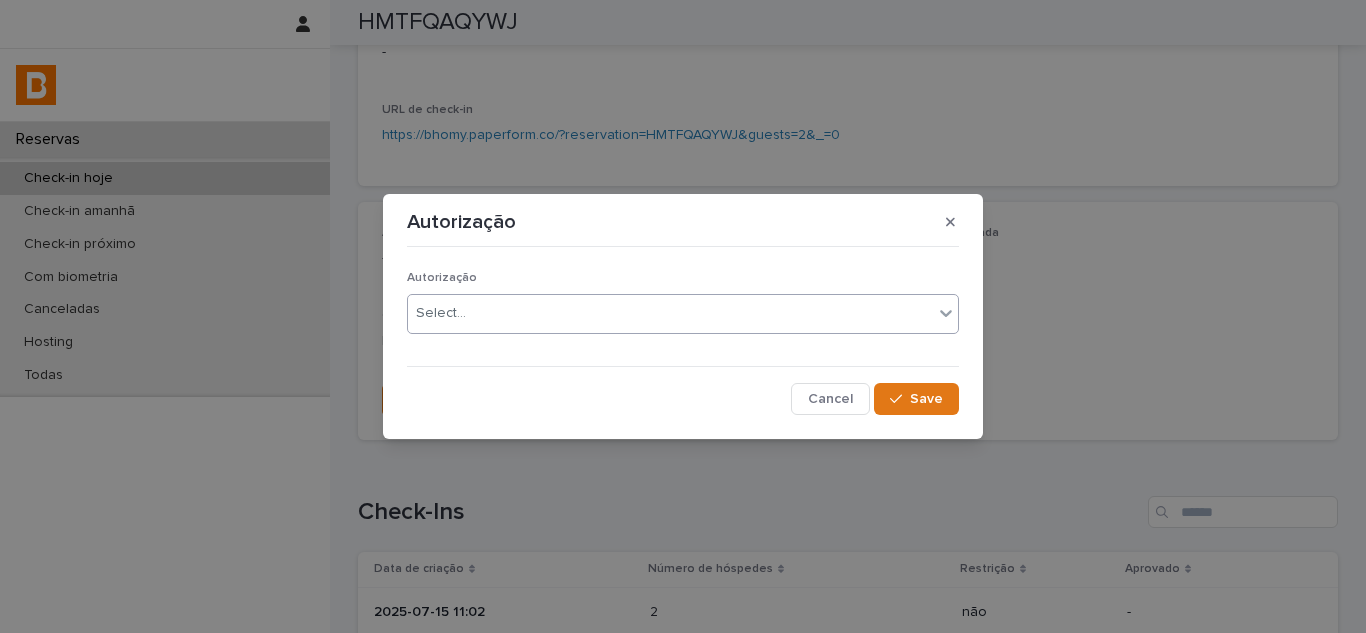 click on "Select..." at bounding box center [670, 313] 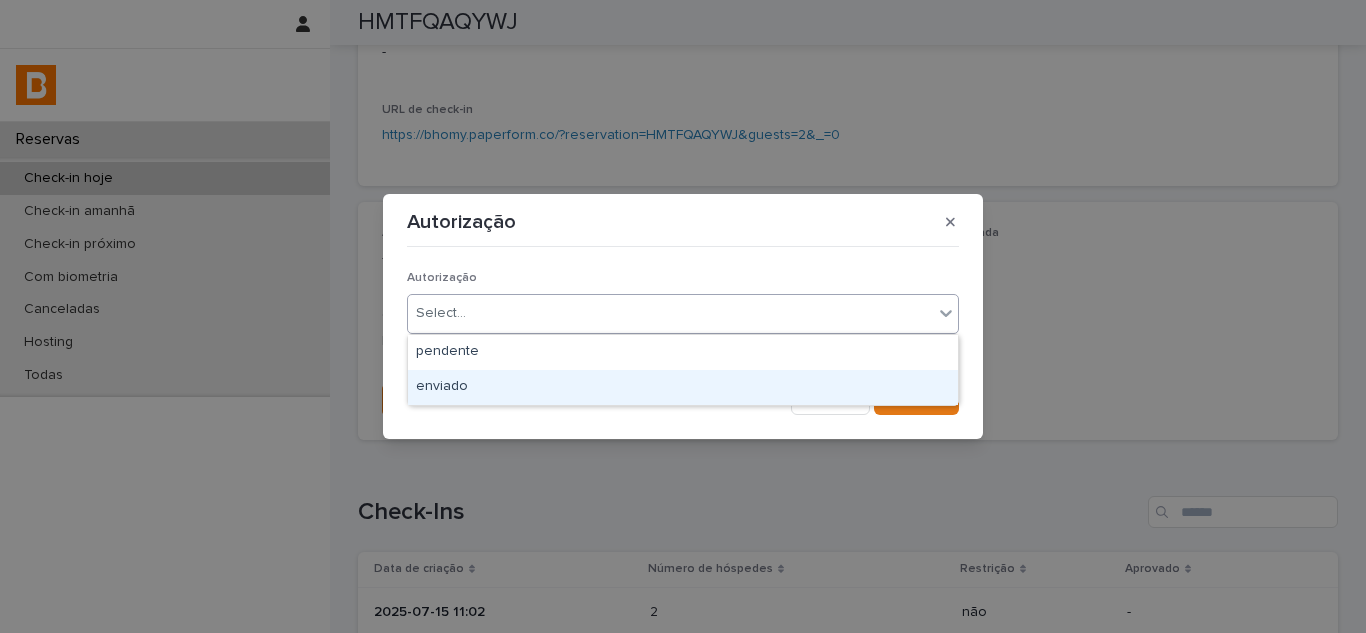 click on "enviado" at bounding box center [683, 387] 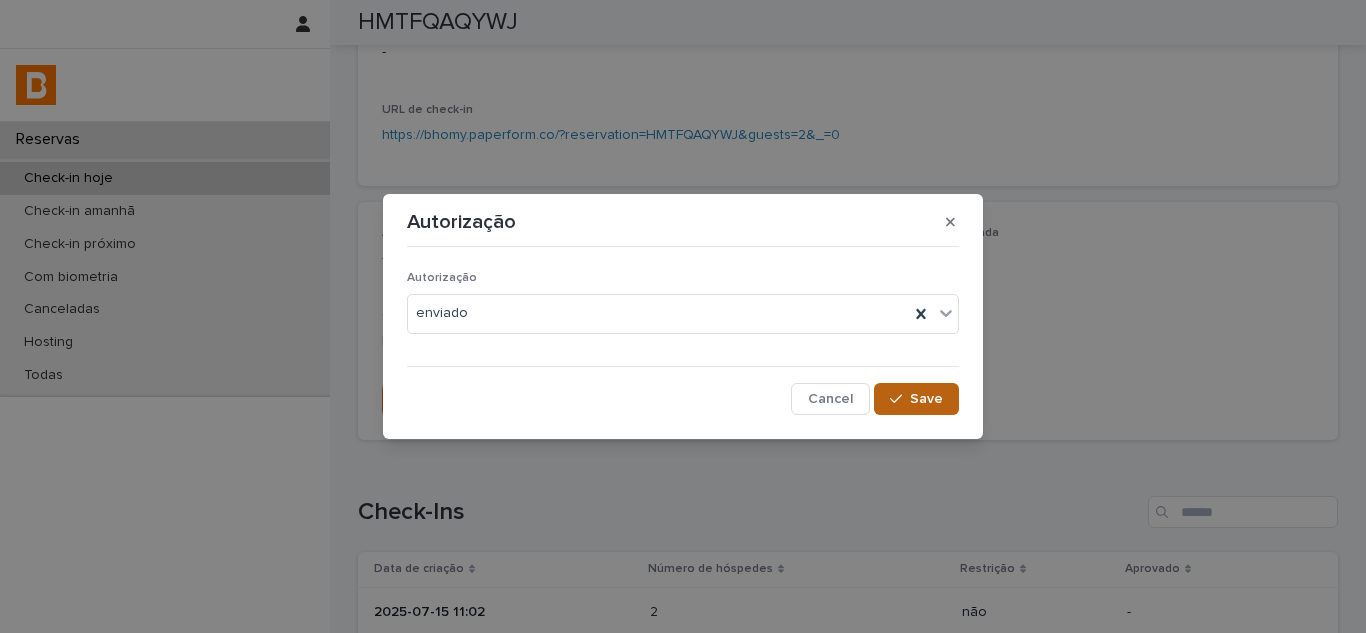 click on "Save" at bounding box center [926, 399] 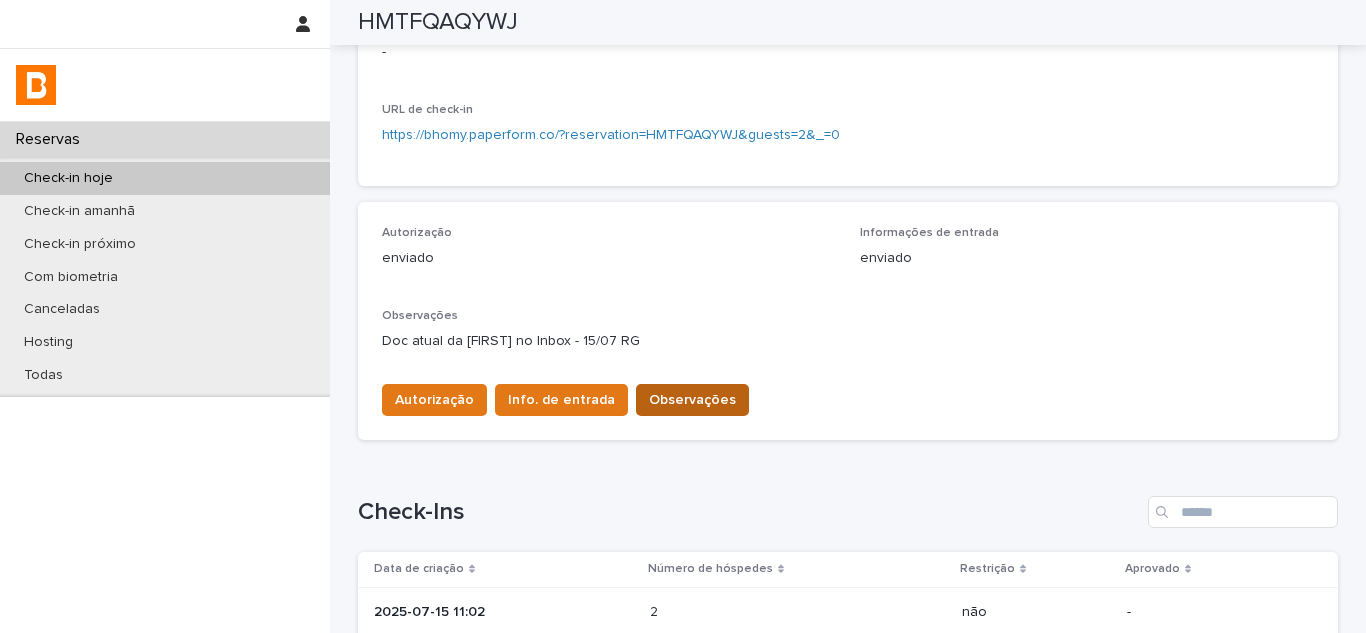 click on "Observações" at bounding box center (692, 400) 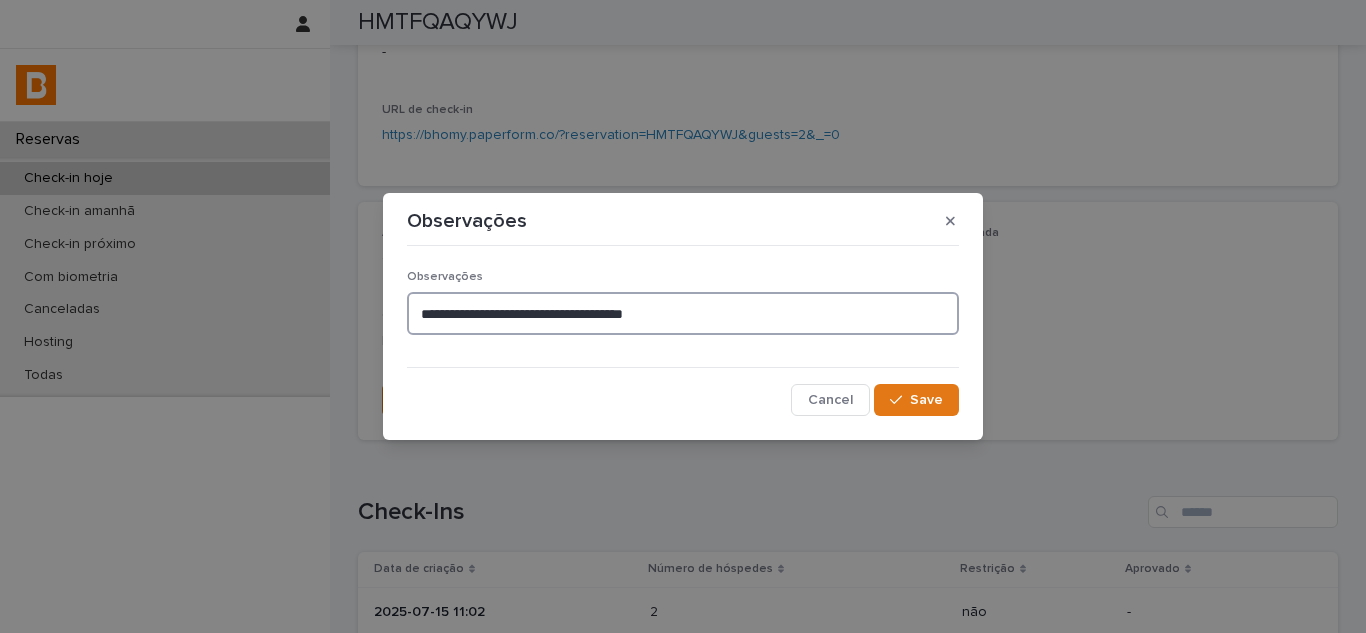 click on "**********" at bounding box center [683, 313] 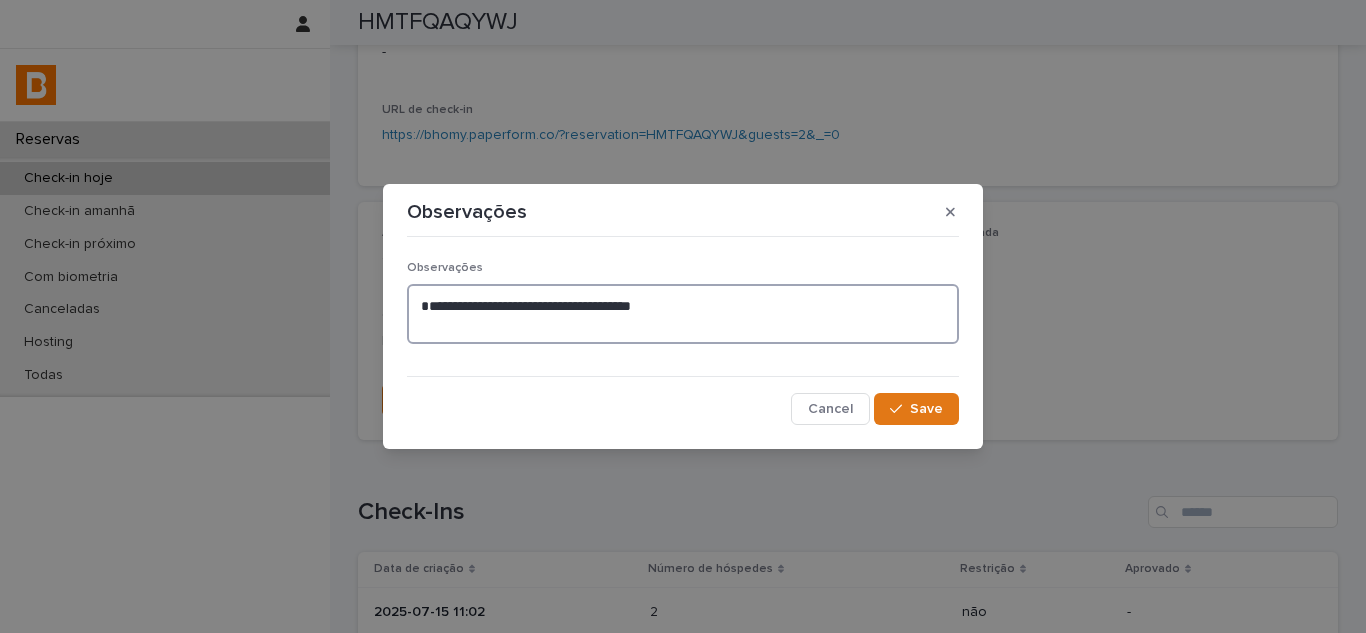 paste on "**********" 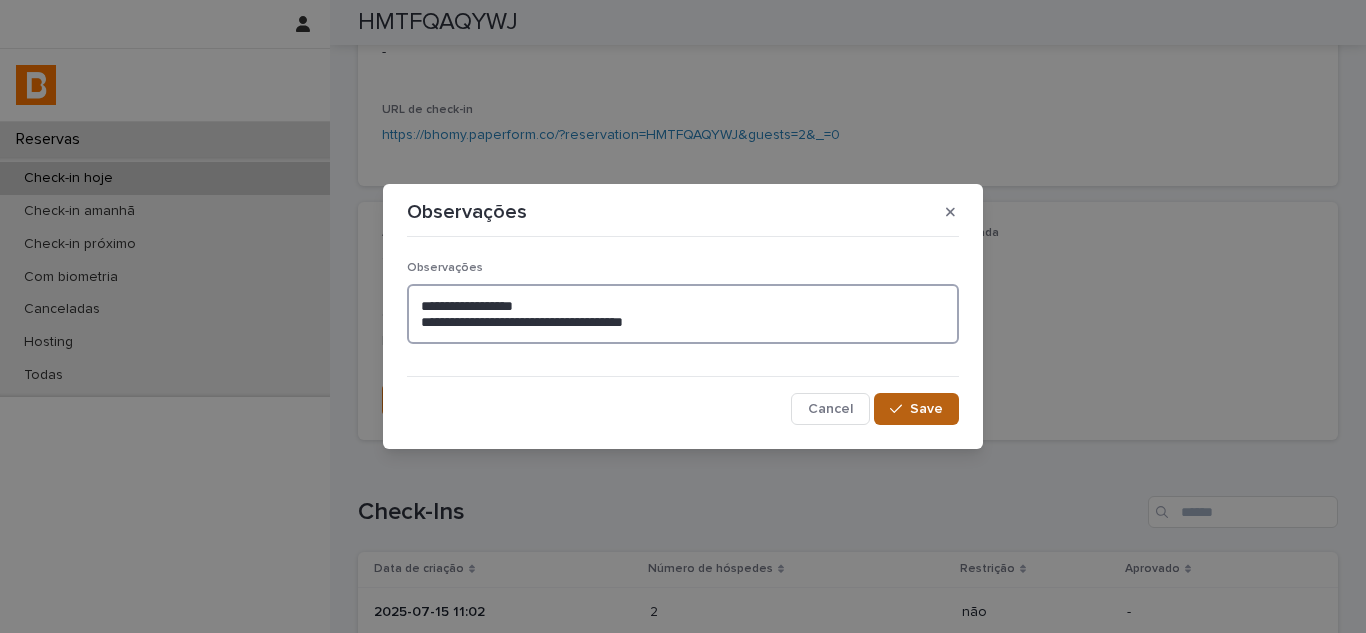 type on "**********" 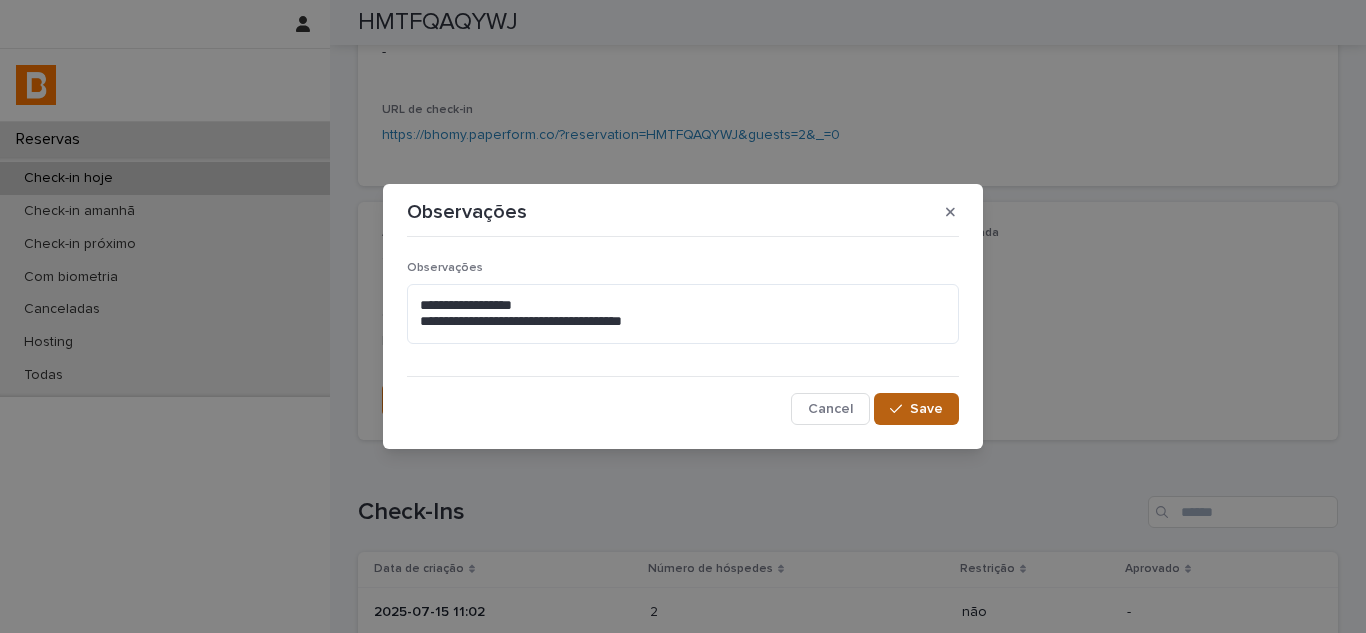 click on "Save" at bounding box center [926, 409] 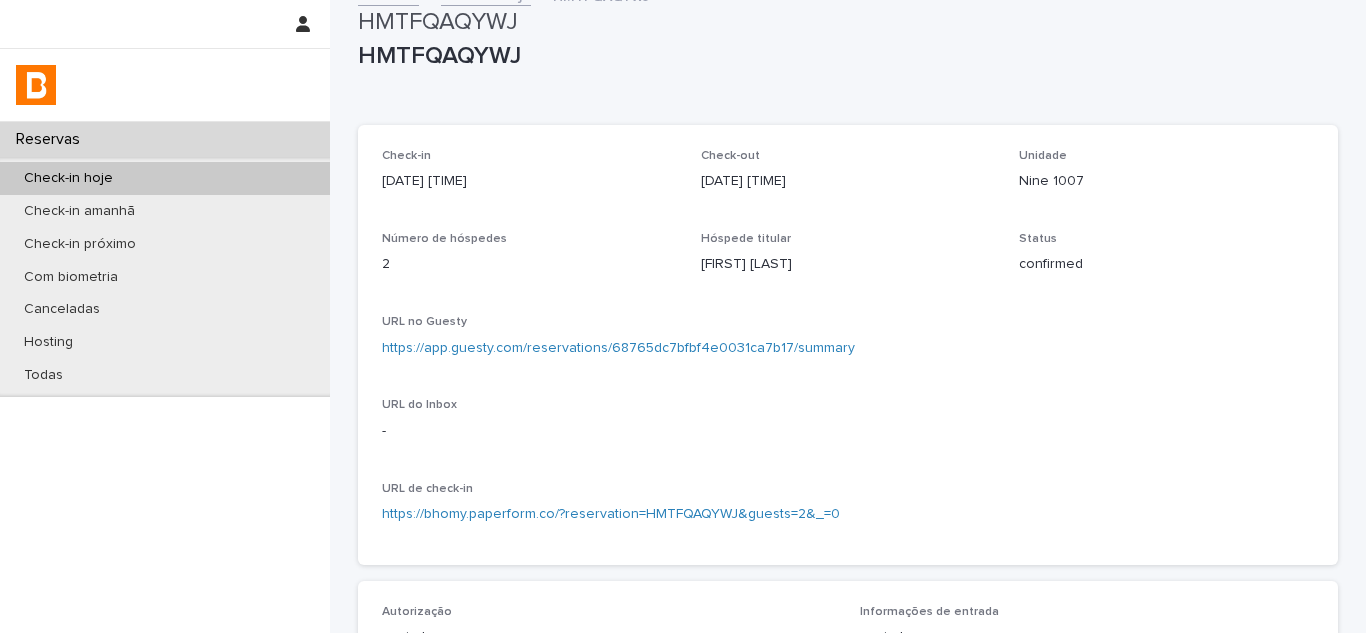 scroll, scrollTop: 0, scrollLeft: 0, axis: both 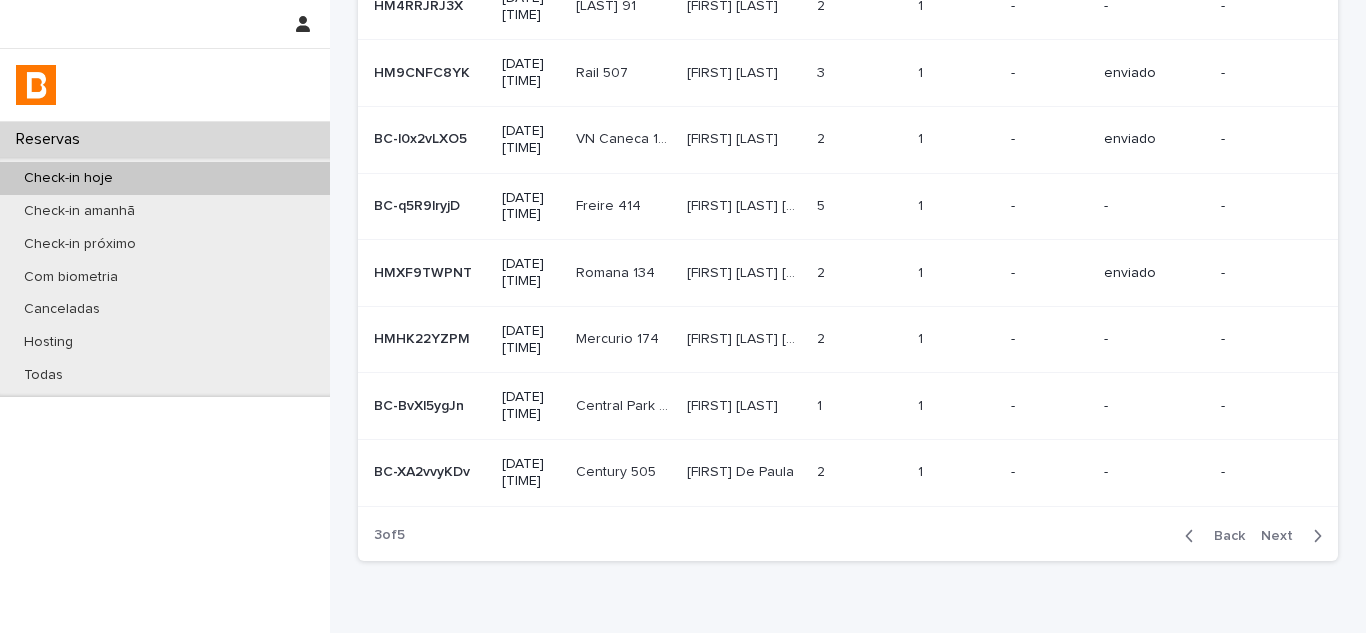 click on "Next" at bounding box center (1283, 536) 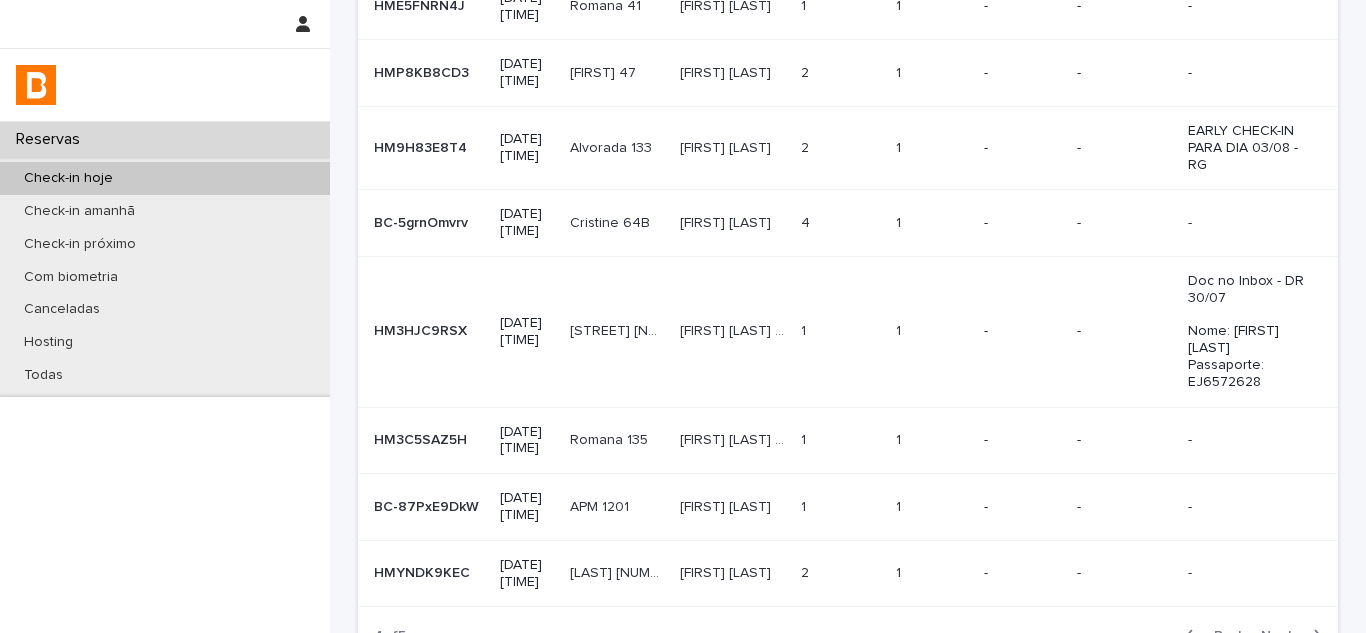 scroll, scrollTop: 406, scrollLeft: 0, axis: vertical 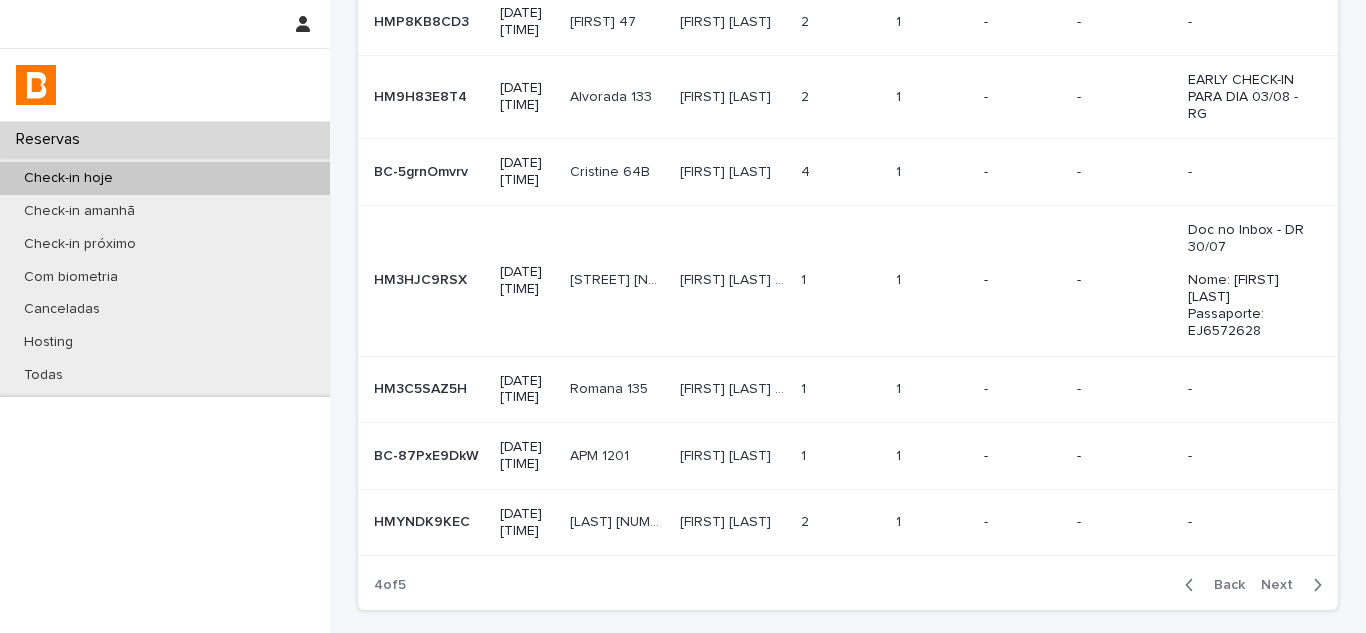 click on "Next" at bounding box center (1283, 585) 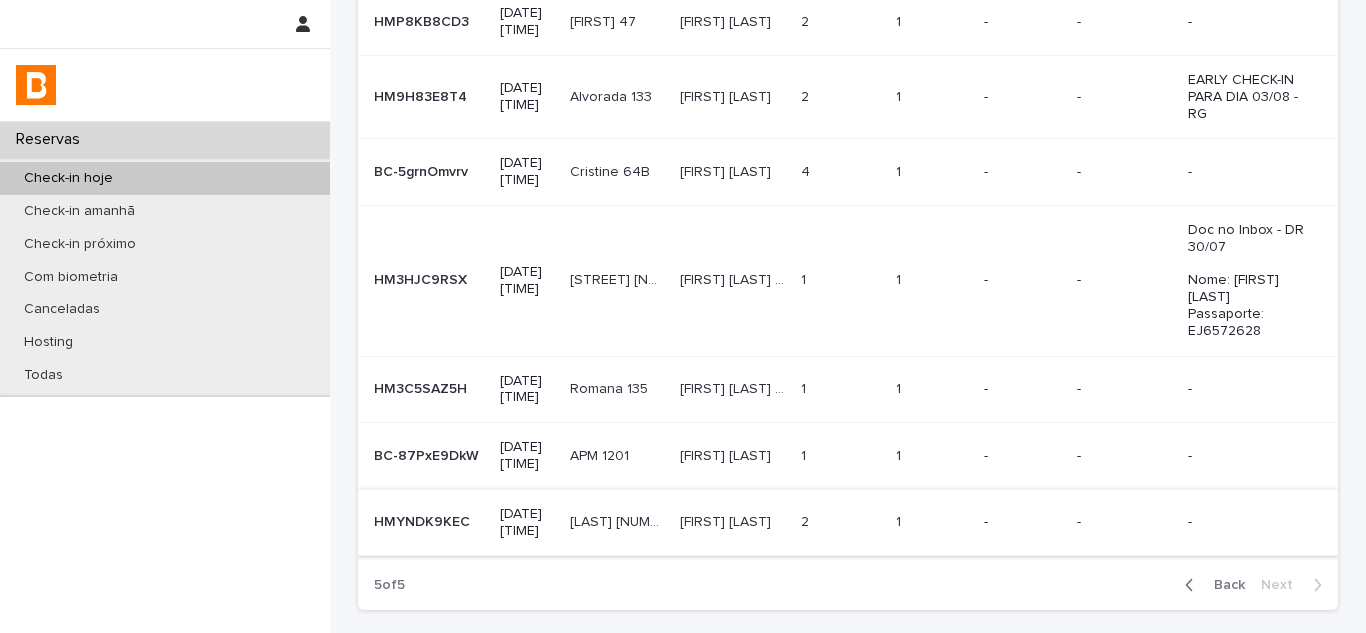 scroll, scrollTop: 0, scrollLeft: 0, axis: both 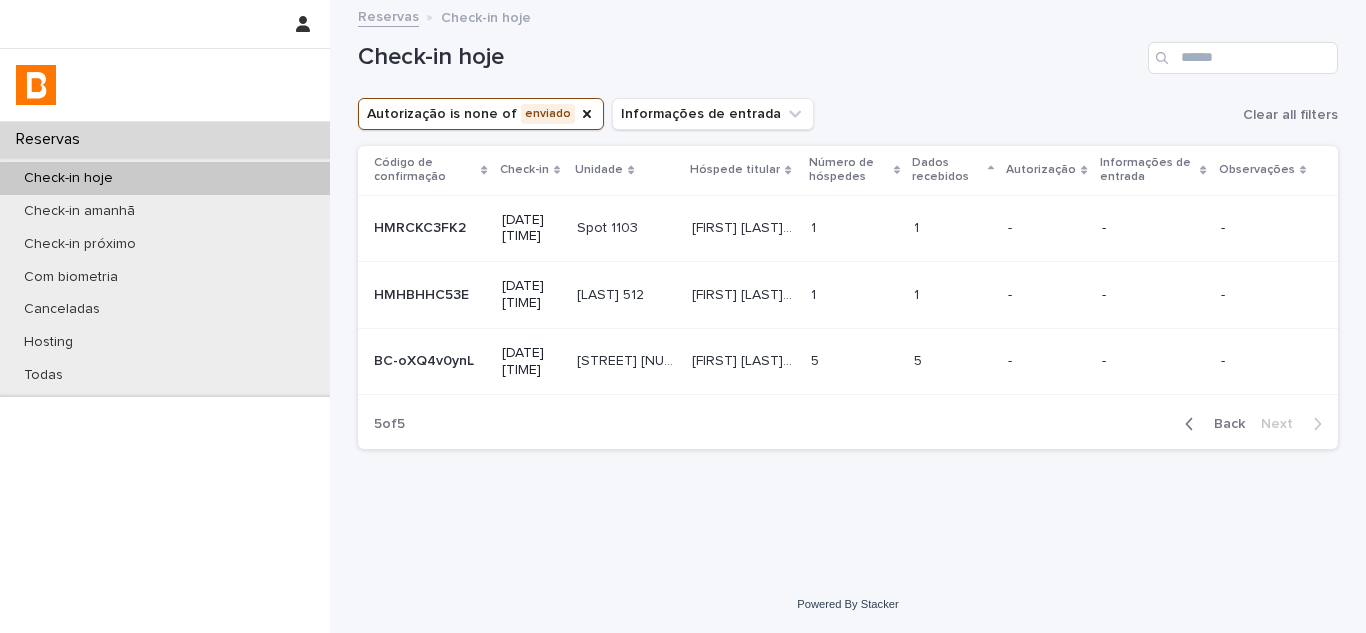 click 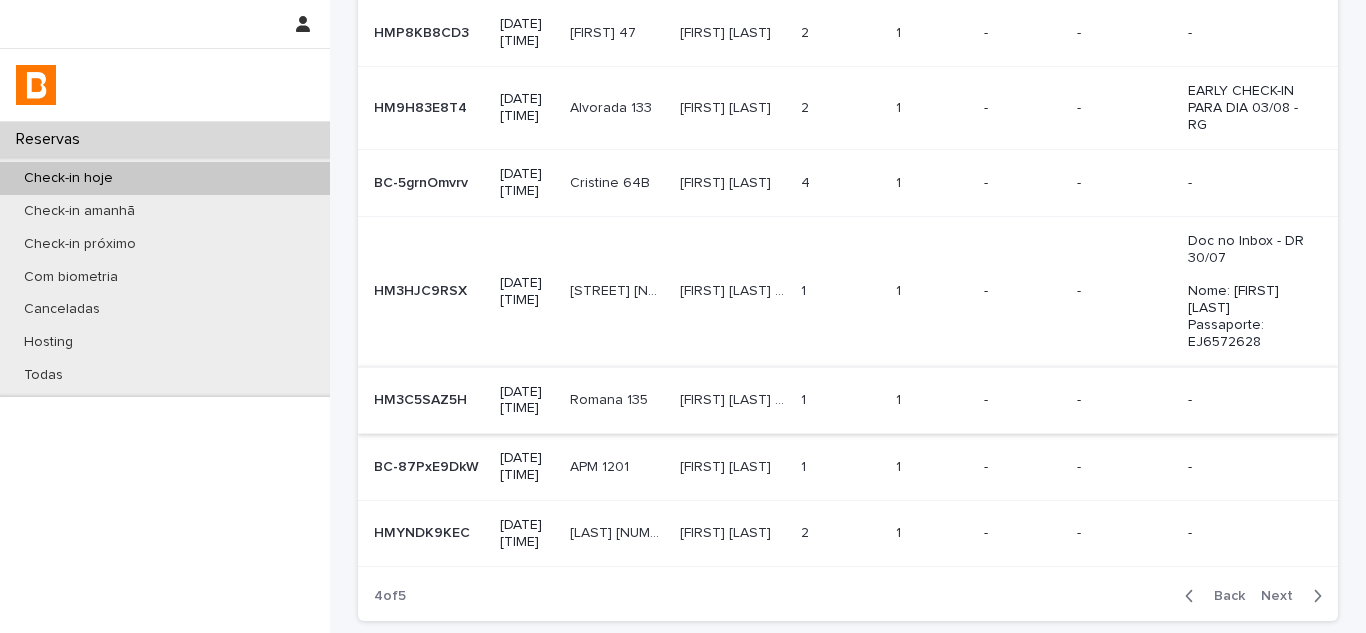 scroll, scrollTop: 456, scrollLeft: 0, axis: vertical 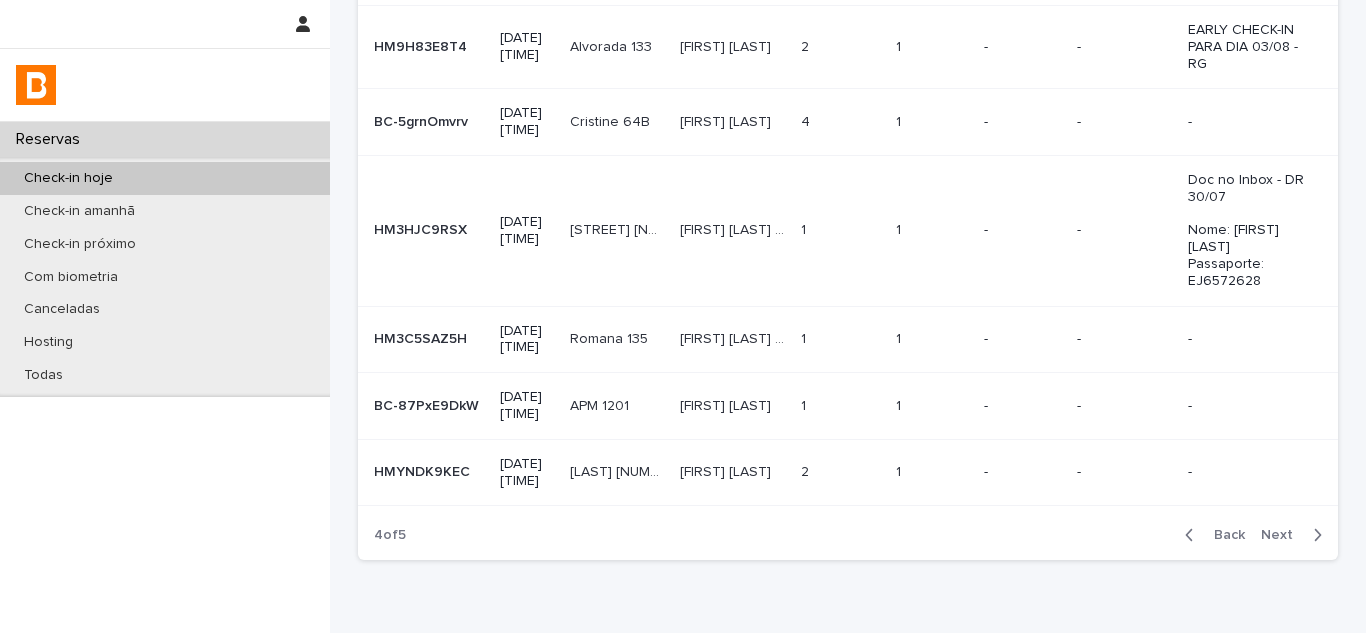 click on "Next" at bounding box center [1283, 535] 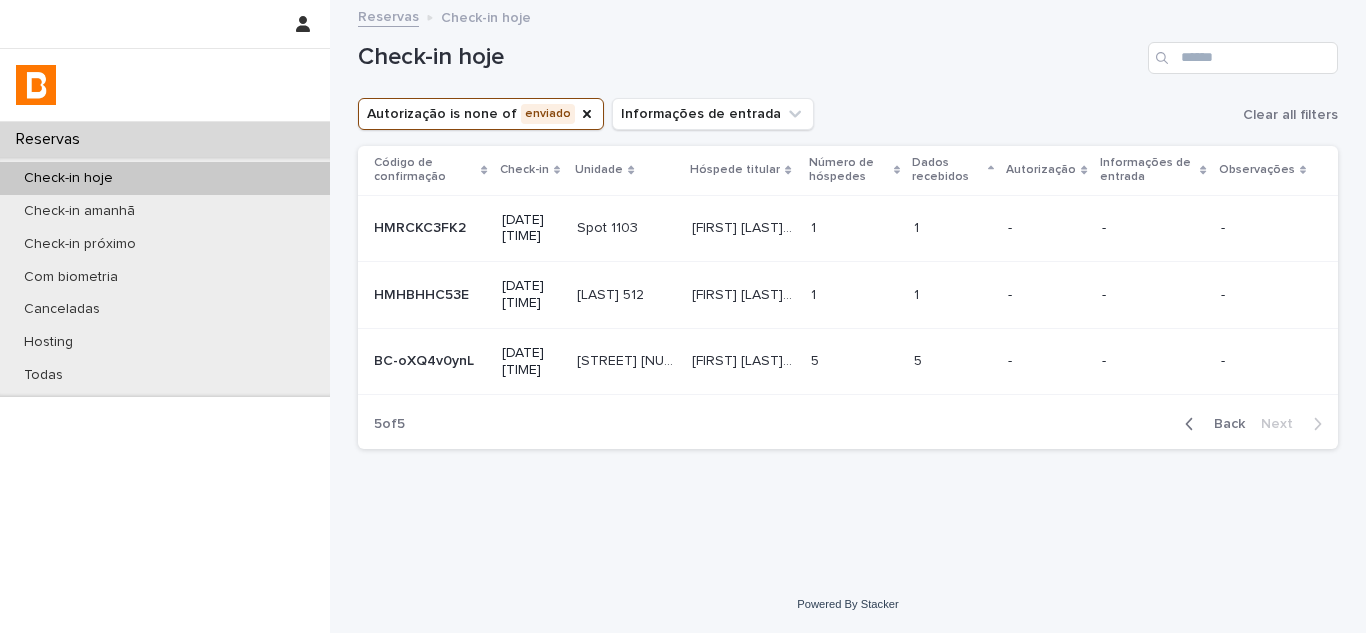 scroll, scrollTop: 0, scrollLeft: 0, axis: both 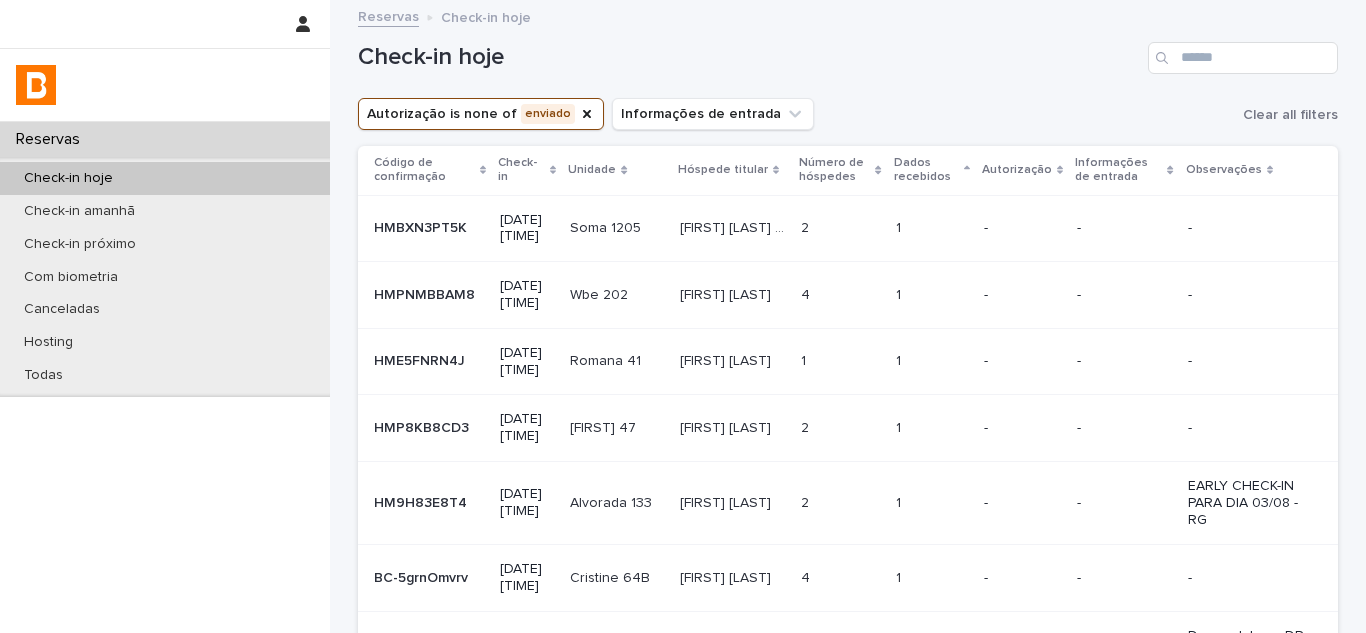 click on "[FIRST] [LAST]" at bounding box center [727, 359] 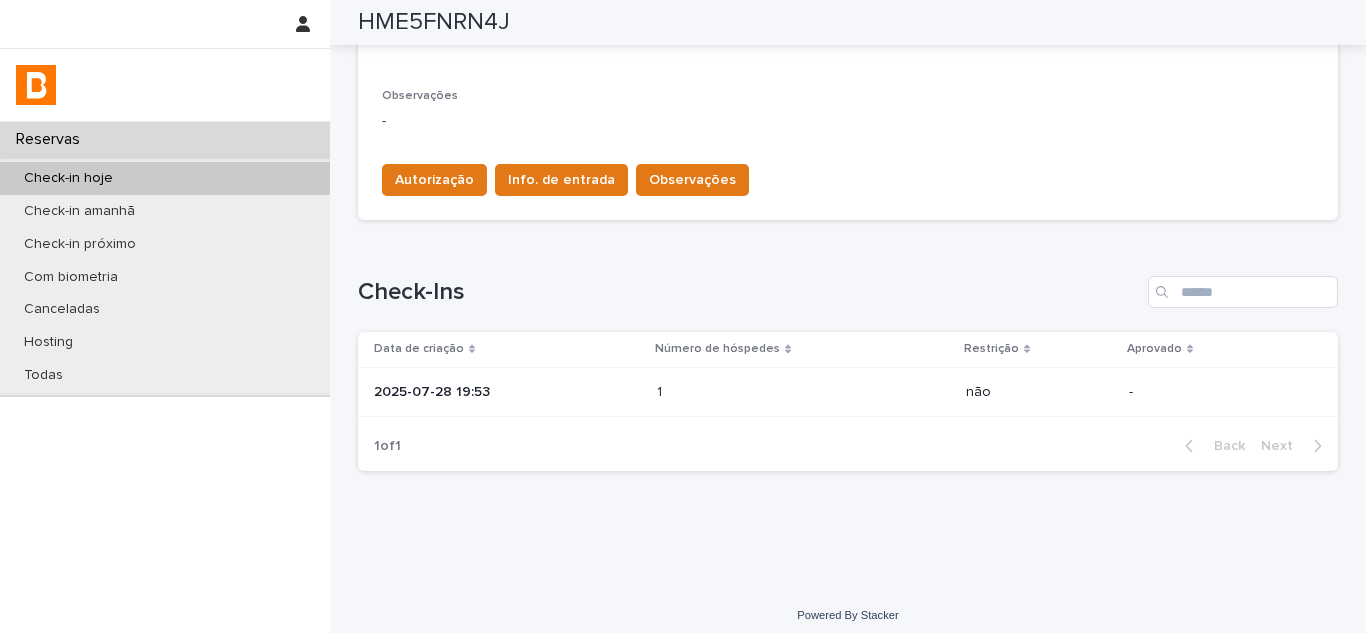 scroll, scrollTop: 631, scrollLeft: 0, axis: vertical 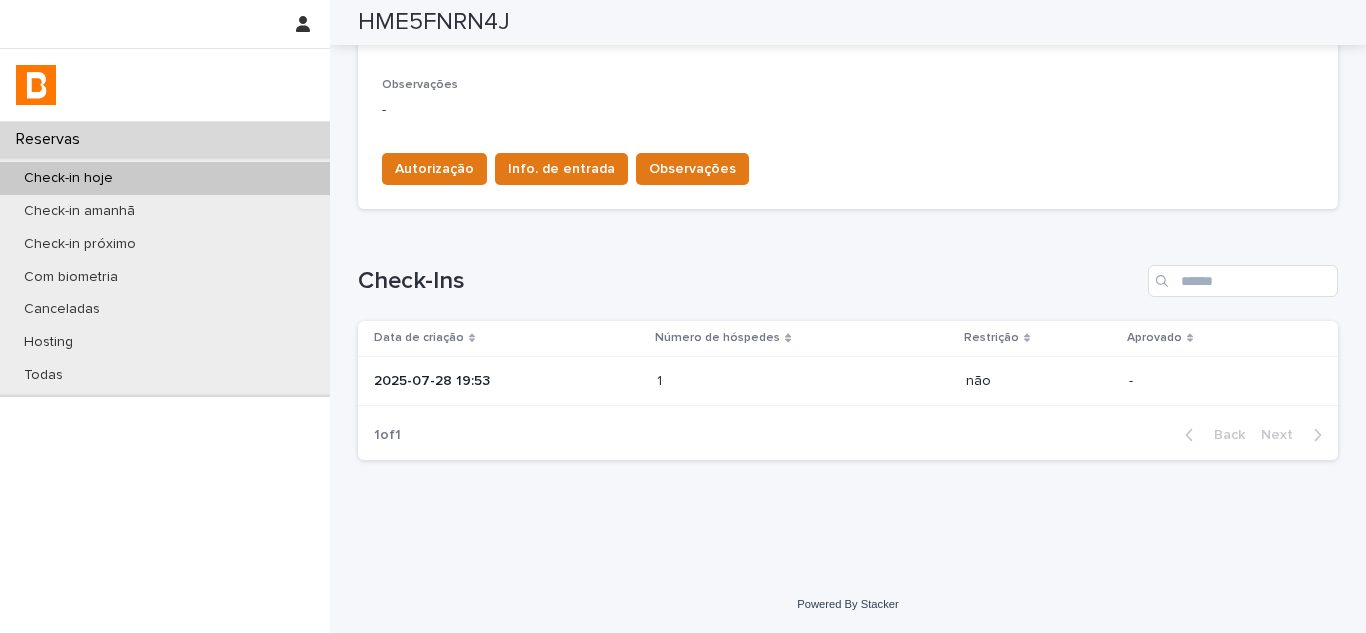 click at bounding box center [744, 381] 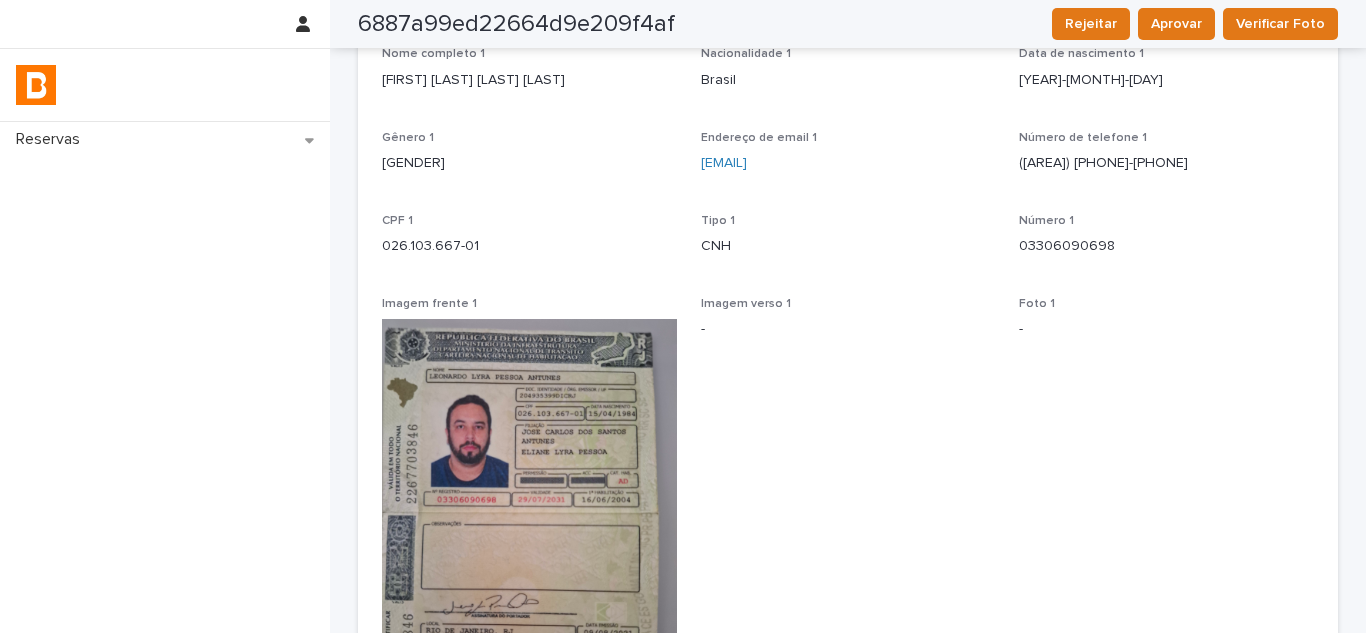 scroll, scrollTop: 0, scrollLeft: 0, axis: both 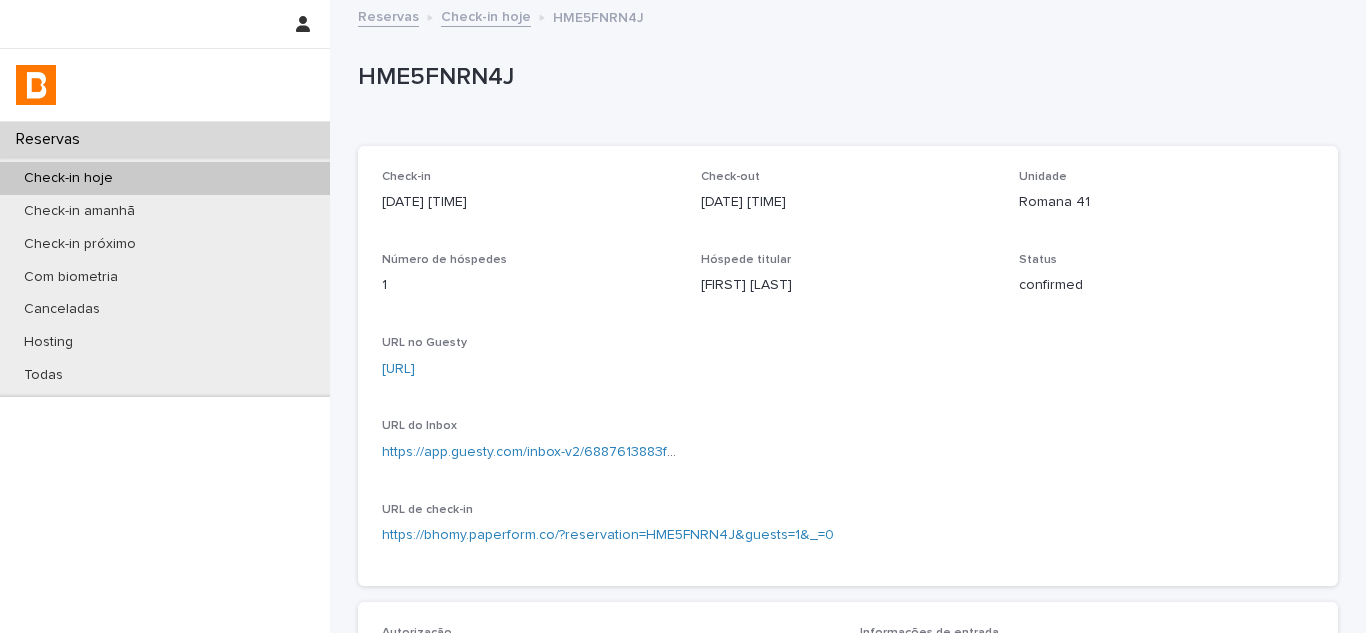 drag, startPoint x: 1057, startPoint y: 371, endPoint x: 457, endPoint y: 140, distance: 642.9316 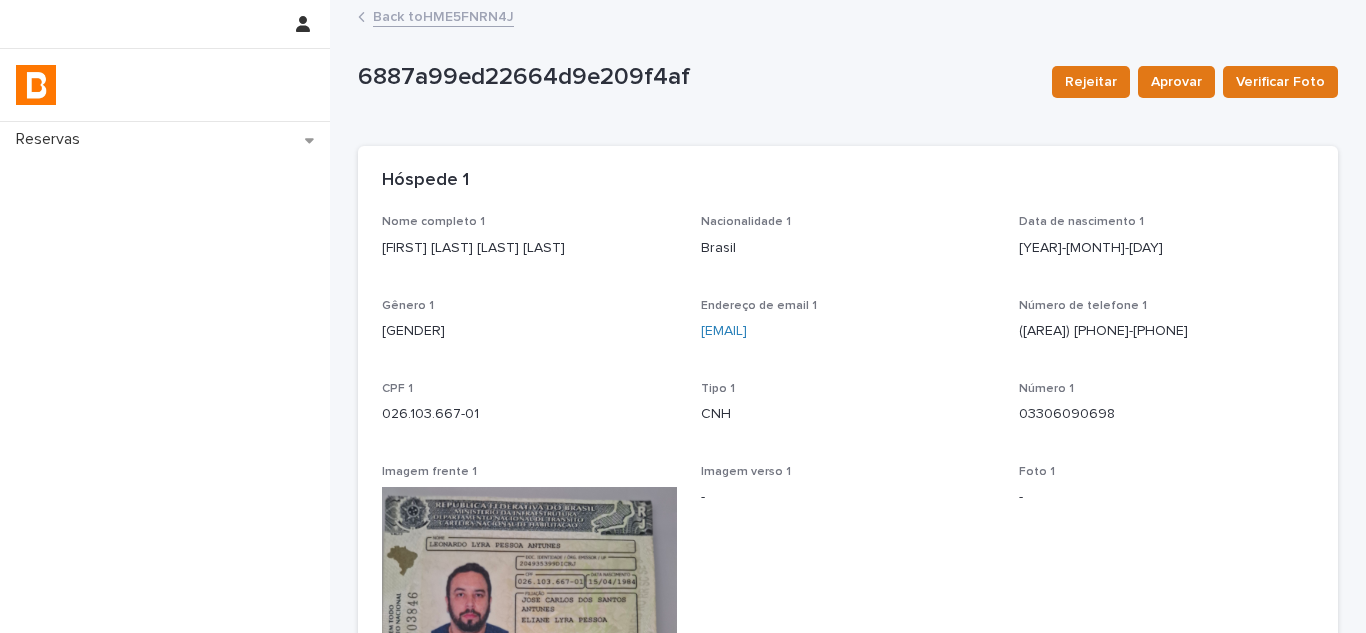drag, startPoint x: 550, startPoint y: 248, endPoint x: 368, endPoint y: 251, distance: 182.02472 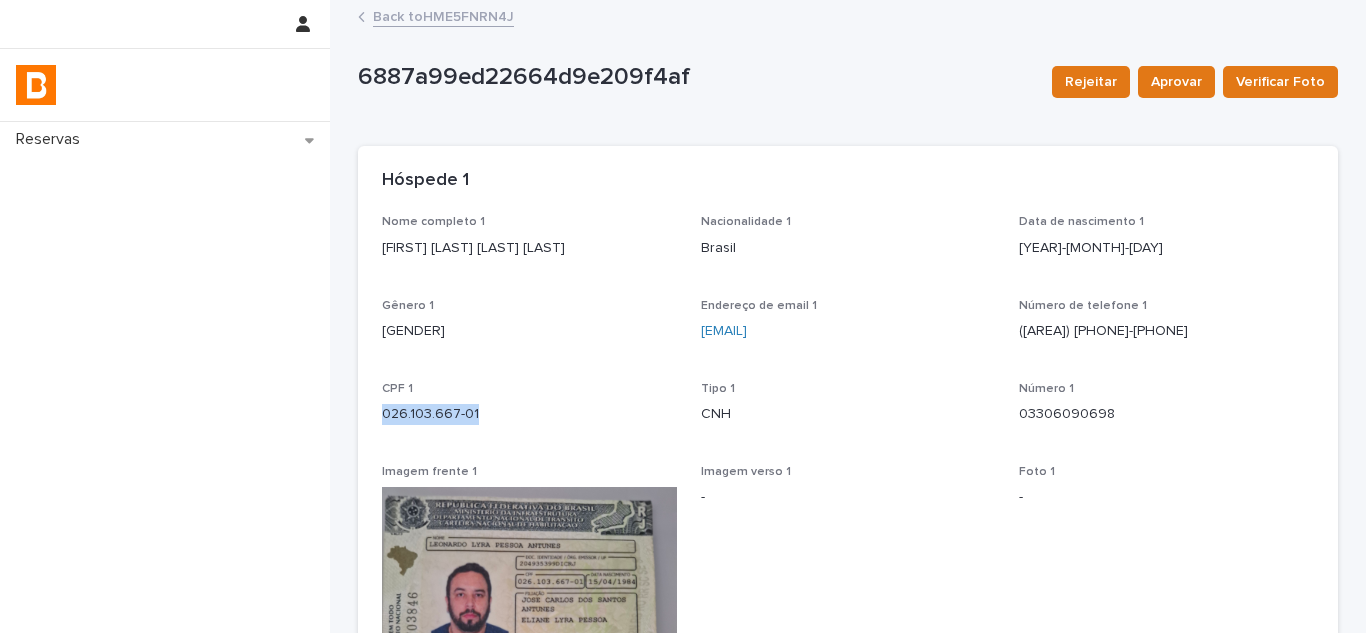drag, startPoint x: 477, startPoint y: 415, endPoint x: 364, endPoint y: 417, distance: 113.0177 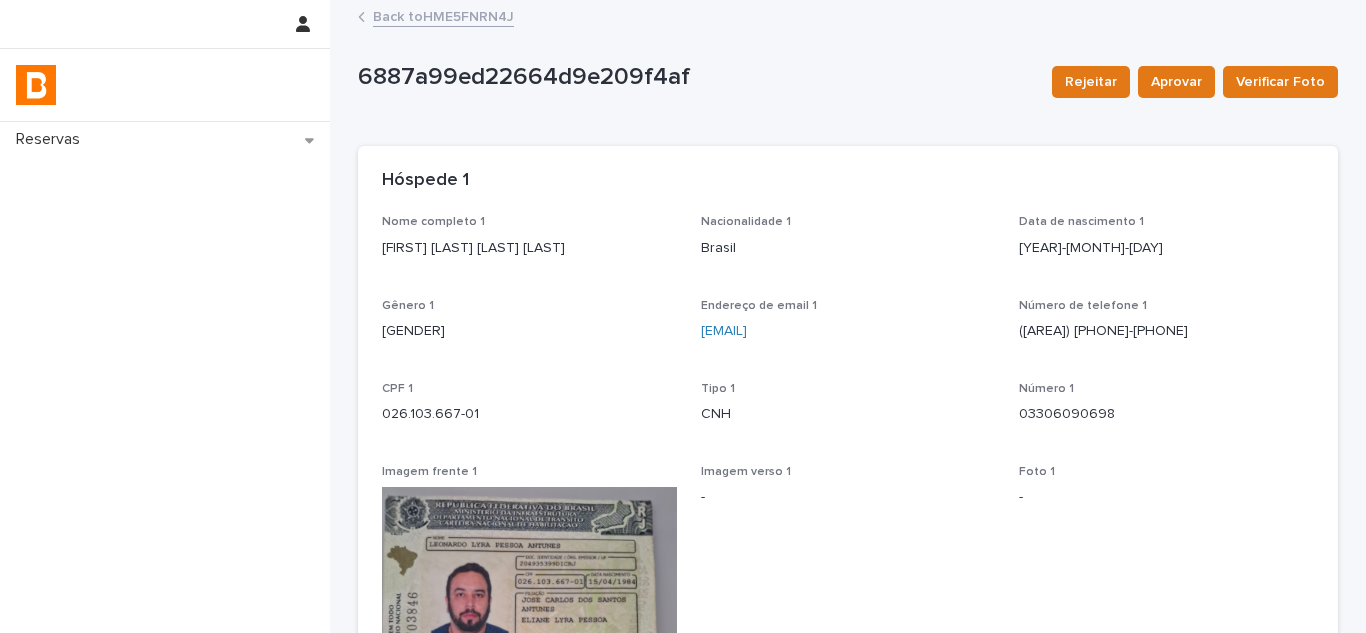 click on "Loading... Saving… Loading... Saving… Loading... Saving… Restrição não Loading... Saving… Hóspede 1 Nome completo 1 [FIRST] [LAST] [LAST]  Nacionalidade 1 Brasil Data de nascimento 1 [YEAR]-[MONTH]-[DAY] Gênero 1 Masculino Endereço de email 1 [EMAIL] Número de telefone 1 ([AREA]) [PHONE]-[PHONE] CPF 1 [XXX.XXX.XXX-XX] Tipo 1 CNH Número 1 03306090698 Imagem frente 1 Imagem verso 1 - Foto 1 - Status foto 1 - Loading... Saving… Hóspede 2 Loading... Saving… Hóspede 3 Loading... Saving… Hóspede 4 Loading... Saving… Veículo" at bounding box center (848, 573) 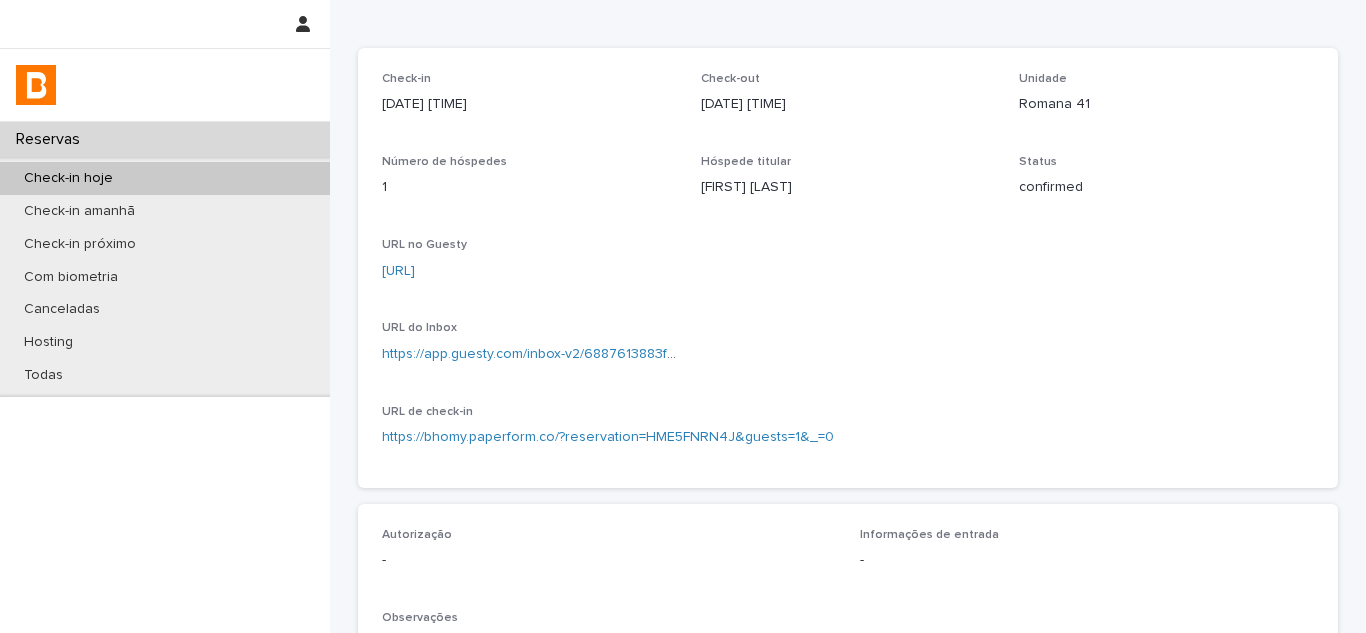 scroll, scrollTop: 200, scrollLeft: 0, axis: vertical 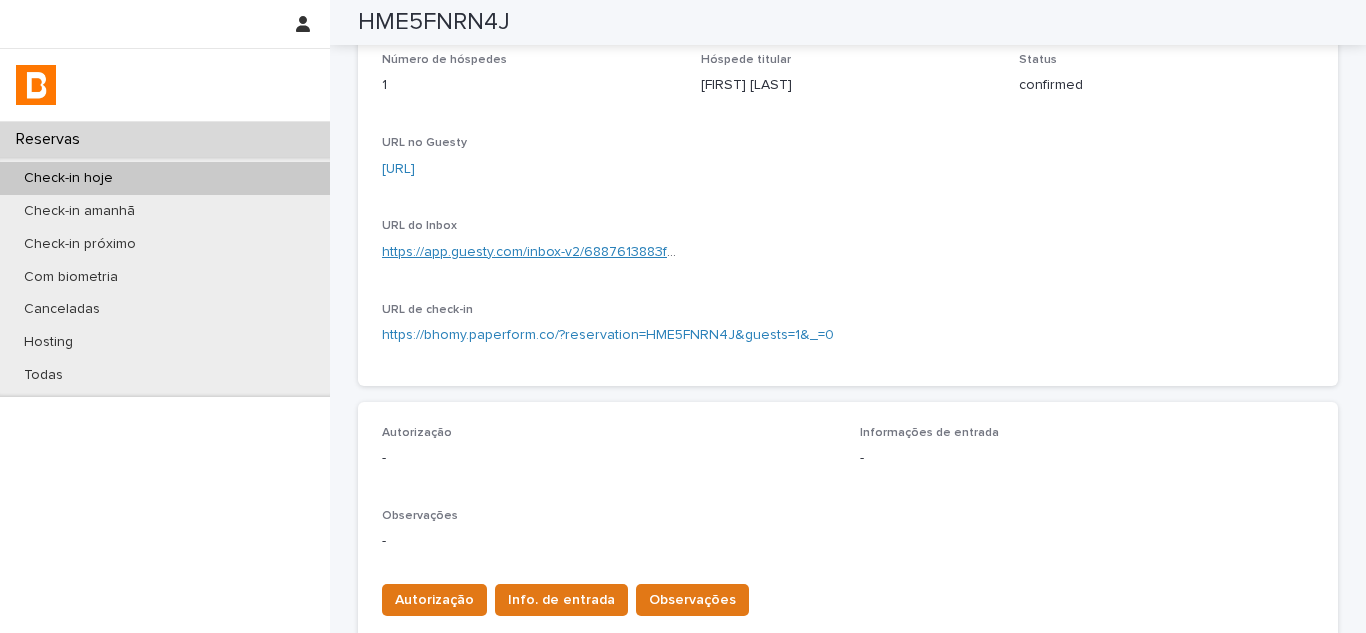 click on "https://app.guesty.com/inbox-v2/6887613883fdb30012a9bdf1?reservationId=6887613847e07b000f4f1563" at bounding box center (716, 252) 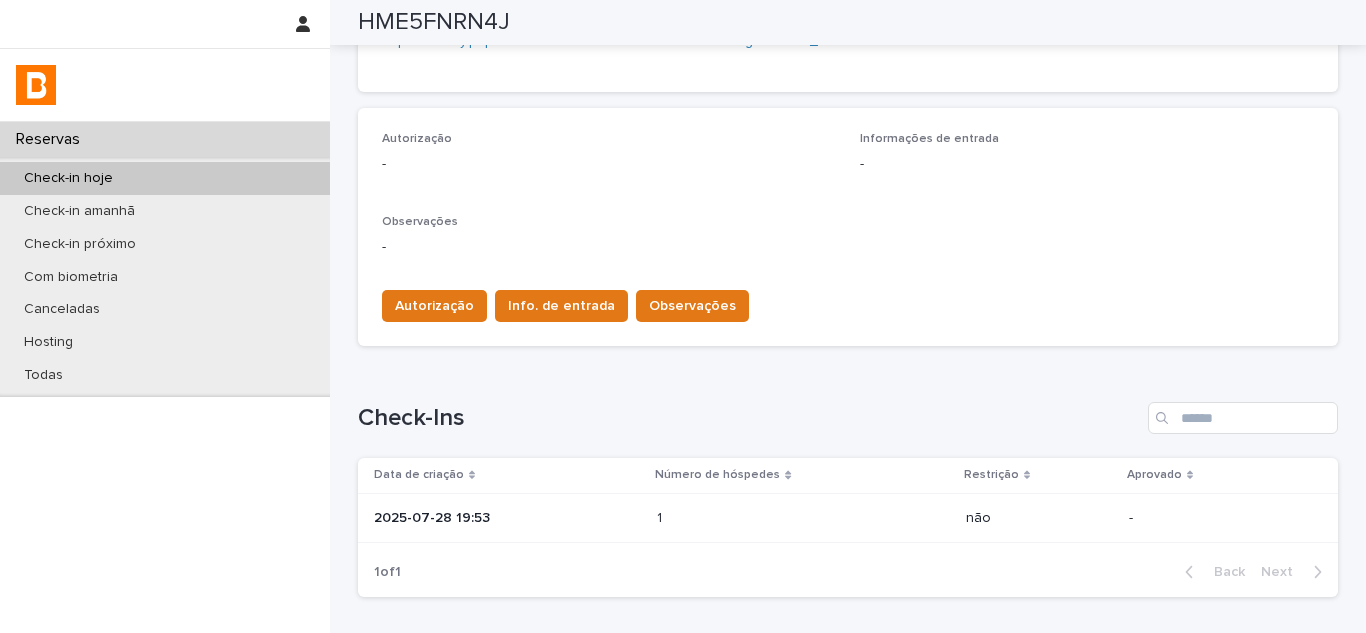 scroll, scrollTop: 600, scrollLeft: 0, axis: vertical 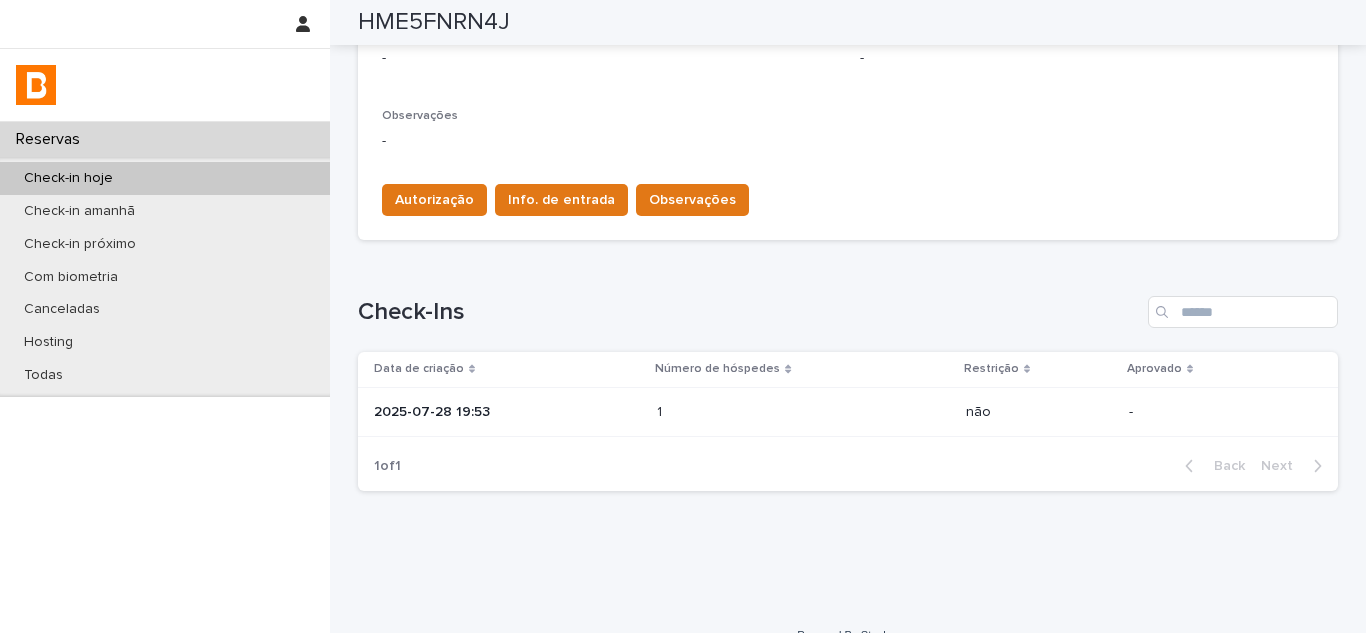 drag, startPoint x: 1105, startPoint y: 296, endPoint x: 979, endPoint y: 318, distance: 127.90621 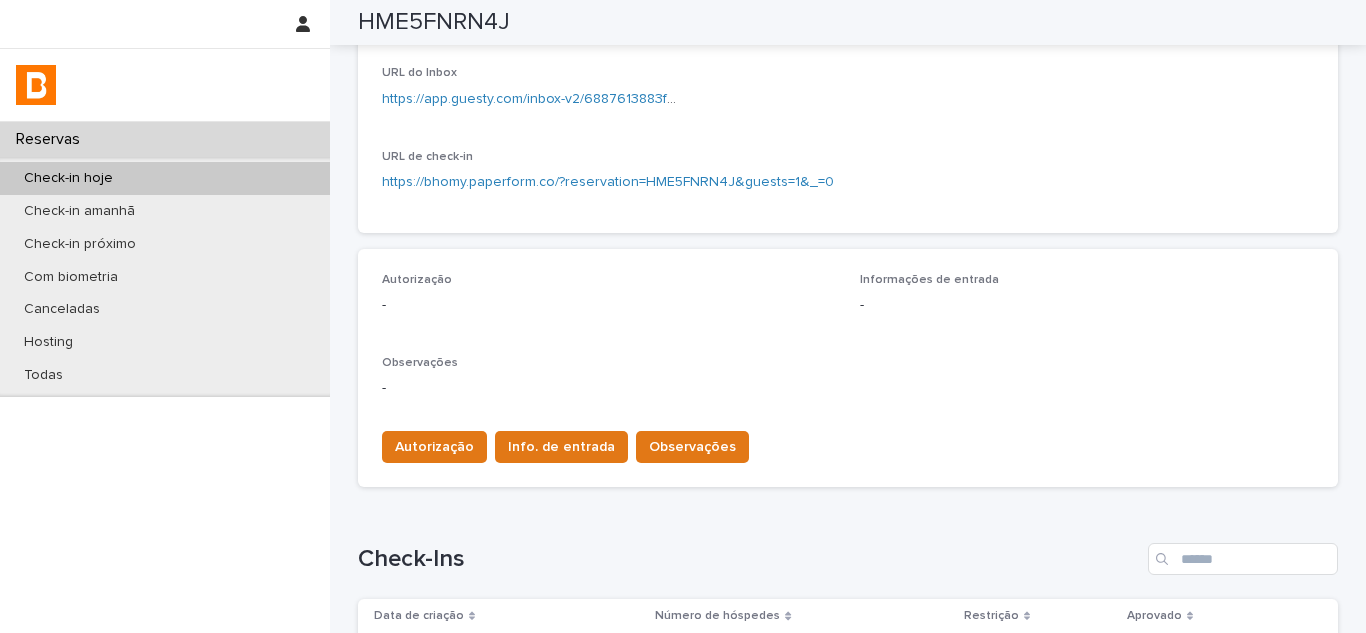 scroll, scrollTop: 300, scrollLeft: 0, axis: vertical 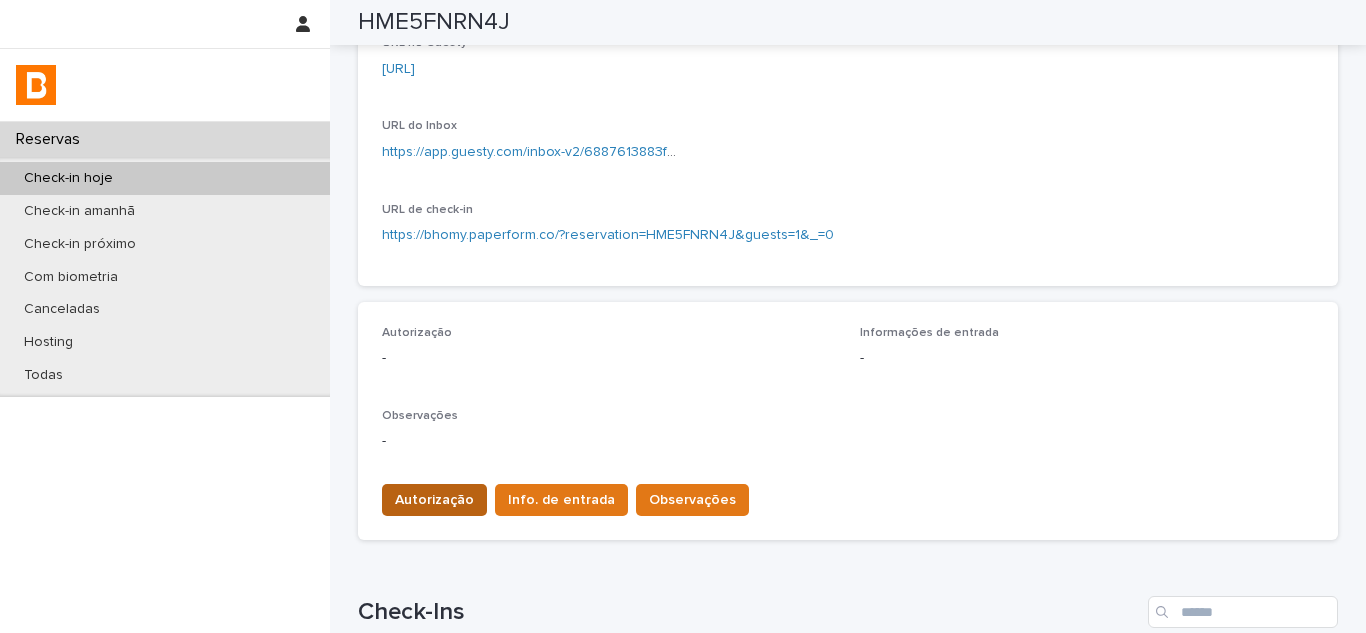 click on "Autorização" at bounding box center [434, 500] 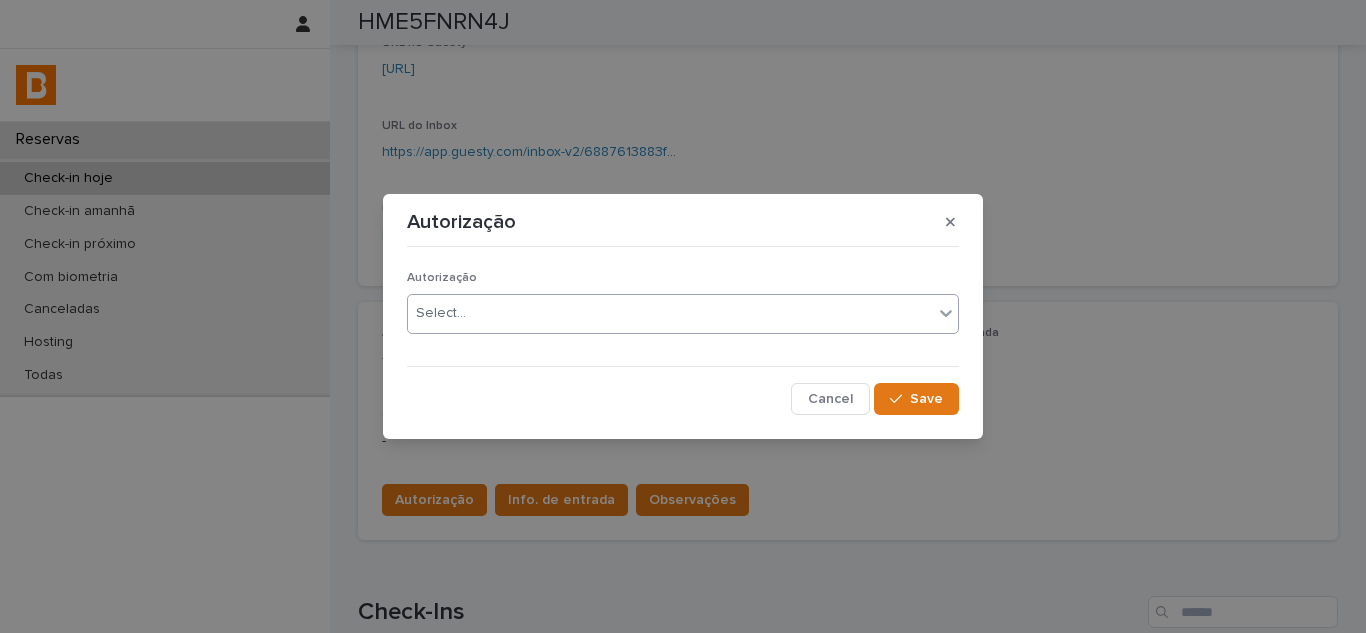 click on "Select..." at bounding box center (670, 313) 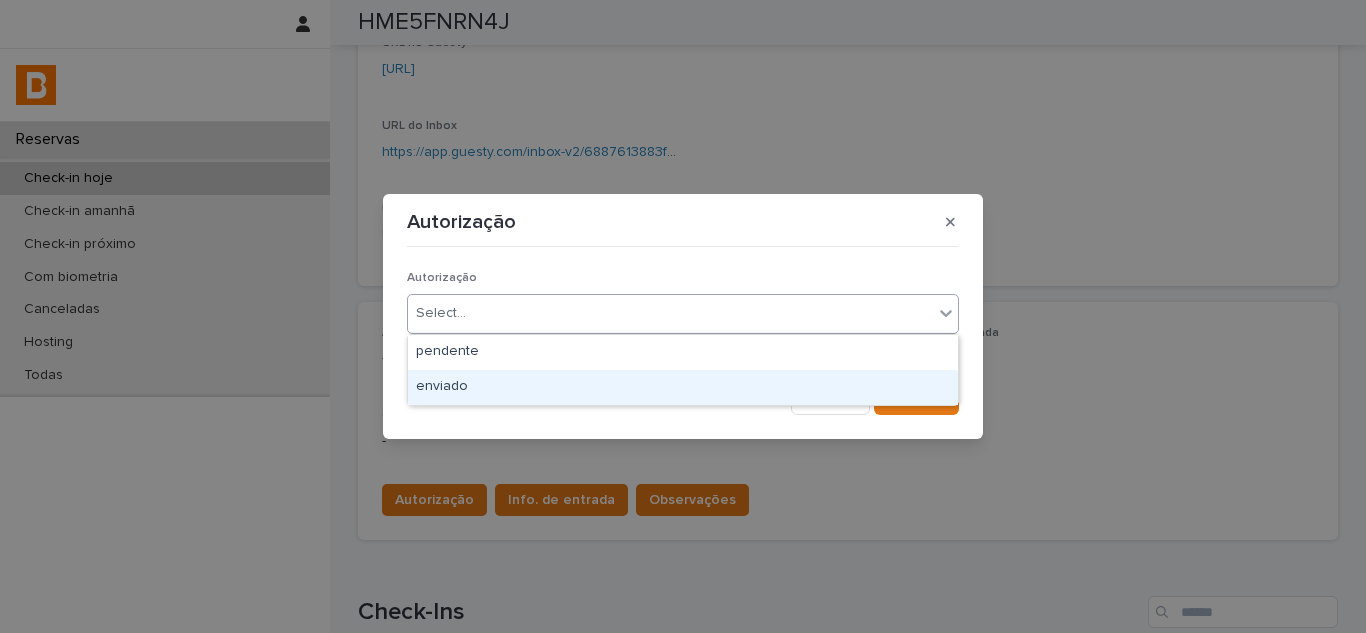 click on "enviado" at bounding box center (683, 387) 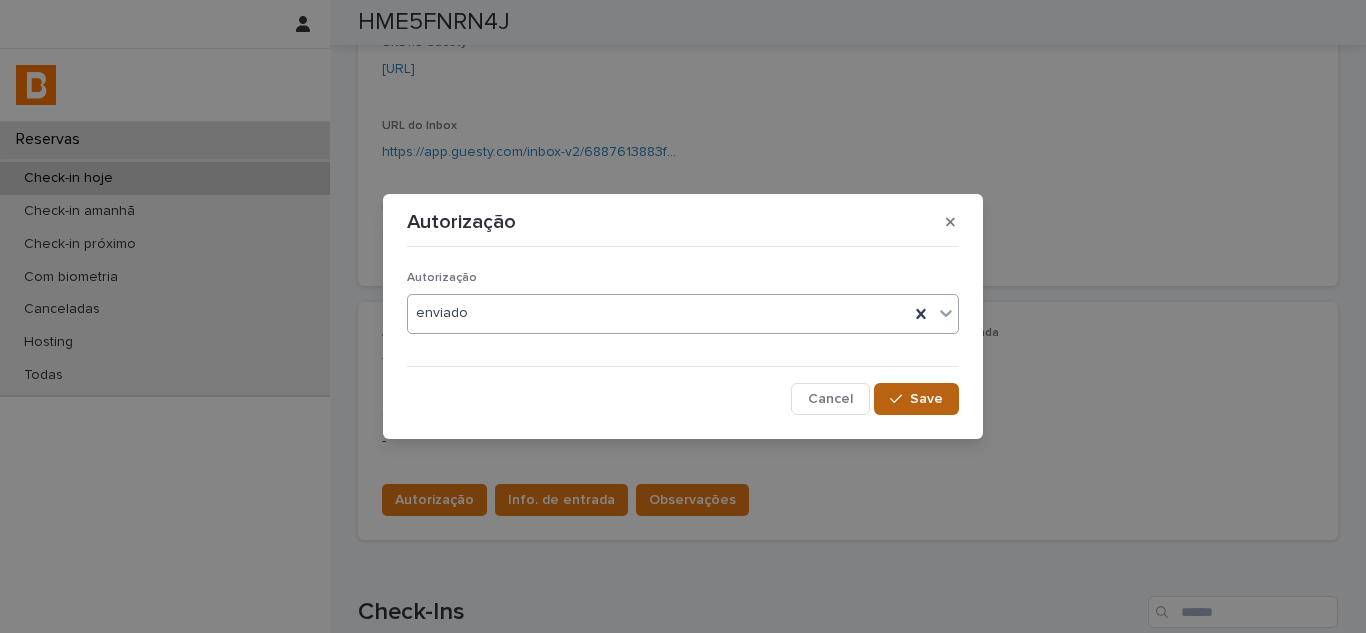 click on "Save" at bounding box center [916, 399] 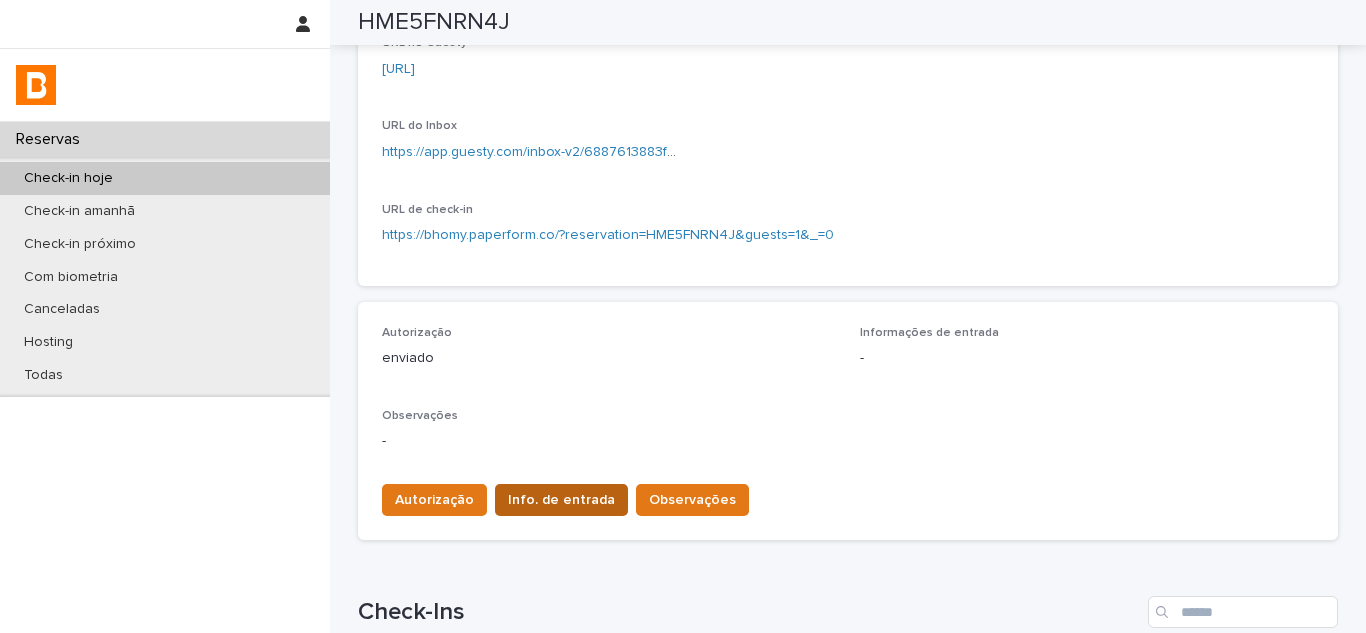 click on "Info. de entrada" at bounding box center [561, 500] 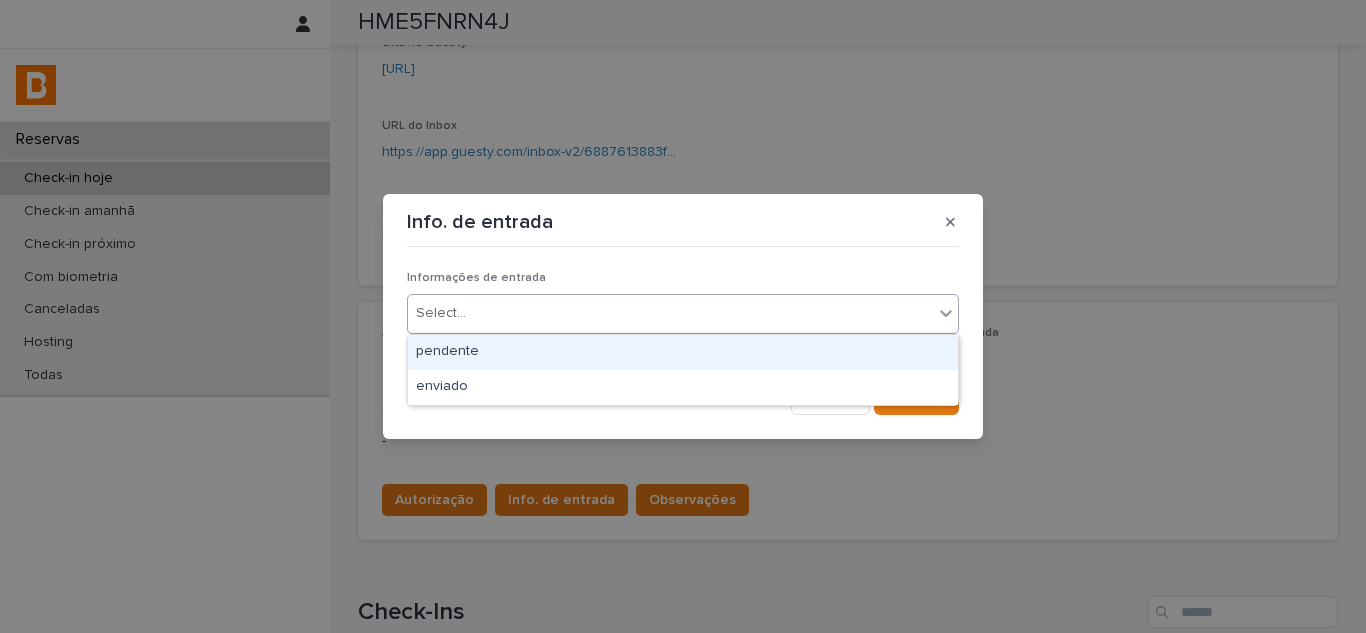 click on "Select..." at bounding box center (670, 313) 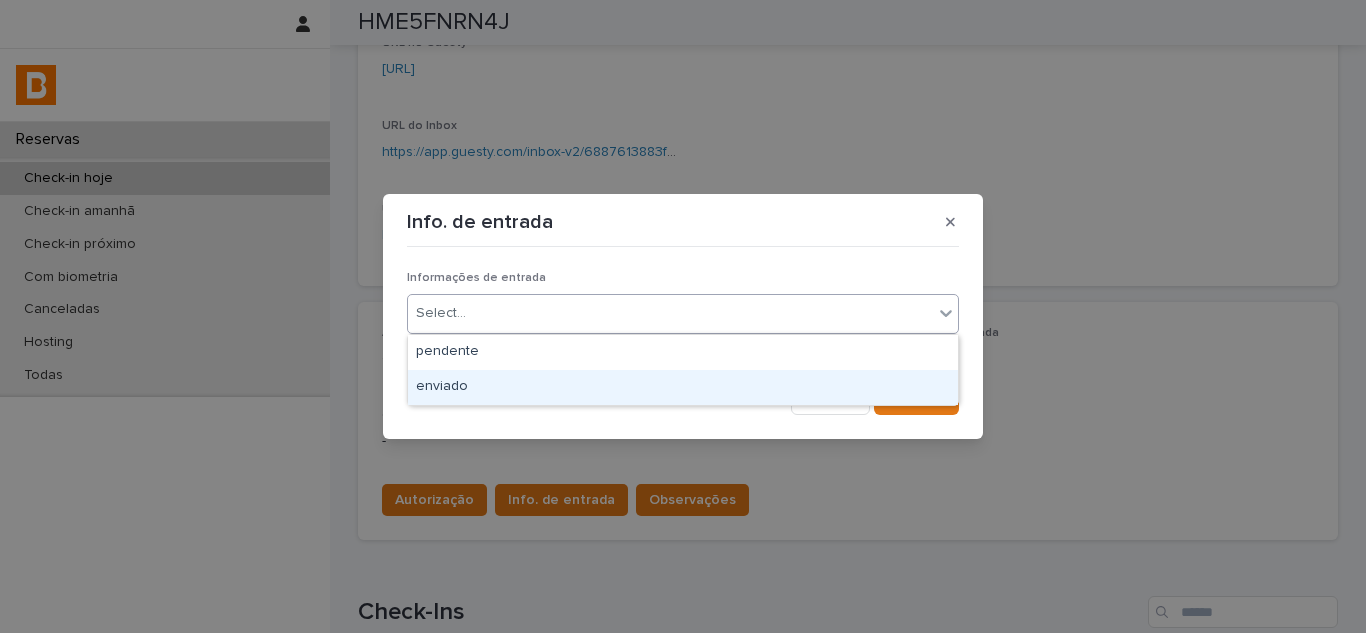 click on "enviado" at bounding box center [683, 387] 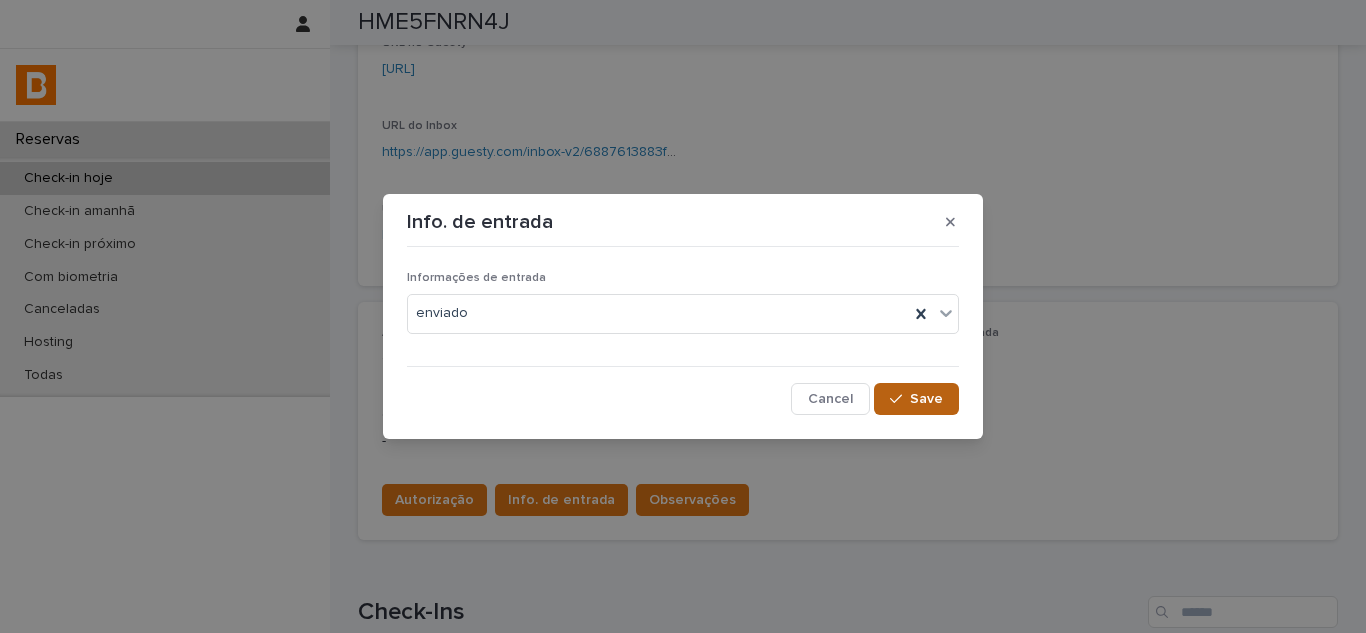 click on "Save" at bounding box center (916, 399) 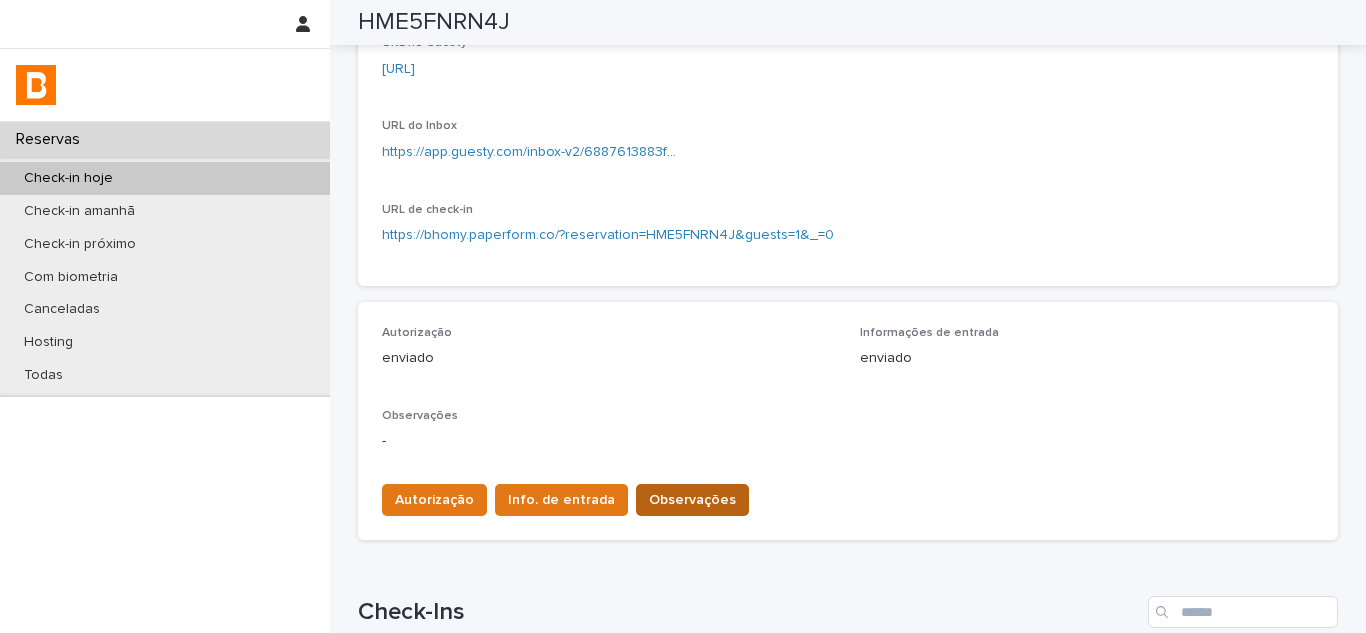 click on "Observações" at bounding box center [692, 500] 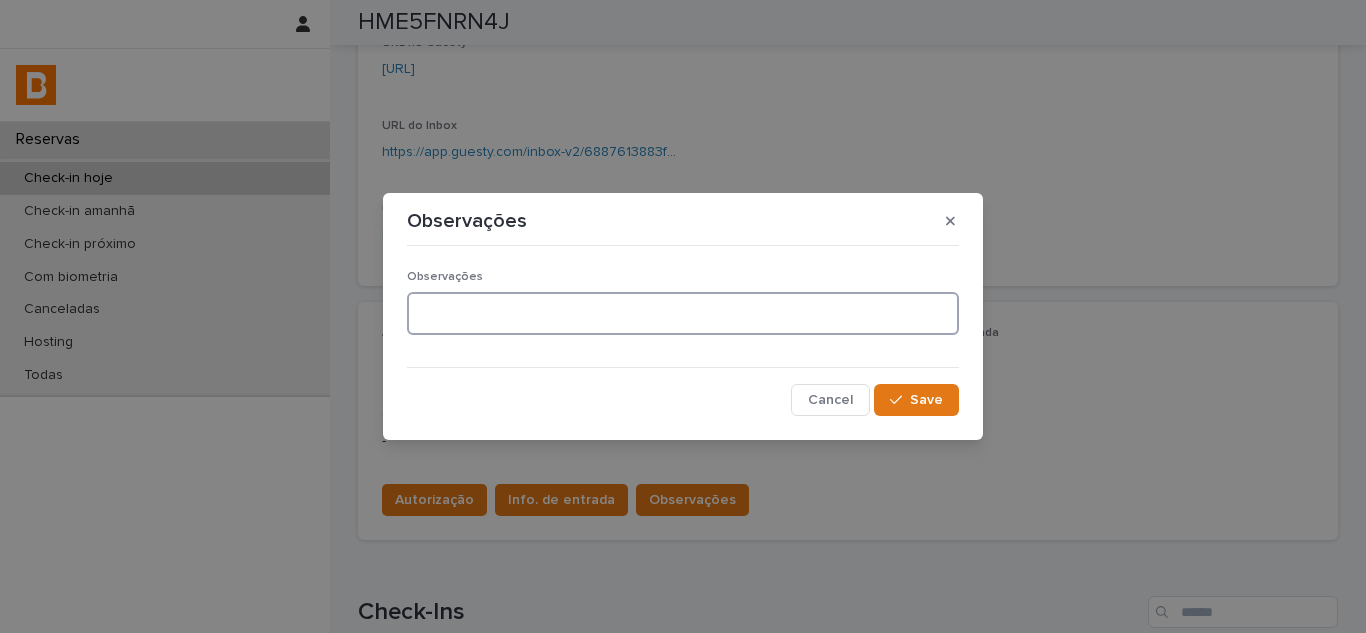click at bounding box center (683, 313) 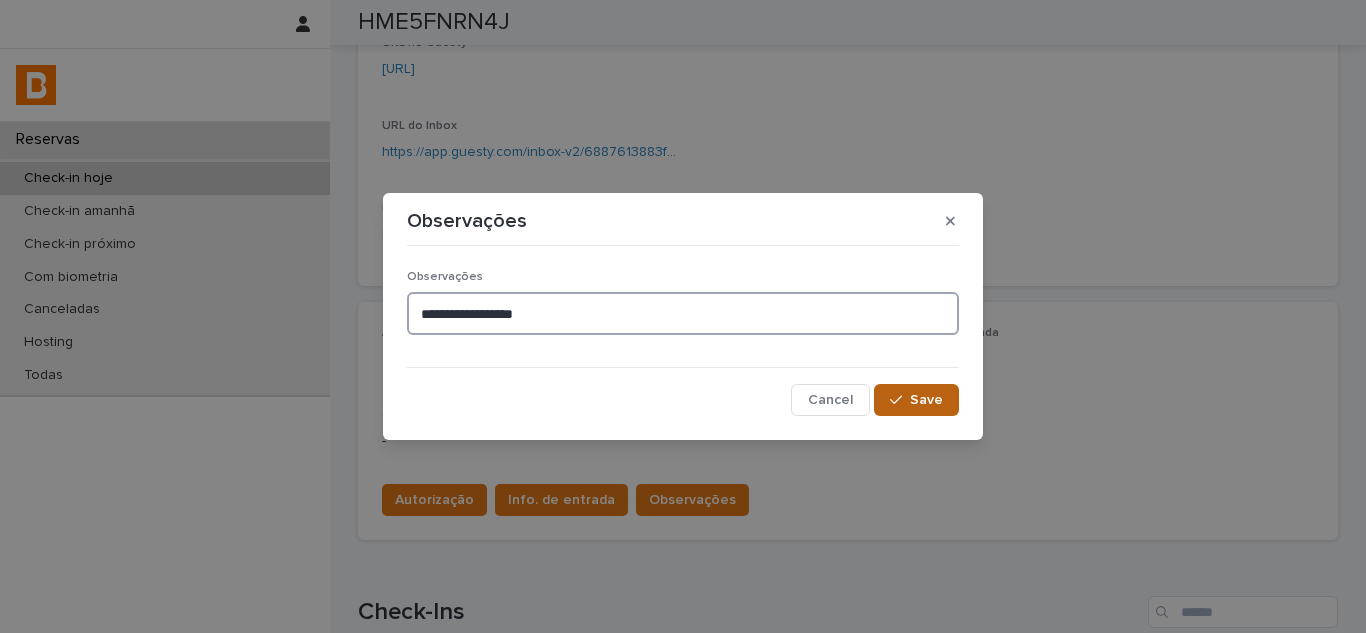 type on "**********" 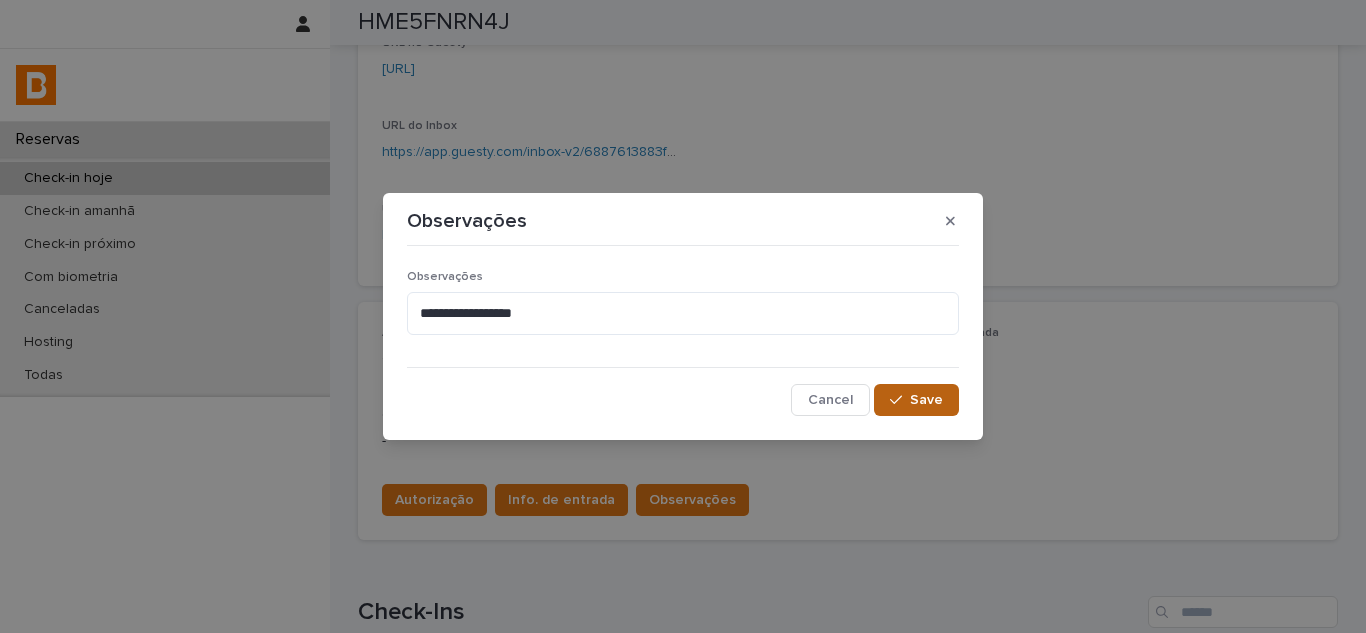 click 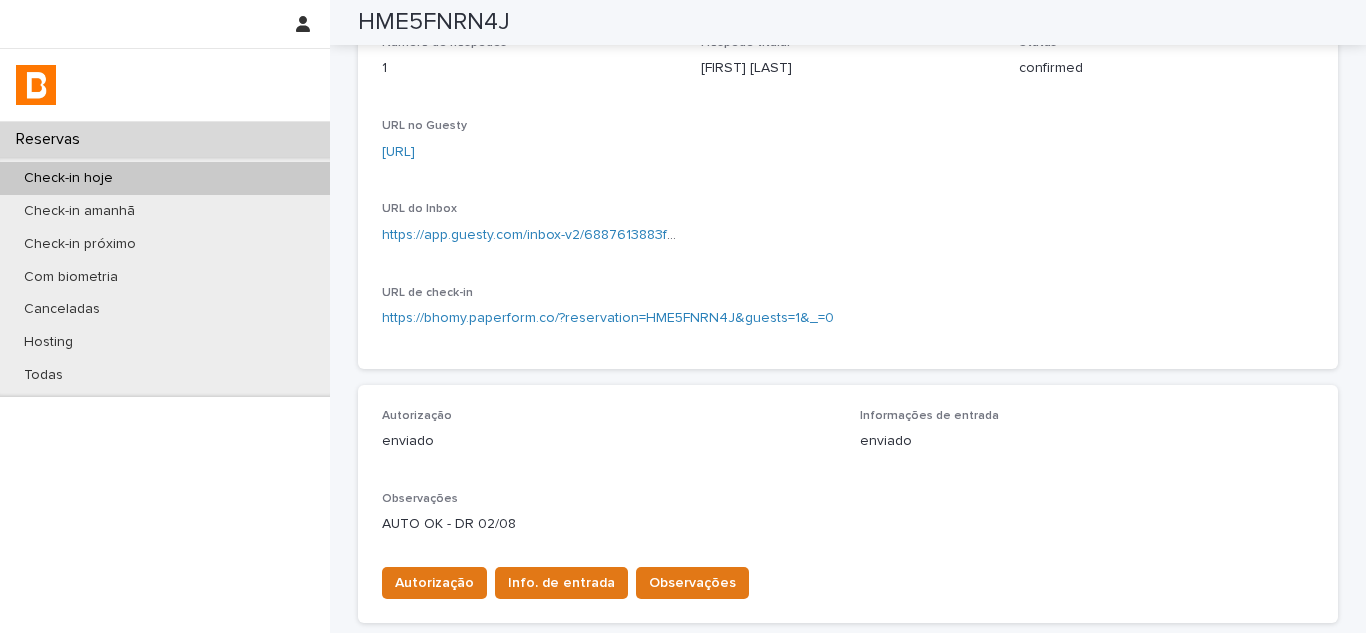 scroll, scrollTop: 0, scrollLeft: 0, axis: both 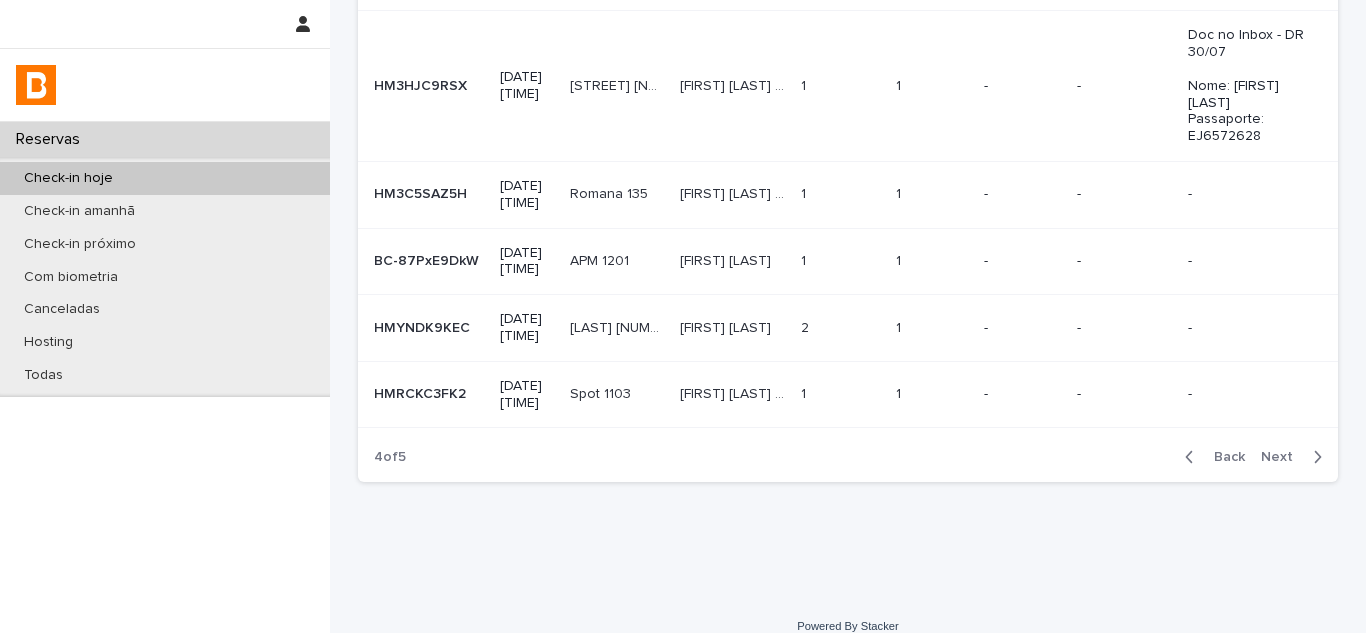 click on "[FIRST] [LAST] [FIRST] [LAST]" at bounding box center [732, 194] 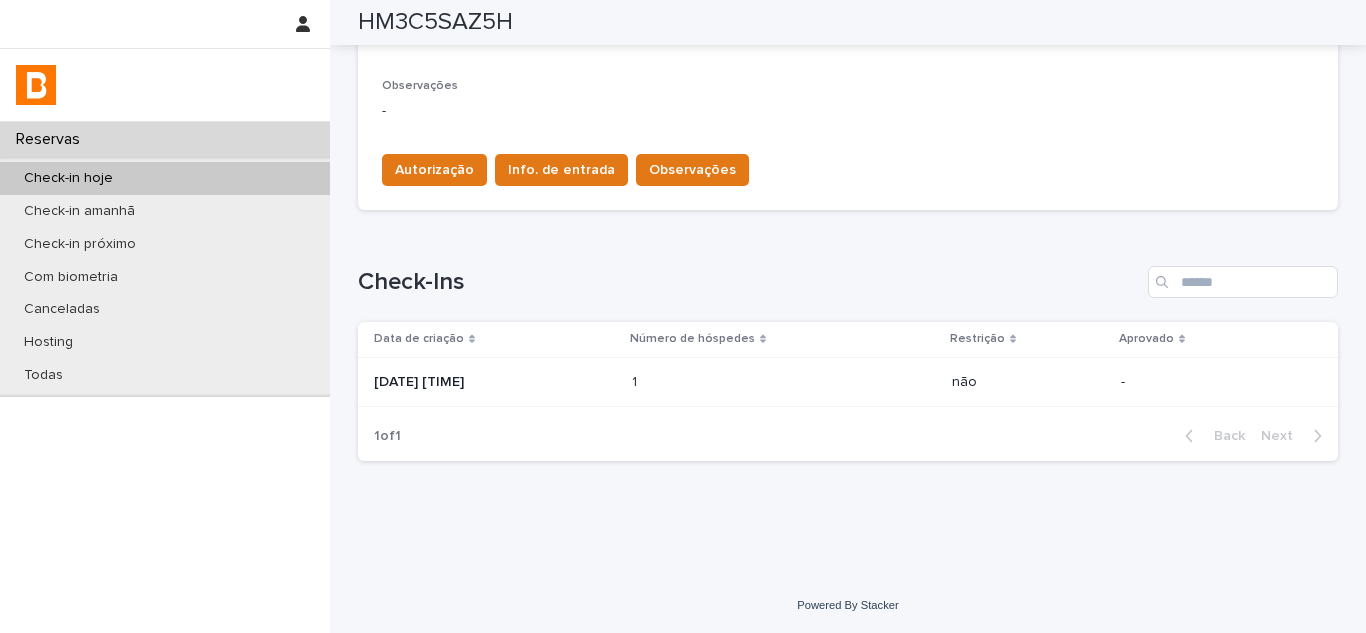 scroll, scrollTop: 631, scrollLeft: 0, axis: vertical 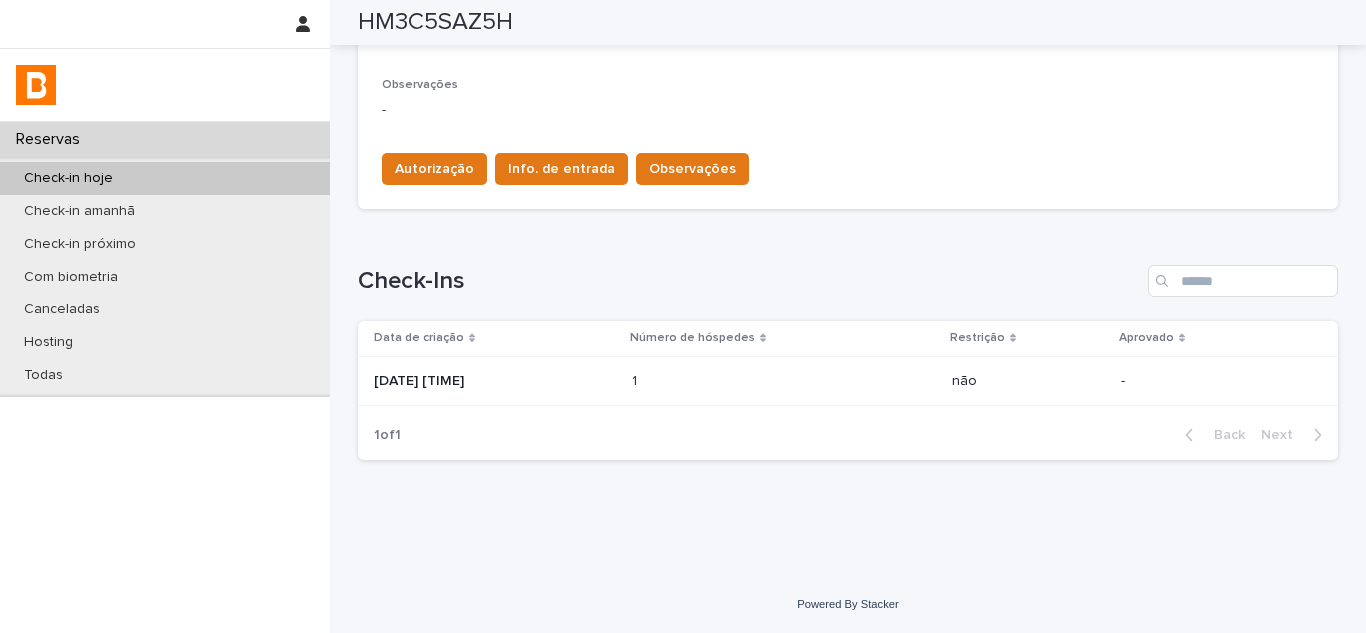 click on "[DATE] [TIME]" at bounding box center (495, 381) 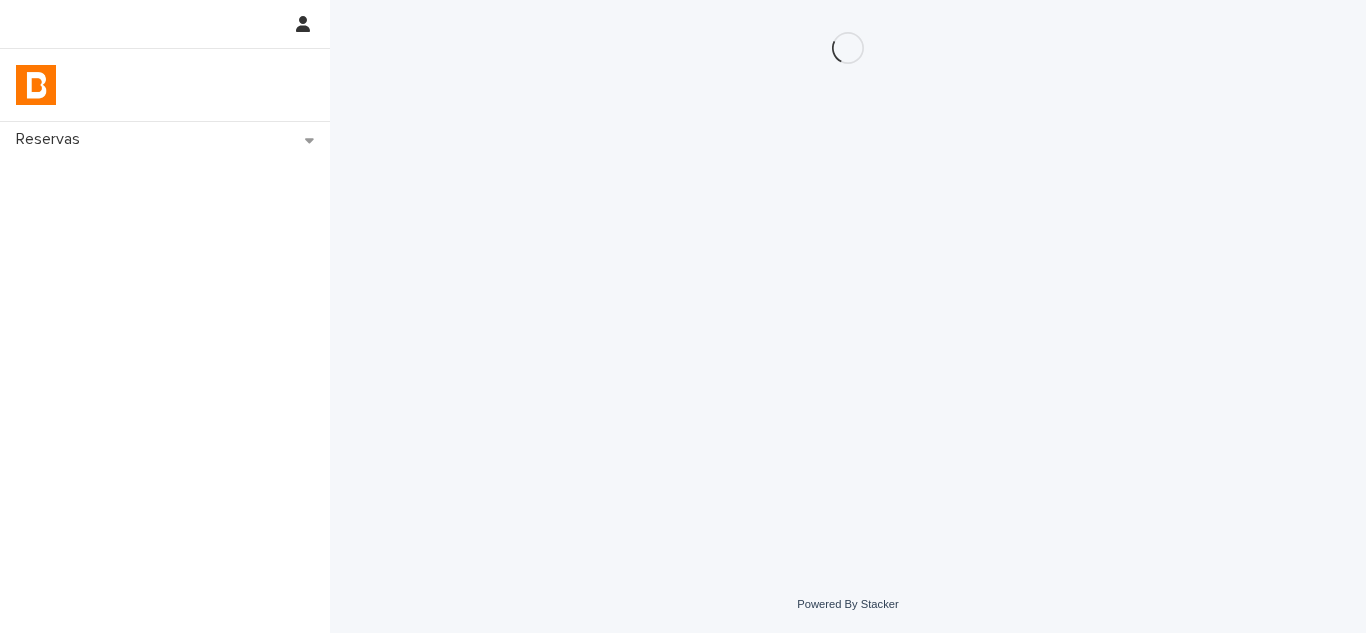 scroll, scrollTop: 0, scrollLeft: 0, axis: both 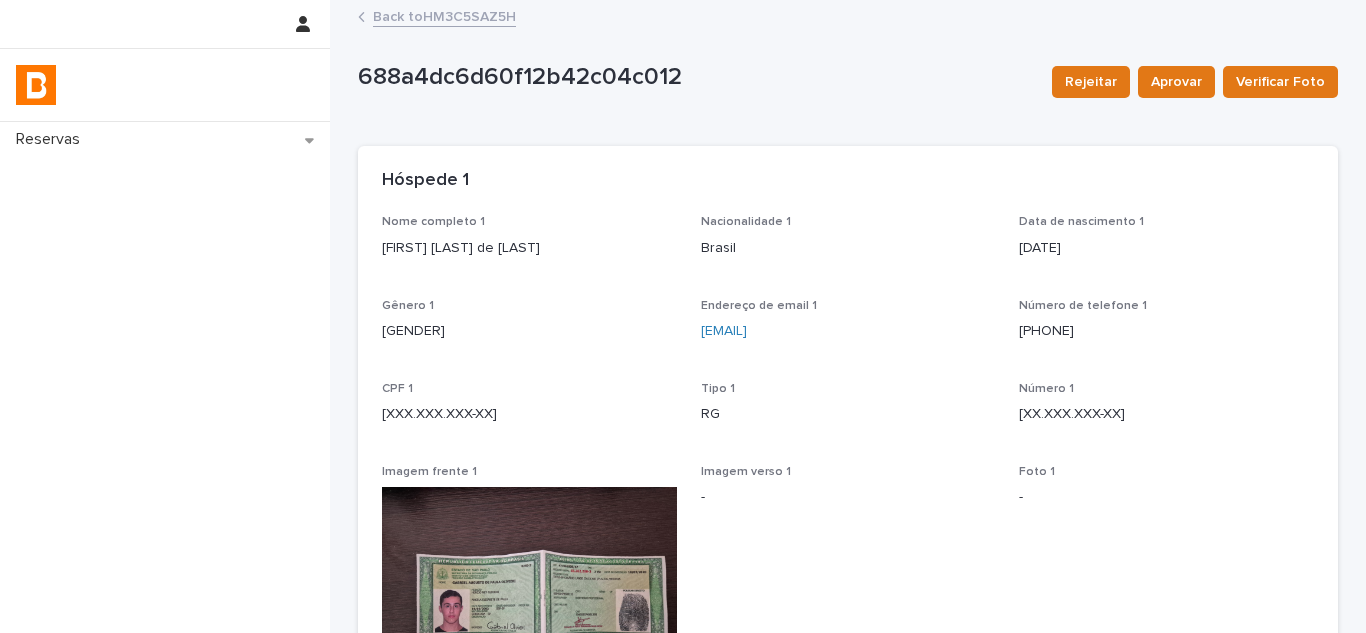 drag, startPoint x: 597, startPoint y: 246, endPoint x: 364, endPoint y: 253, distance: 233.10513 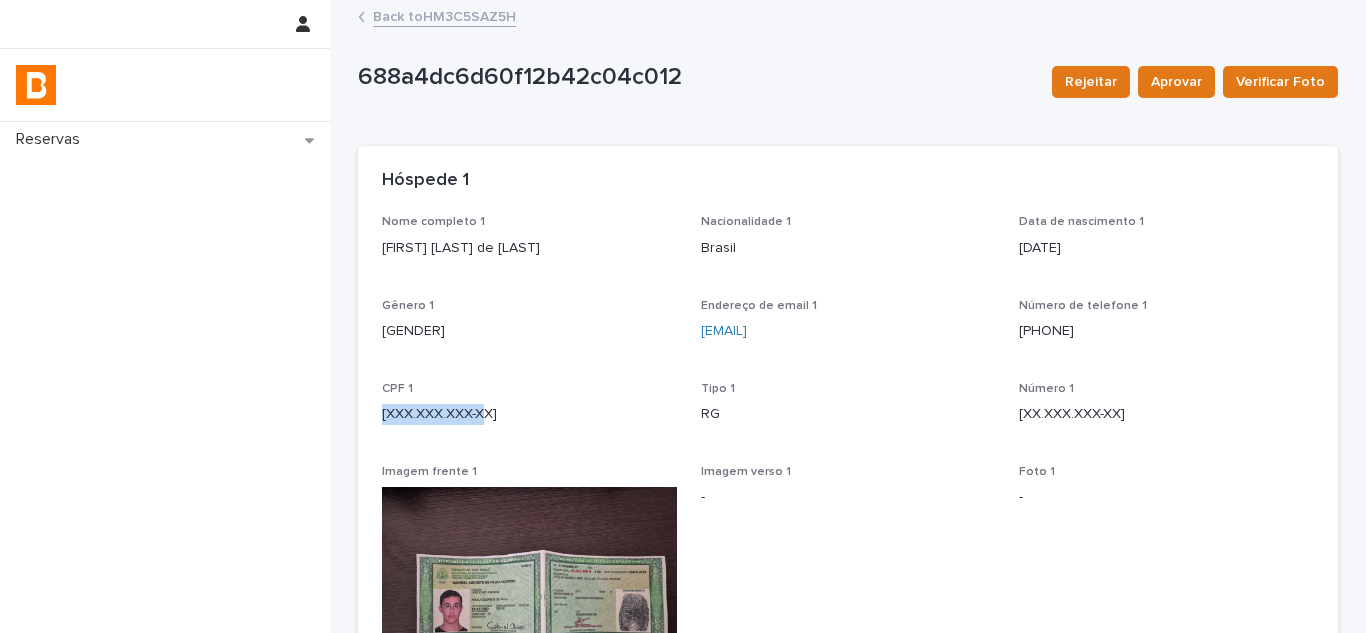 drag, startPoint x: 482, startPoint y: 418, endPoint x: 373, endPoint y: 424, distance: 109.165016 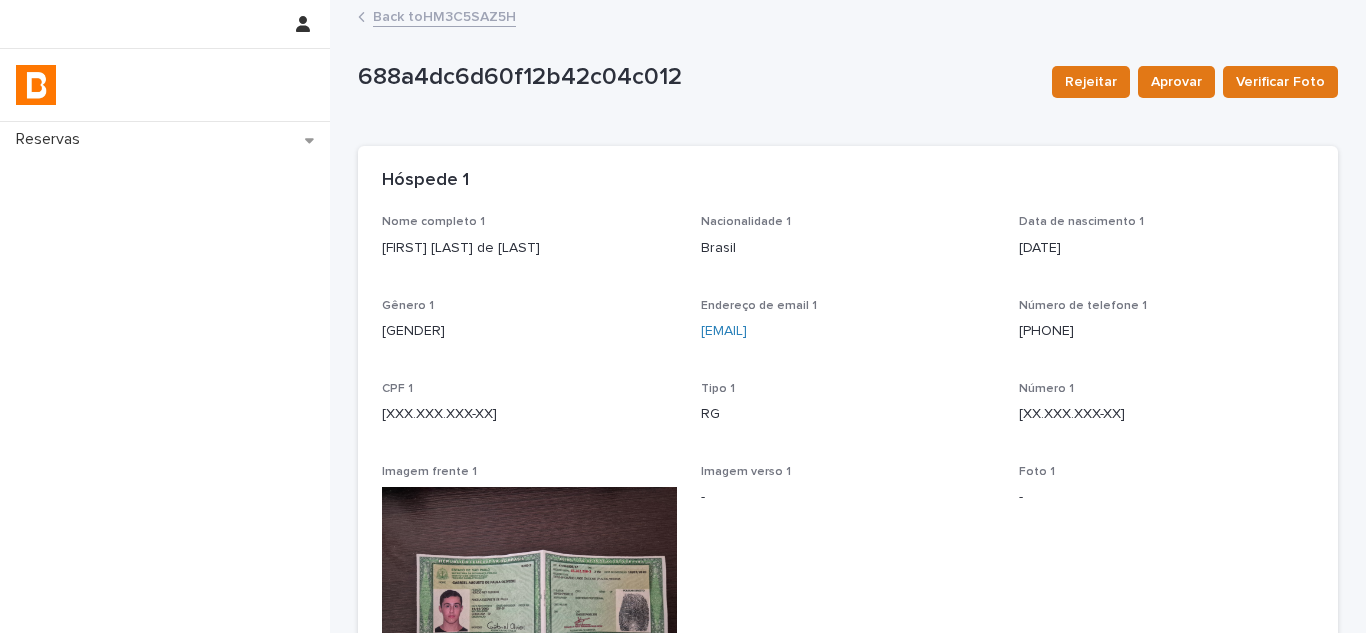 click on "CPF 1" at bounding box center [529, 389] 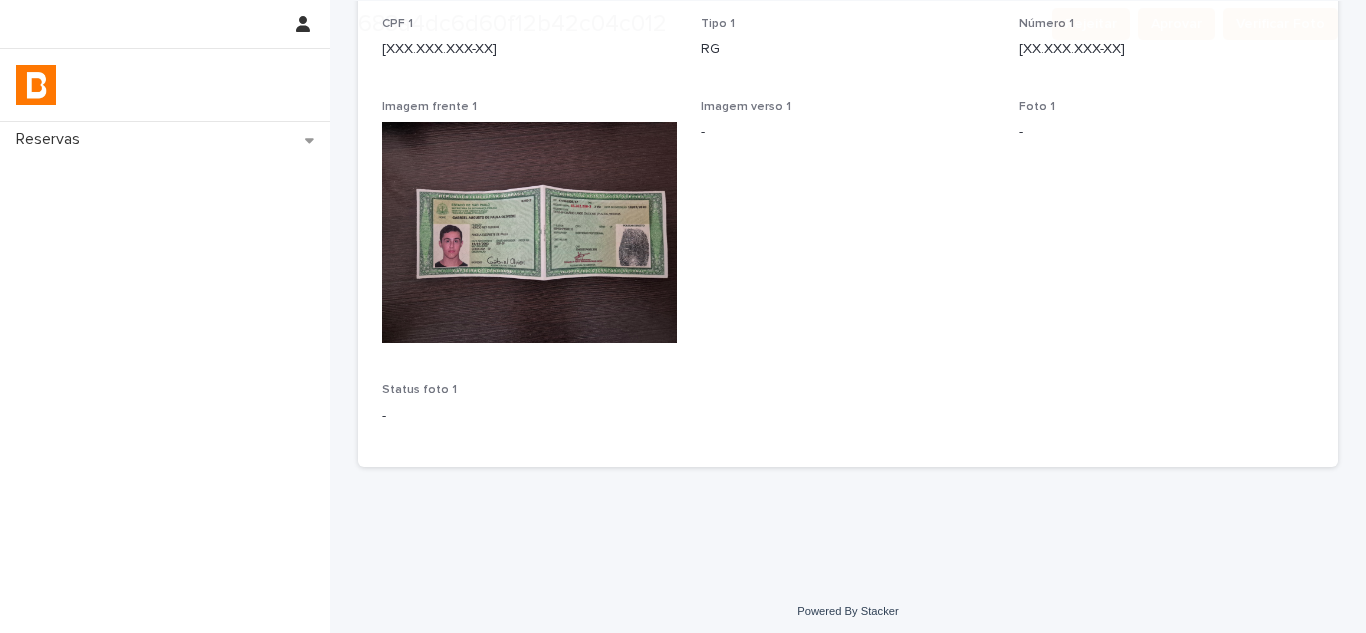 scroll, scrollTop: 371, scrollLeft: 0, axis: vertical 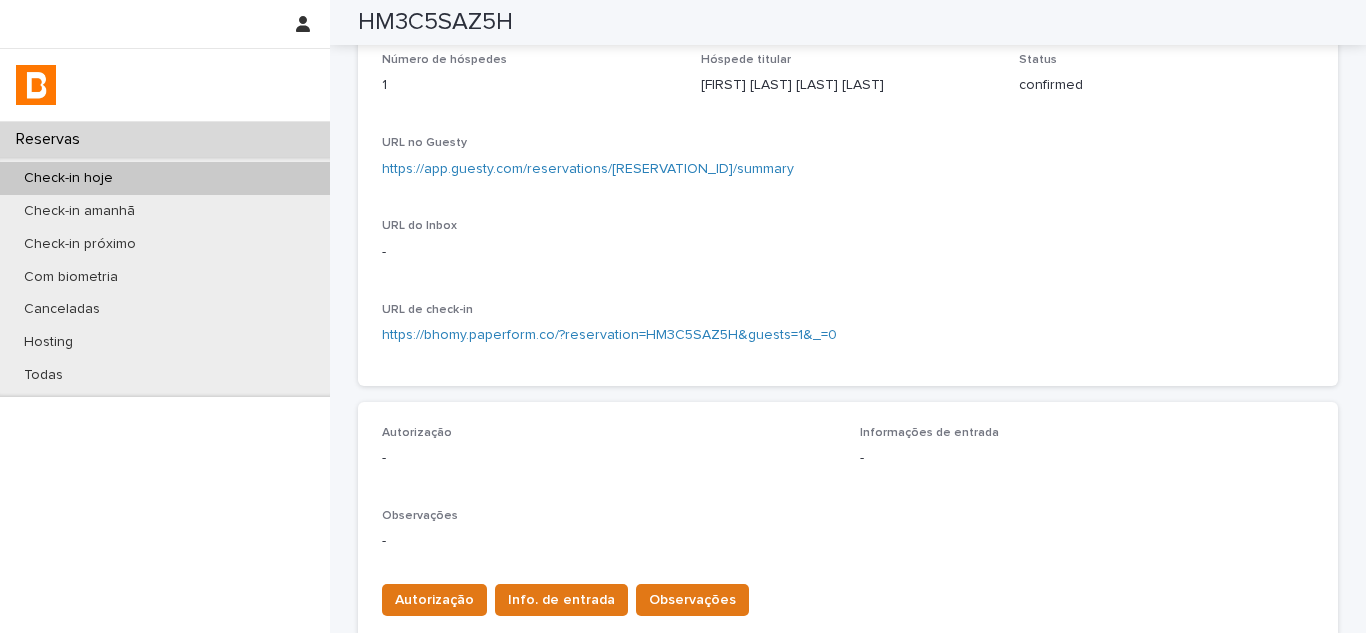 click on "https://app.guesty.com/reservations/[RESERVATION_ID]/summary" at bounding box center (588, 169) 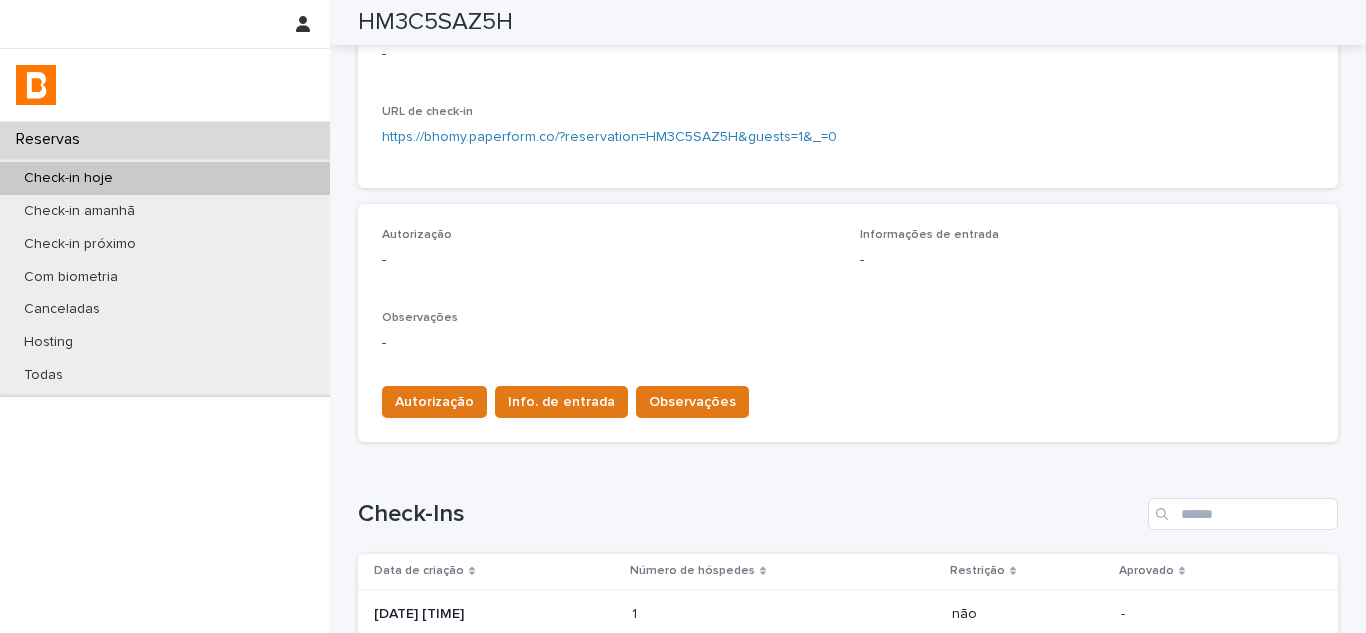 scroll, scrollTop: 400, scrollLeft: 0, axis: vertical 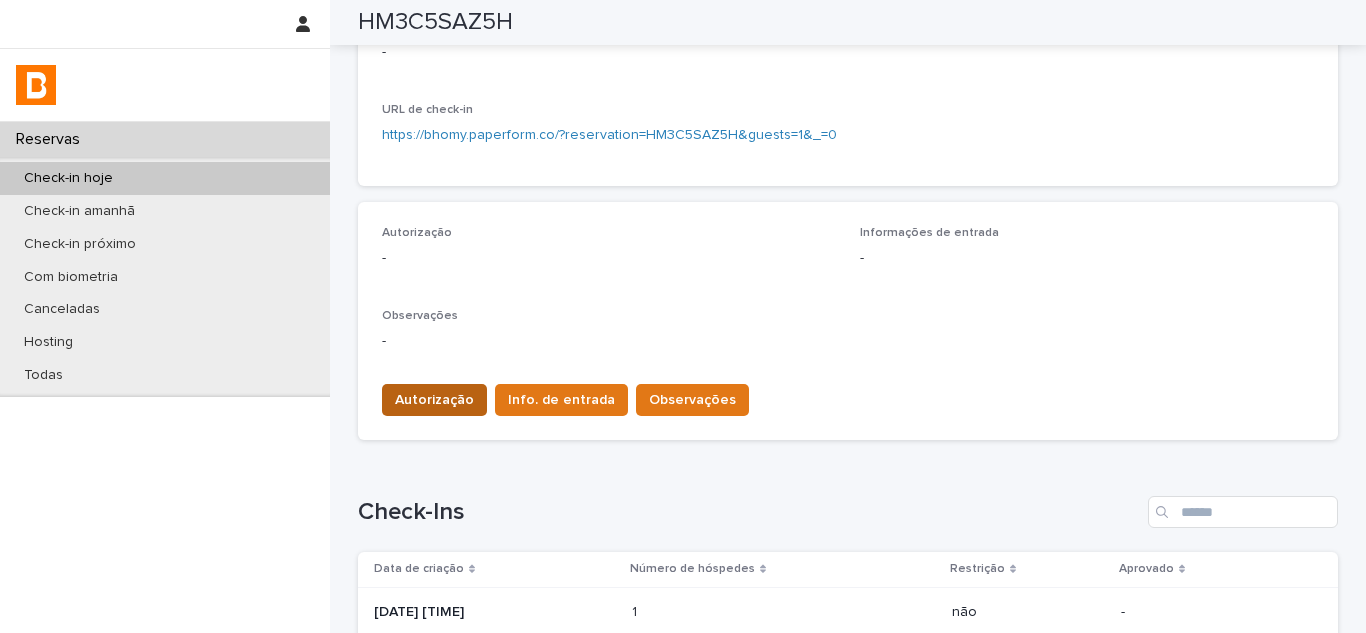 click on "Autorização" at bounding box center (434, 400) 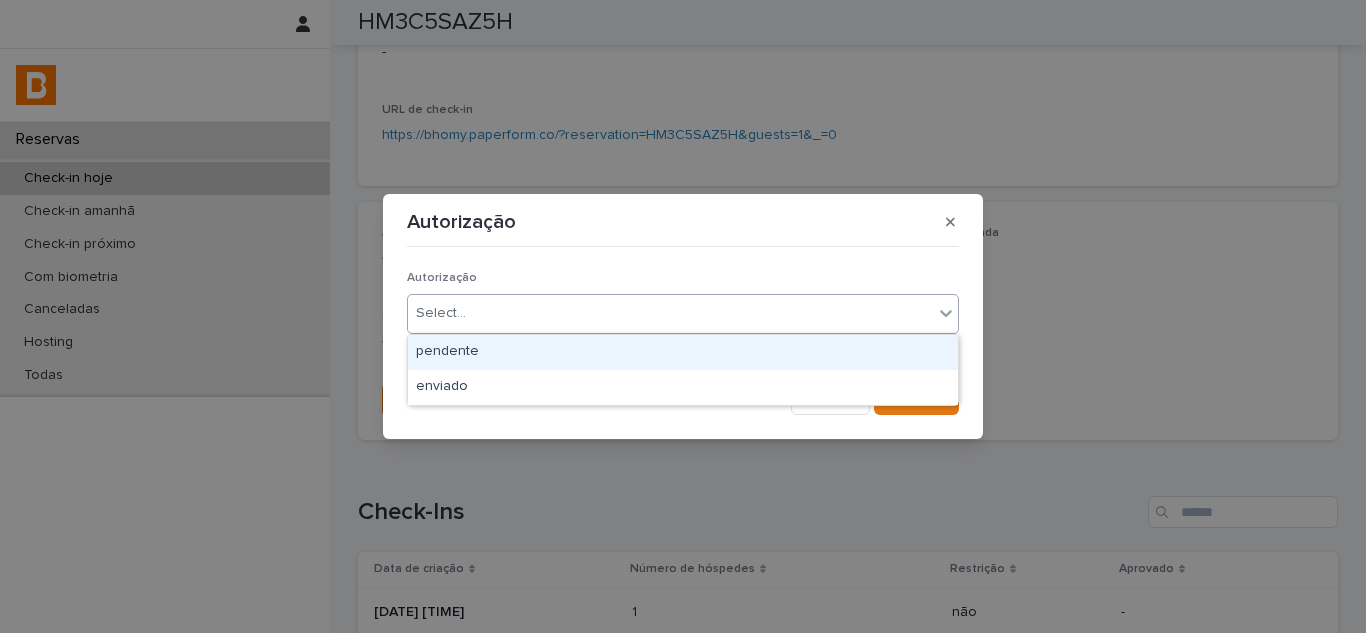 click on "Select..." at bounding box center (670, 313) 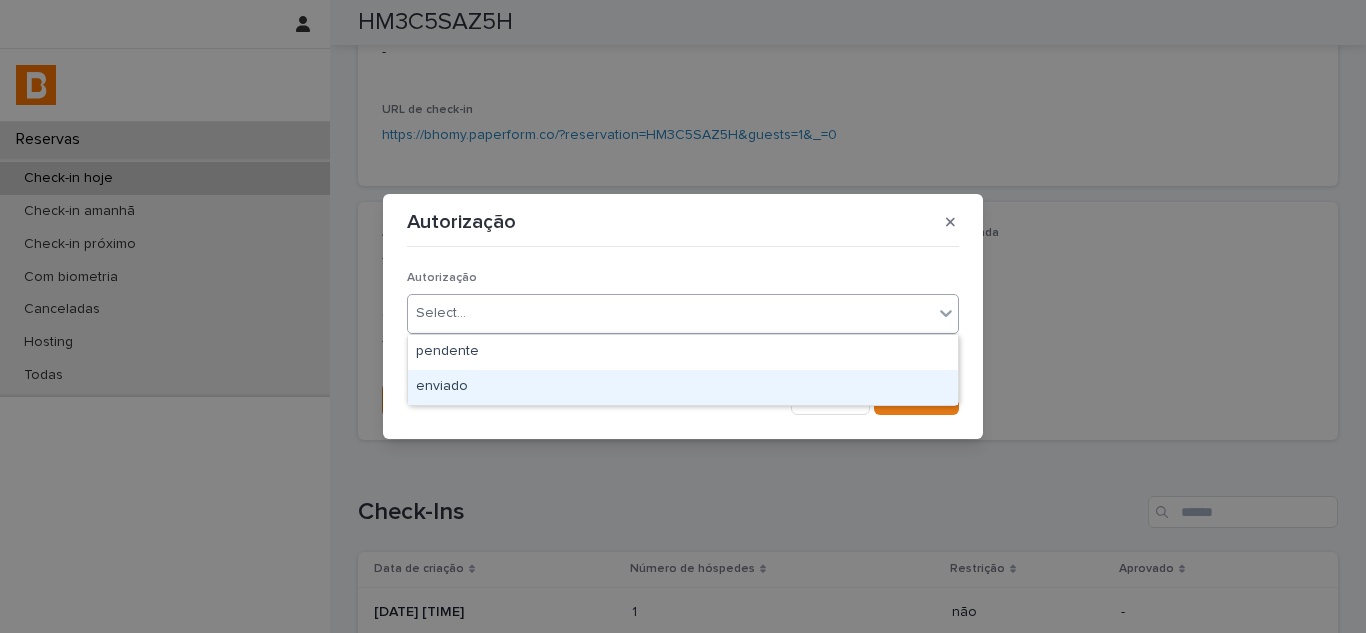 click on "enviado" at bounding box center [683, 387] 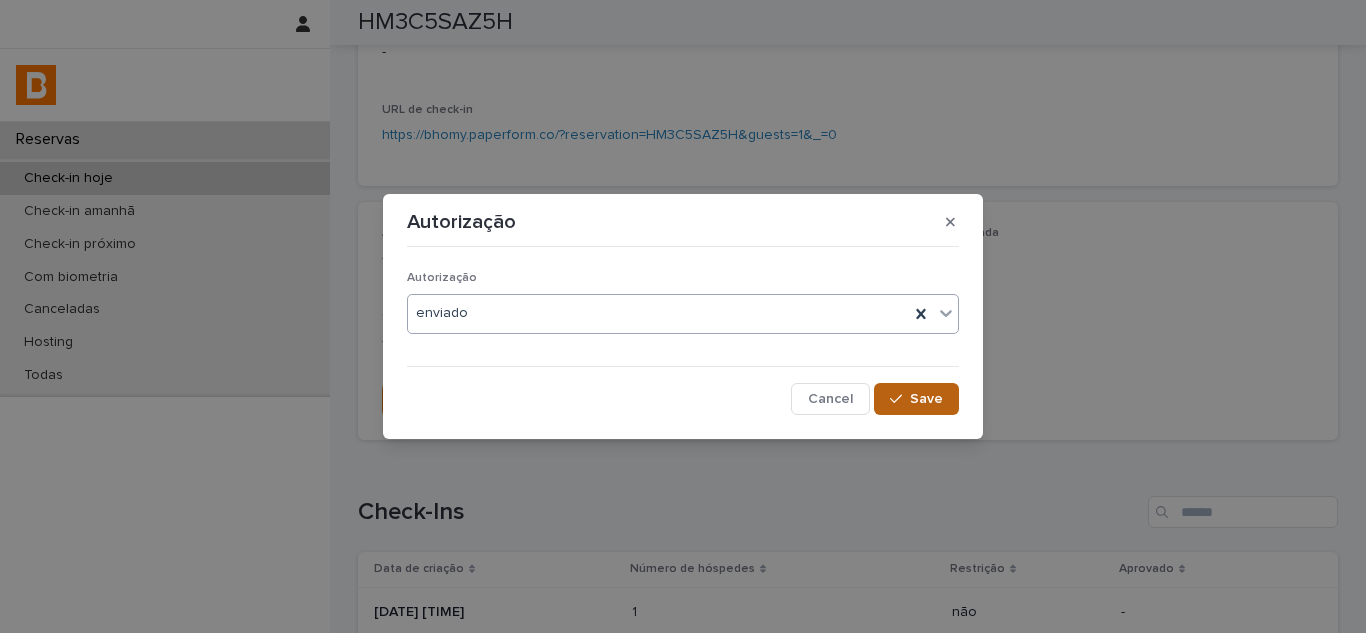 click on "Save" at bounding box center (926, 399) 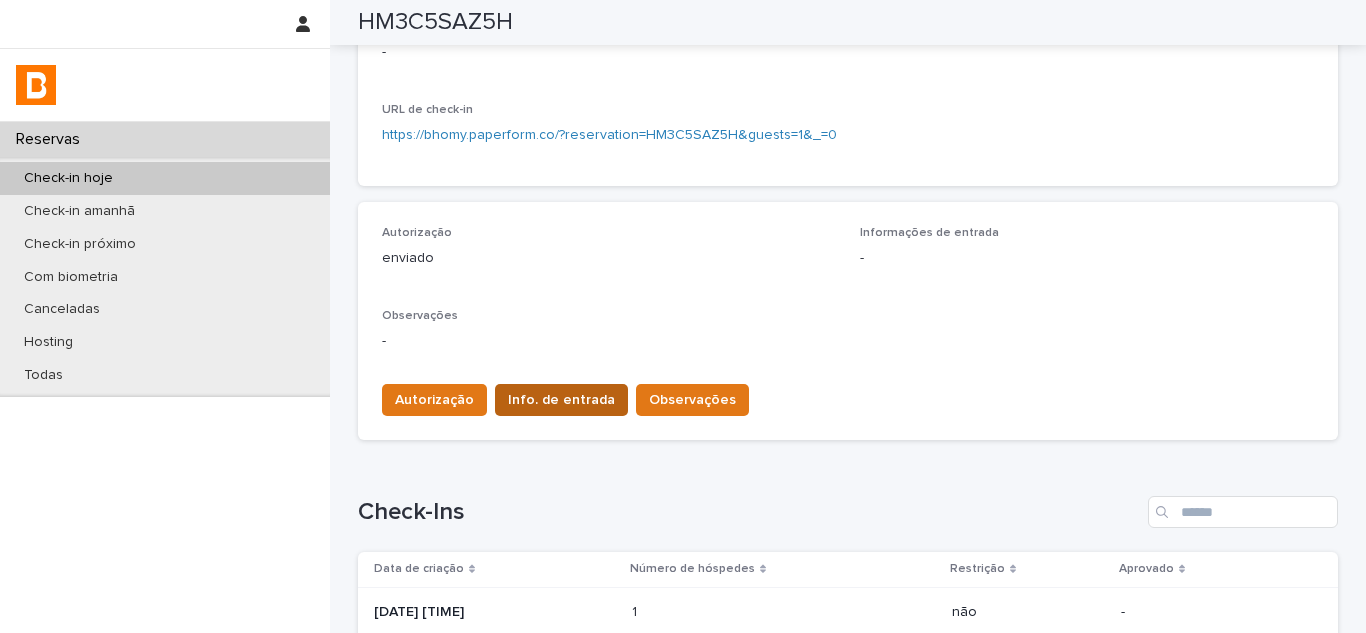 click on "Info. de entrada" at bounding box center (561, 400) 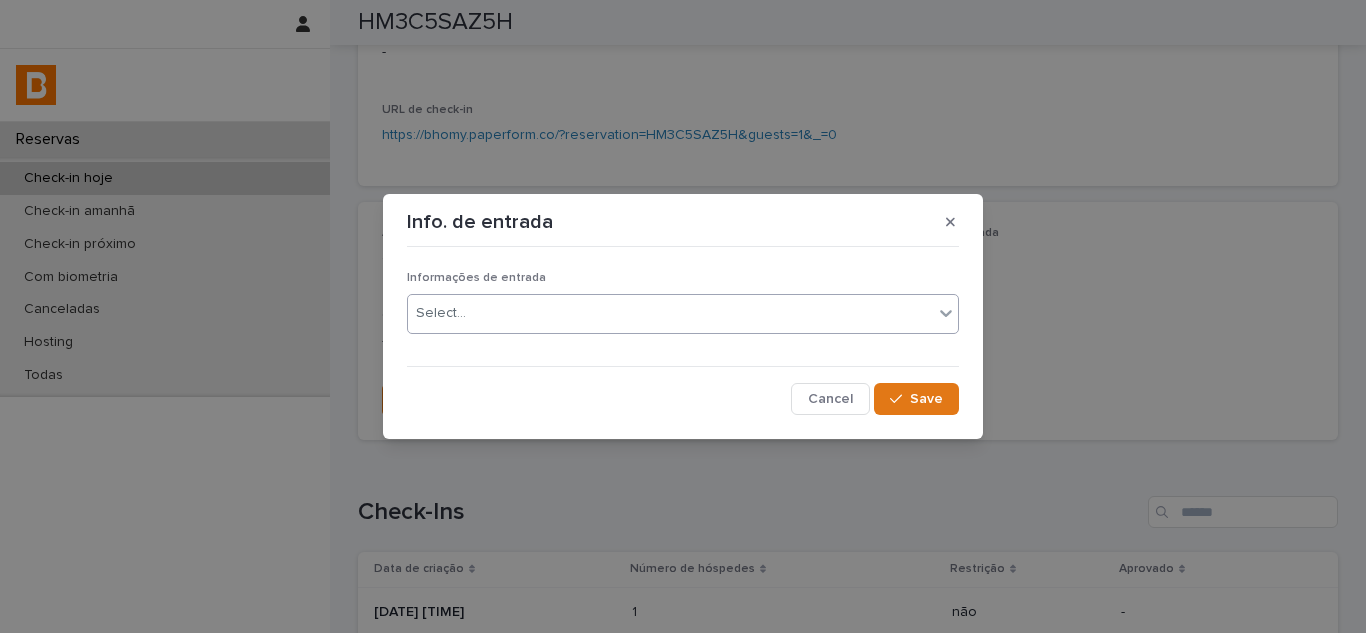 click on "Select..." at bounding box center [670, 313] 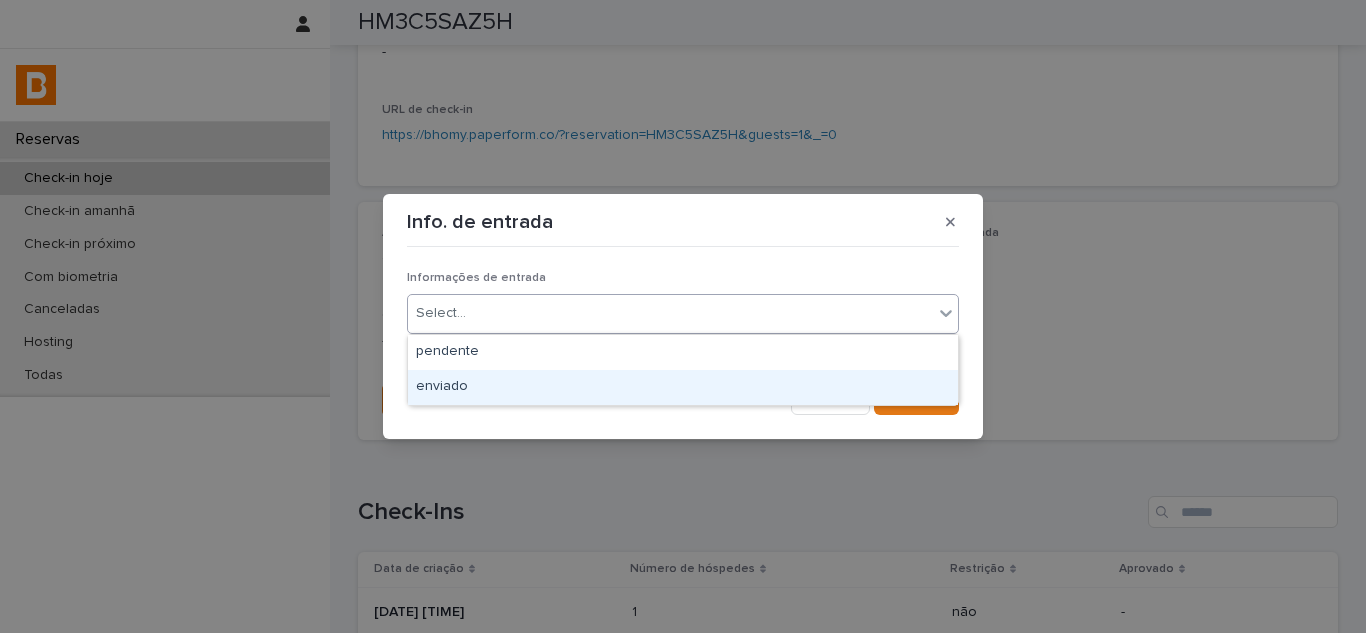 click on "enviado" at bounding box center [683, 387] 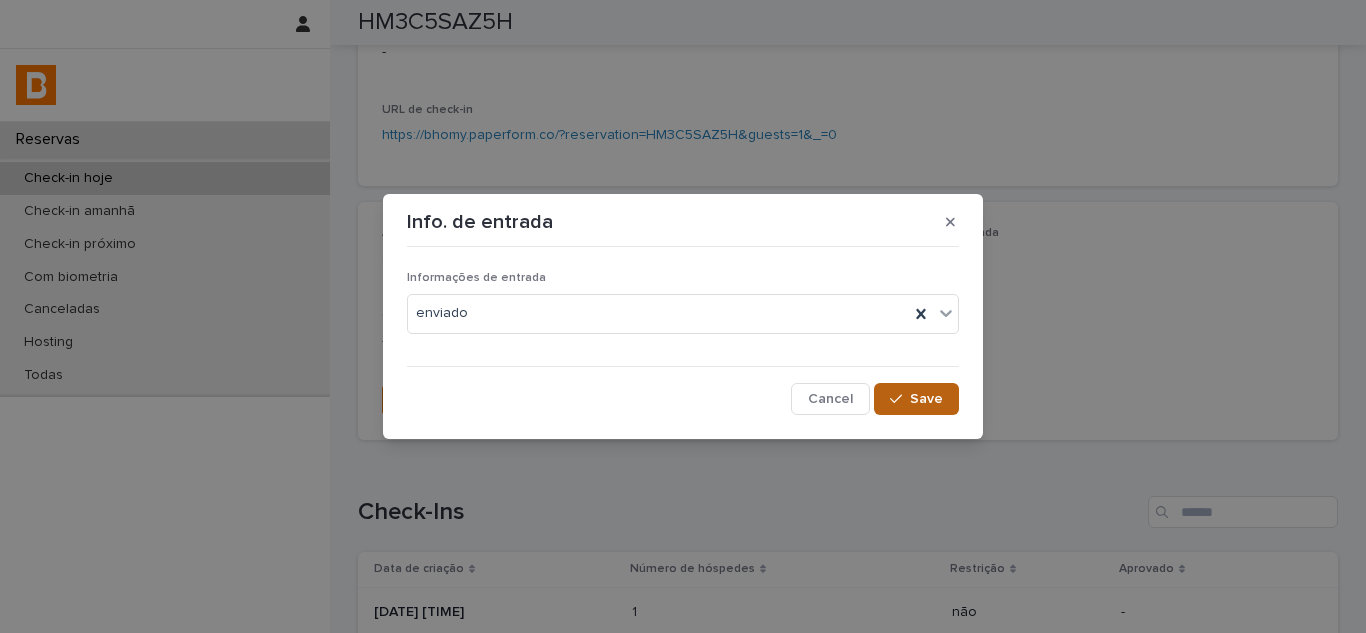 drag, startPoint x: 916, startPoint y: 400, endPoint x: 891, endPoint y: 409, distance: 26.57066 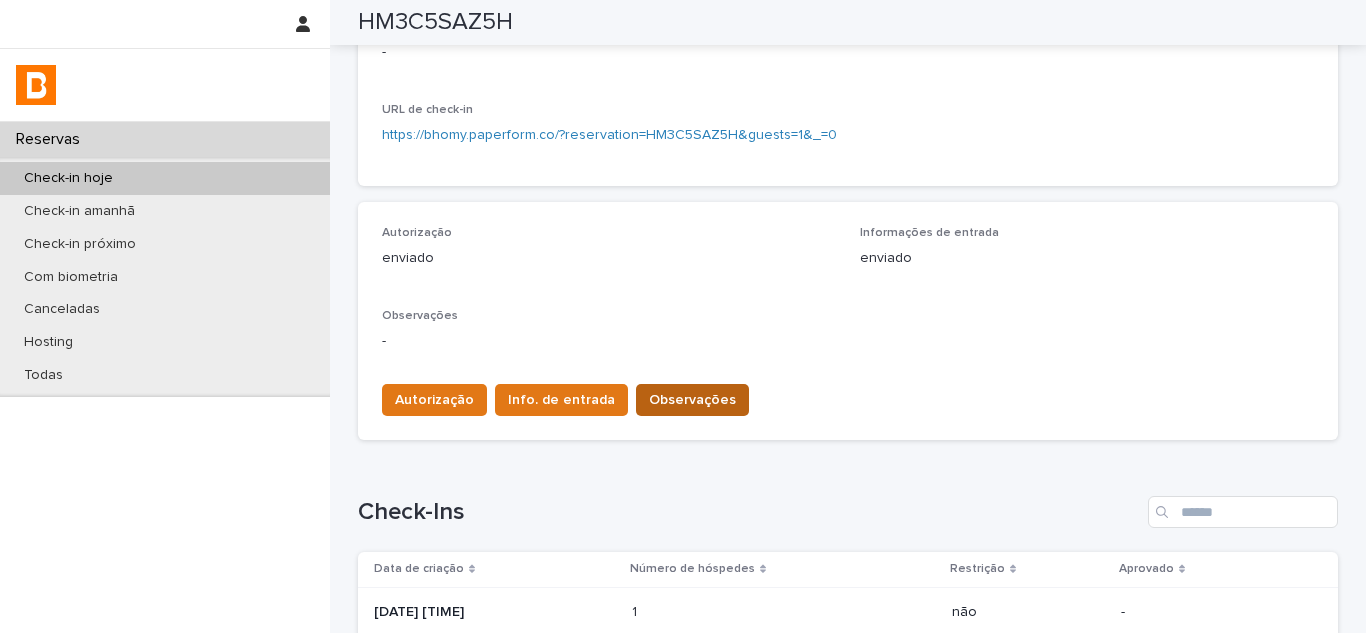 click on "Observações" at bounding box center [692, 400] 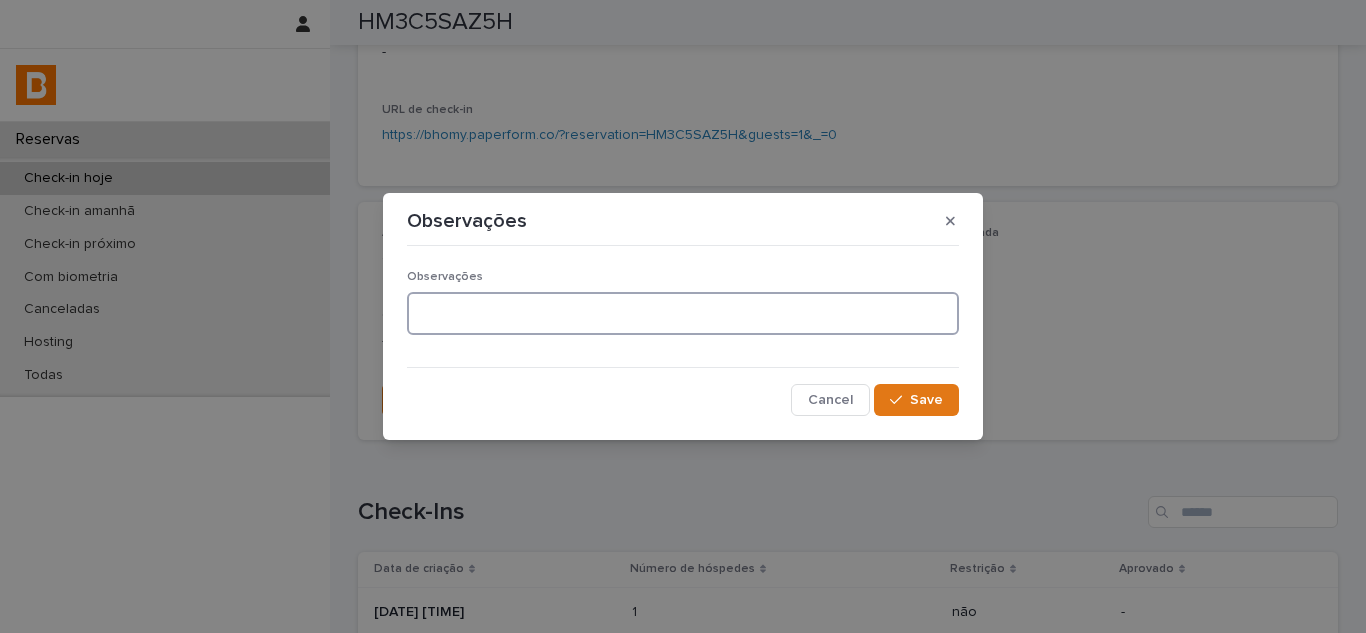 click at bounding box center (683, 313) 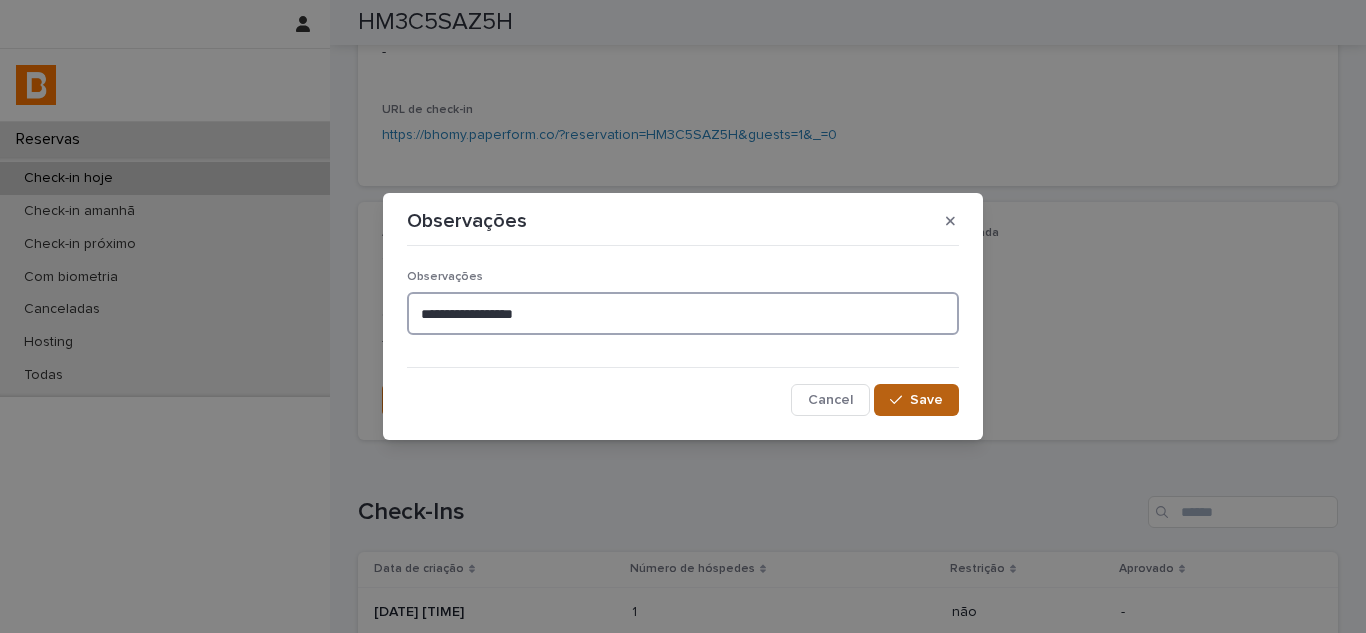 type on "**********" 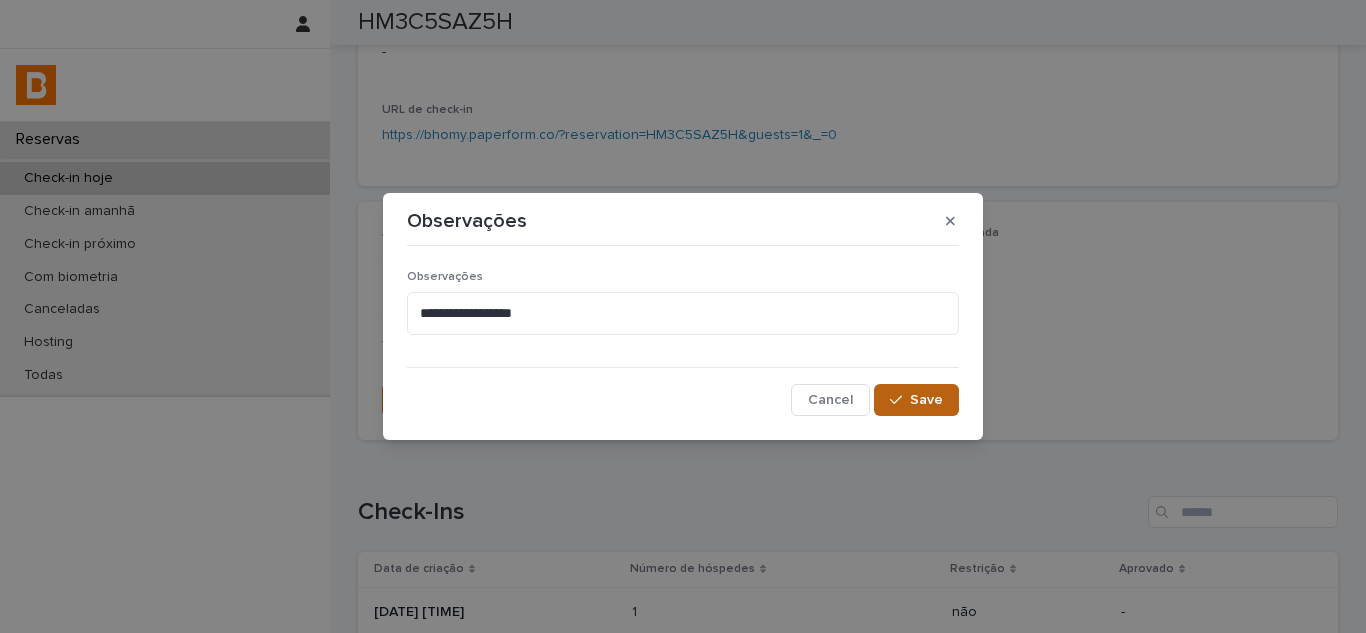 click at bounding box center [900, 400] 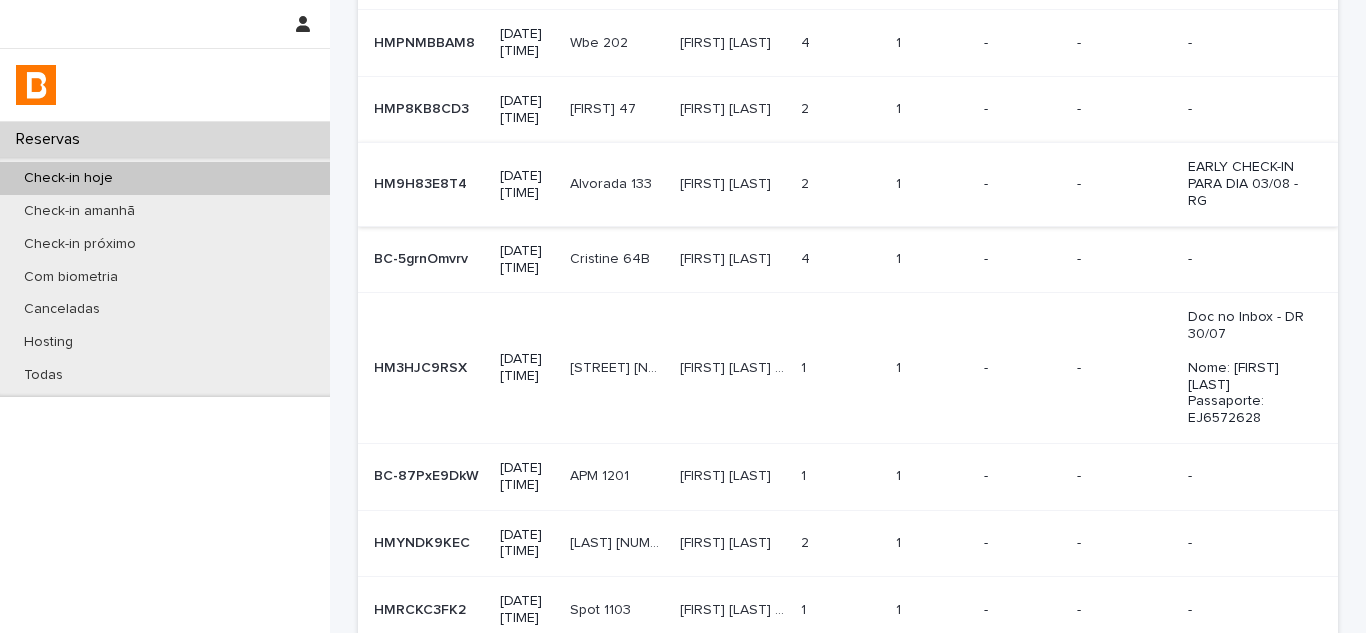 scroll, scrollTop: 490, scrollLeft: 0, axis: vertical 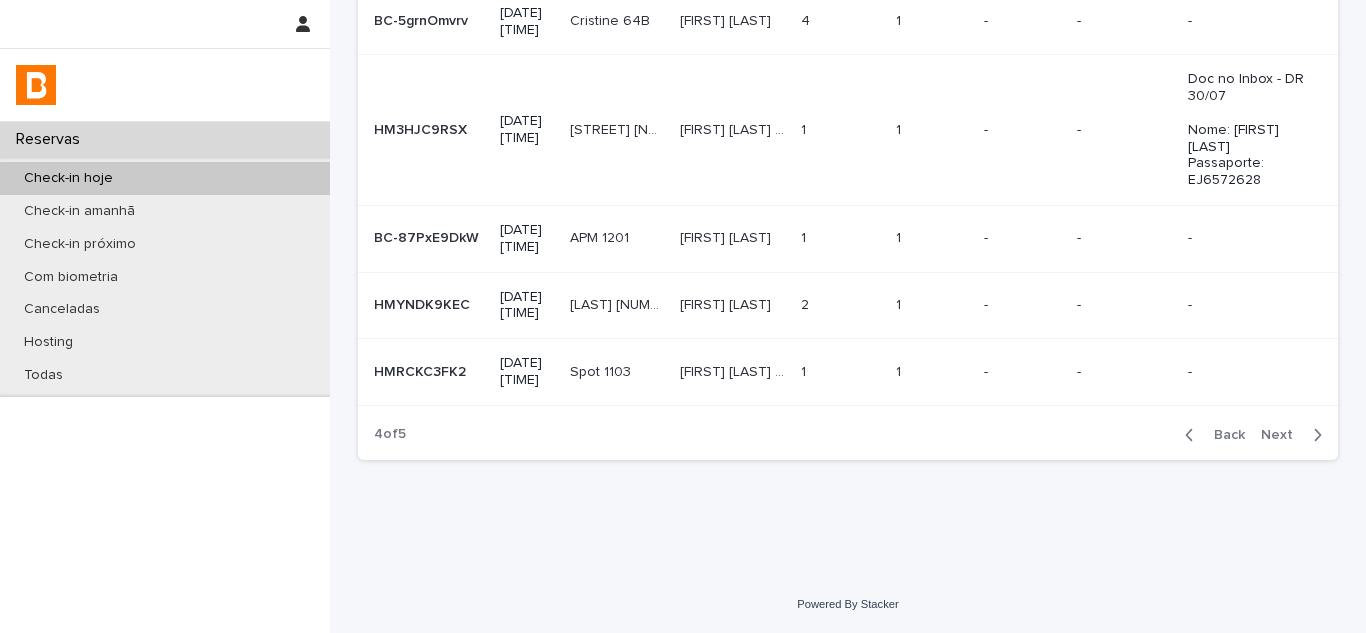 click on "Next" at bounding box center [1283, 435] 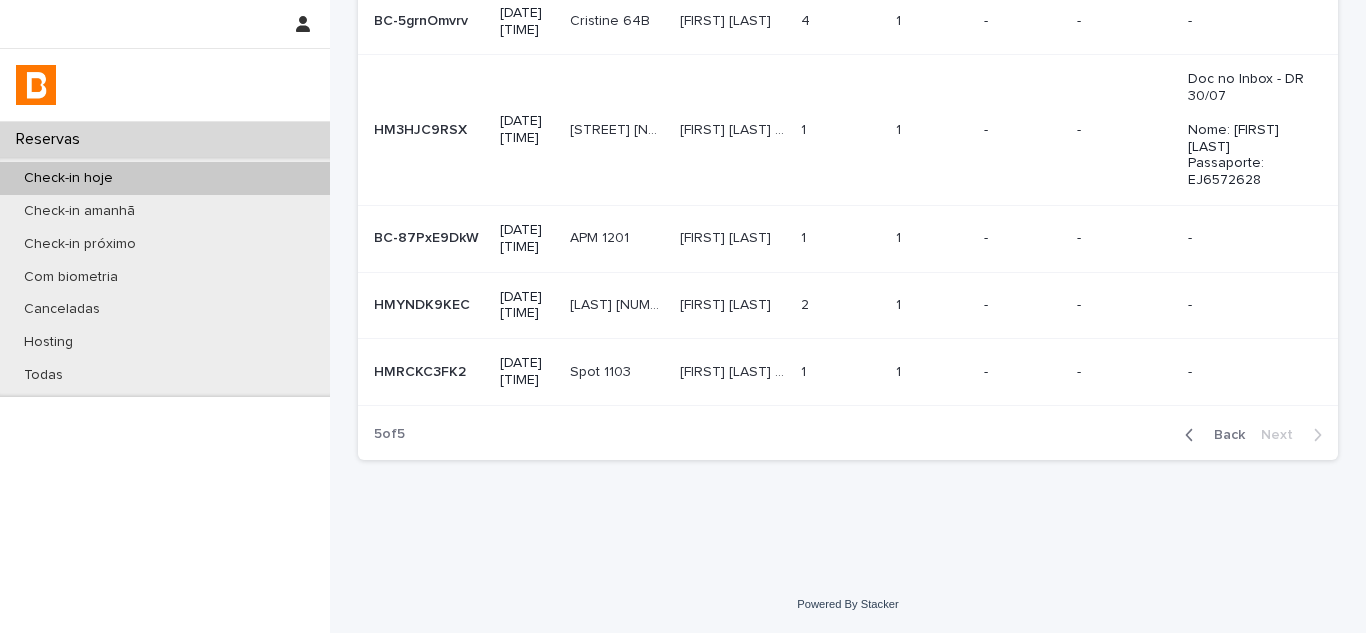 scroll, scrollTop: 0, scrollLeft: 0, axis: both 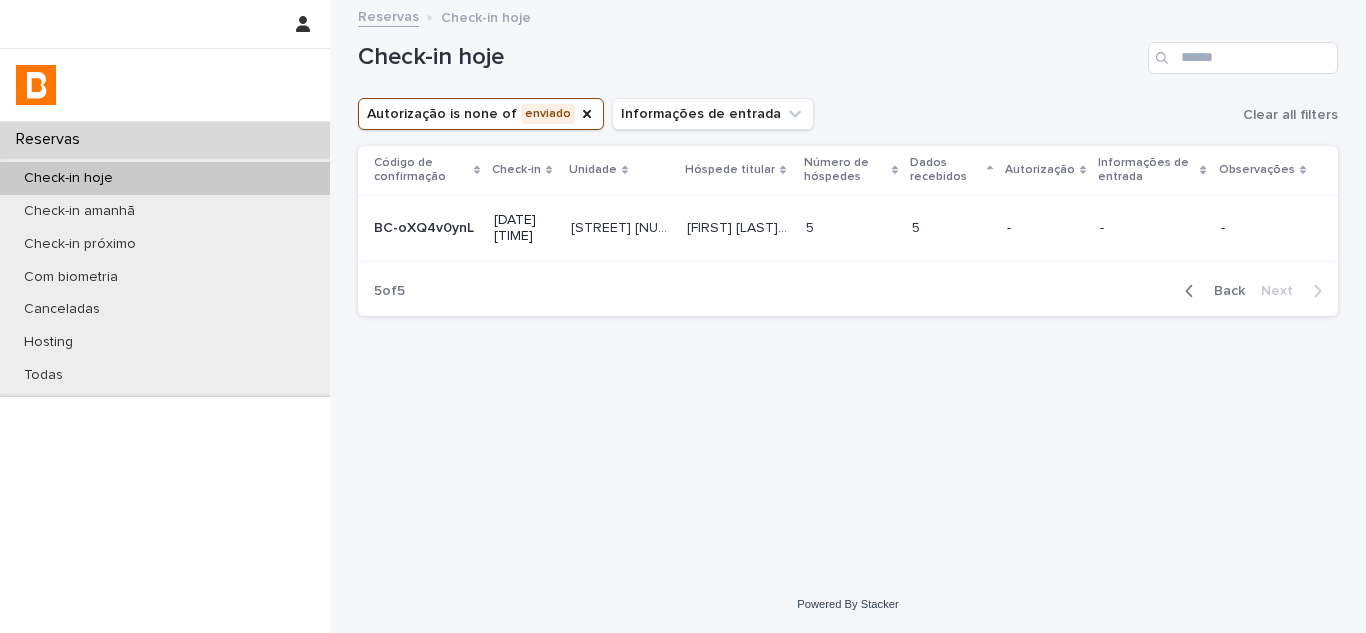 click 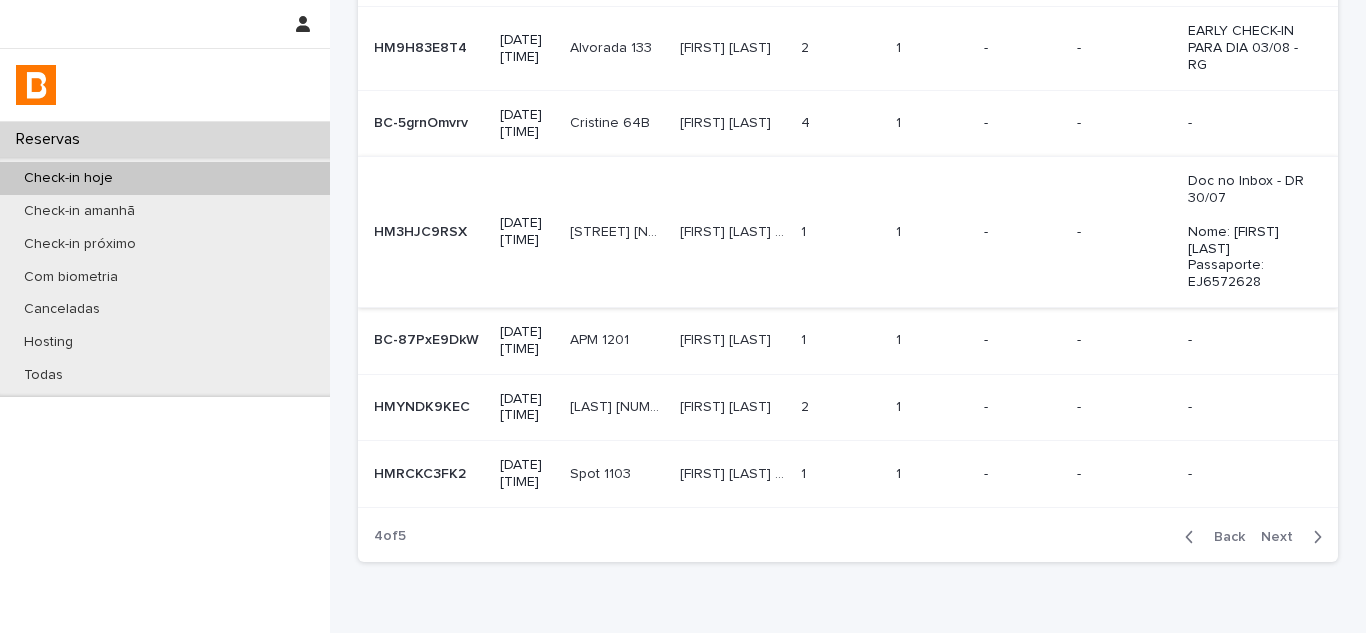 scroll, scrollTop: 490, scrollLeft: 0, axis: vertical 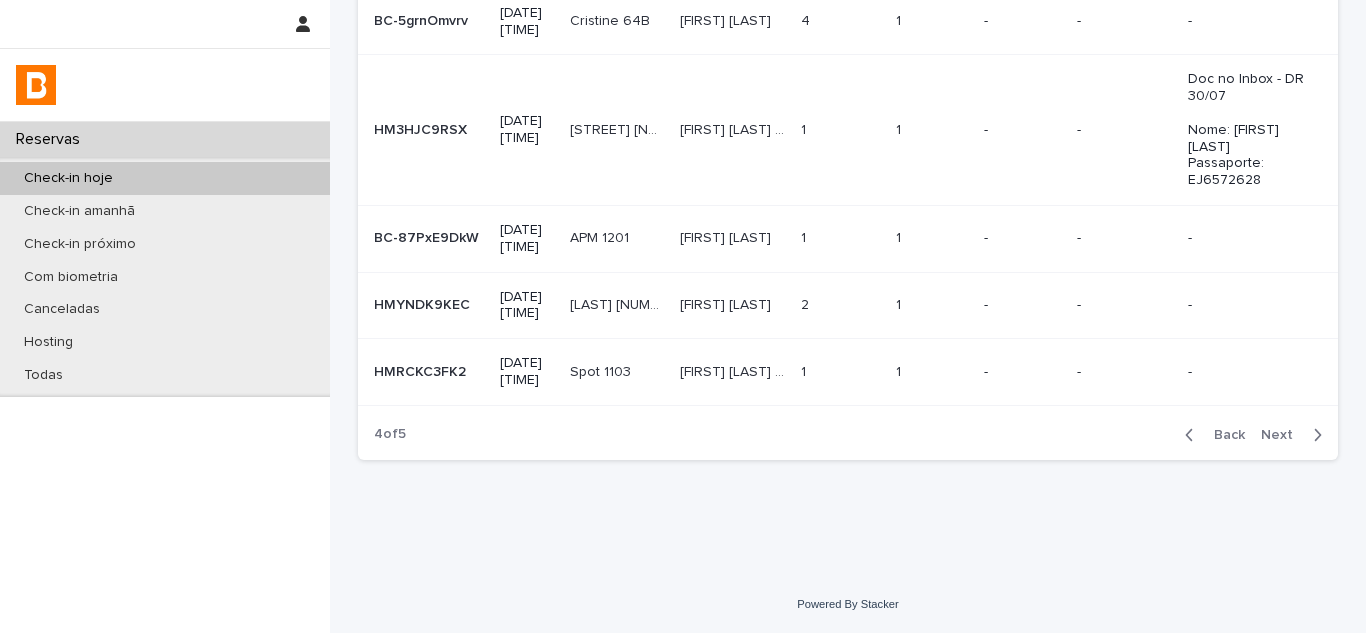 click on "Back" at bounding box center [1223, 435] 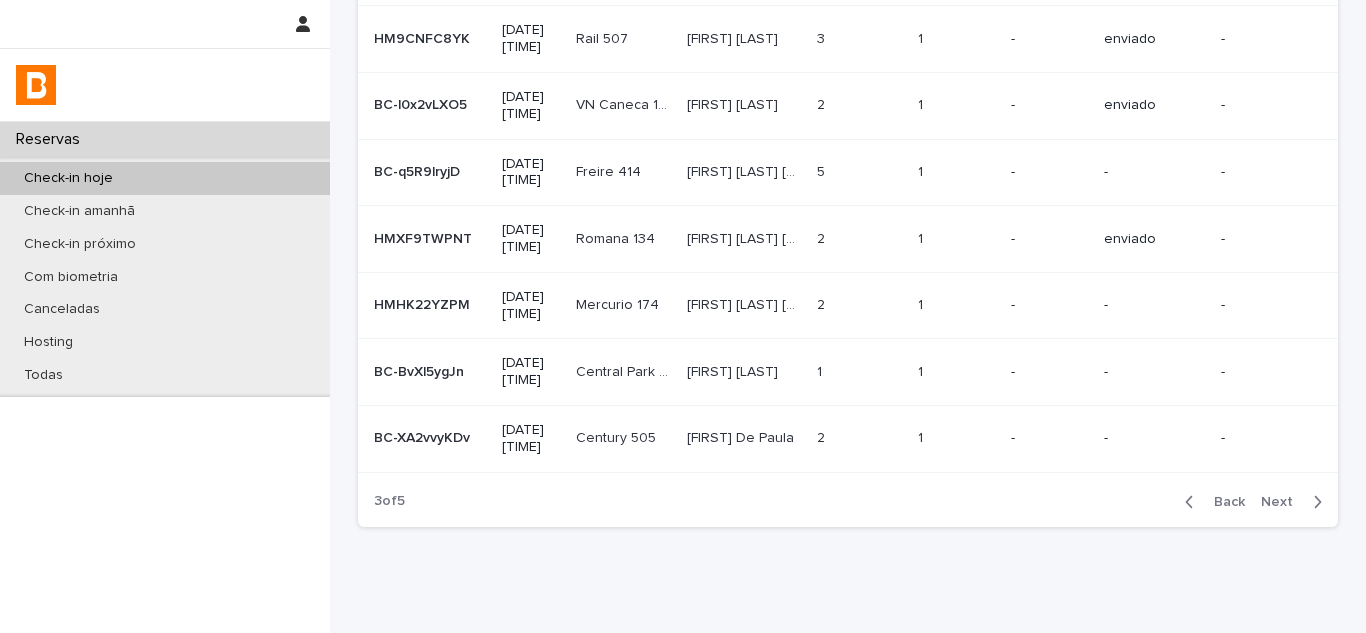 scroll, scrollTop: 355, scrollLeft: 0, axis: vertical 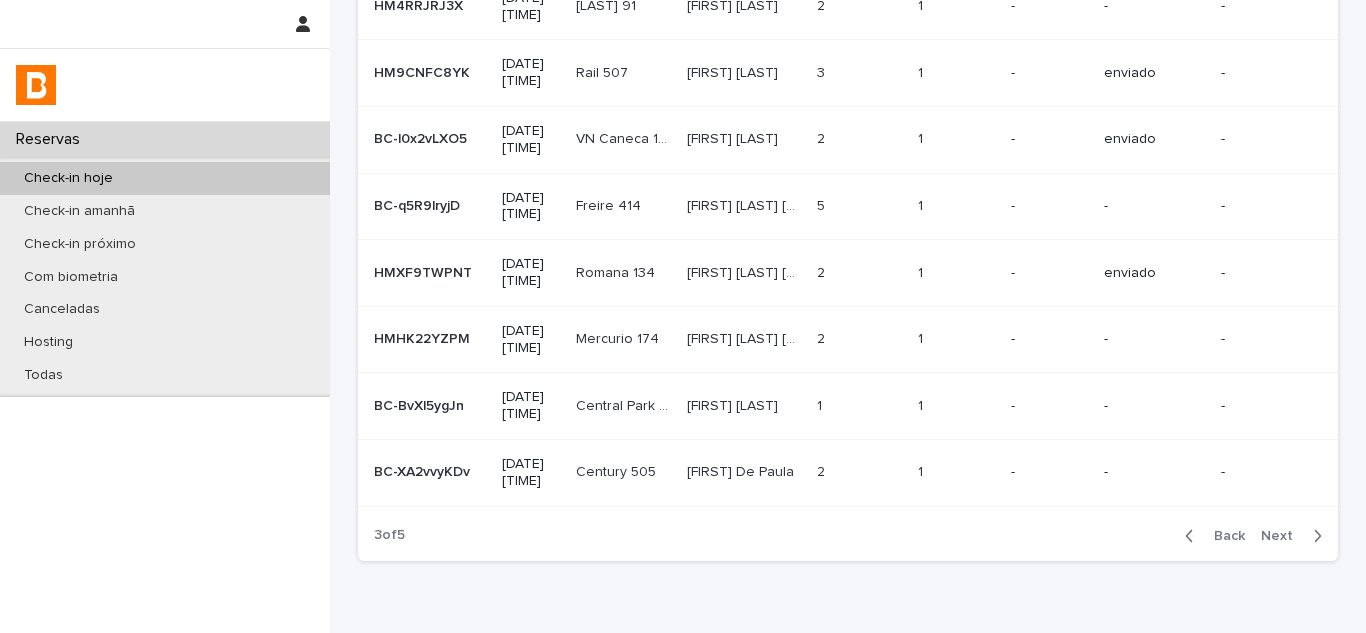 click at bounding box center [956, 273] 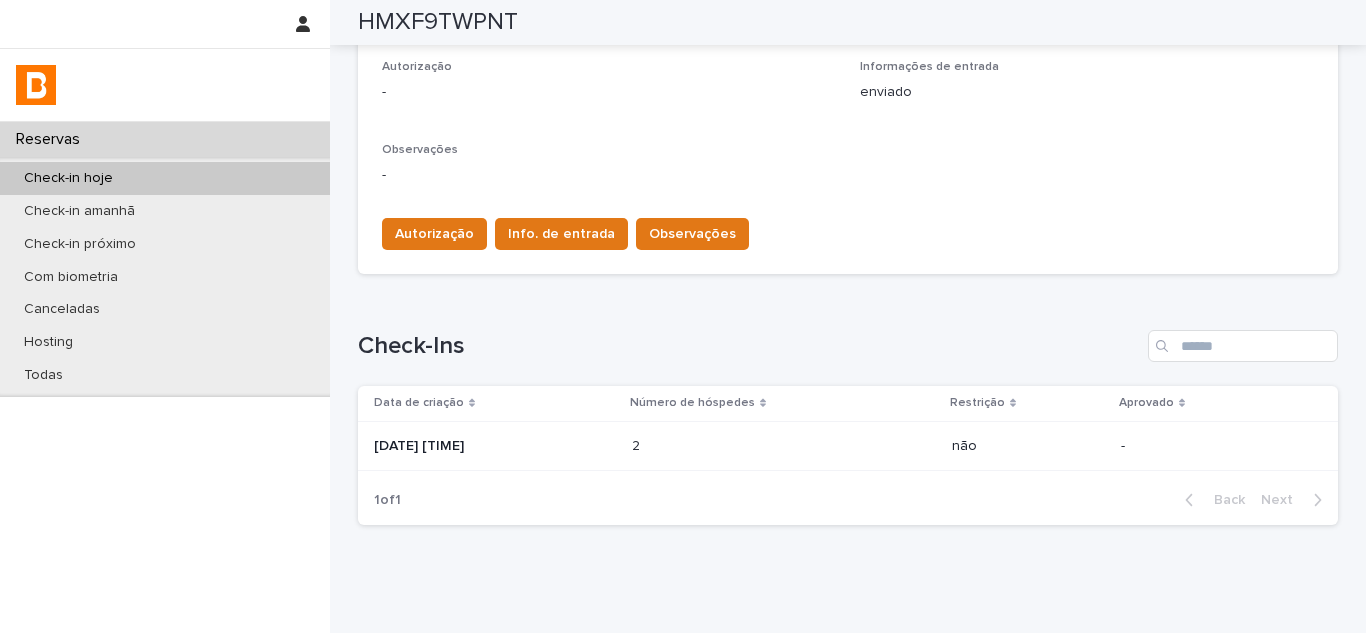 scroll, scrollTop: 600, scrollLeft: 0, axis: vertical 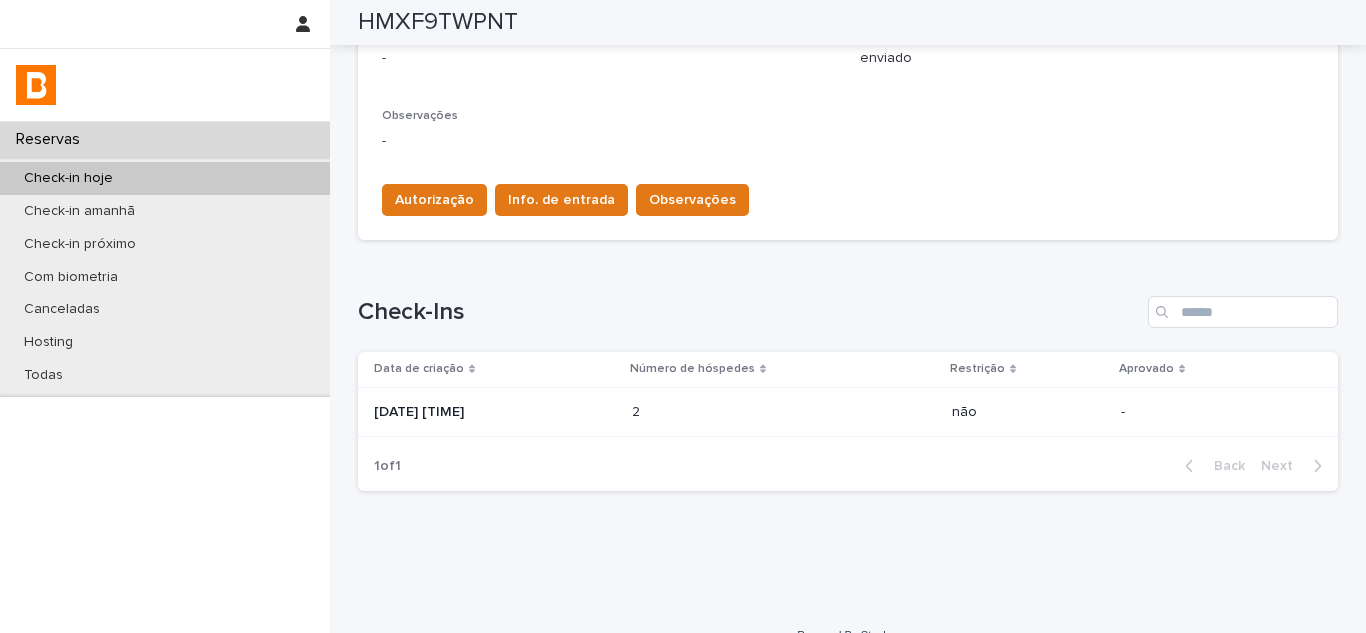 click on "[DATE] [TIME]" at bounding box center (495, 412) 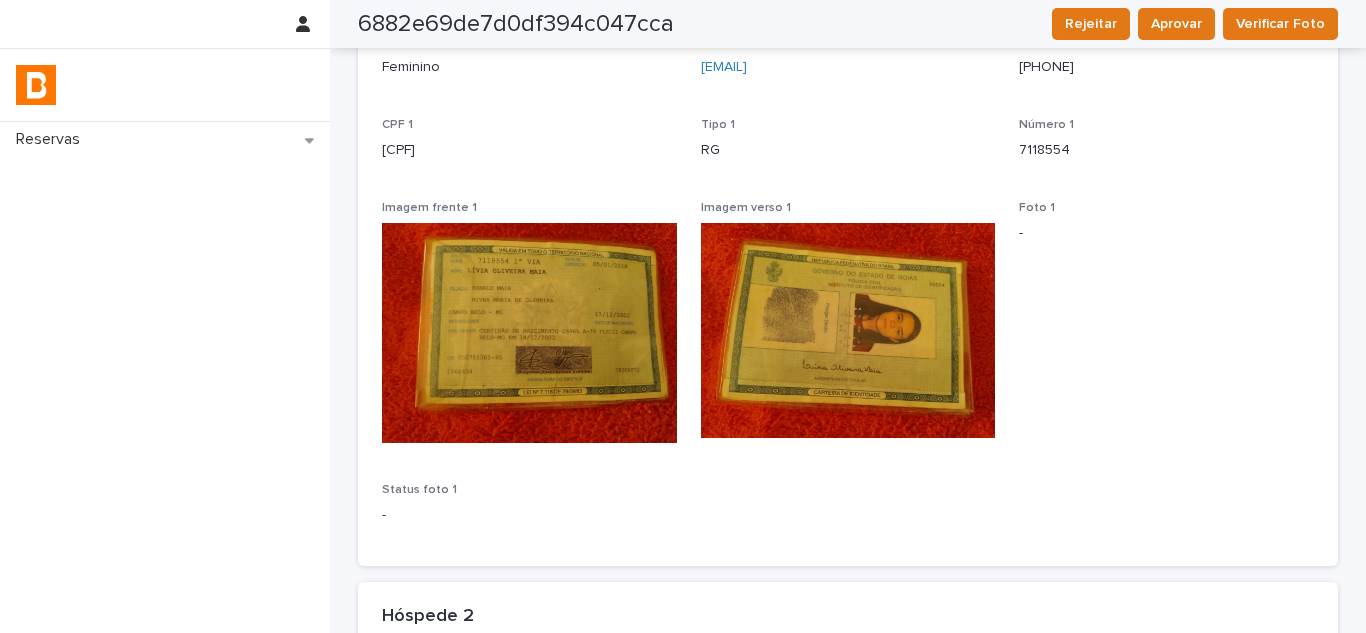 scroll, scrollTop: 138, scrollLeft: 0, axis: vertical 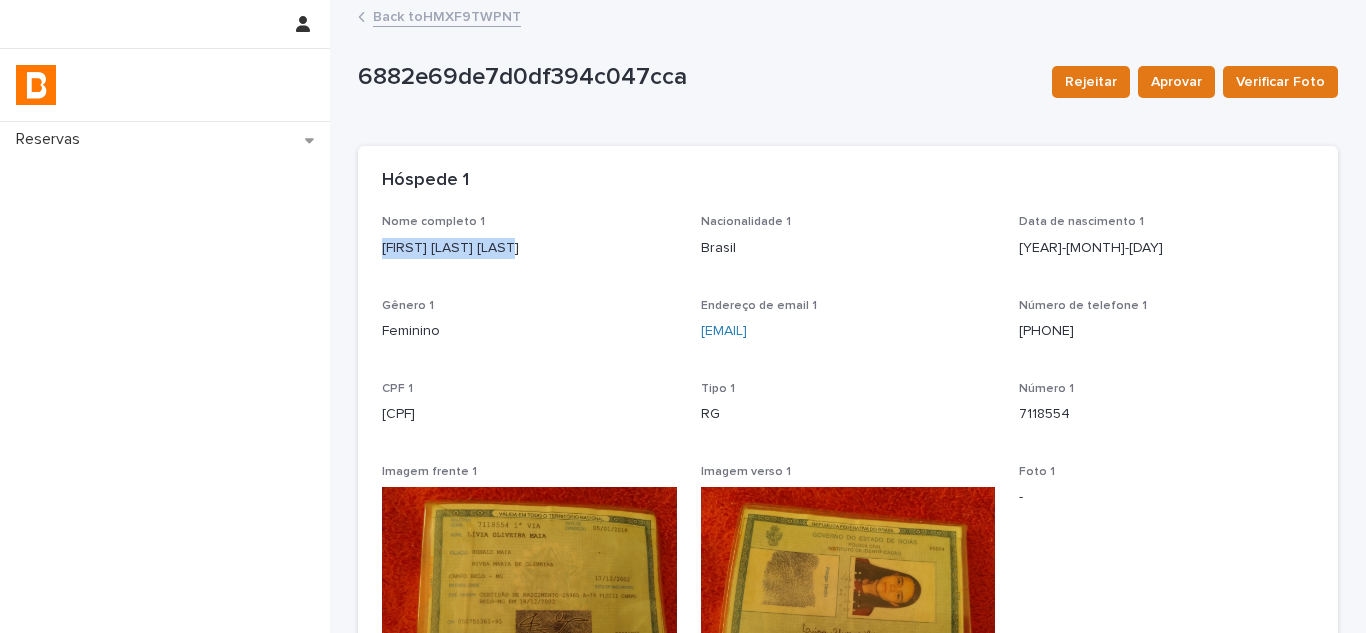 drag, startPoint x: 498, startPoint y: 253, endPoint x: 368, endPoint y: 252, distance: 130.00385 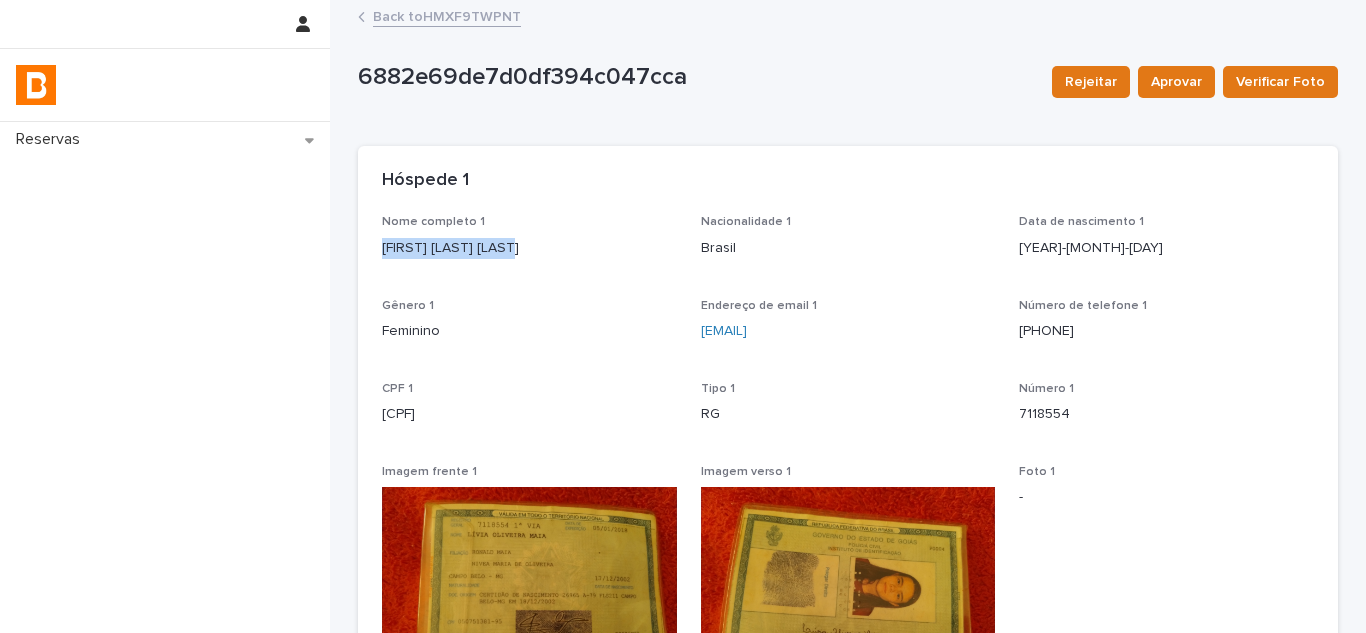 drag, startPoint x: 495, startPoint y: 410, endPoint x: 375, endPoint y: 424, distance: 120.8139 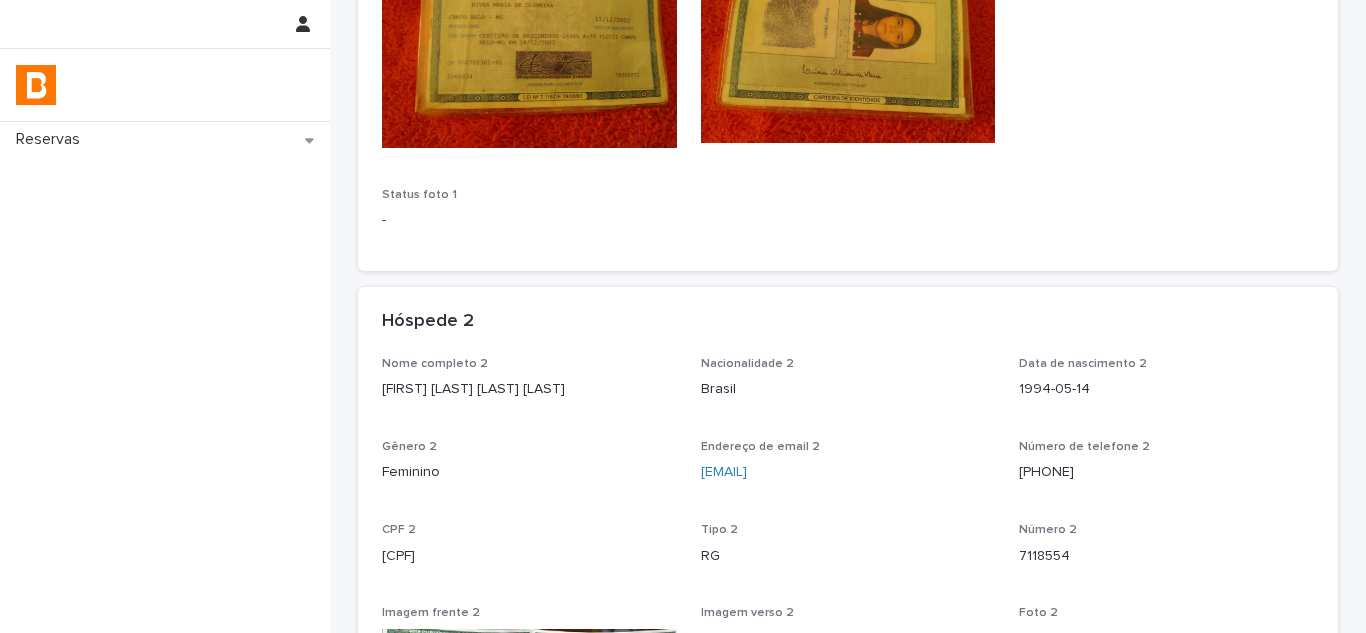 scroll, scrollTop: 700, scrollLeft: 0, axis: vertical 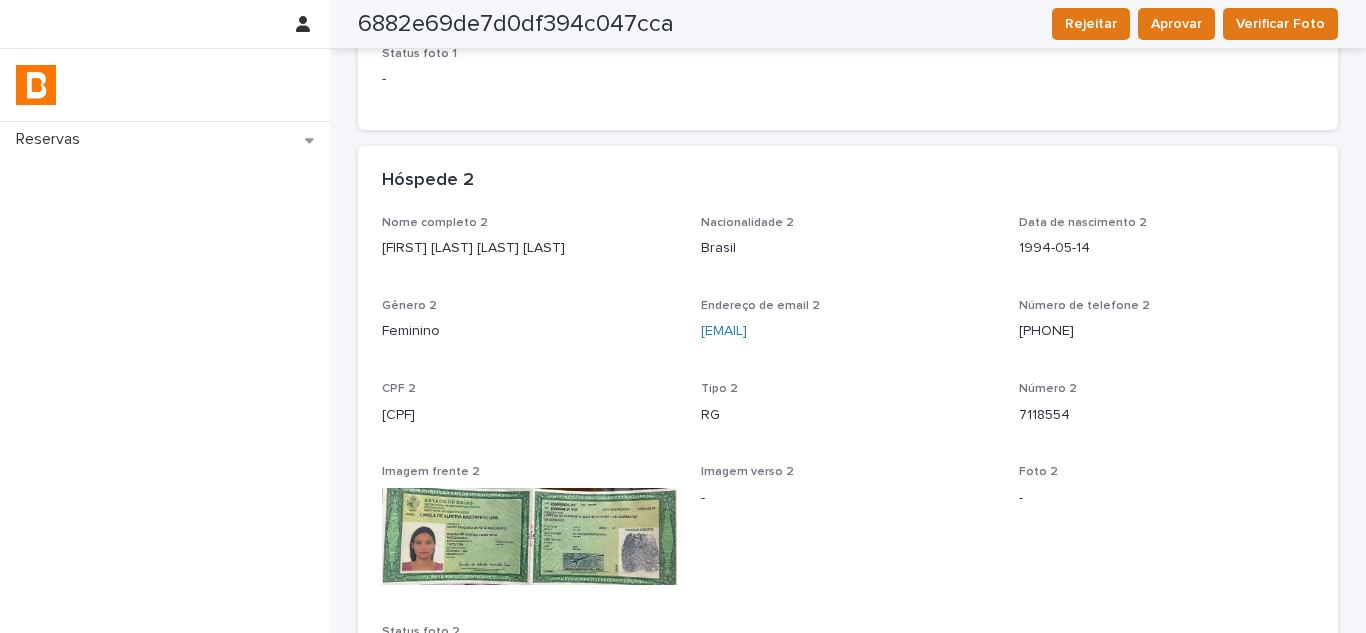 drag, startPoint x: 614, startPoint y: 249, endPoint x: 361, endPoint y: 251, distance: 253.0079 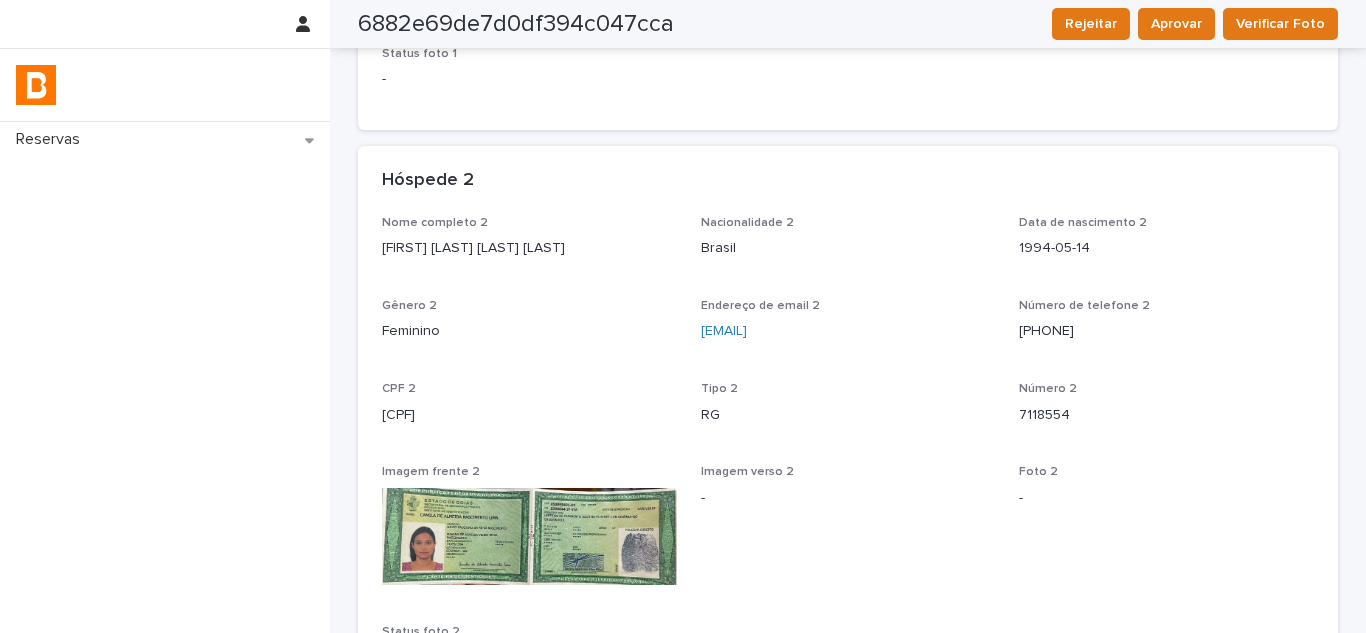 click on "Nome completo 2 [FIRST] [LAST] [LAST] Nacionalidade 2 Brasil Data de nascimento 2 [YEAR]-[MONTH]-[DAY] Gênero 2 Feminino Endereço de email 2 [EMAIL] Número de telefone 2 ([AREA]) [PHONE]-[PHONE] CPF 2 [XXX.XXX.XXX-XX] Tipo 2 RG Número 2 7118554 Imagem frente 2 Imagem verso 2 - Foto 2 - Status foto 2 -" at bounding box center [848, 450] 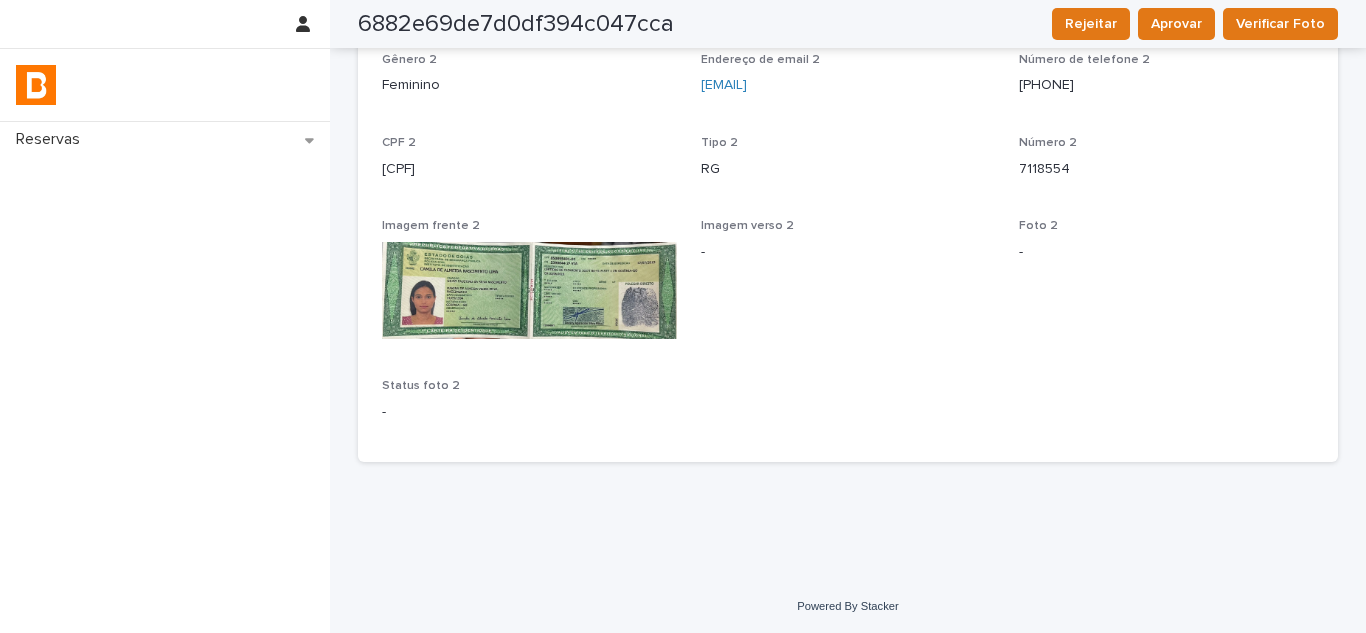 scroll, scrollTop: 948, scrollLeft: 0, axis: vertical 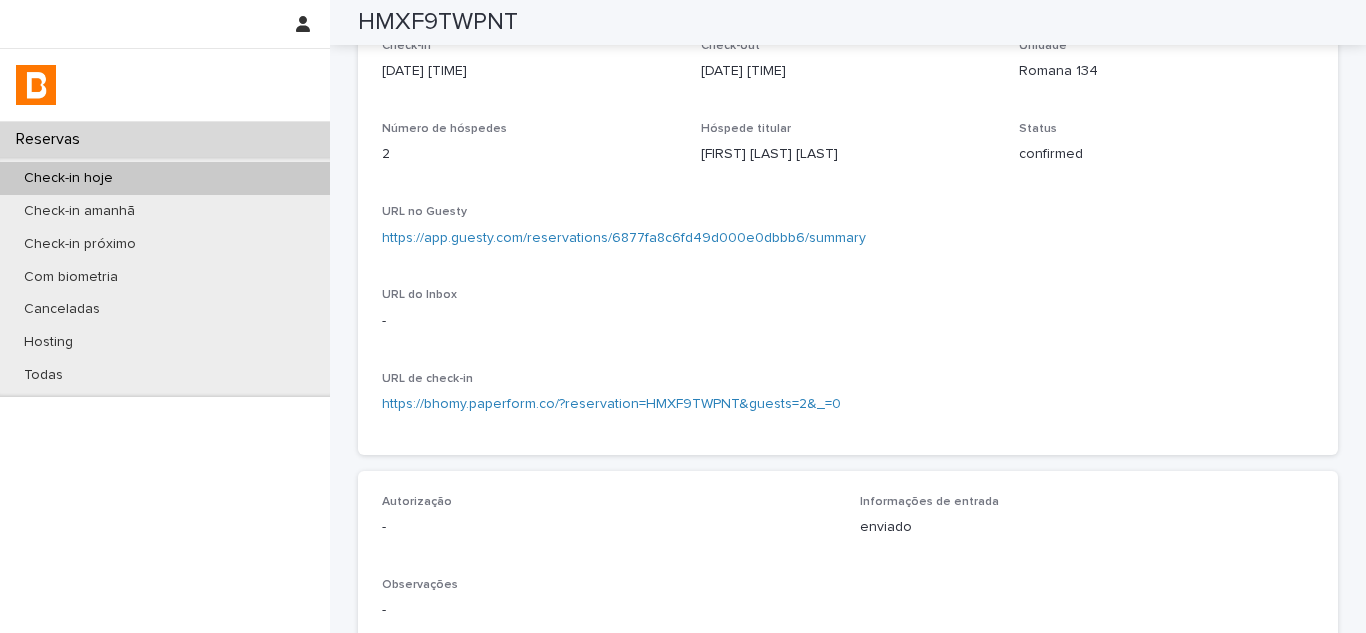 click on "https://app.guesty.com/reservations/6877fa8c6fd49d000e0dbbb6/summary" at bounding box center (624, 238) 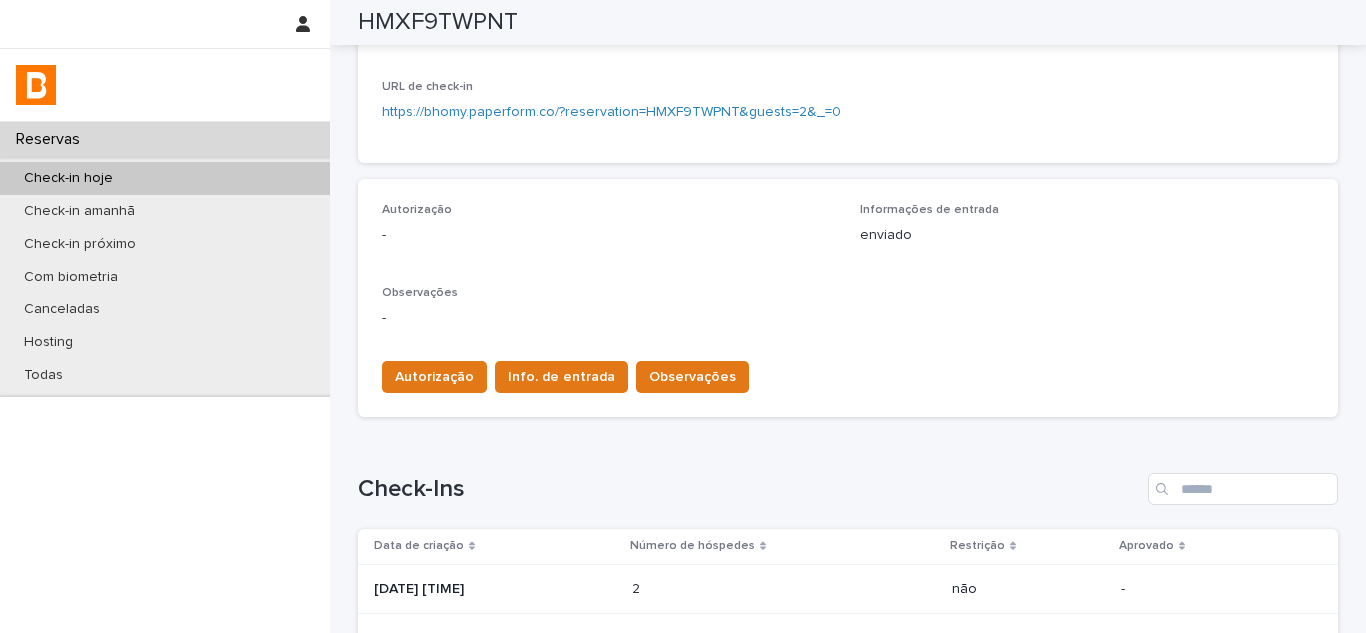 scroll, scrollTop: 431, scrollLeft: 0, axis: vertical 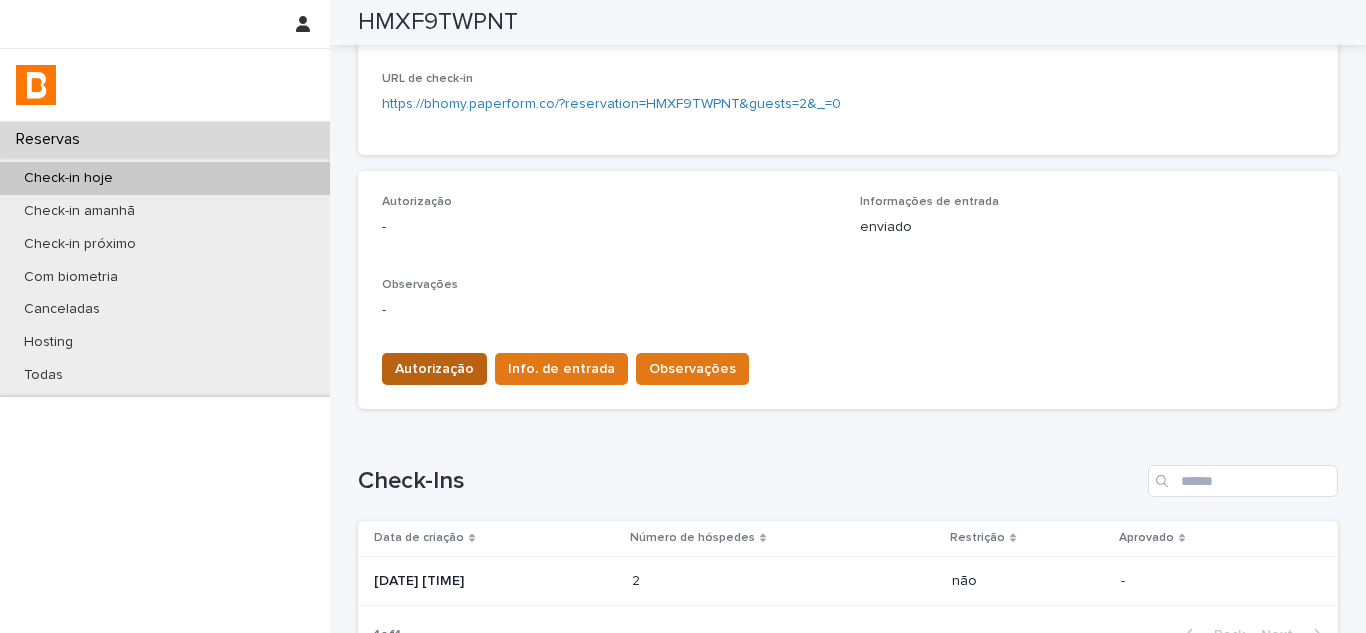 click on "Autorização" at bounding box center [434, 369] 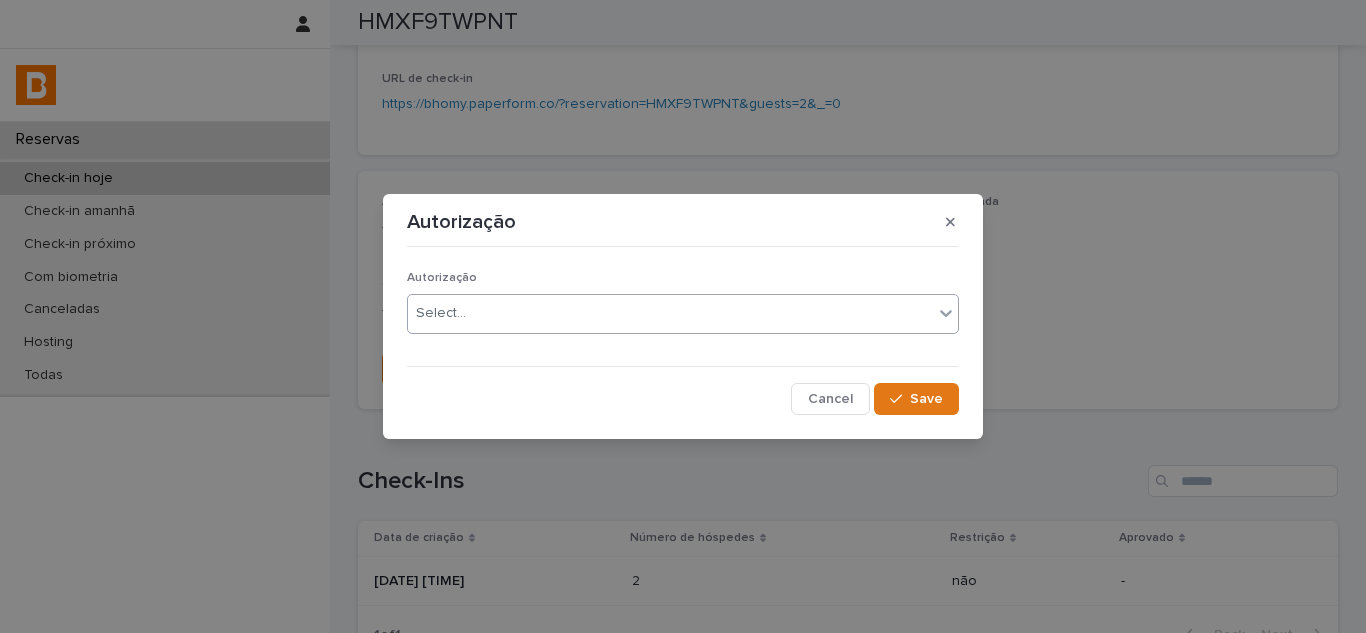 click on "Select..." at bounding box center [670, 313] 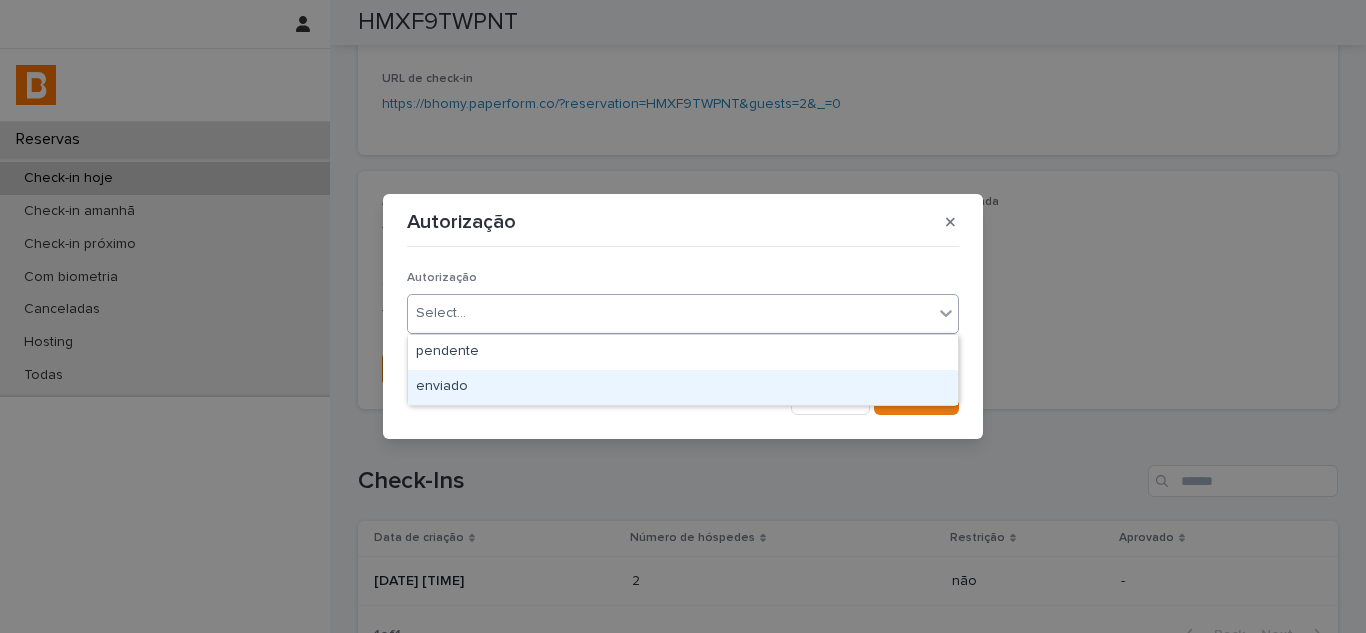 click on "enviado" at bounding box center [683, 387] 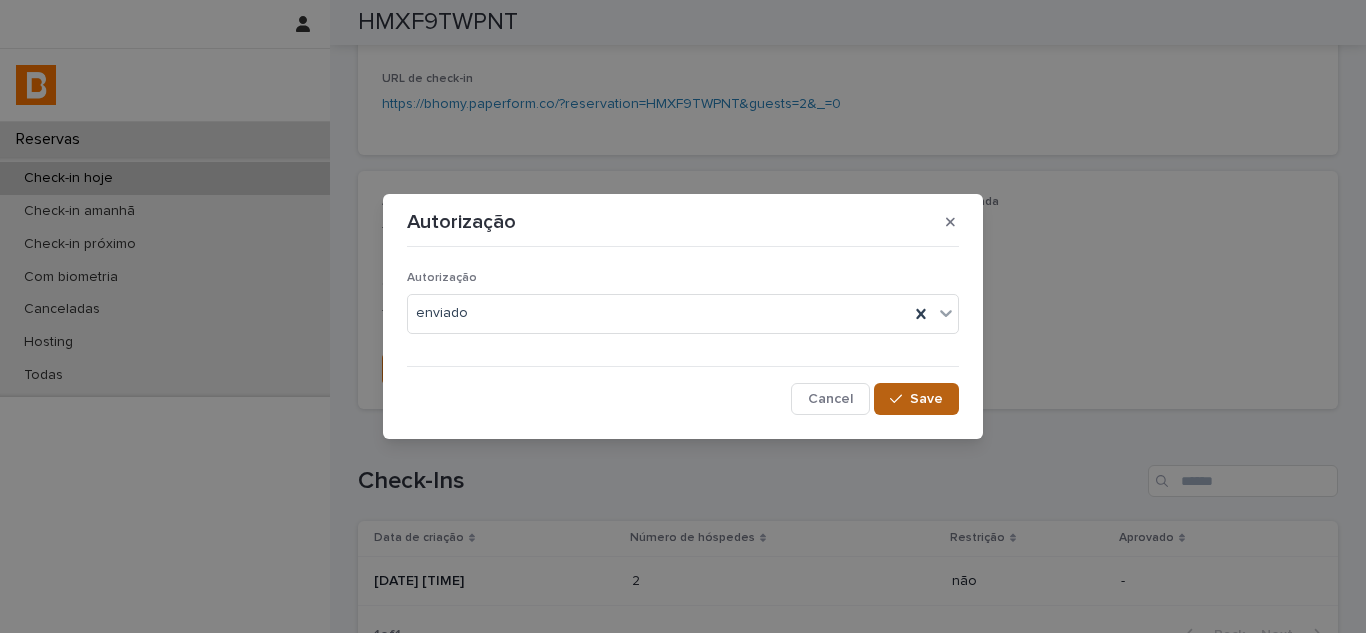 click on "Save" at bounding box center (926, 399) 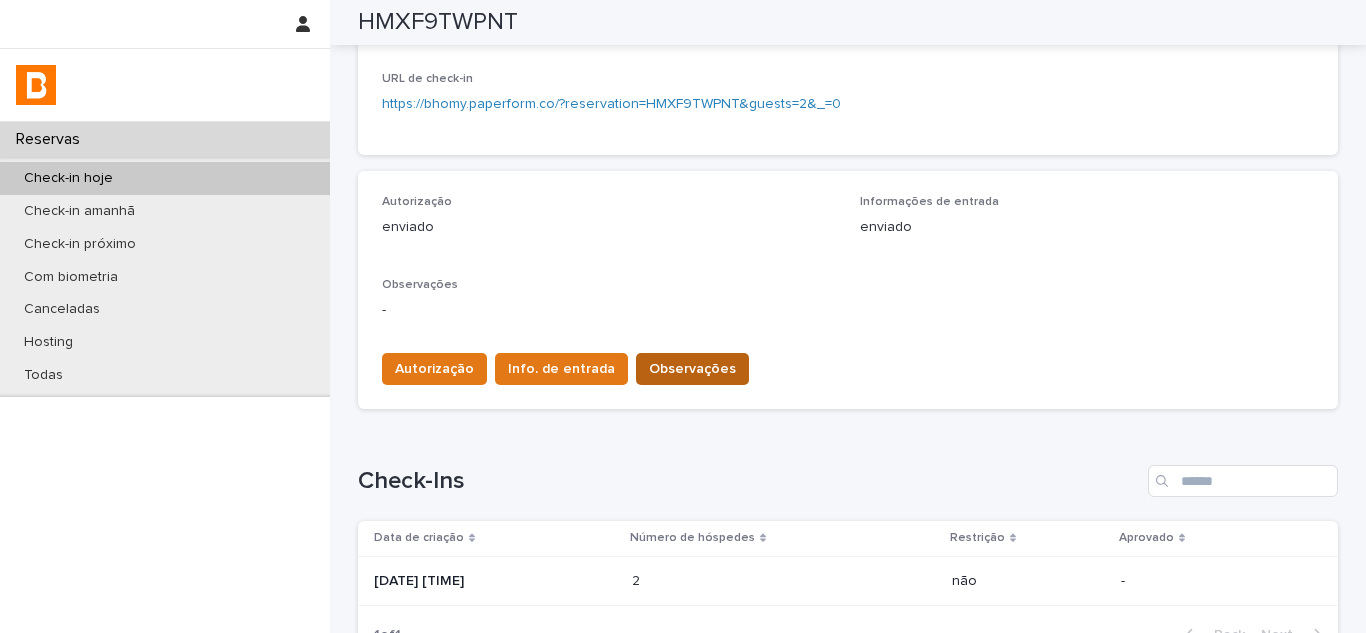 click on "Observações" at bounding box center (692, 369) 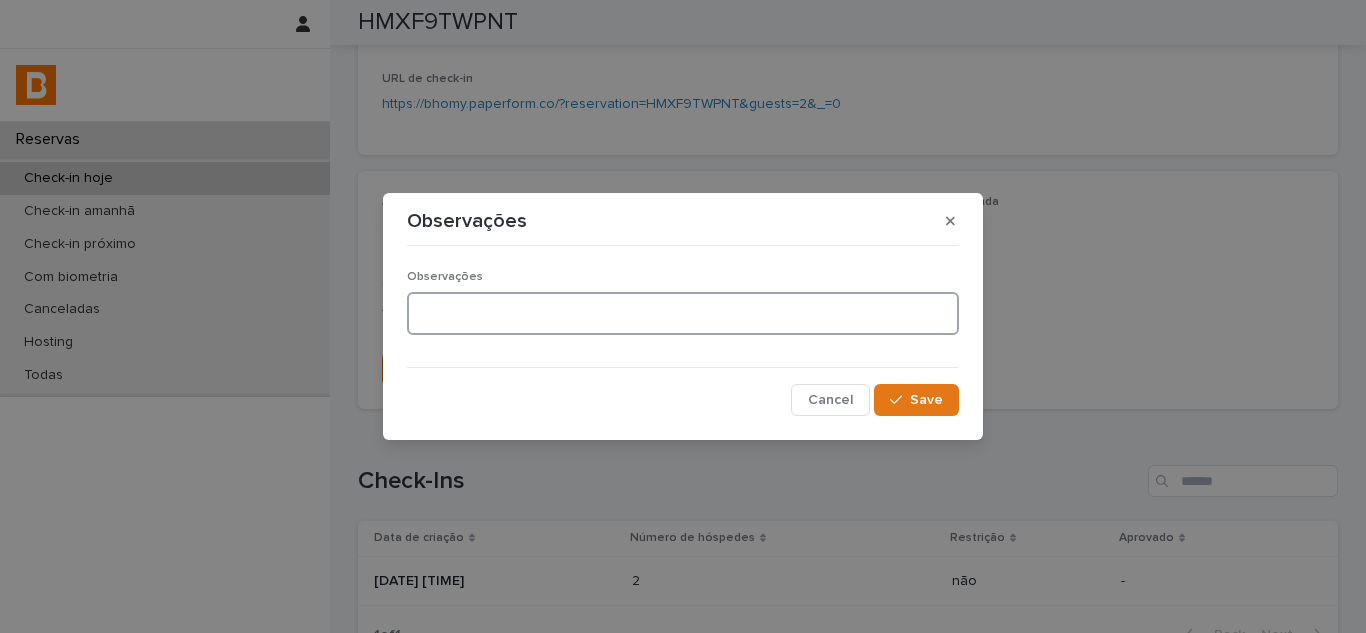 click at bounding box center (683, 313) 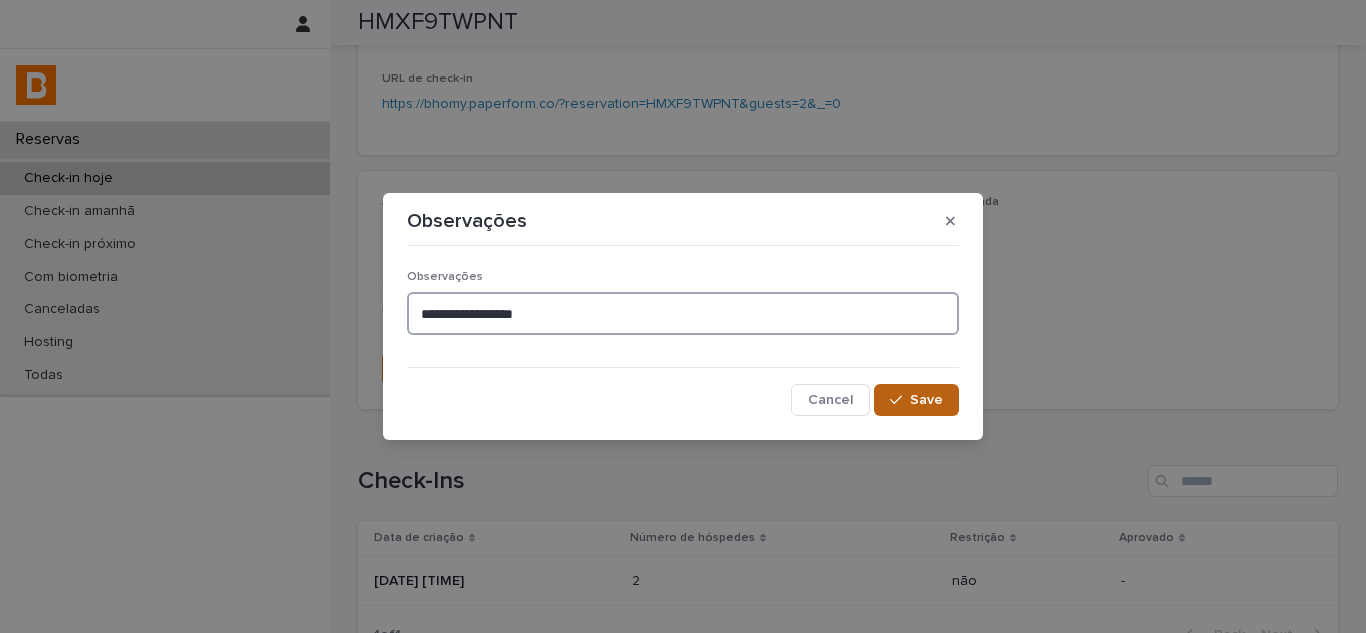 type on "**********" 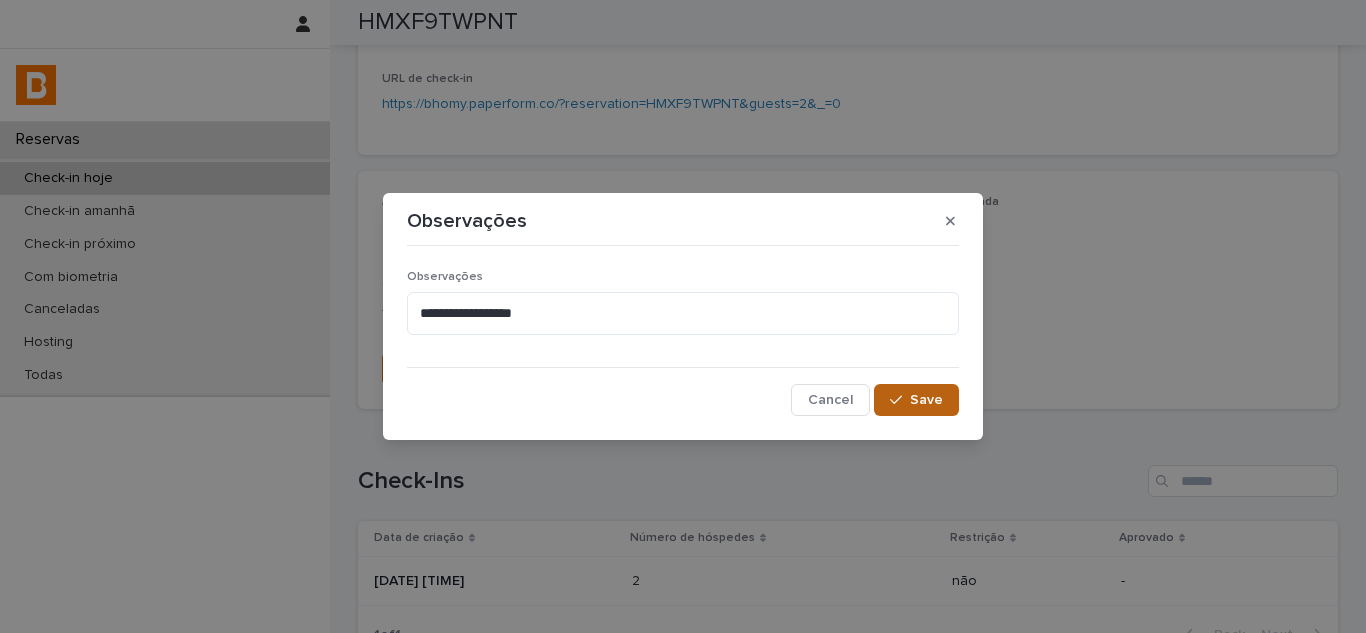 click on "Save" at bounding box center [916, 400] 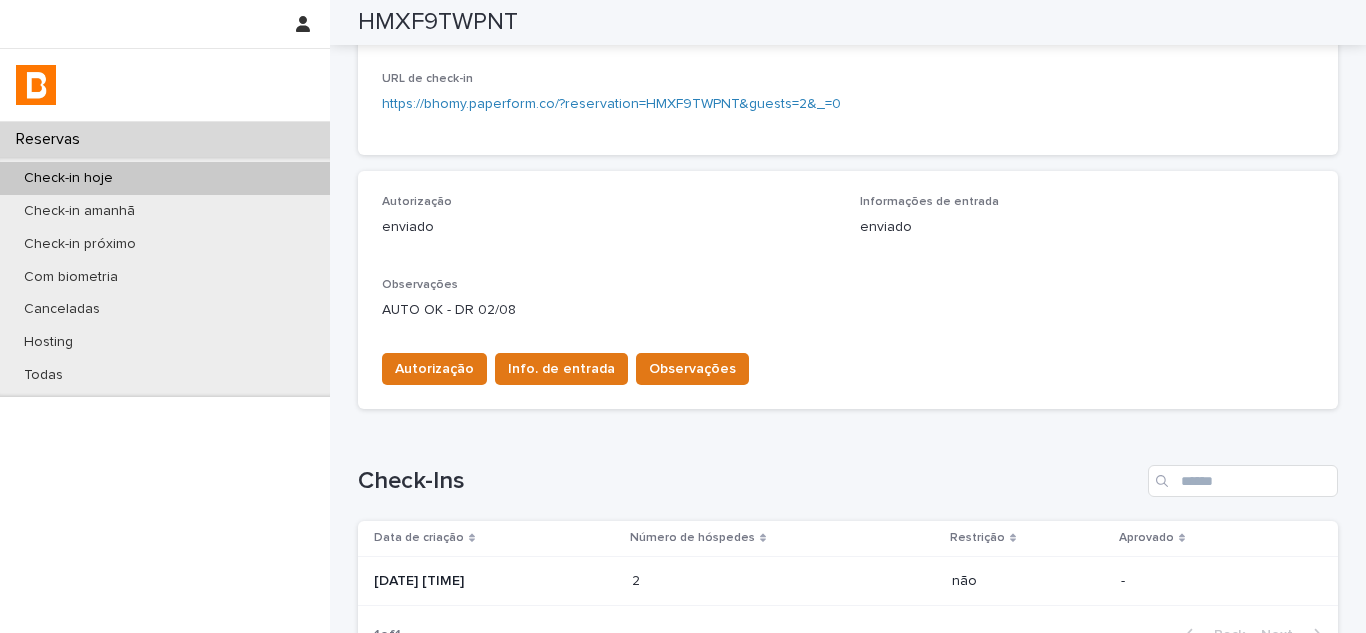 scroll, scrollTop: 0, scrollLeft: 0, axis: both 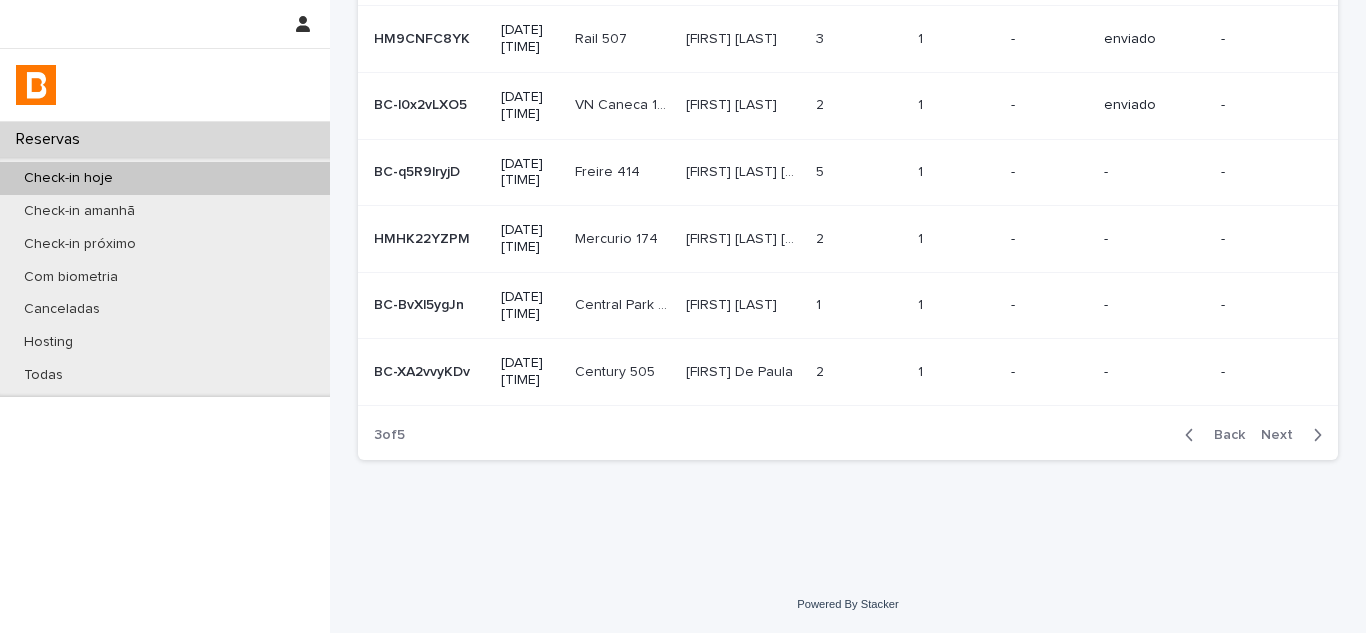 click on "Back Next" at bounding box center (1253, 435) 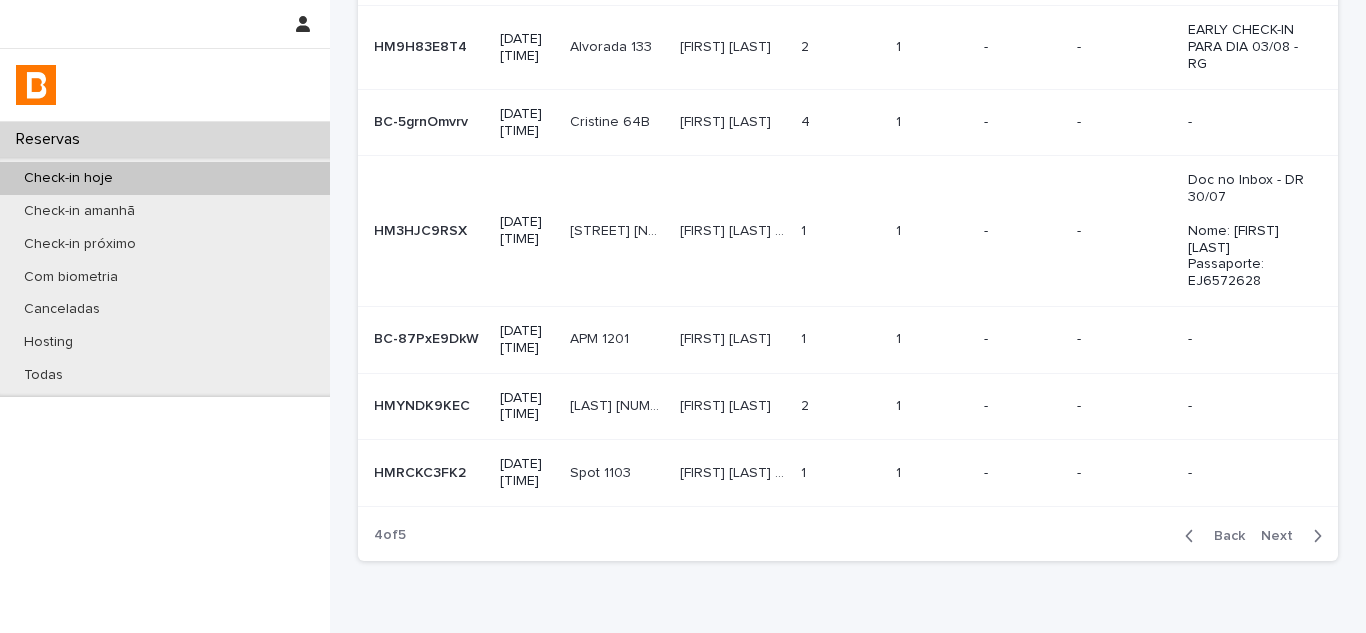 scroll, scrollTop: 439, scrollLeft: 0, axis: vertical 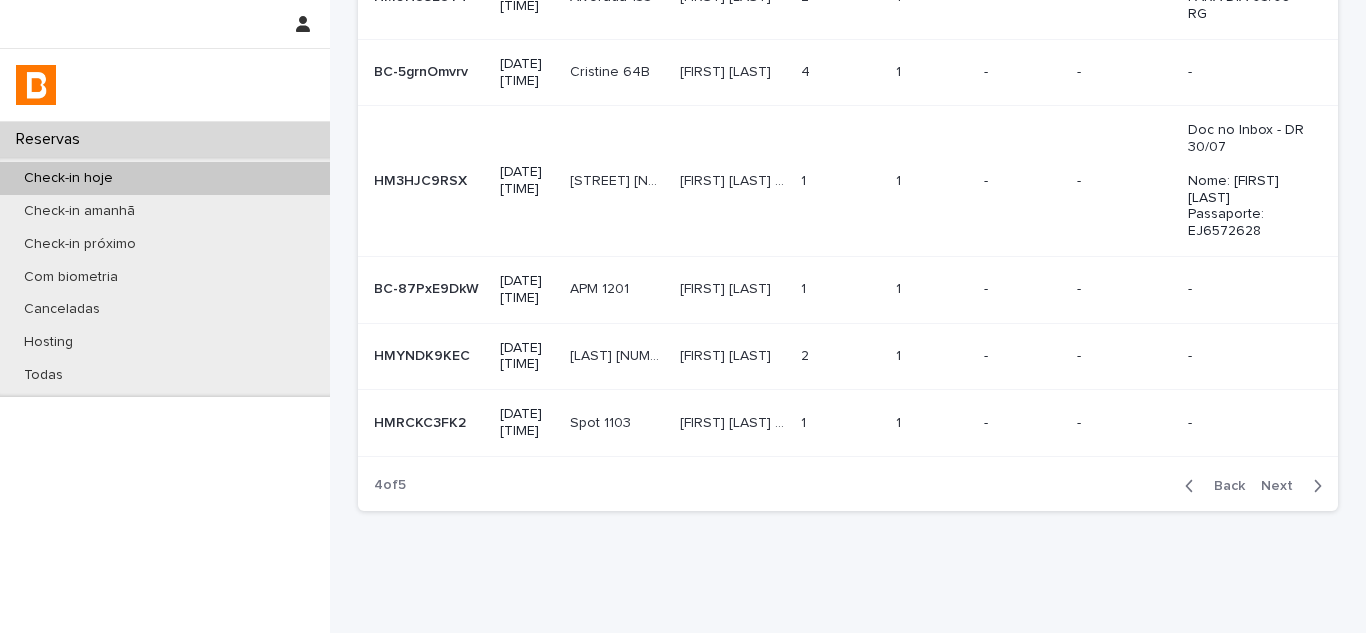 click on "Next" at bounding box center [1283, 486] 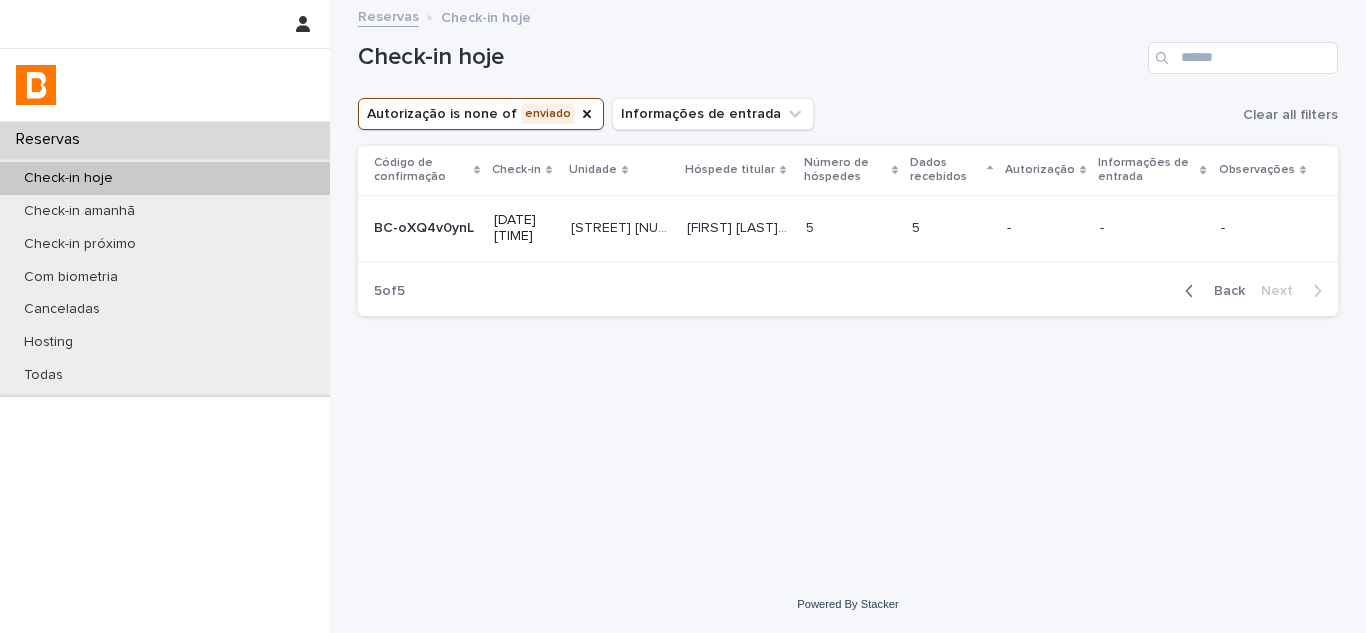 scroll, scrollTop: 0, scrollLeft: 0, axis: both 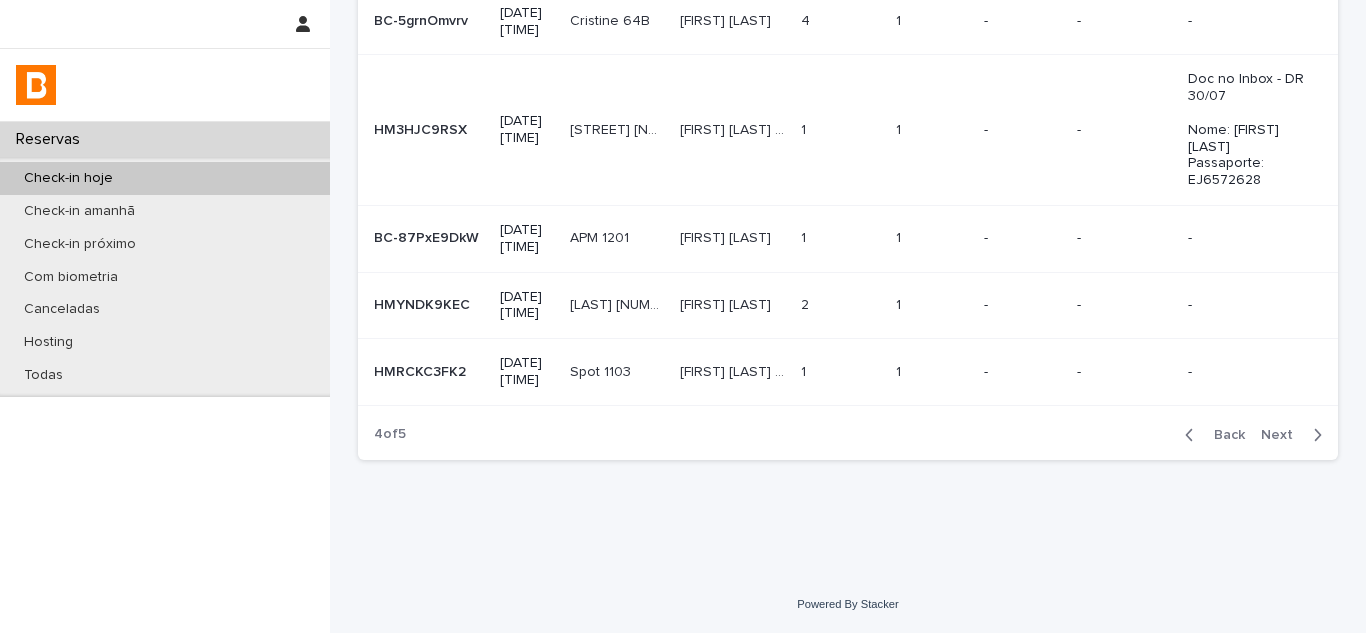 click on "Back" at bounding box center [1223, 435] 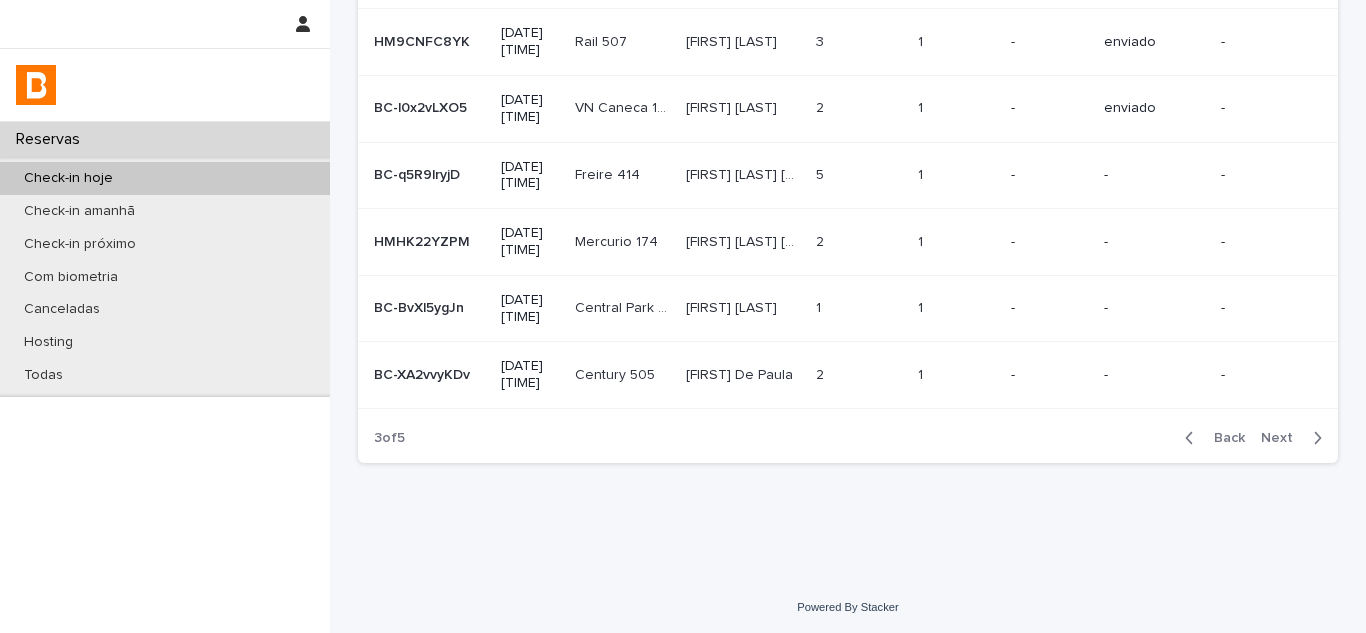scroll, scrollTop: 389, scrollLeft: 0, axis: vertical 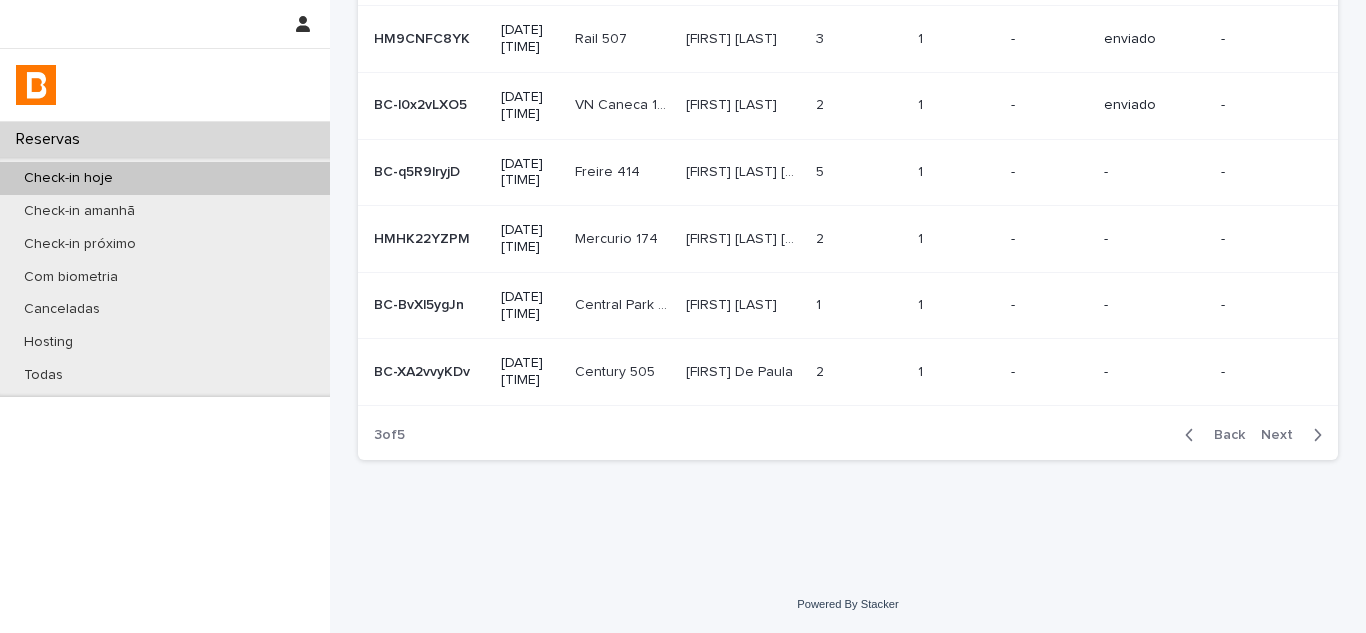 click on "Back" at bounding box center [1223, 435] 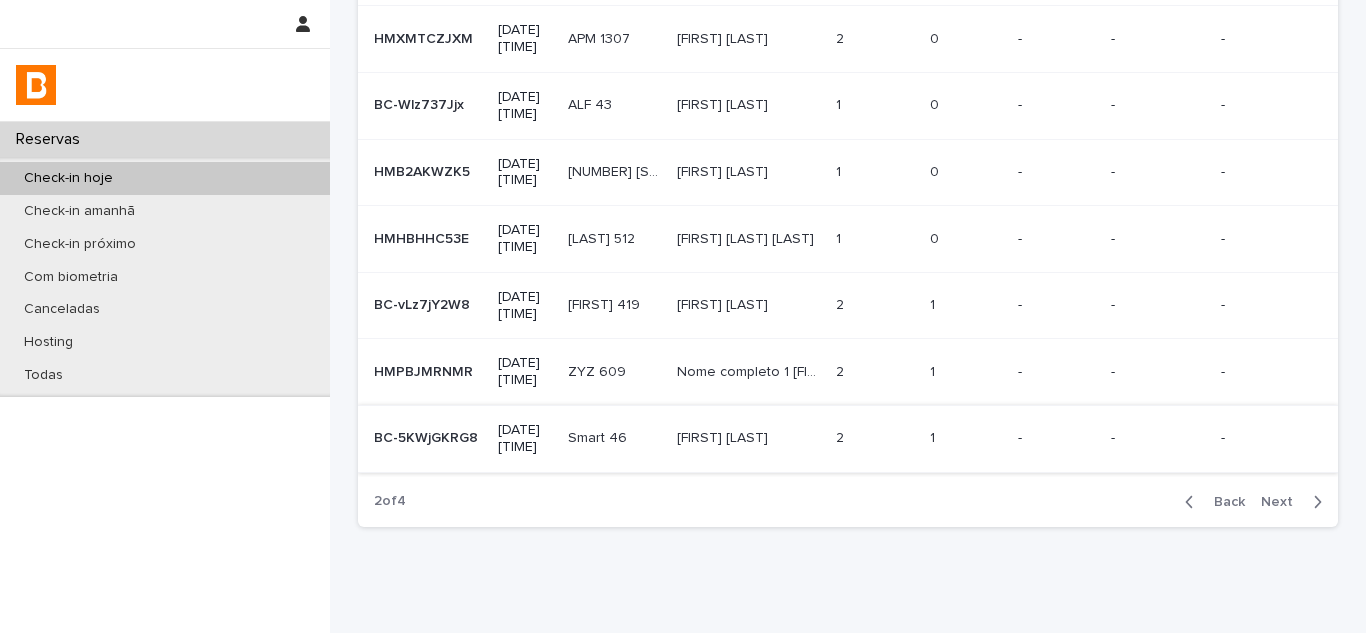 scroll, scrollTop: 422, scrollLeft: 0, axis: vertical 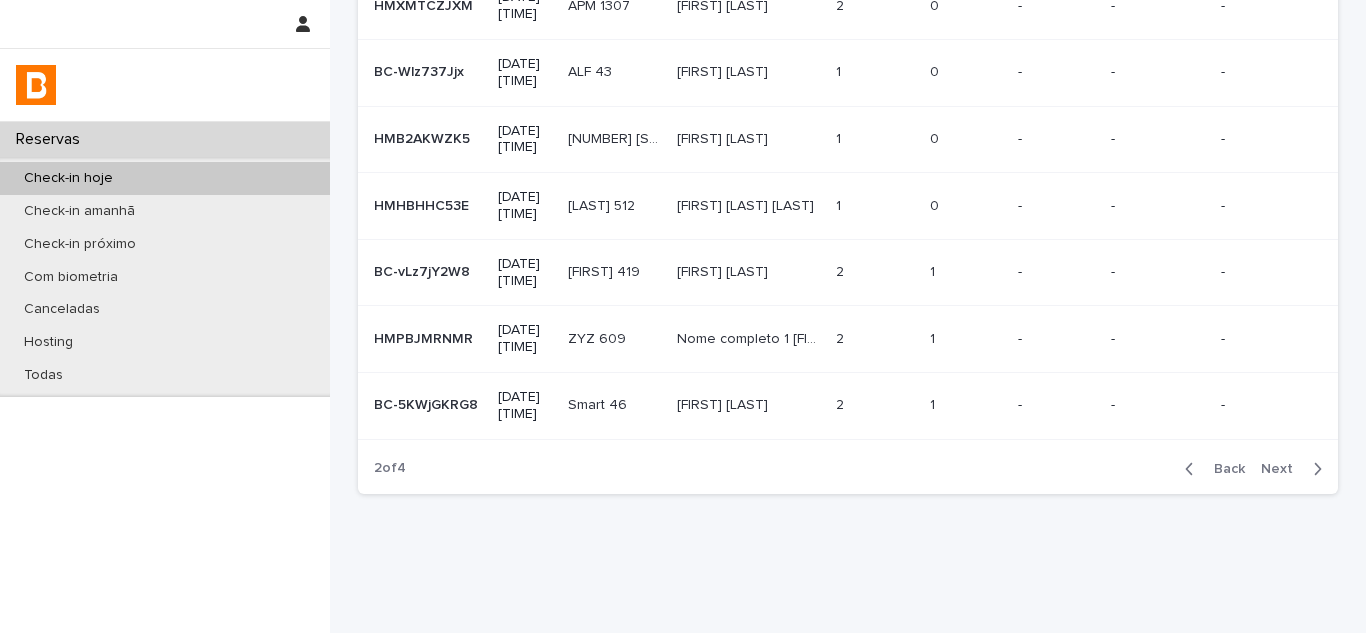 click on "ZYZ 609" at bounding box center (599, 337) 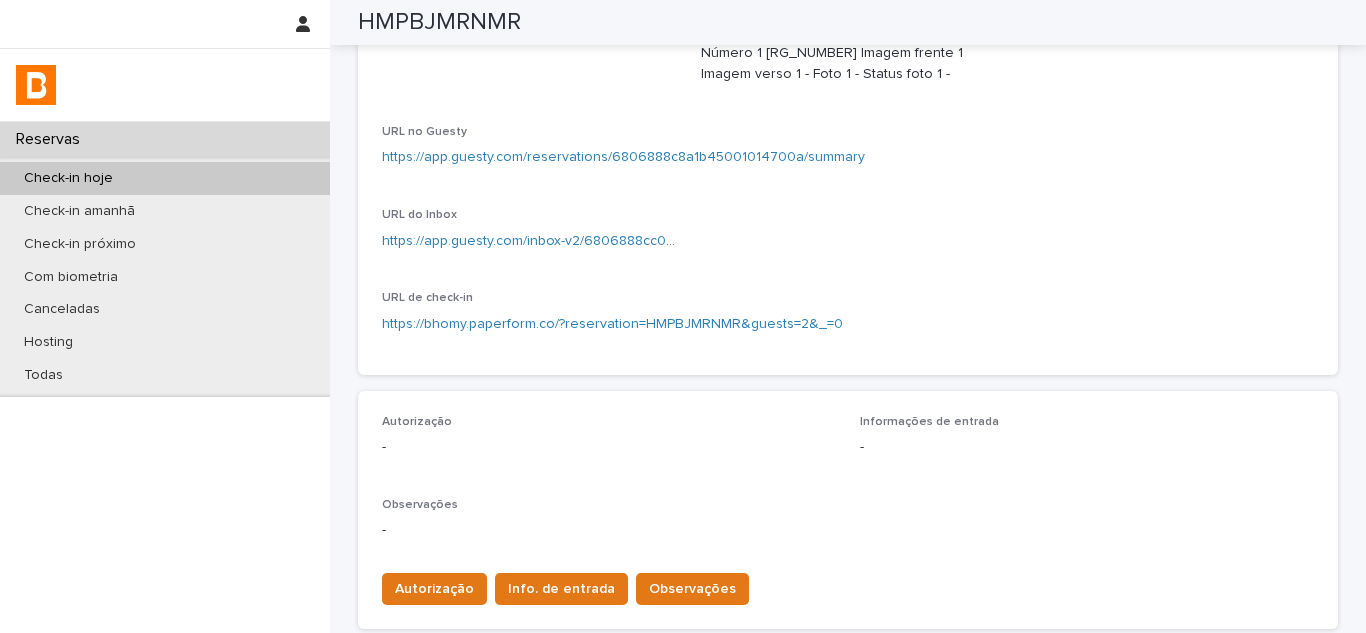 scroll, scrollTop: 300, scrollLeft: 0, axis: vertical 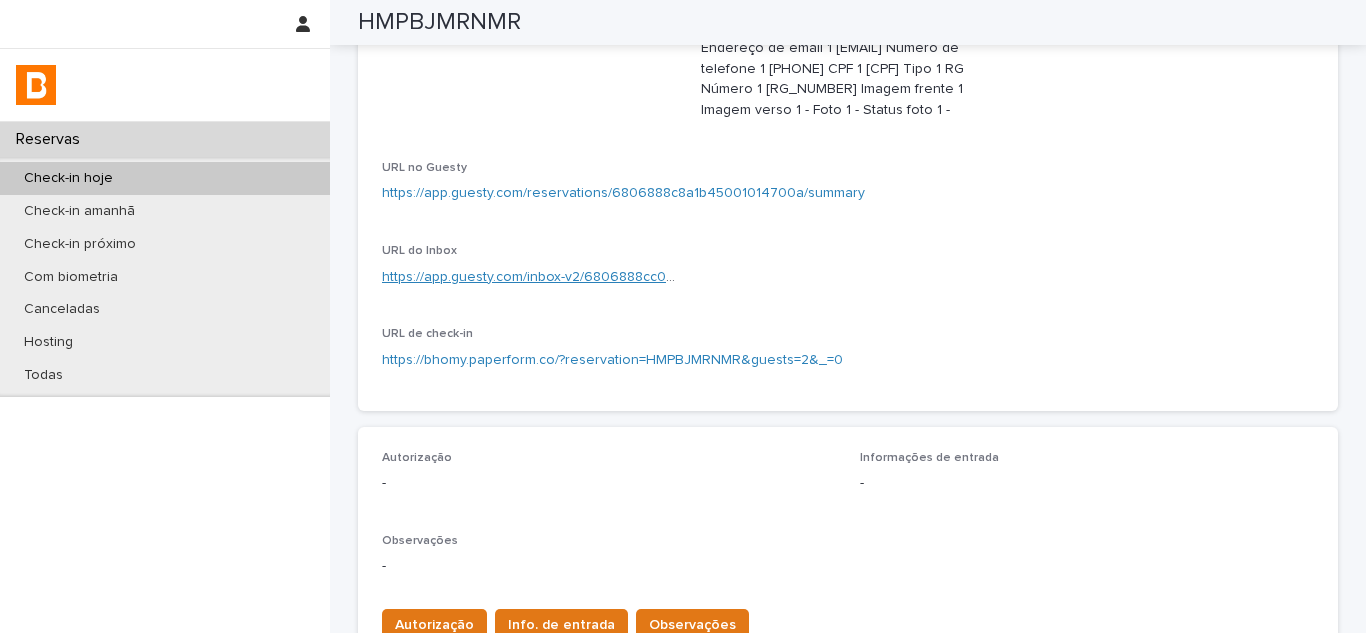 click on "https://app.guesty.com/inbox-v2/6806888cc047a20011a98ca3?reservationId=6806888c8a1b45001014700a" at bounding box center (723, 277) 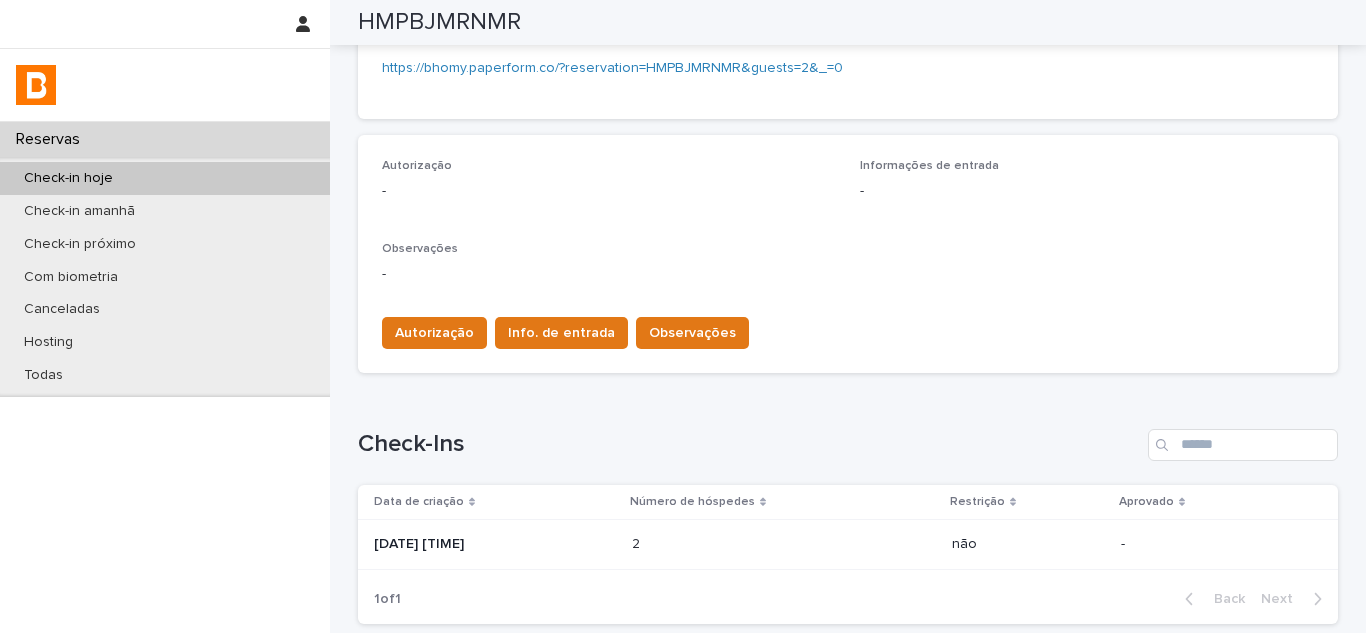 scroll, scrollTop: 600, scrollLeft: 0, axis: vertical 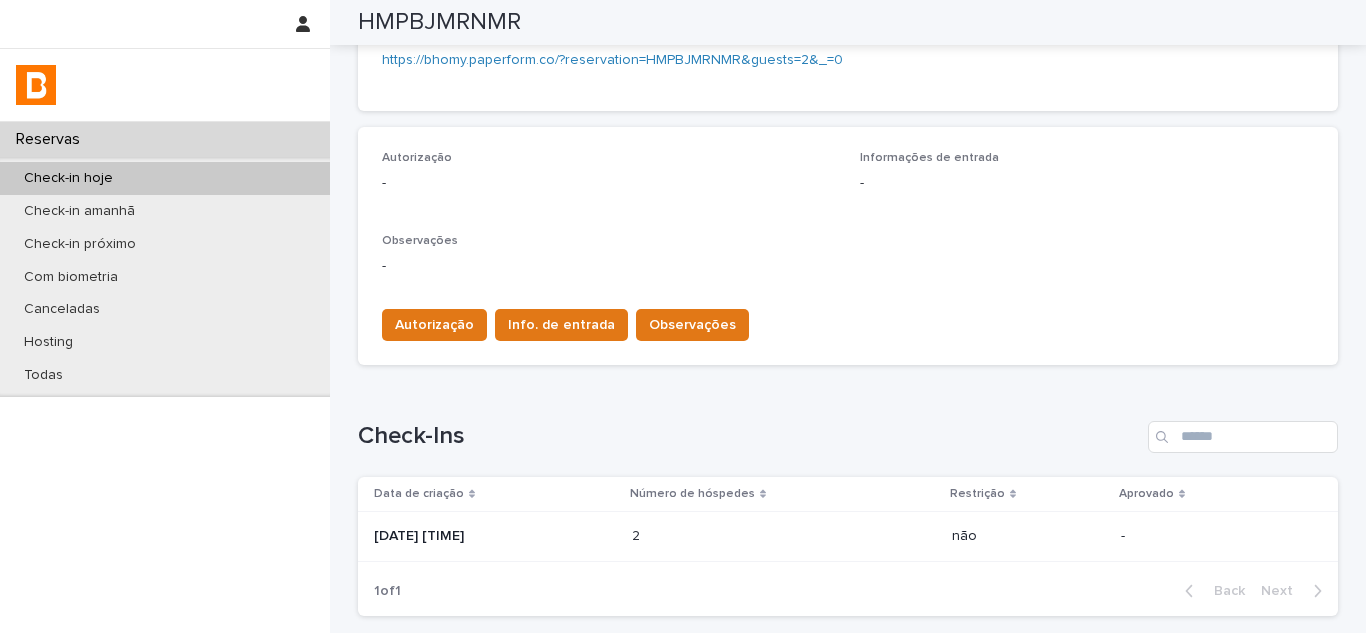 click on "[DATE] [TIME]" at bounding box center (495, 536) 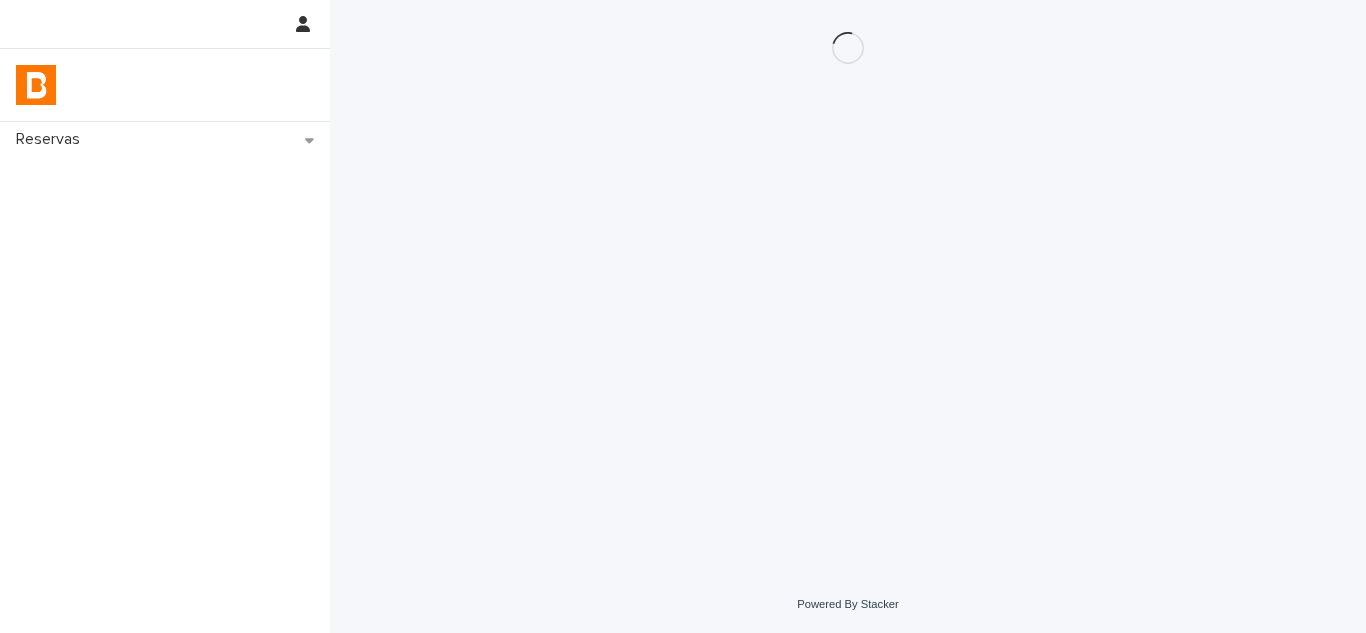 scroll, scrollTop: 0, scrollLeft: 0, axis: both 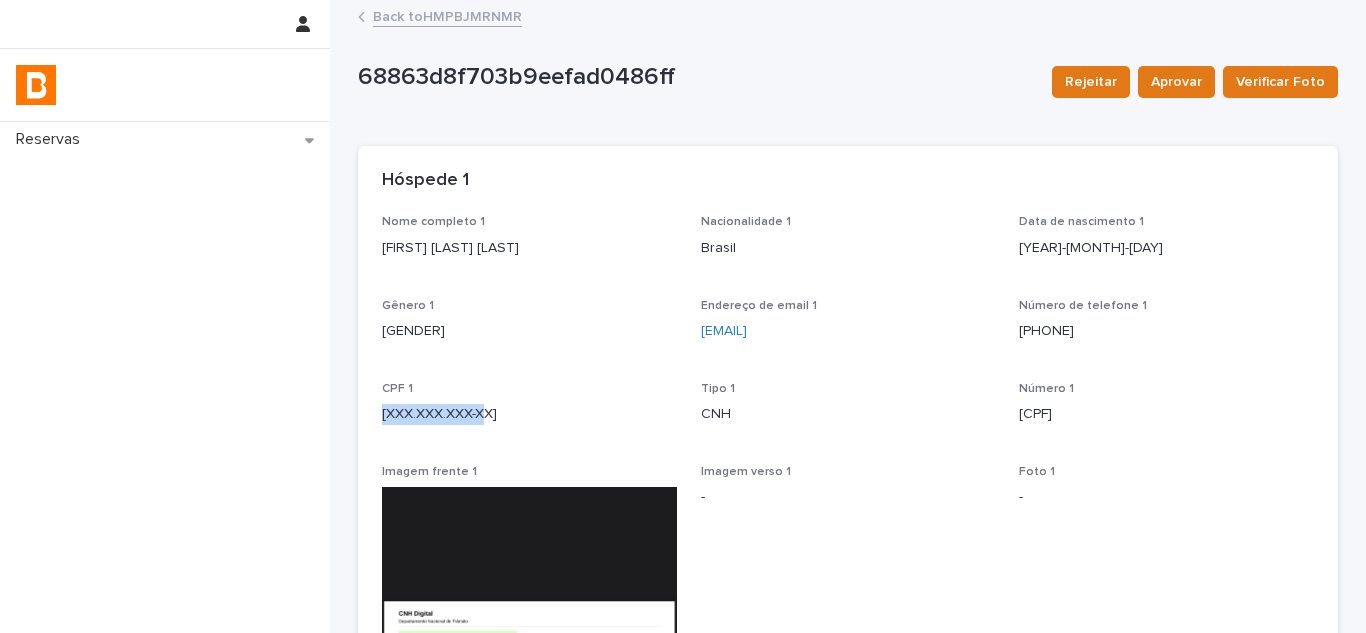 drag, startPoint x: 485, startPoint y: 418, endPoint x: 371, endPoint y: 412, distance: 114.15778 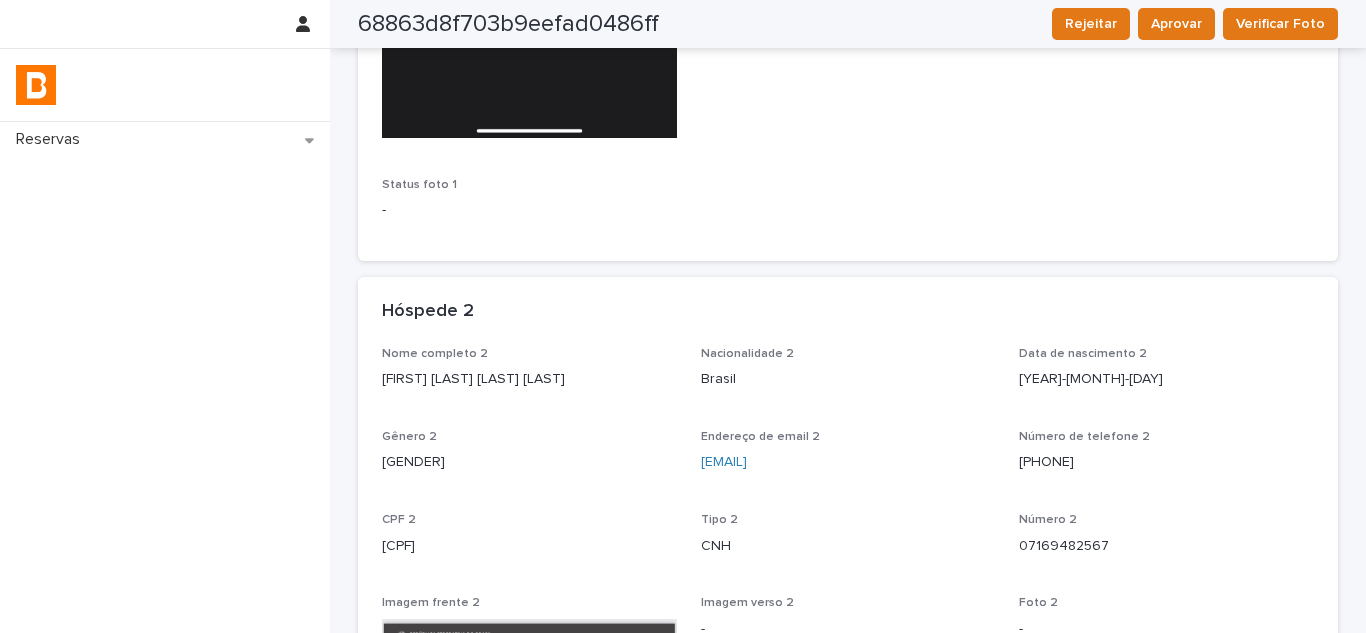 scroll, scrollTop: 1000, scrollLeft: 0, axis: vertical 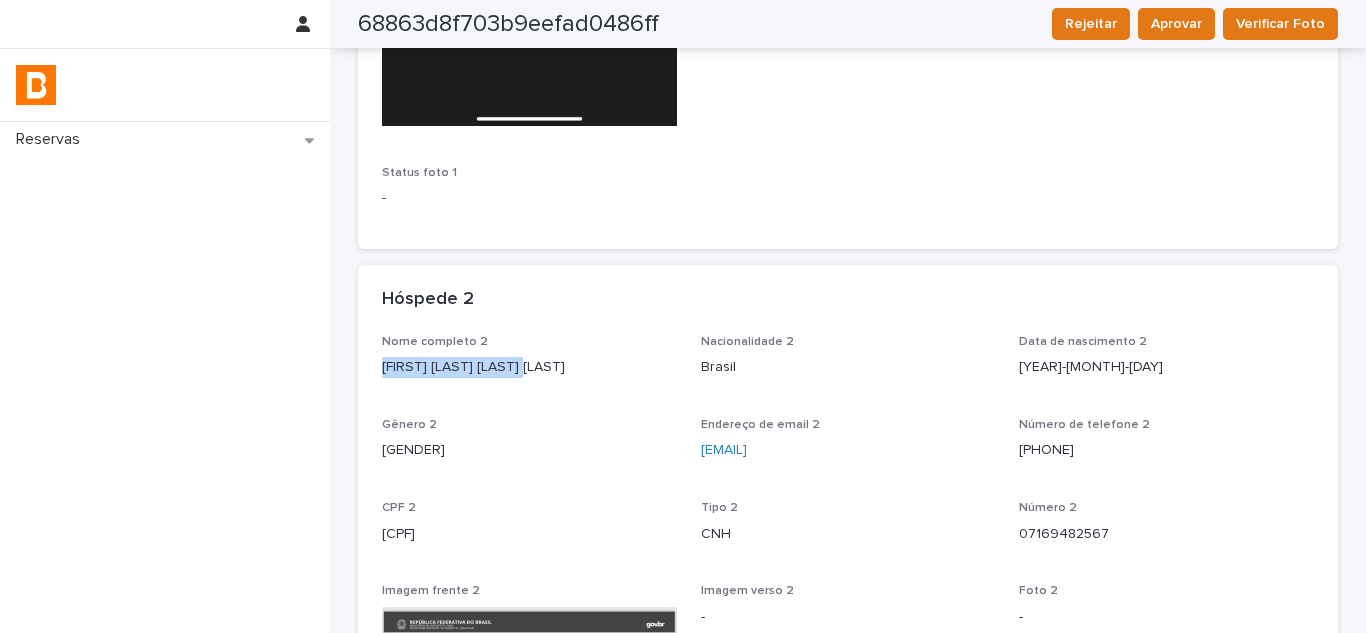 drag, startPoint x: 442, startPoint y: 370, endPoint x: 368, endPoint y: 372, distance: 74.02702 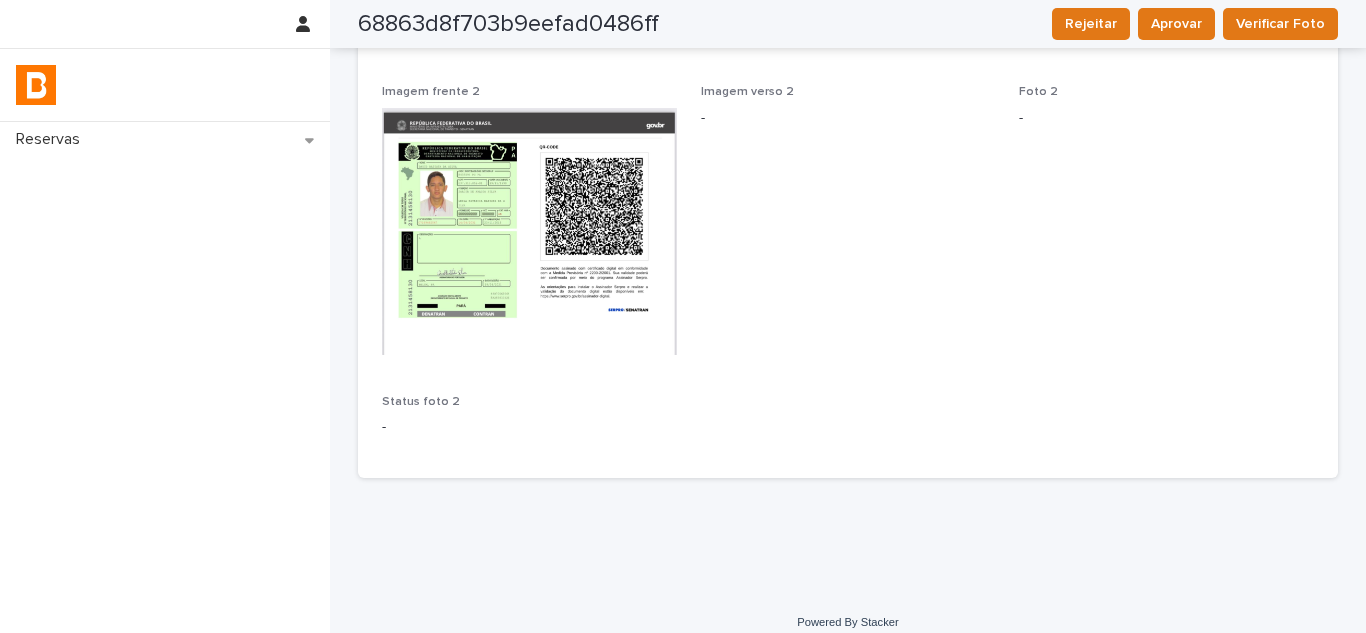 scroll, scrollTop: 1500, scrollLeft: 0, axis: vertical 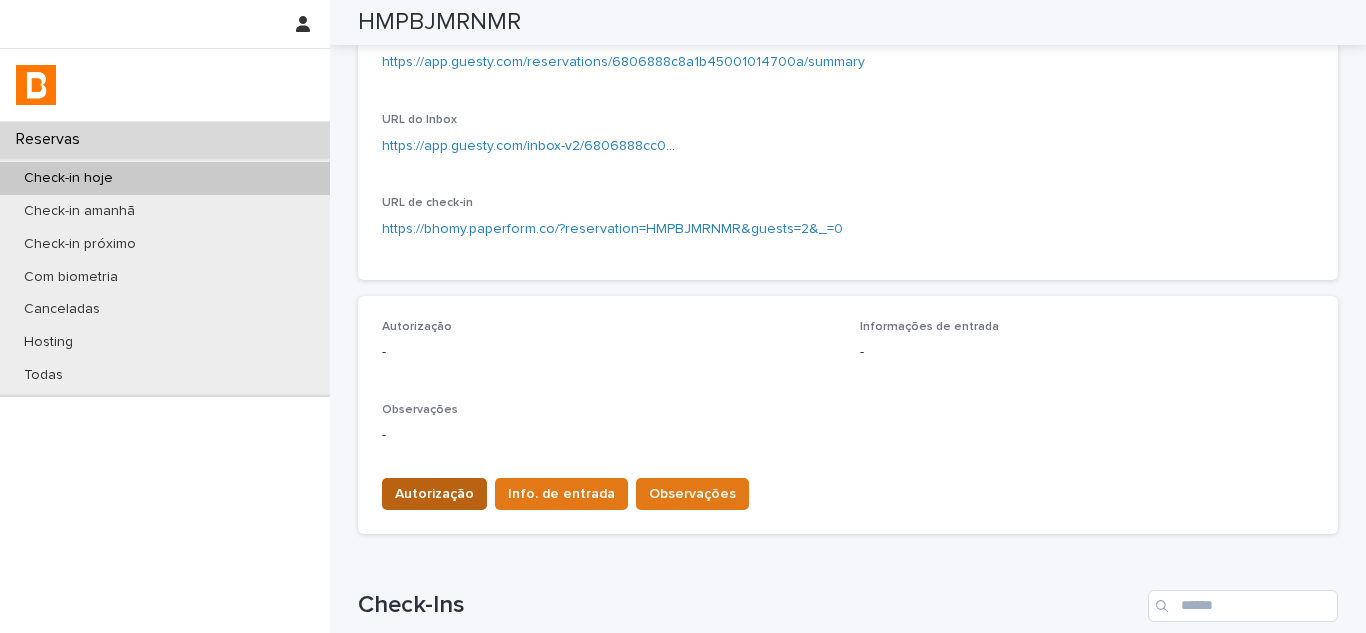 click on "Autorização" at bounding box center [434, 494] 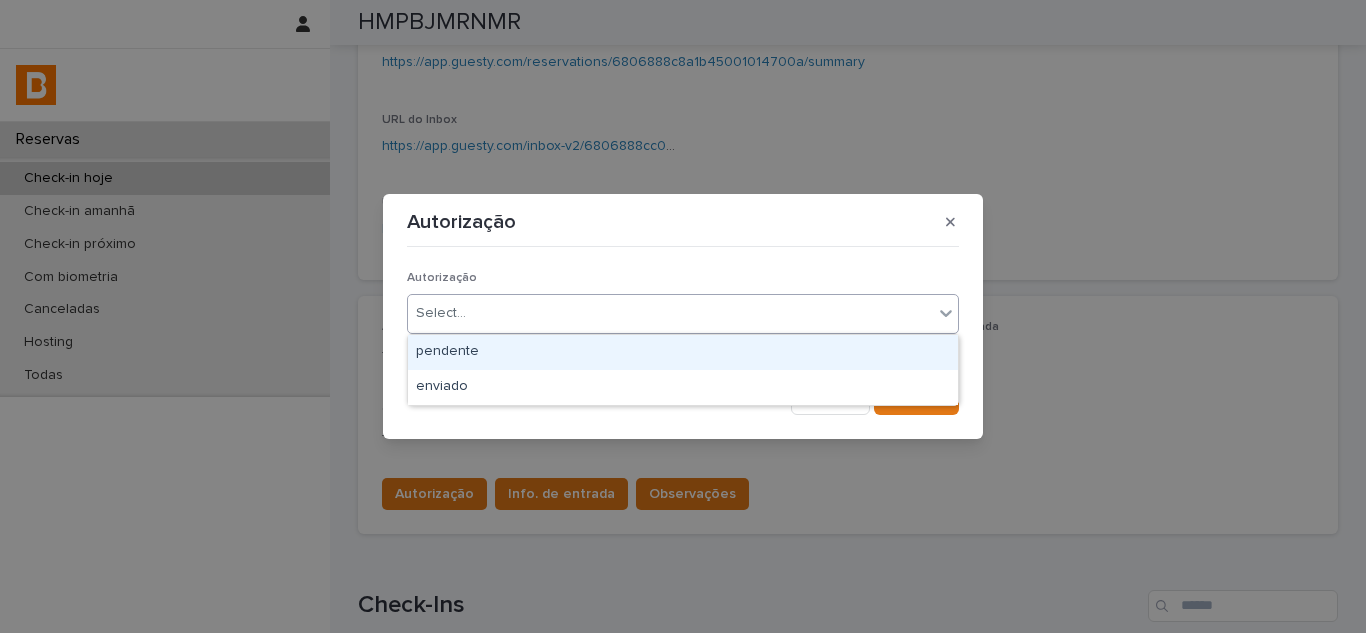 click on "Select..." at bounding box center (670, 313) 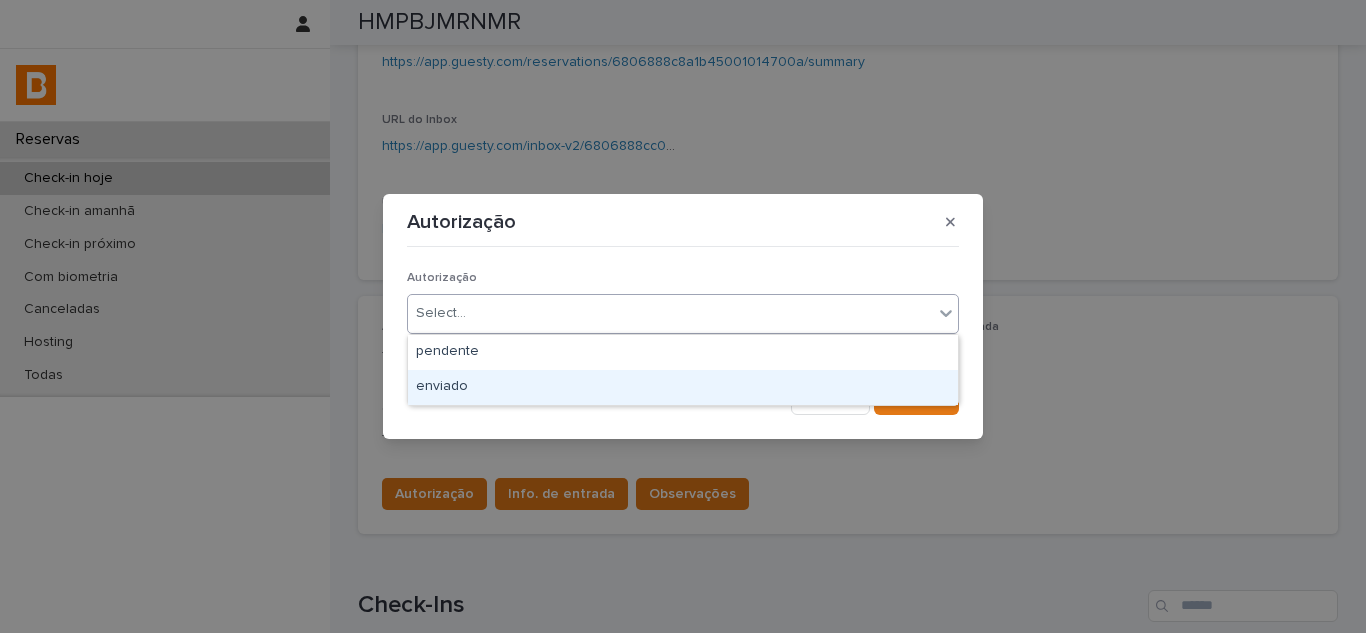click on "enviado" at bounding box center [683, 387] 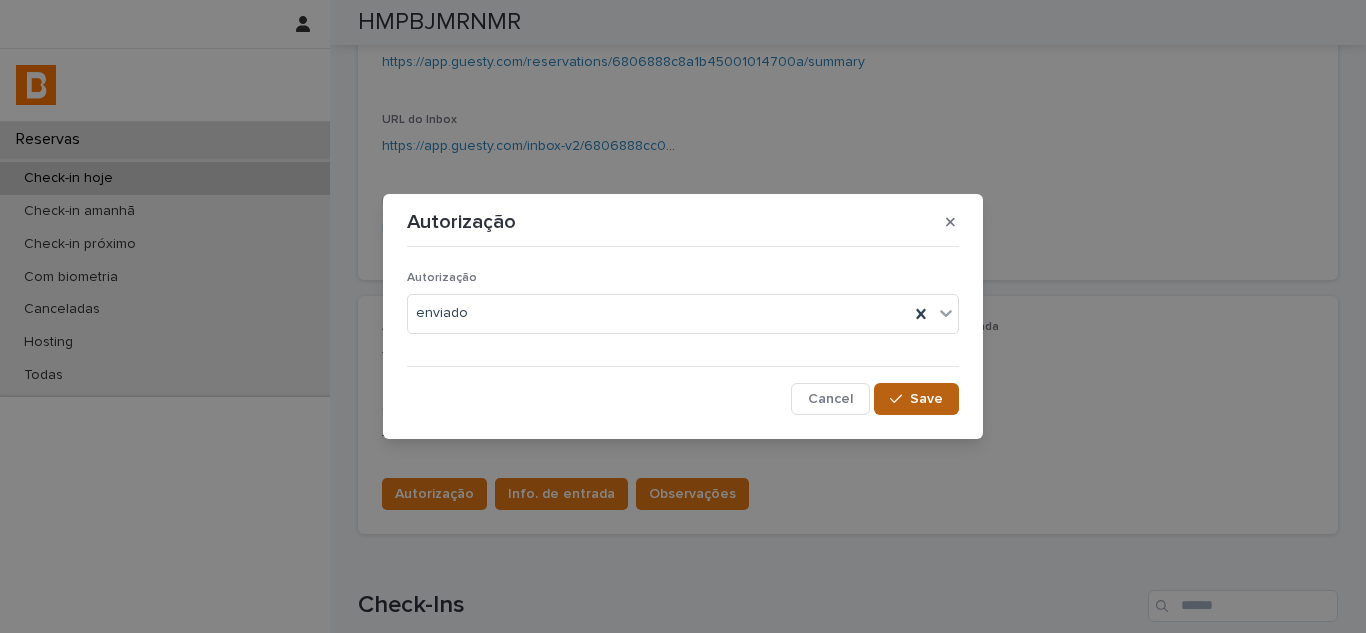 click at bounding box center [900, 399] 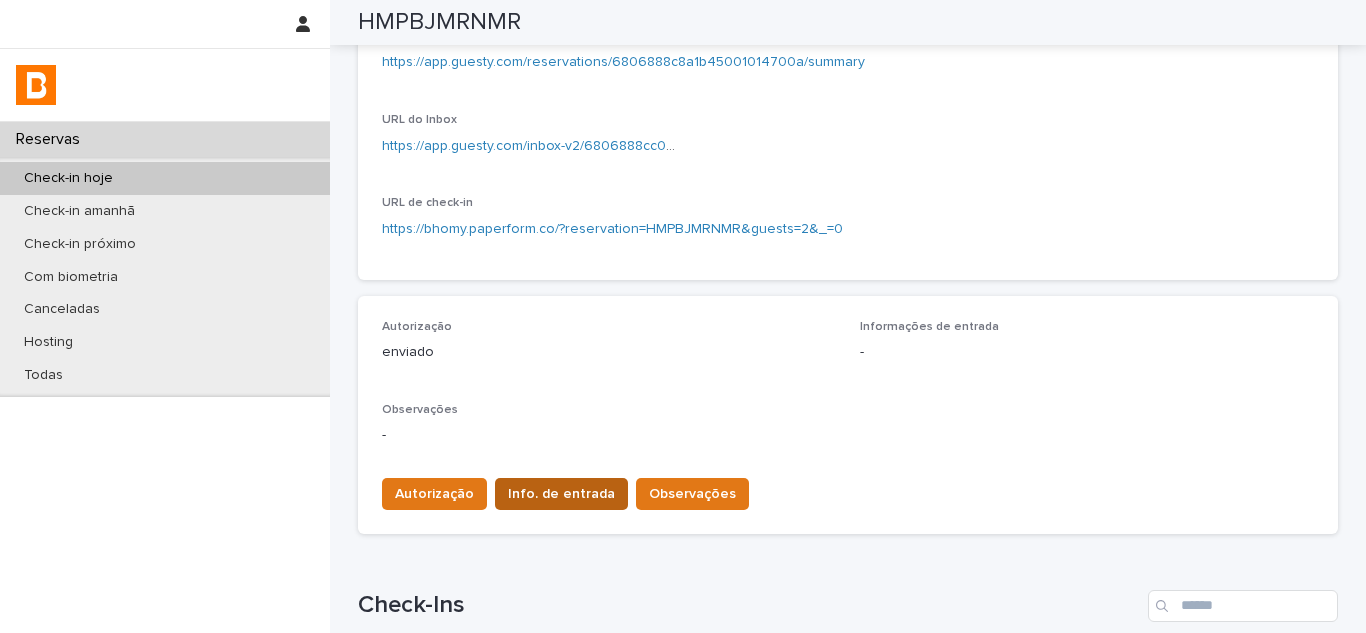 click on "Info. de entrada" at bounding box center [561, 494] 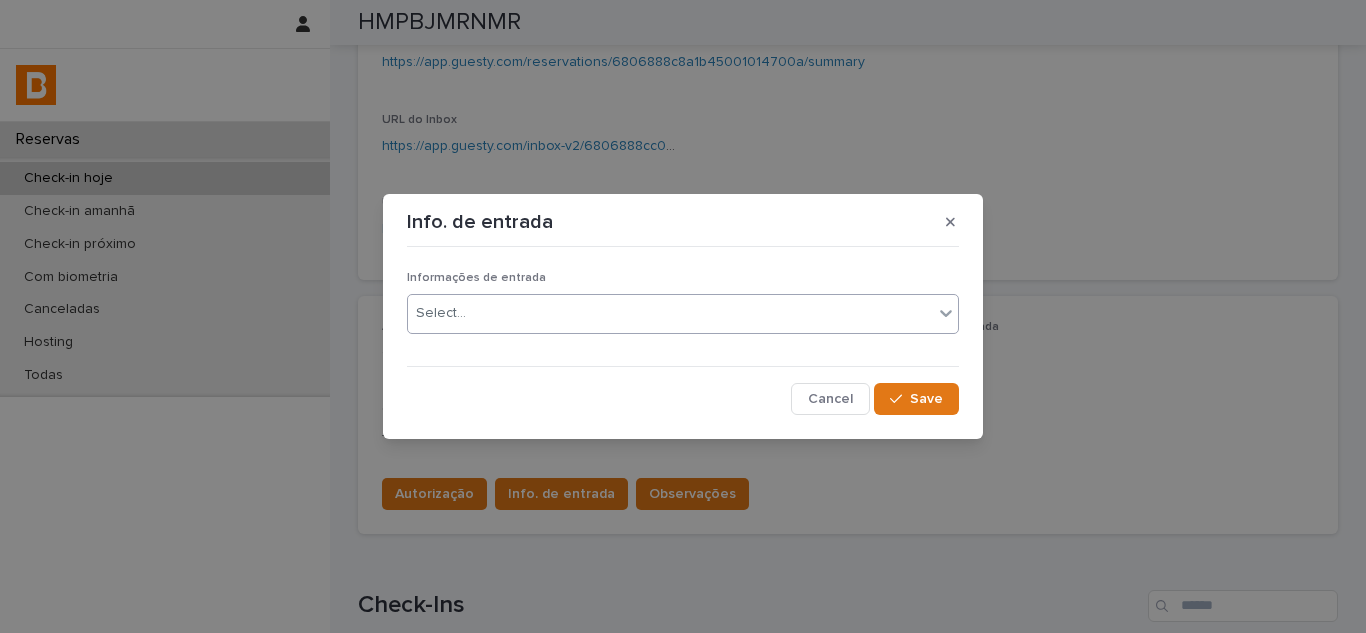 click on "Select..." at bounding box center [670, 313] 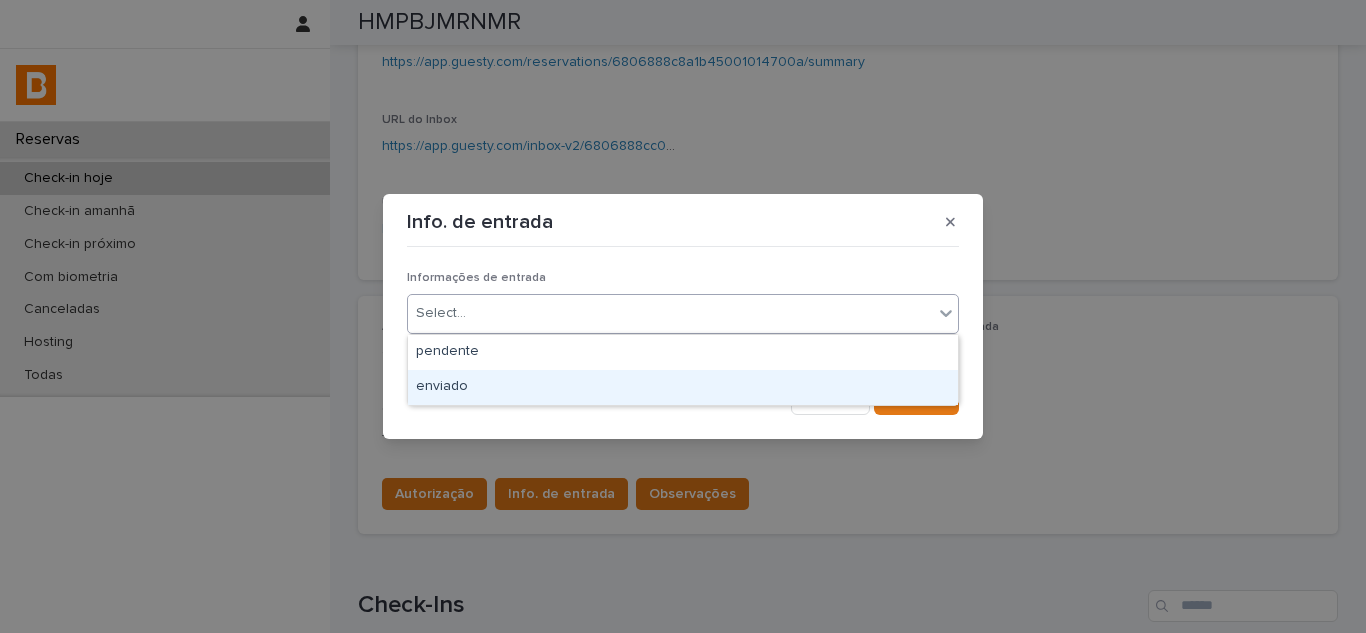 click on "enviado" at bounding box center (683, 387) 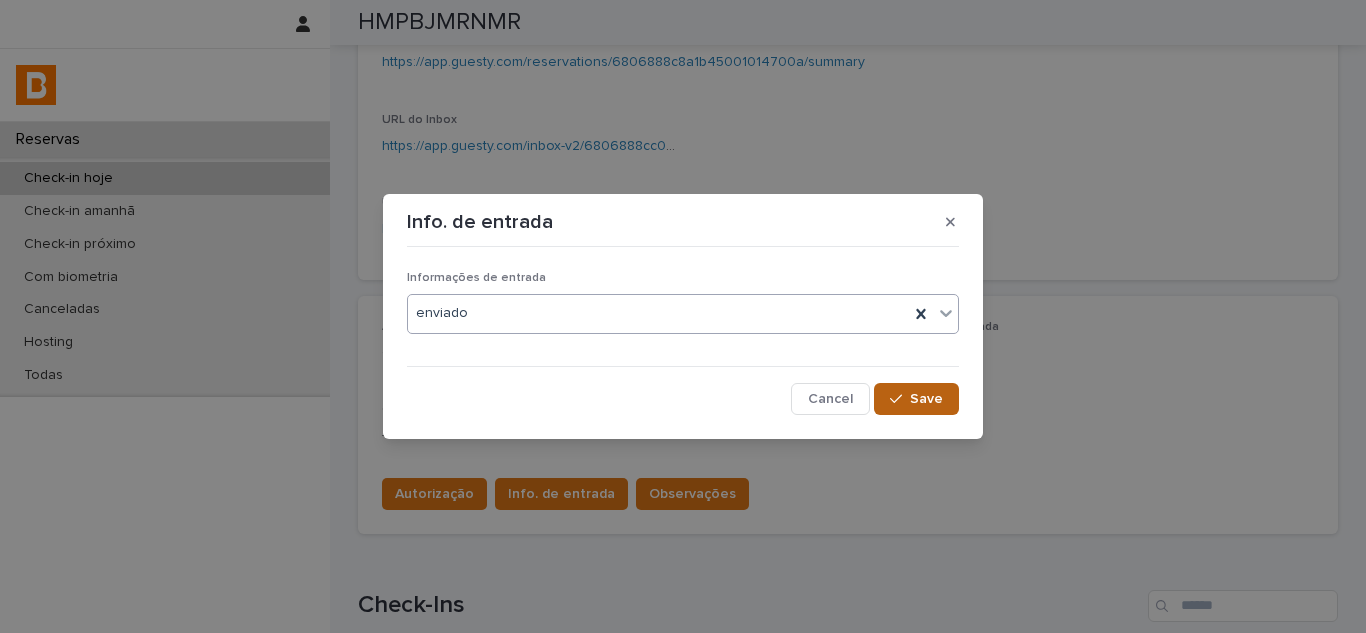 click on "Save" at bounding box center (916, 399) 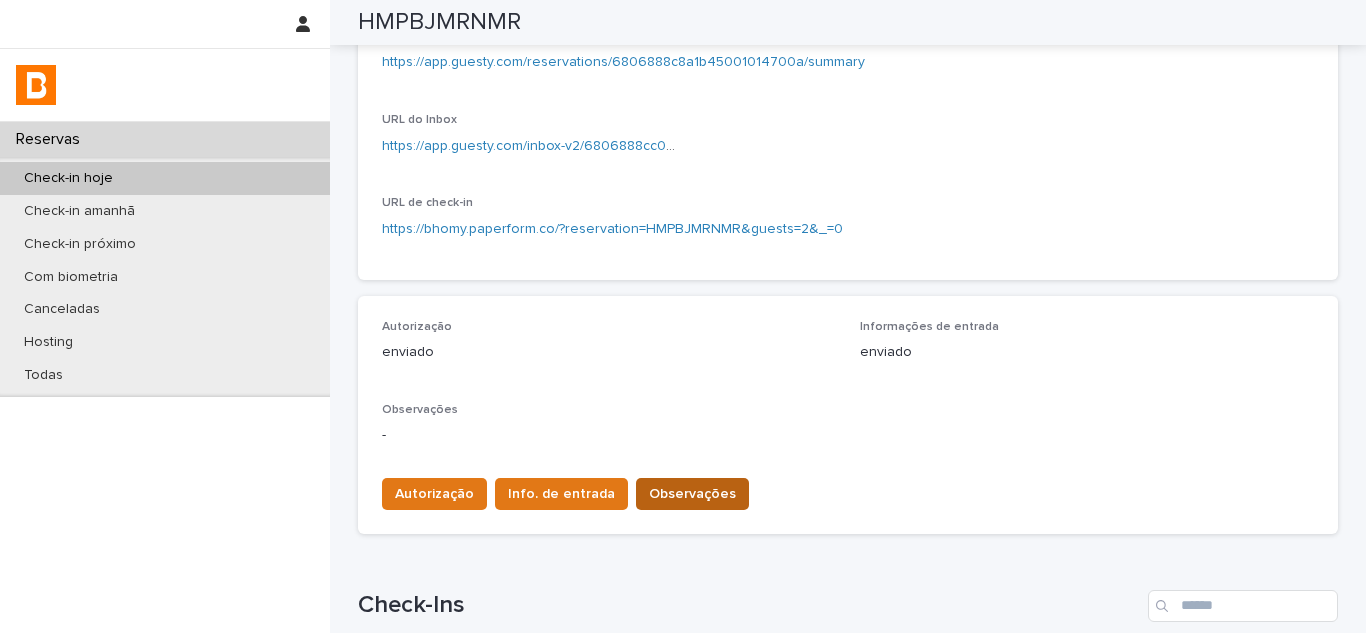 click on "Observações" at bounding box center (692, 494) 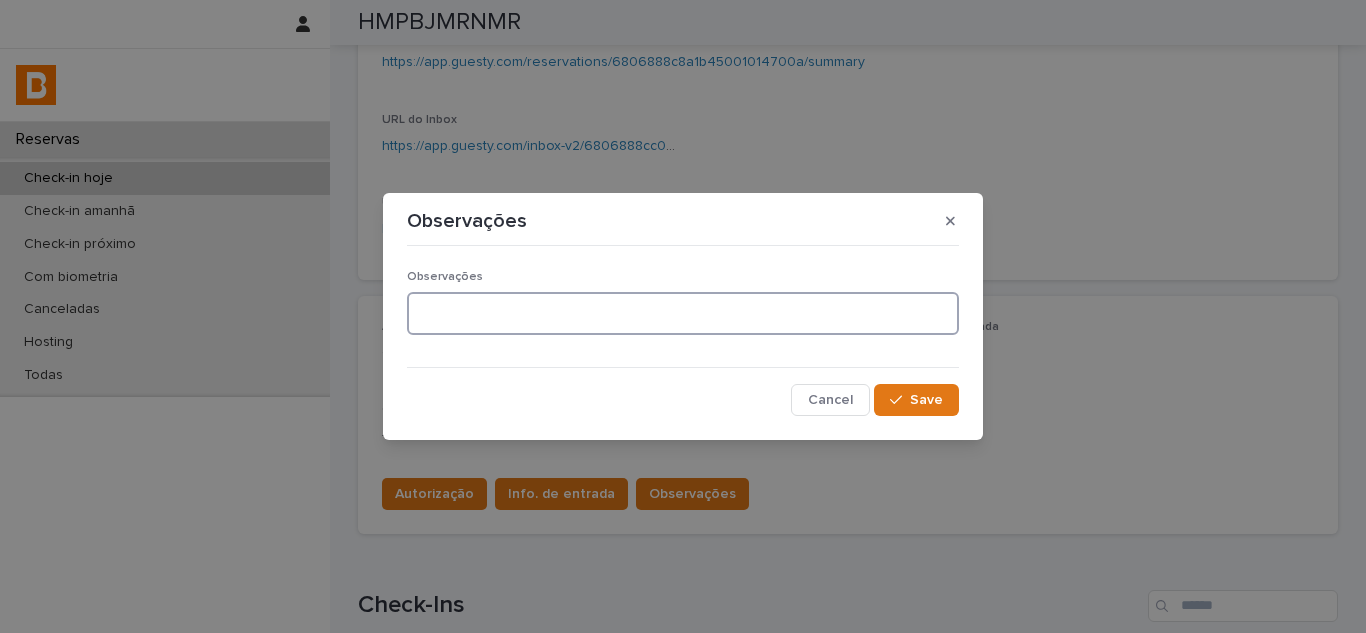 click at bounding box center (683, 313) 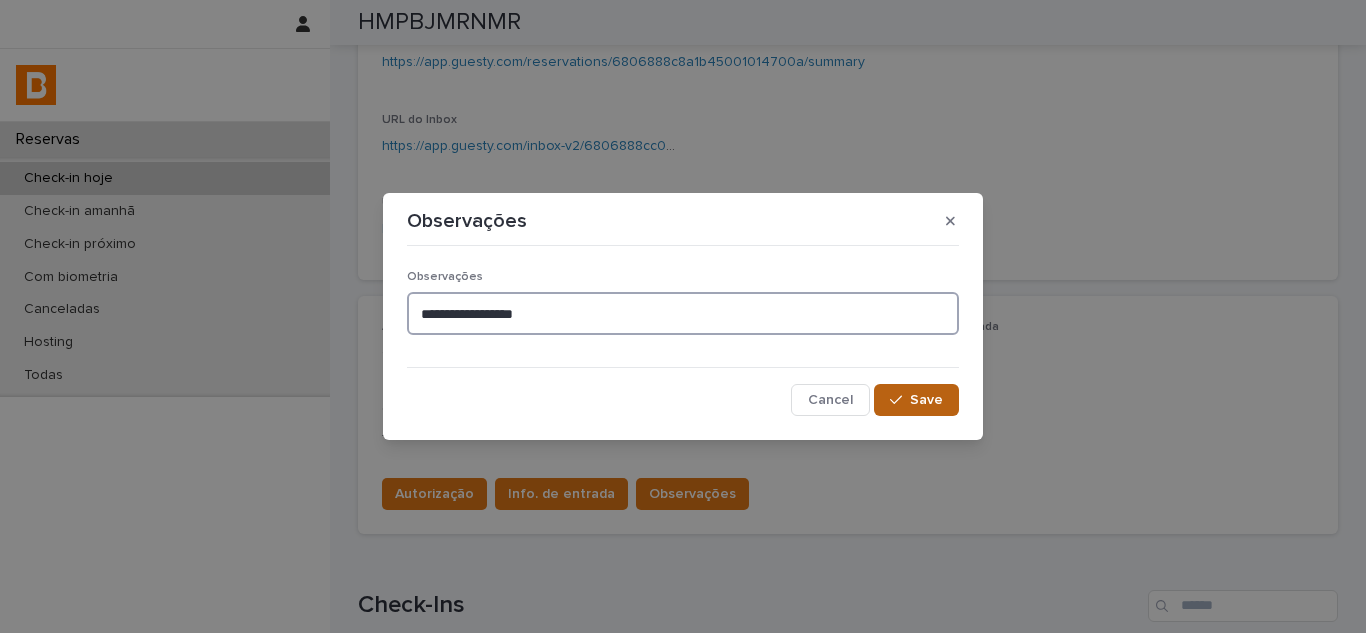 type on "**********" 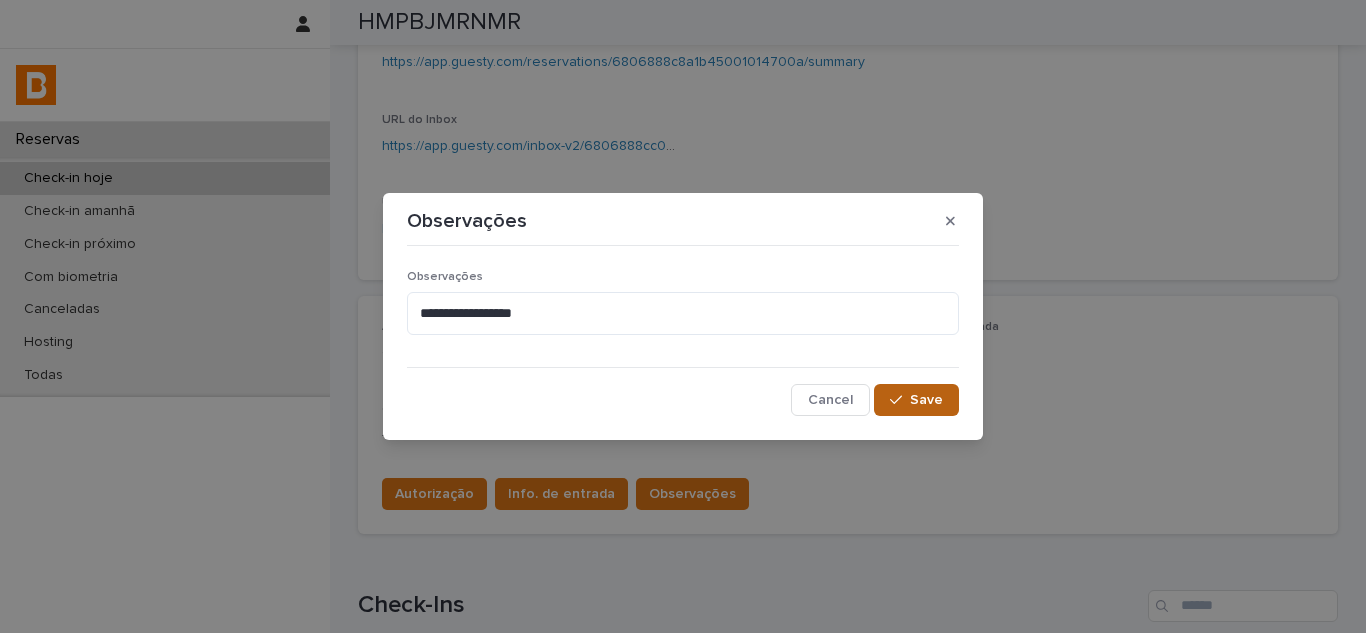 click on "Save" at bounding box center [916, 400] 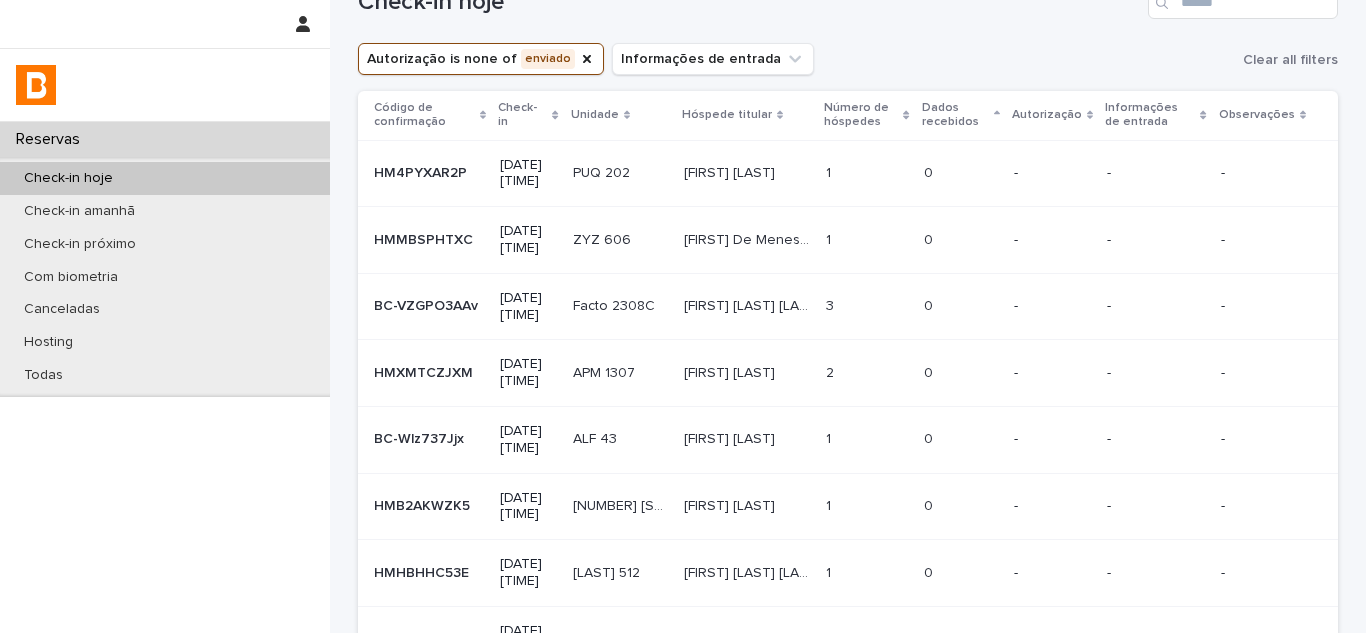 scroll, scrollTop: 0, scrollLeft: 0, axis: both 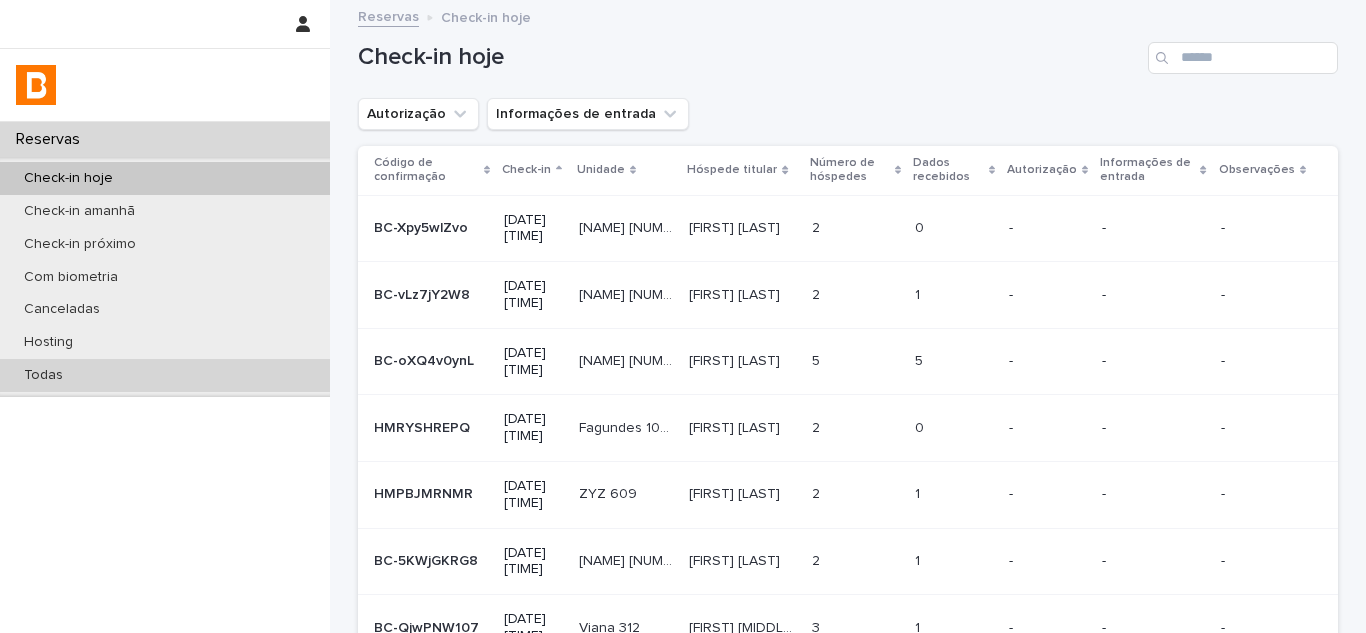 click on "Todas" at bounding box center (165, 375) 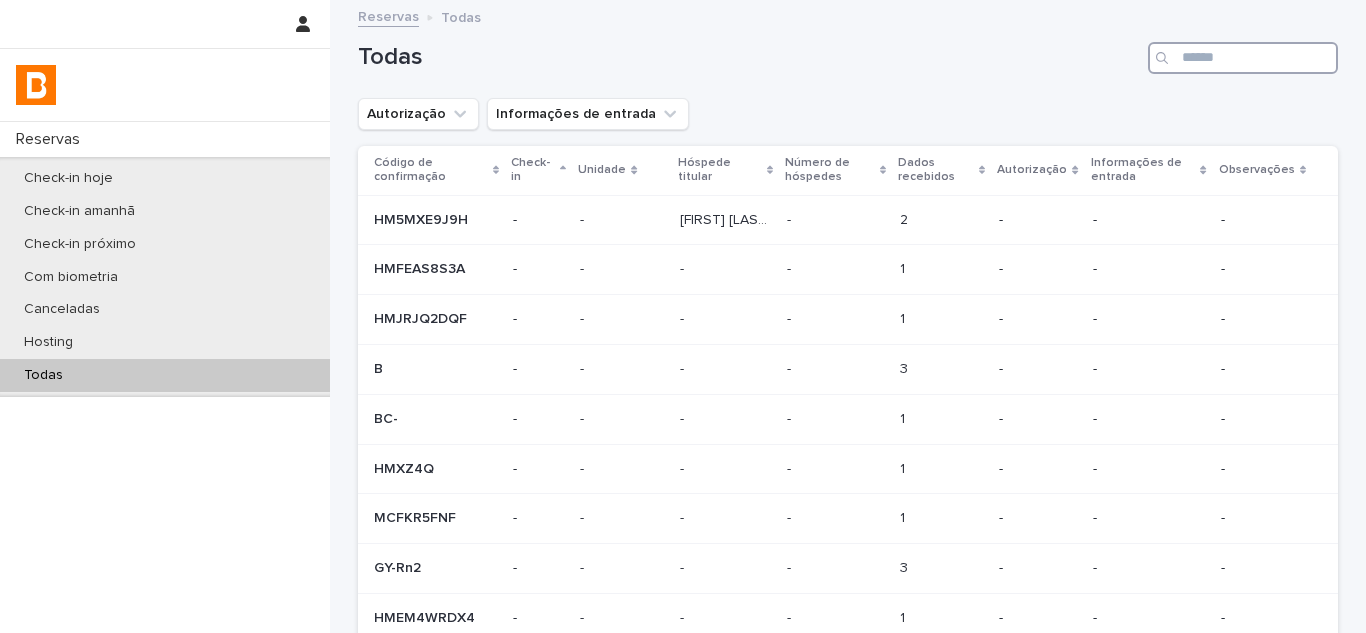 click at bounding box center (1243, 58) 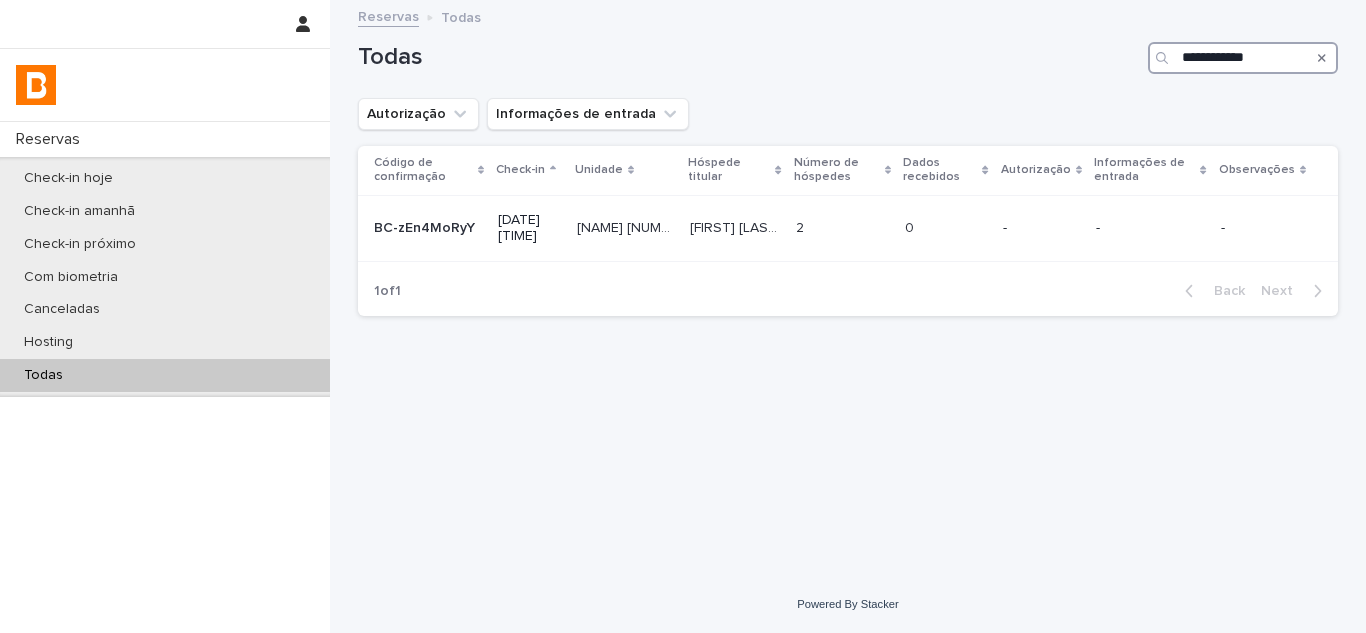 type on "**********" 